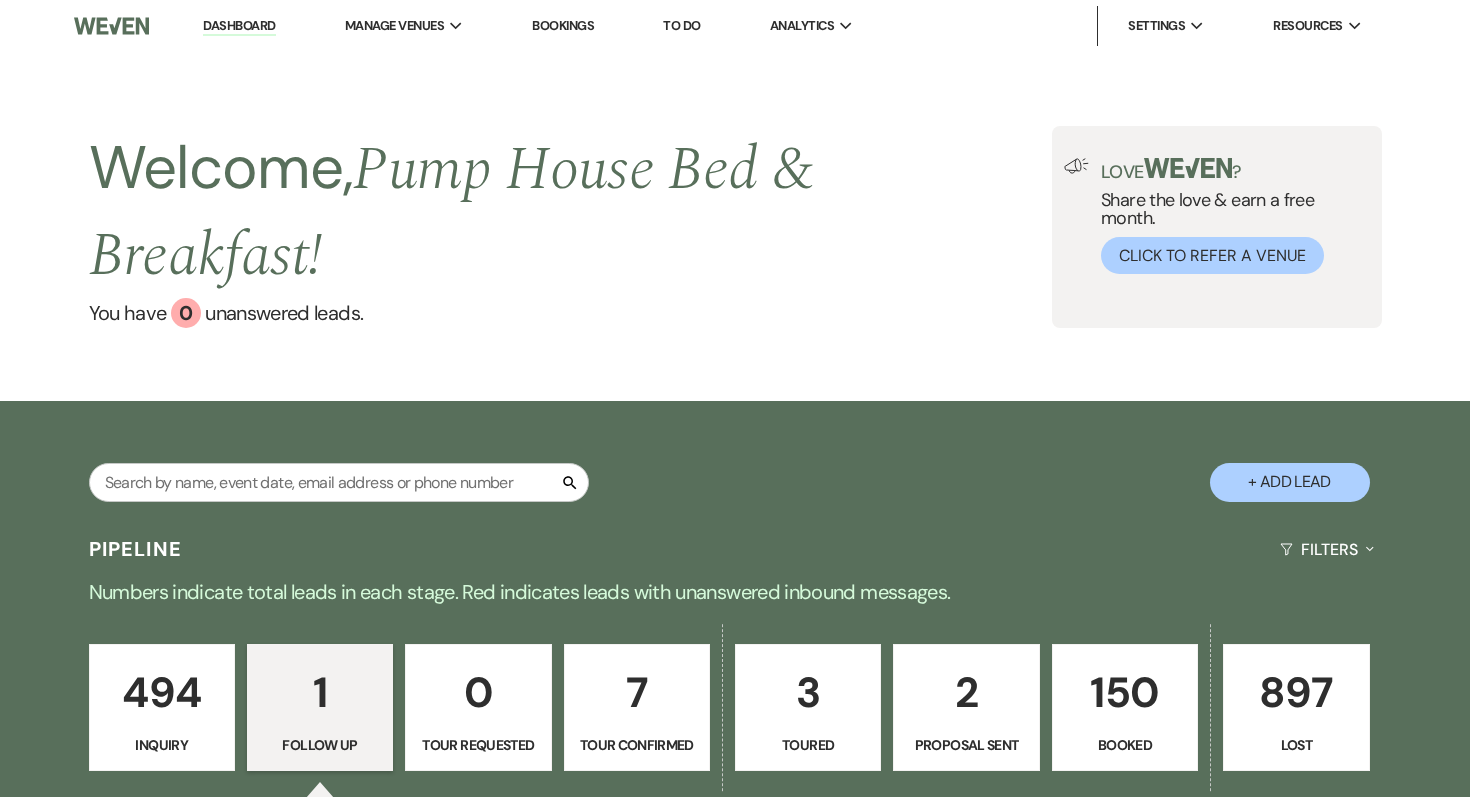 select on "9" 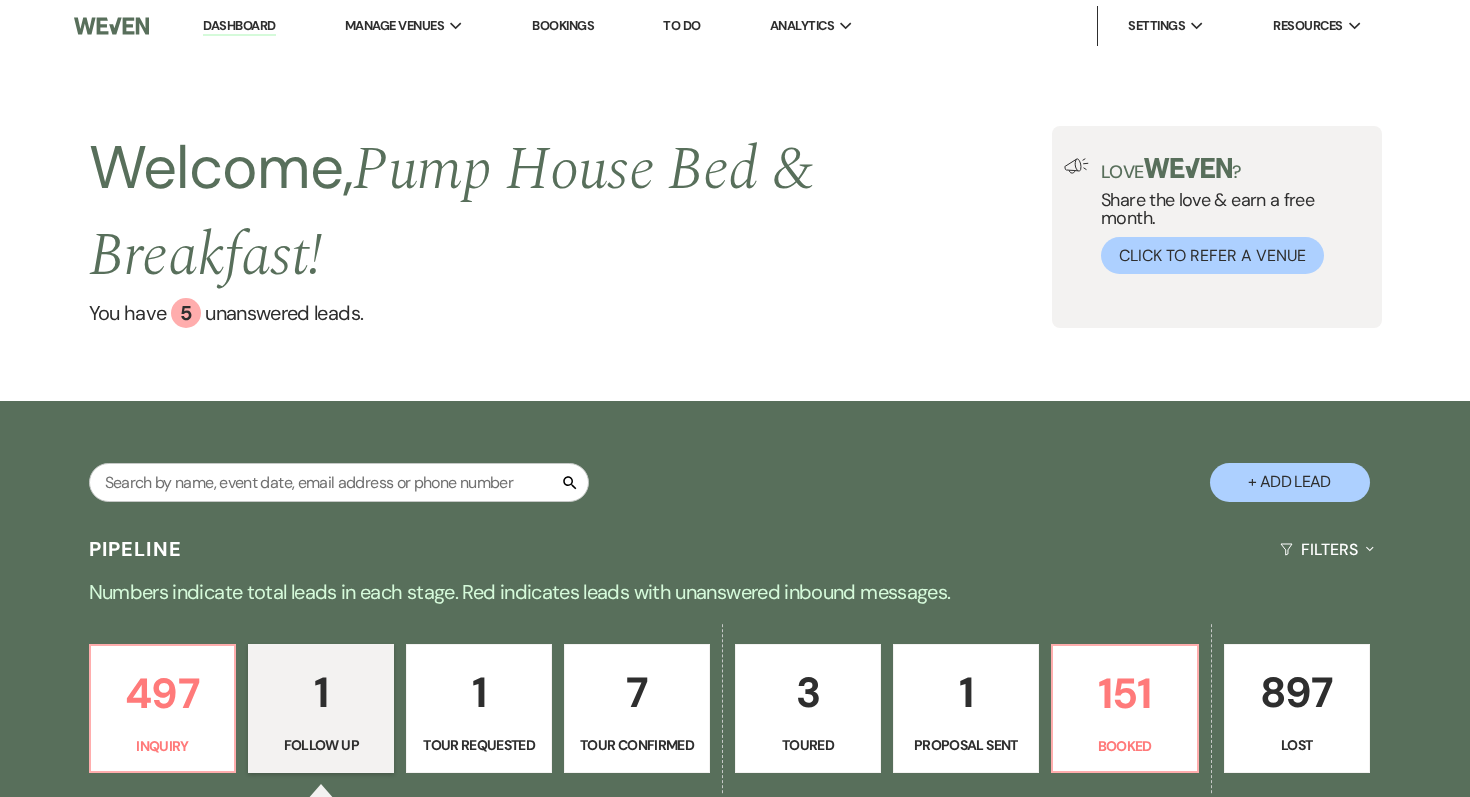 scroll, scrollTop: 0, scrollLeft: 0, axis: both 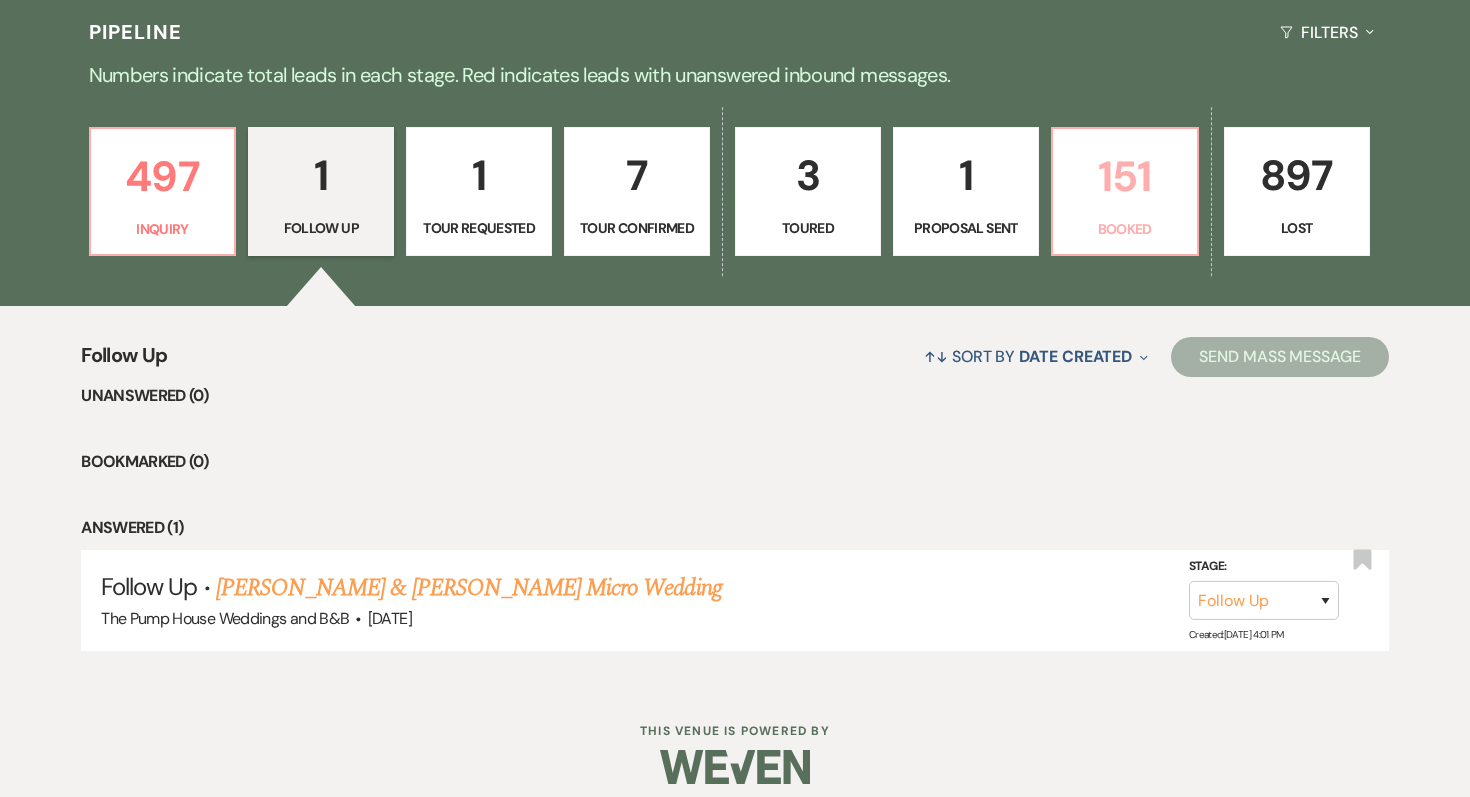 click on "Booked" at bounding box center (1125, 229) 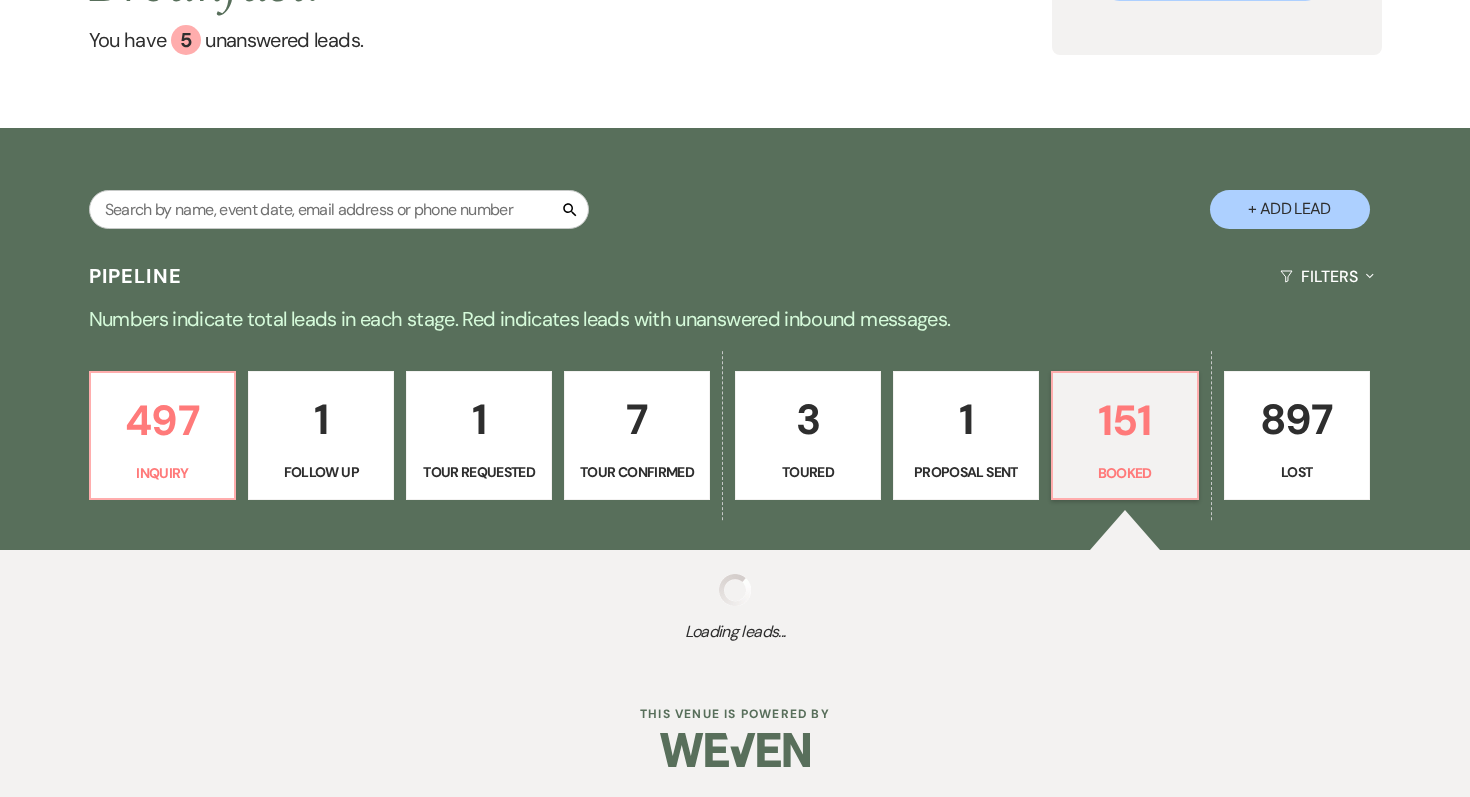 select on "7" 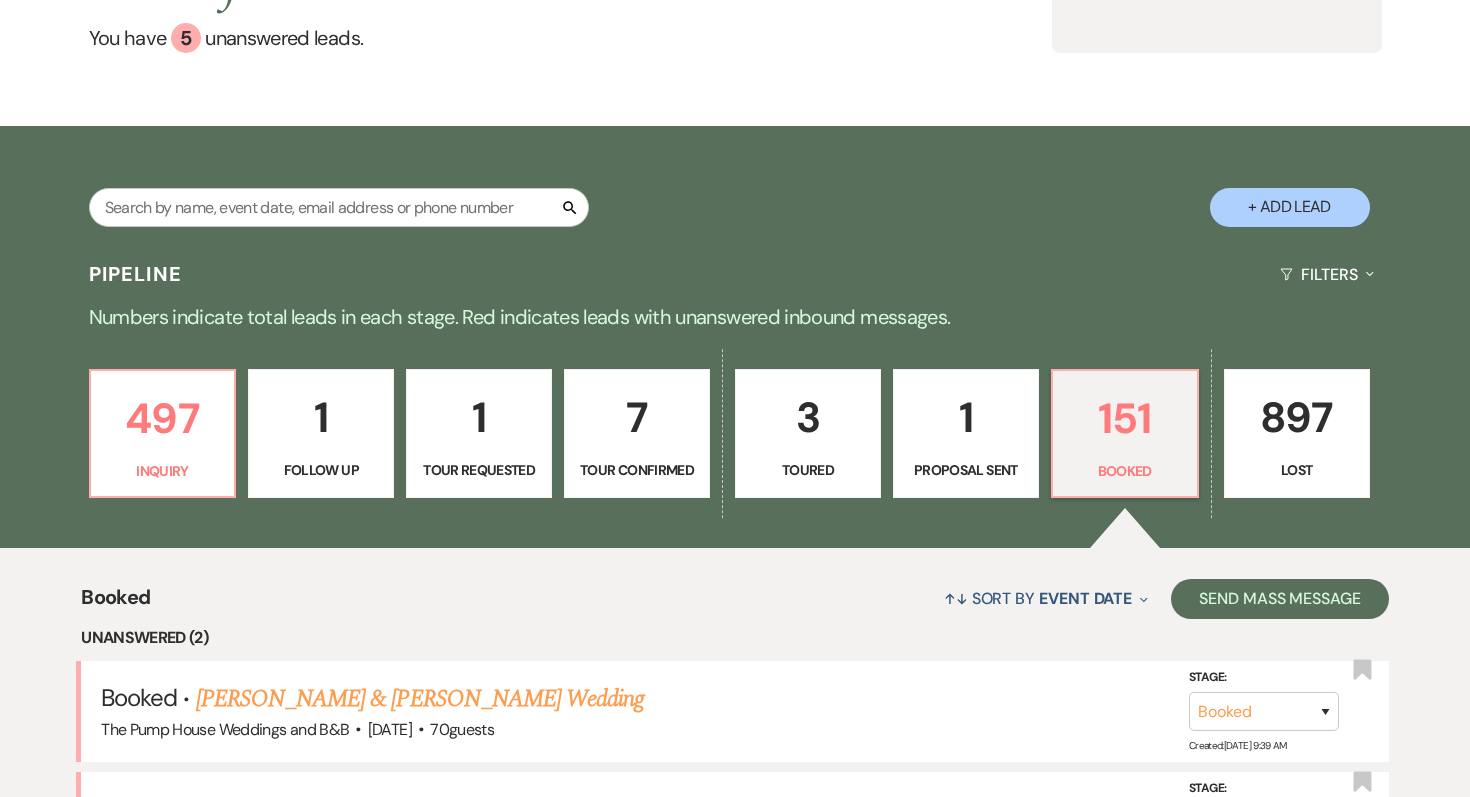 scroll, scrollTop: 517, scrollLeft: 0, axis: vertical 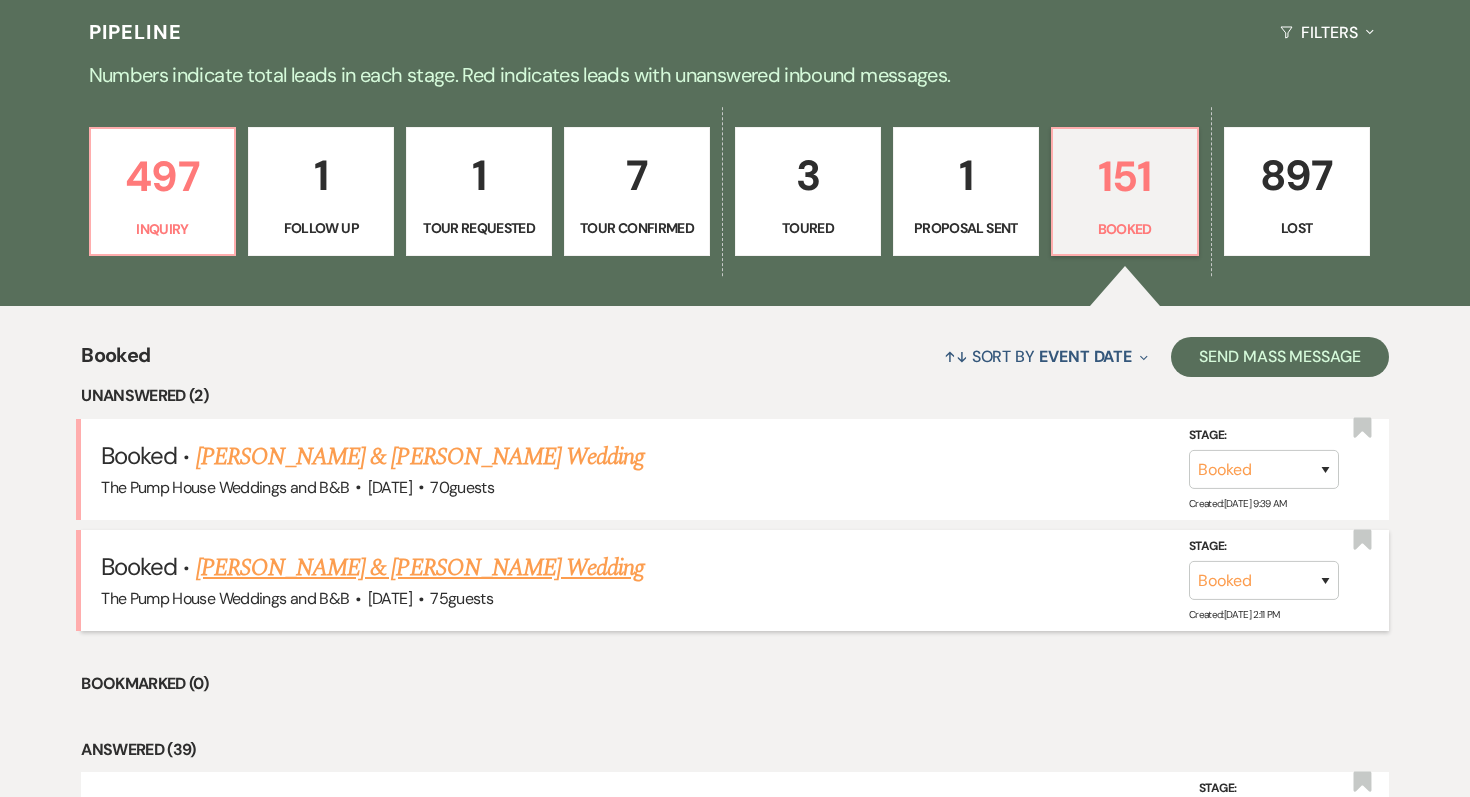 click on "[PERSON_NAME] & [PERSON_NAME] Wedding" at bounding box center [420, 568] 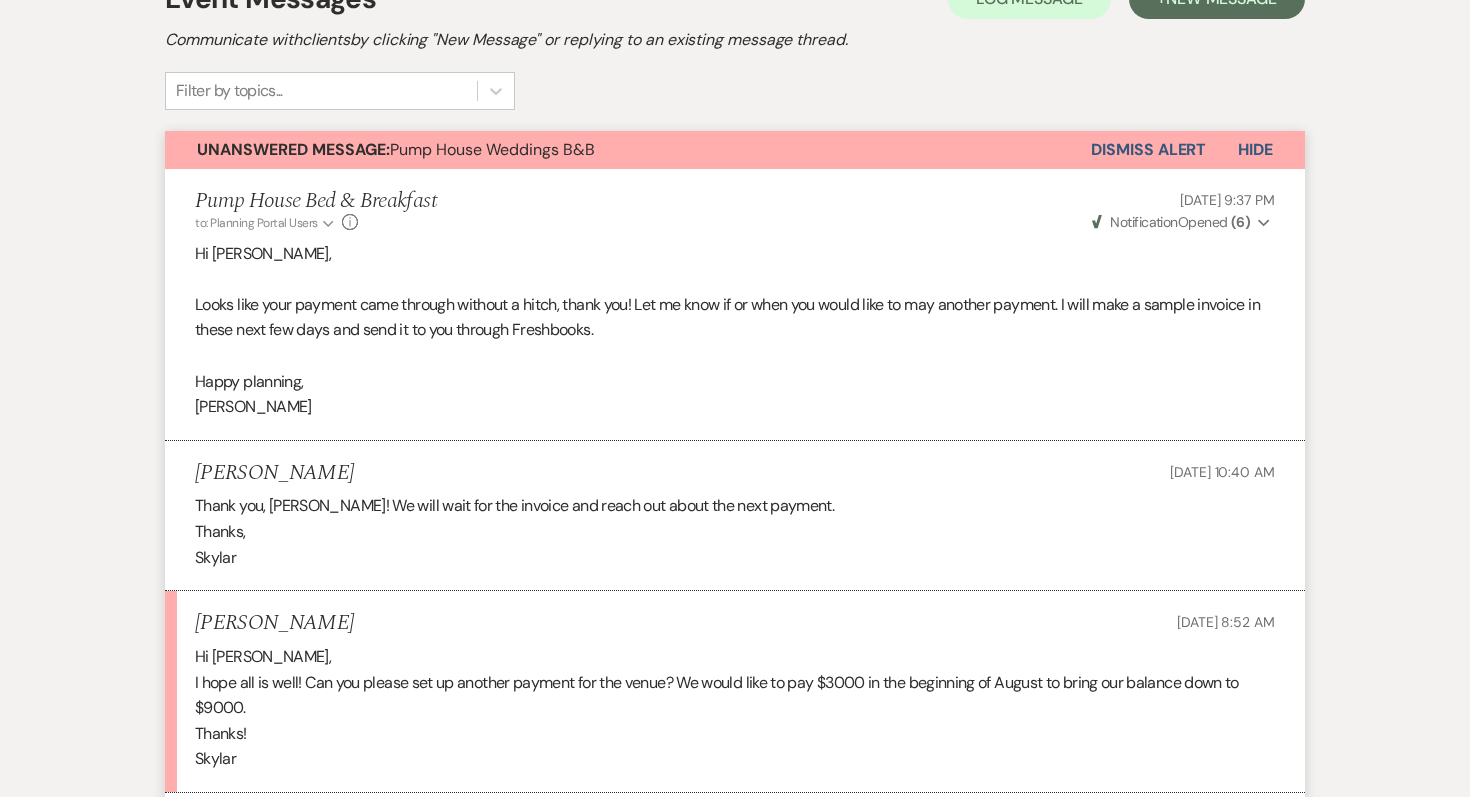 scroll, scrollTop: 0, scrollLeft: 0, axis: both 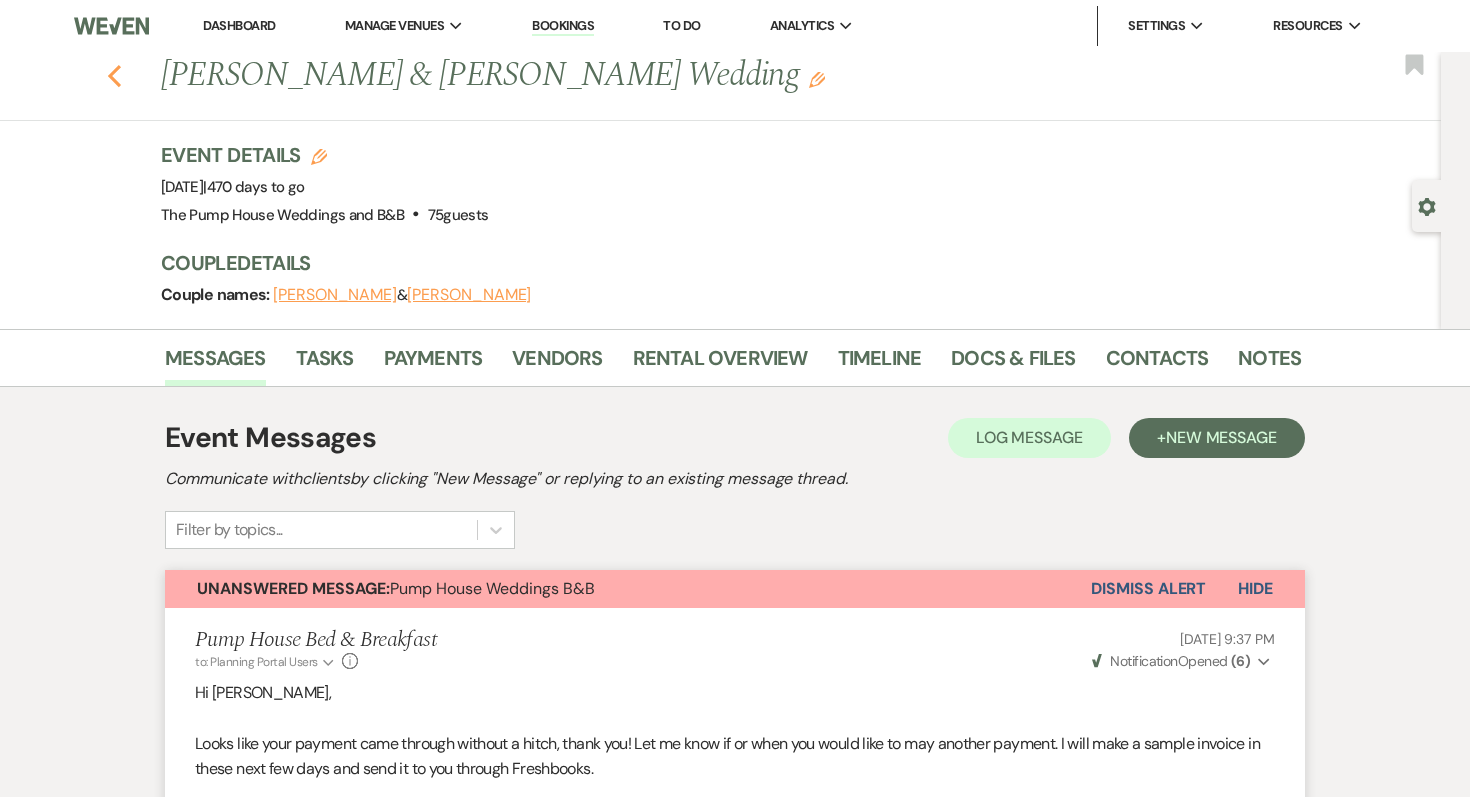 click on "Previous" 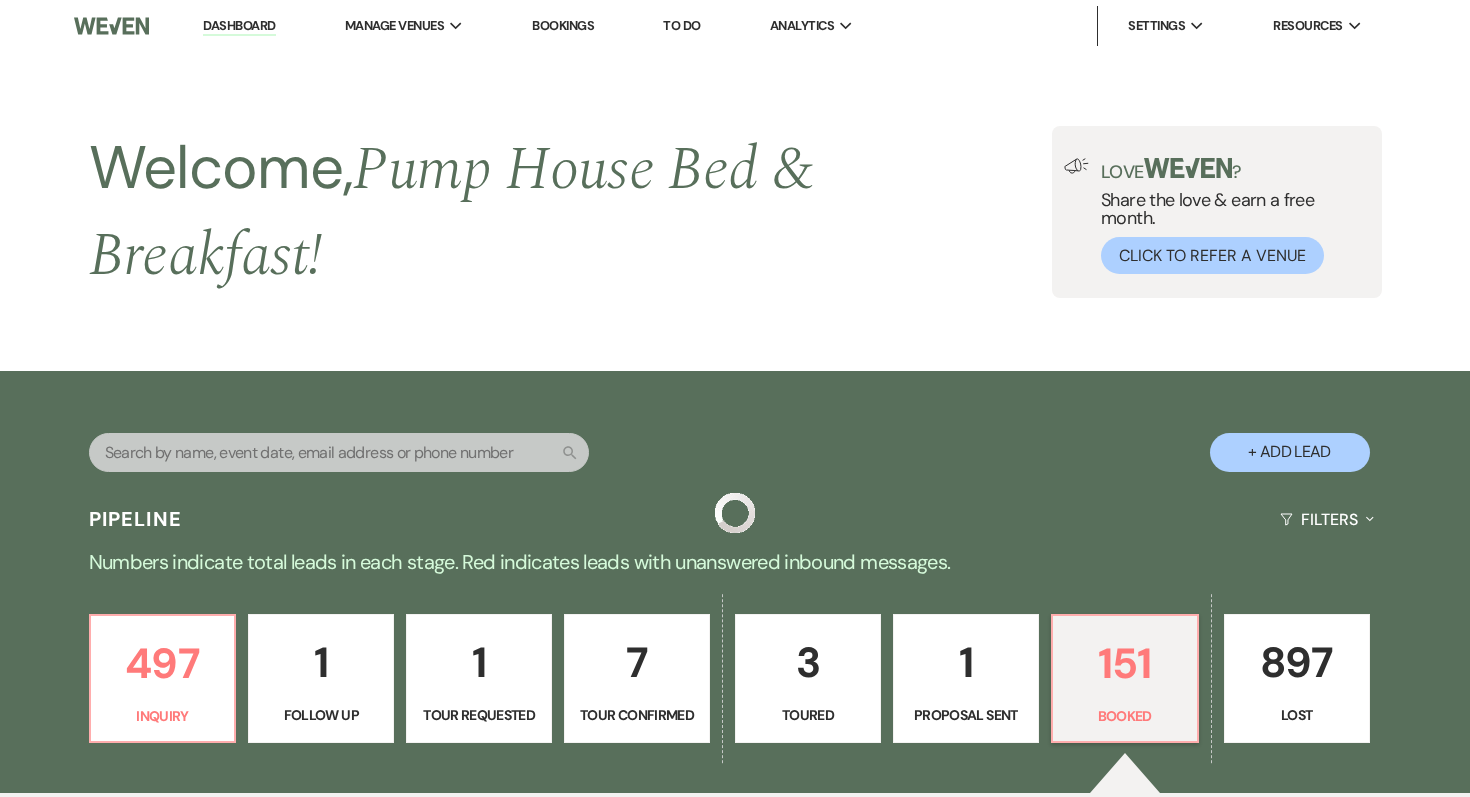 scroll, scrollTop: 517, scrollLeft: 0, axis: vertical 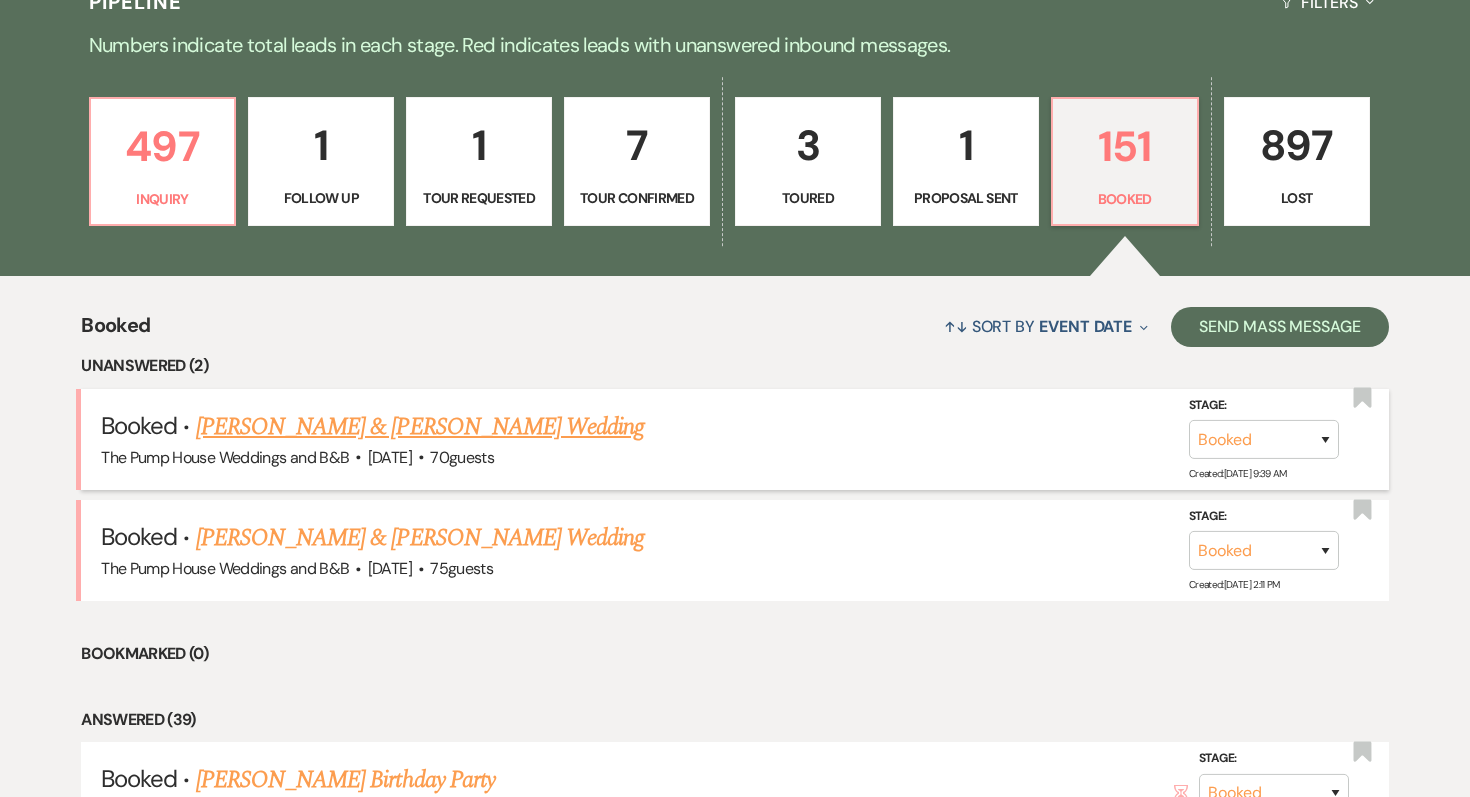 click on "[PERSON_NAME] & [PERSON_NAME] Wedding" at bounding box center (420, 427) 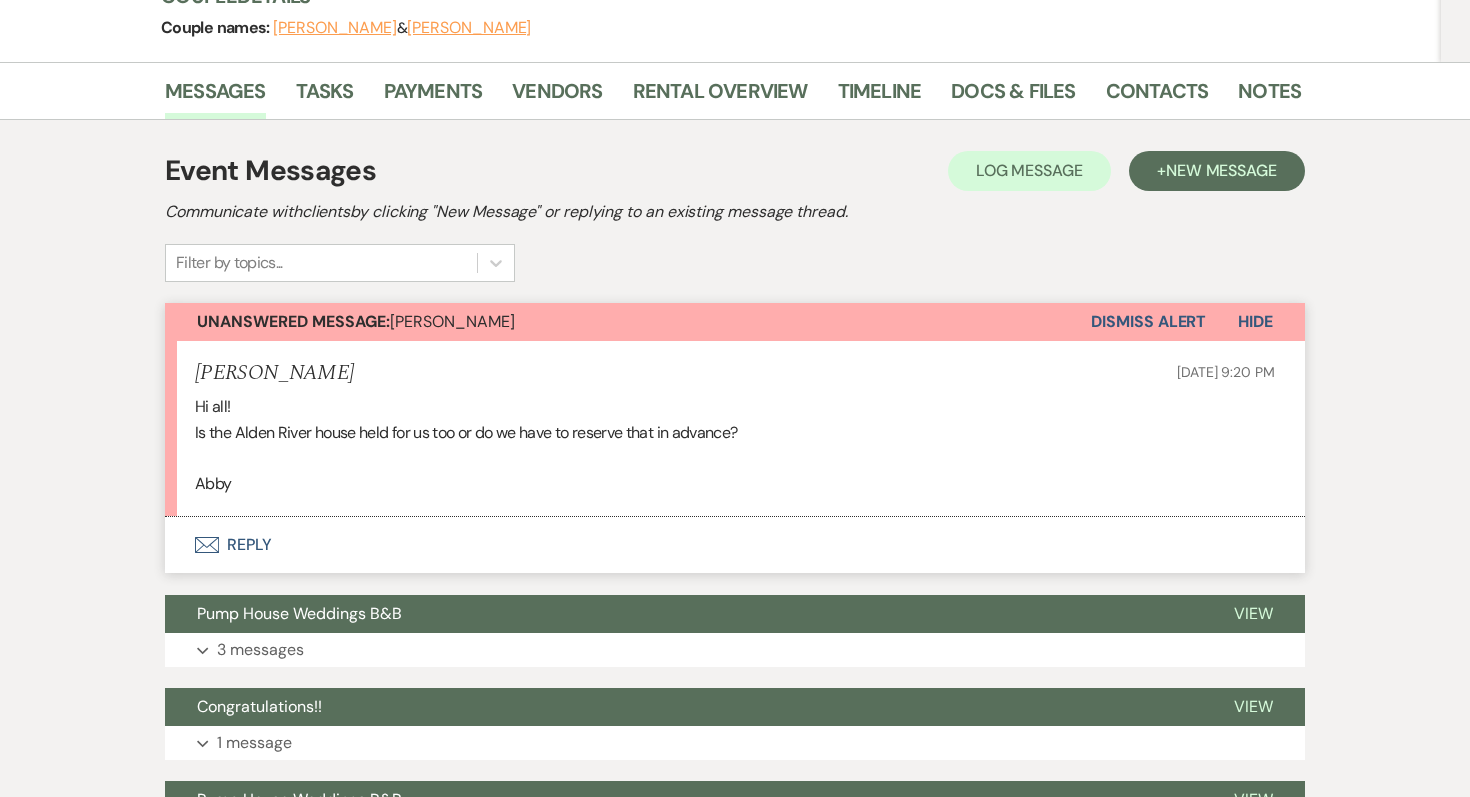 scroll, scrollTop: 513, scrollLeft: 0, axis: vertical 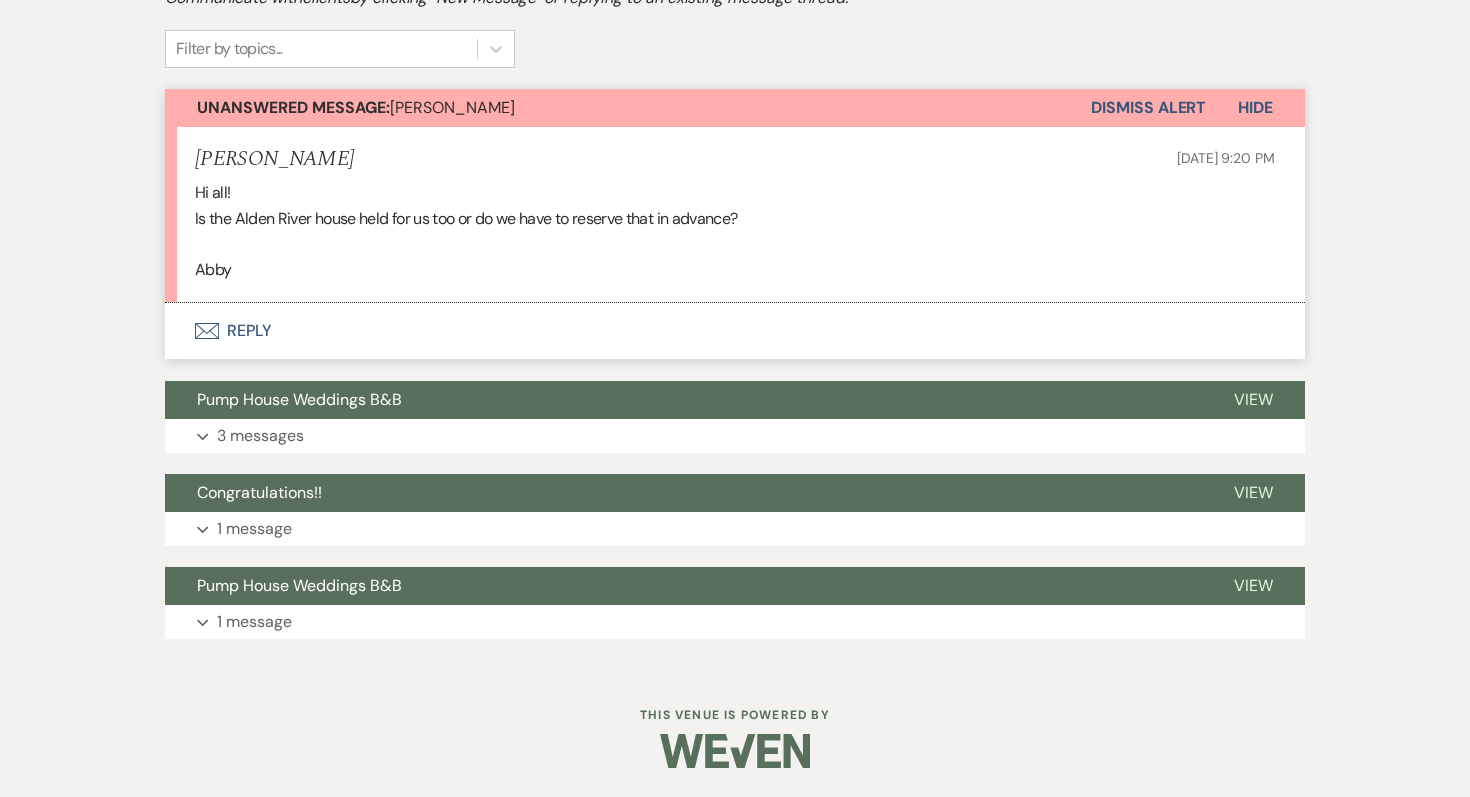 click on "Envelope Reply" at bounding box center [735, 331] 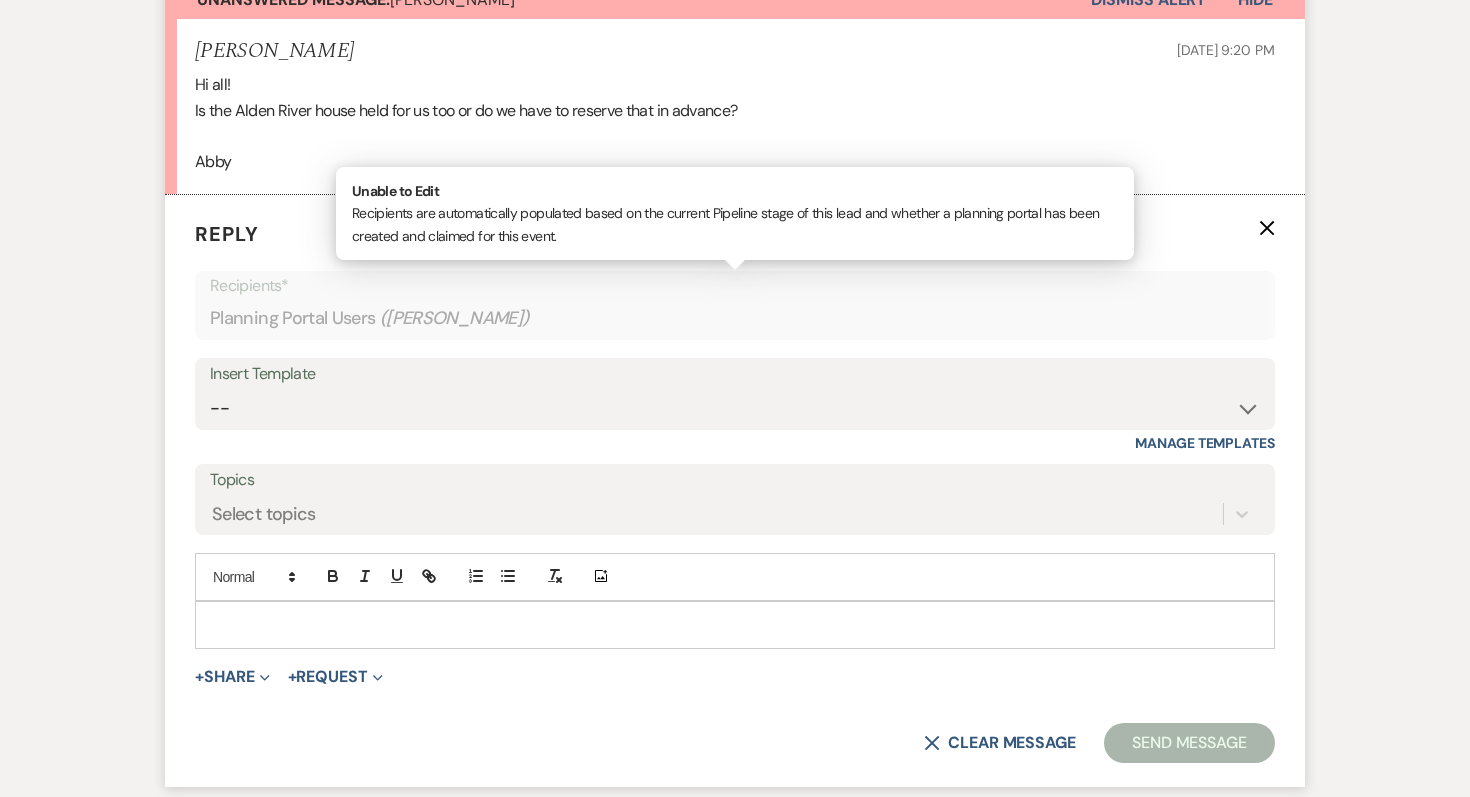 scroll, scrollTop: 624, scrollLeft: 0, axis: vertical 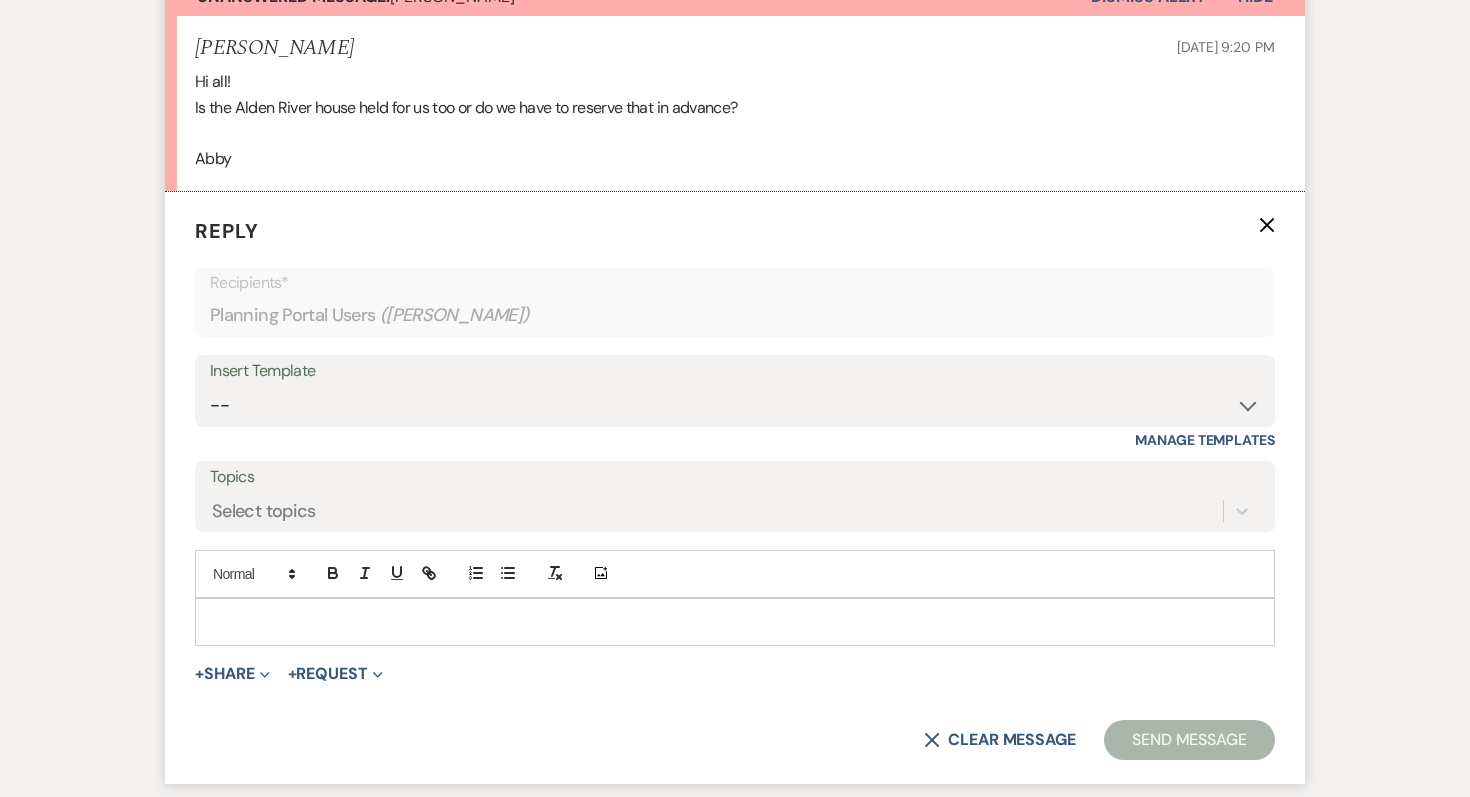 click at bounding box center [735, 622] 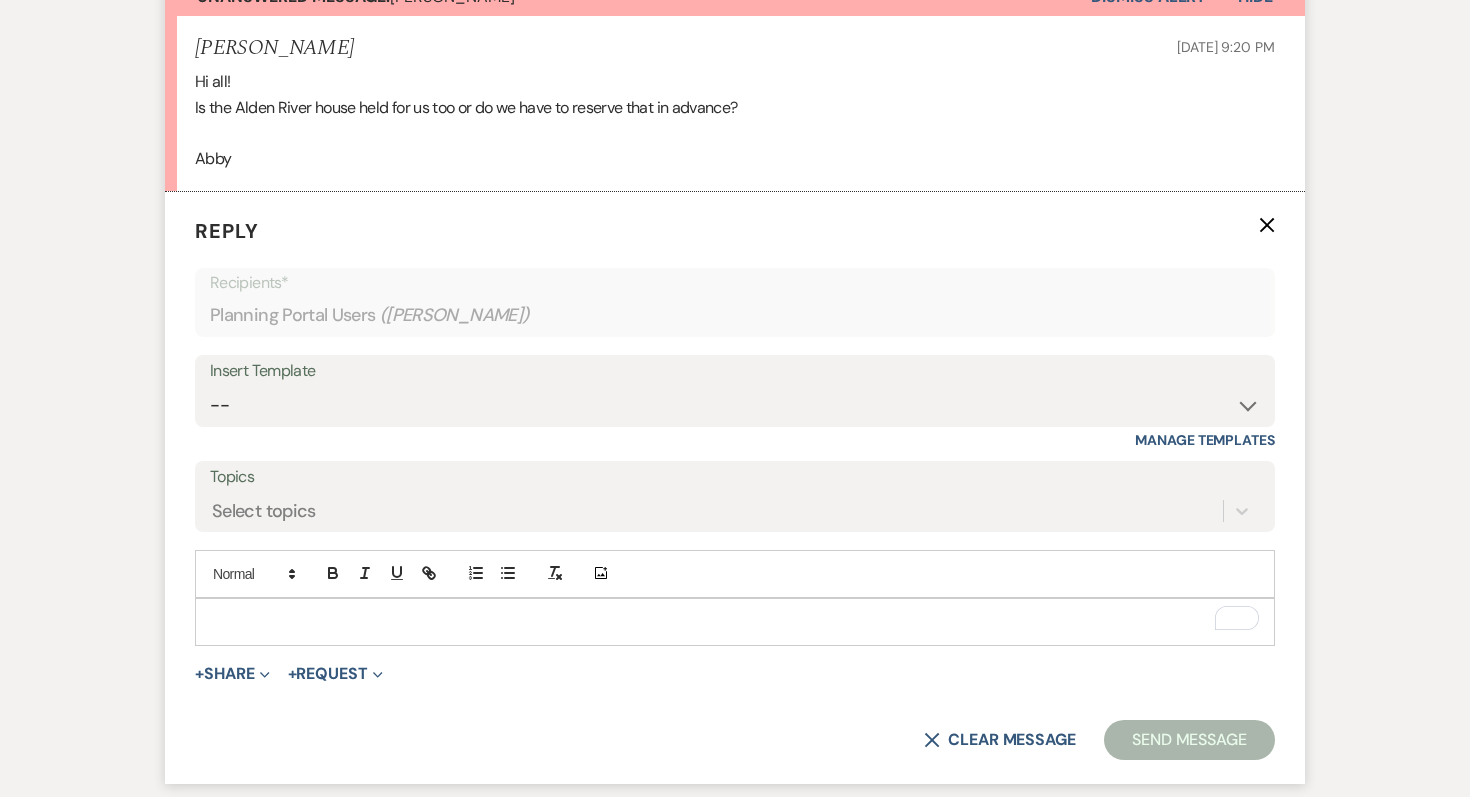 type 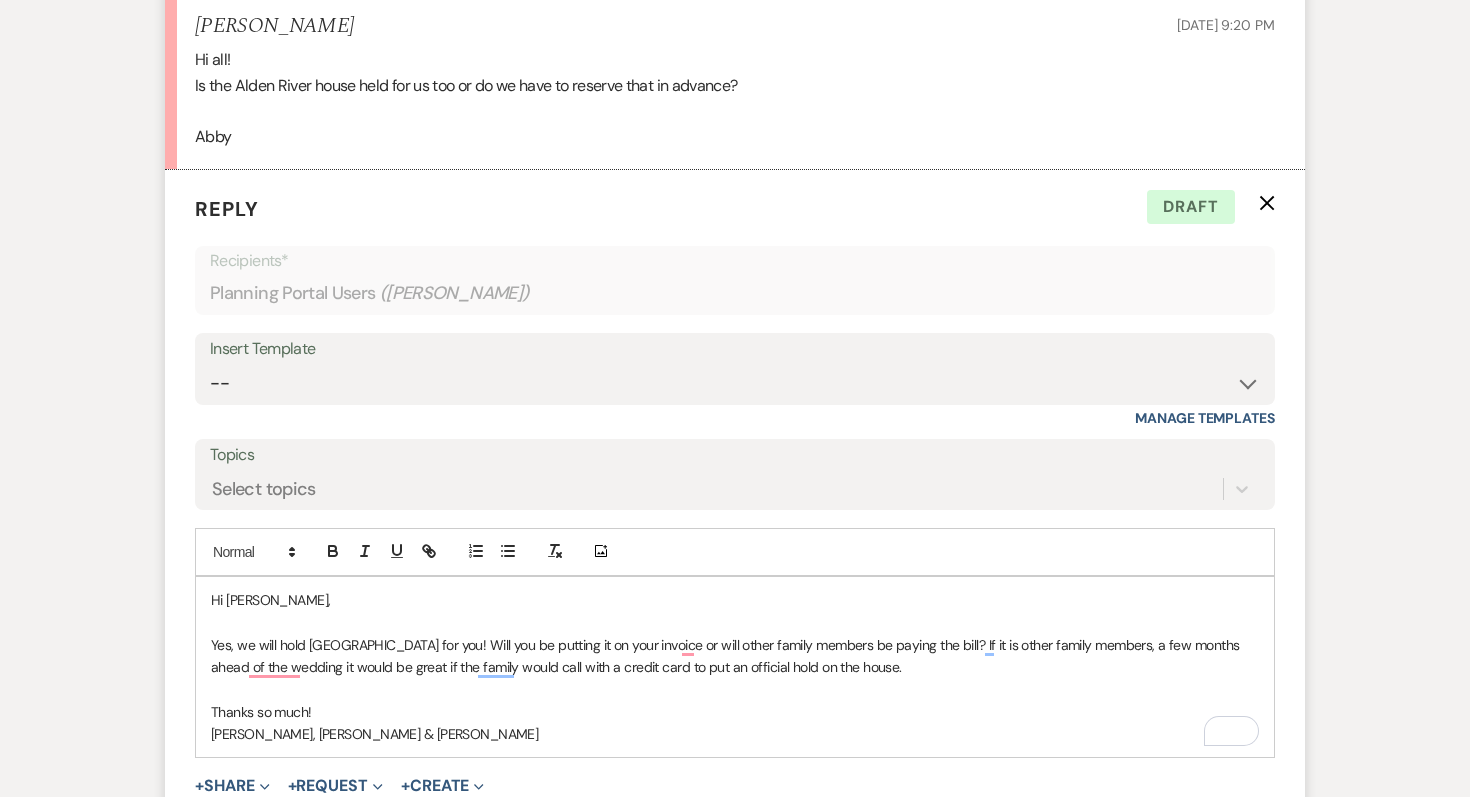 scroll, scrollTop: 654, scrollLeft: 0, axis: vertical 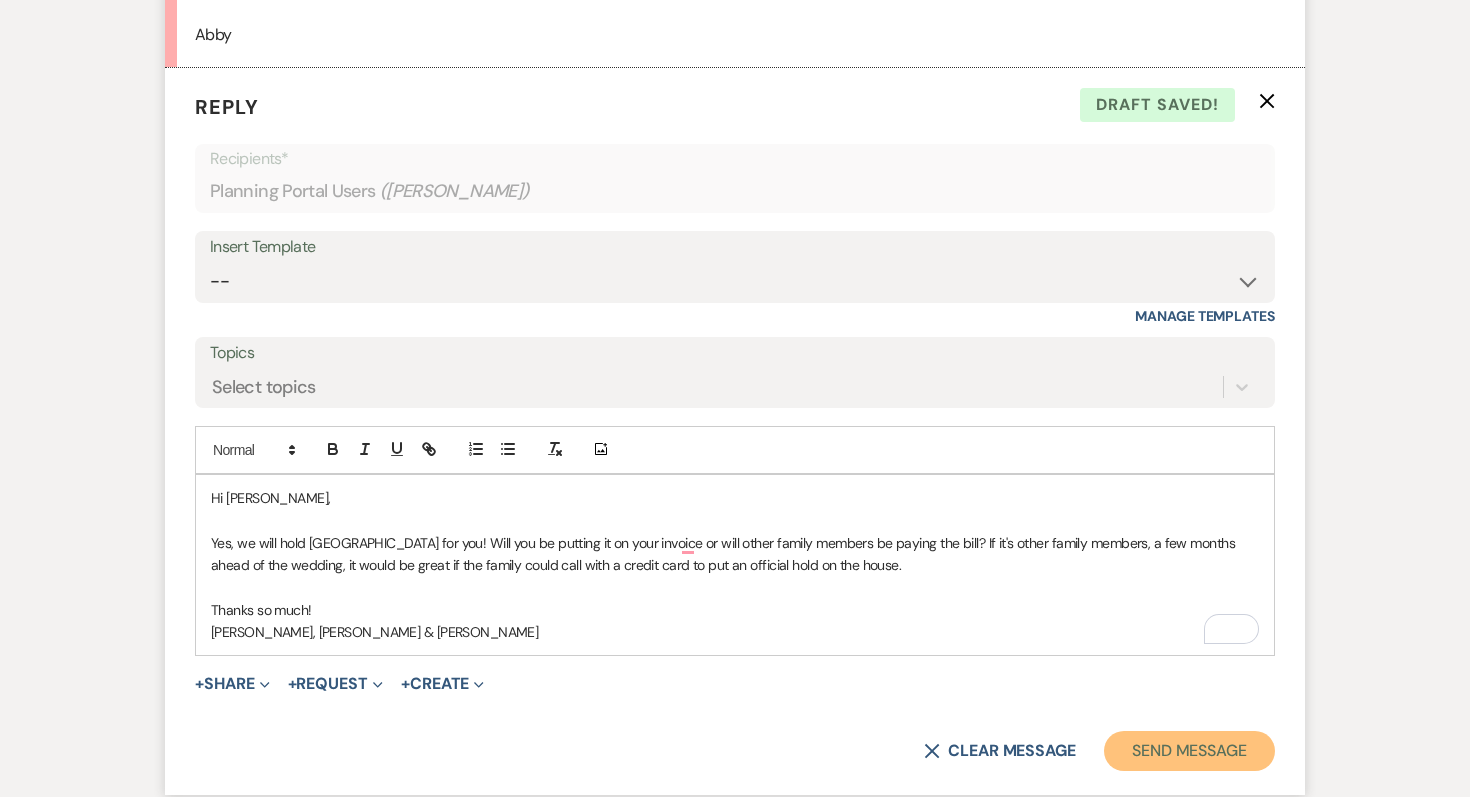 click on "Send Message" at bounding box center (1189, 751) 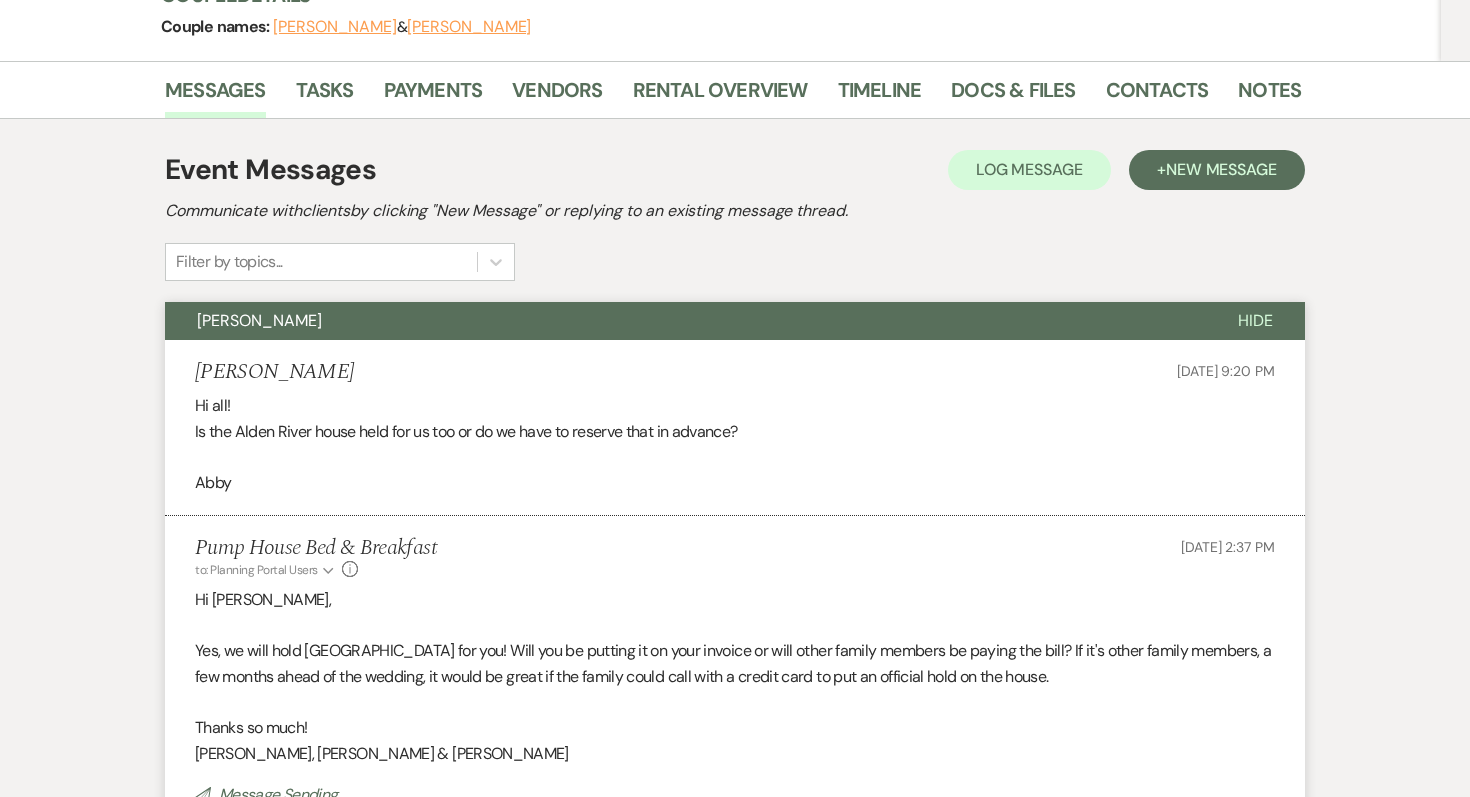 scroll, scrollTop: 0, scrollLeft: 0, axis: both 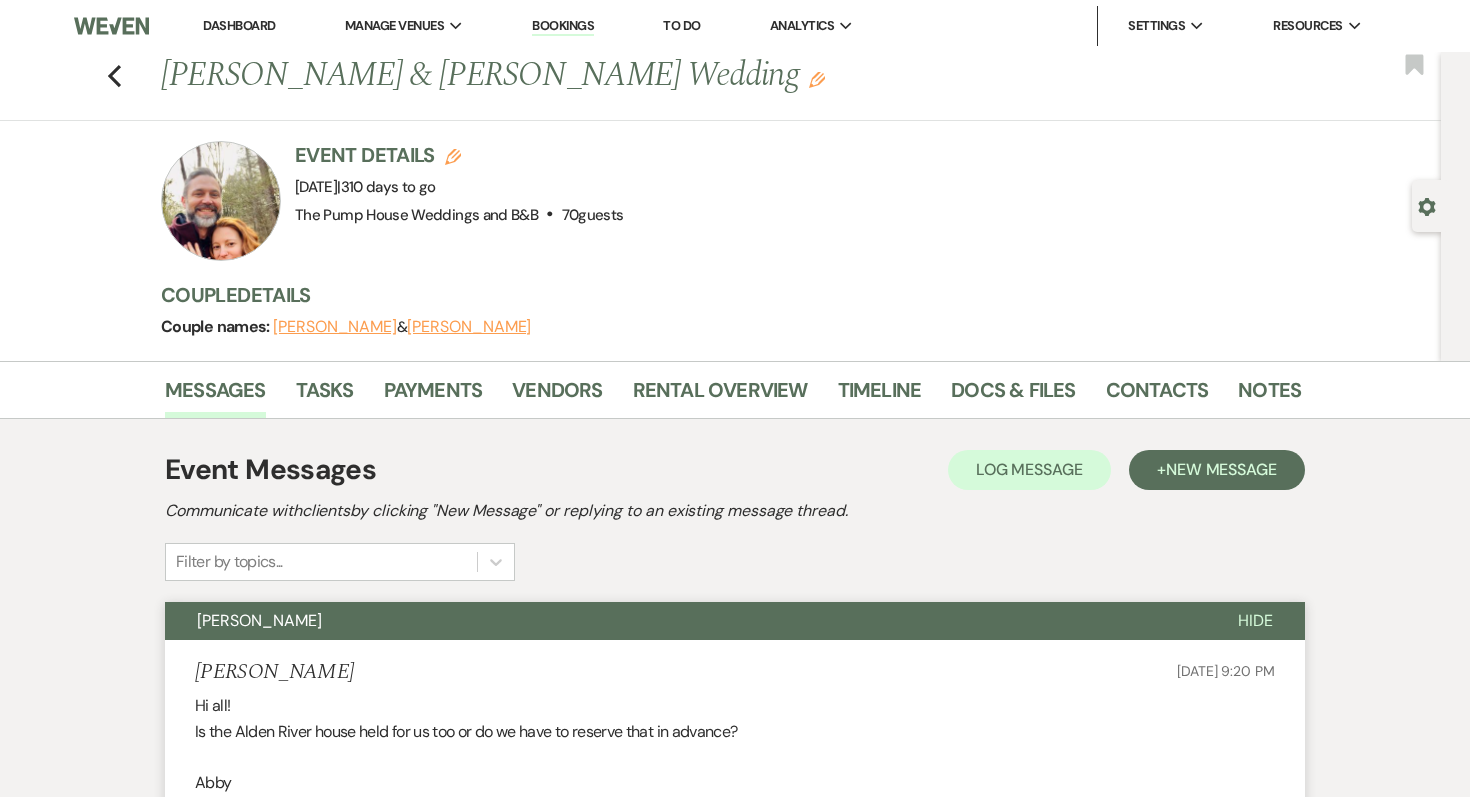 click on "Dashboard" at bounding box center [239, 25] 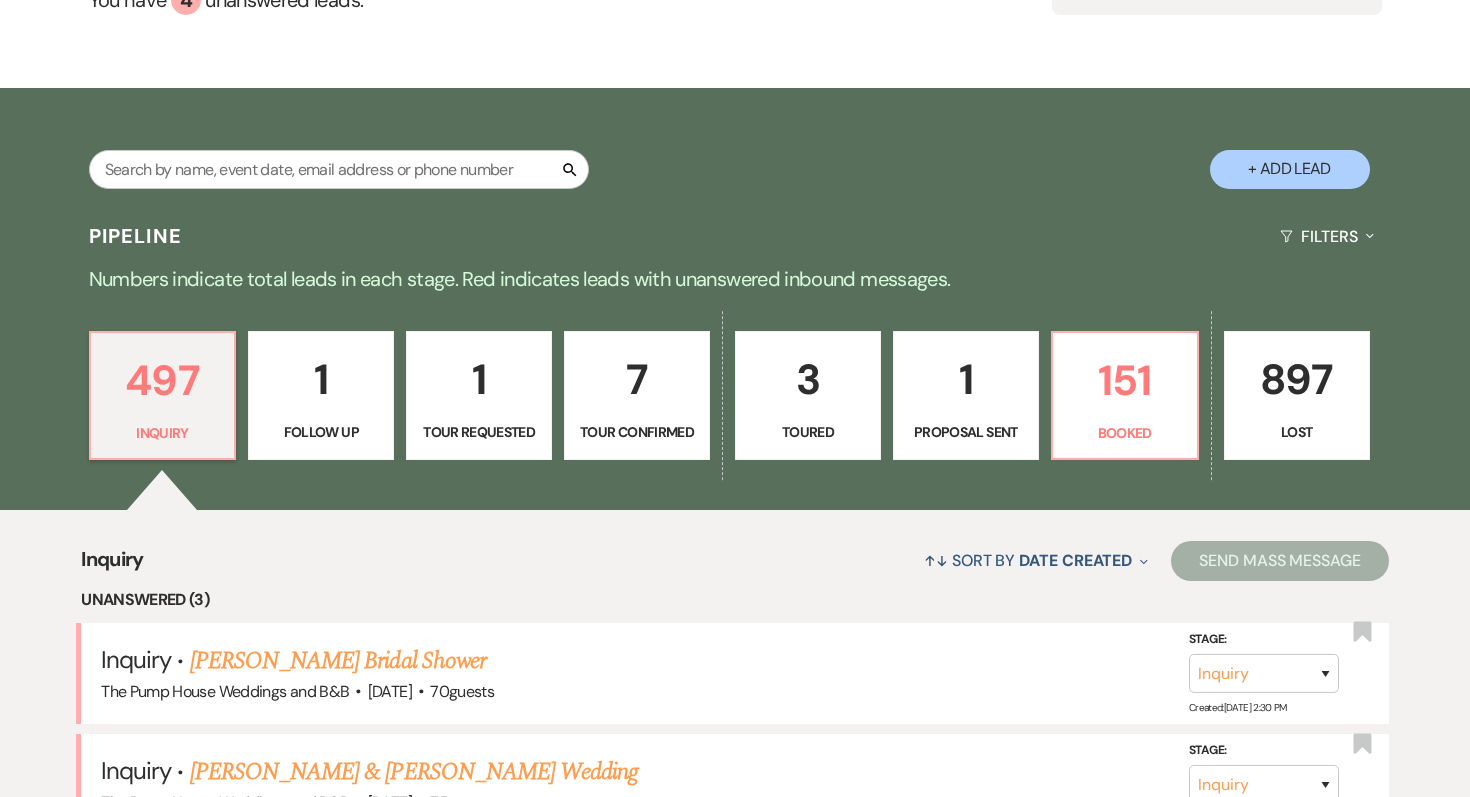 scroll, scrollTop: 314, scrollLeft: 0, axis: vertical 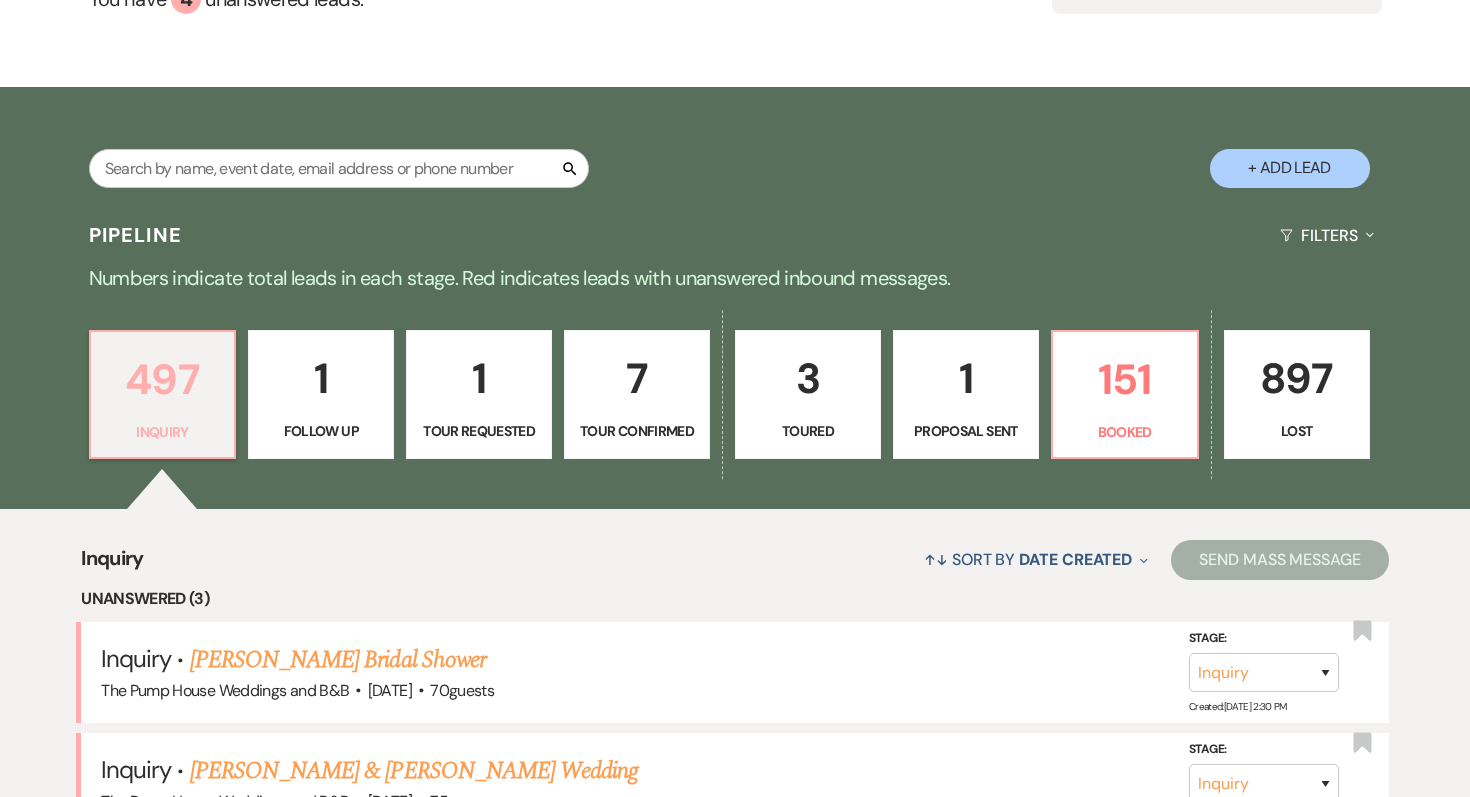 click on "497" at bounding box center (163, 379) 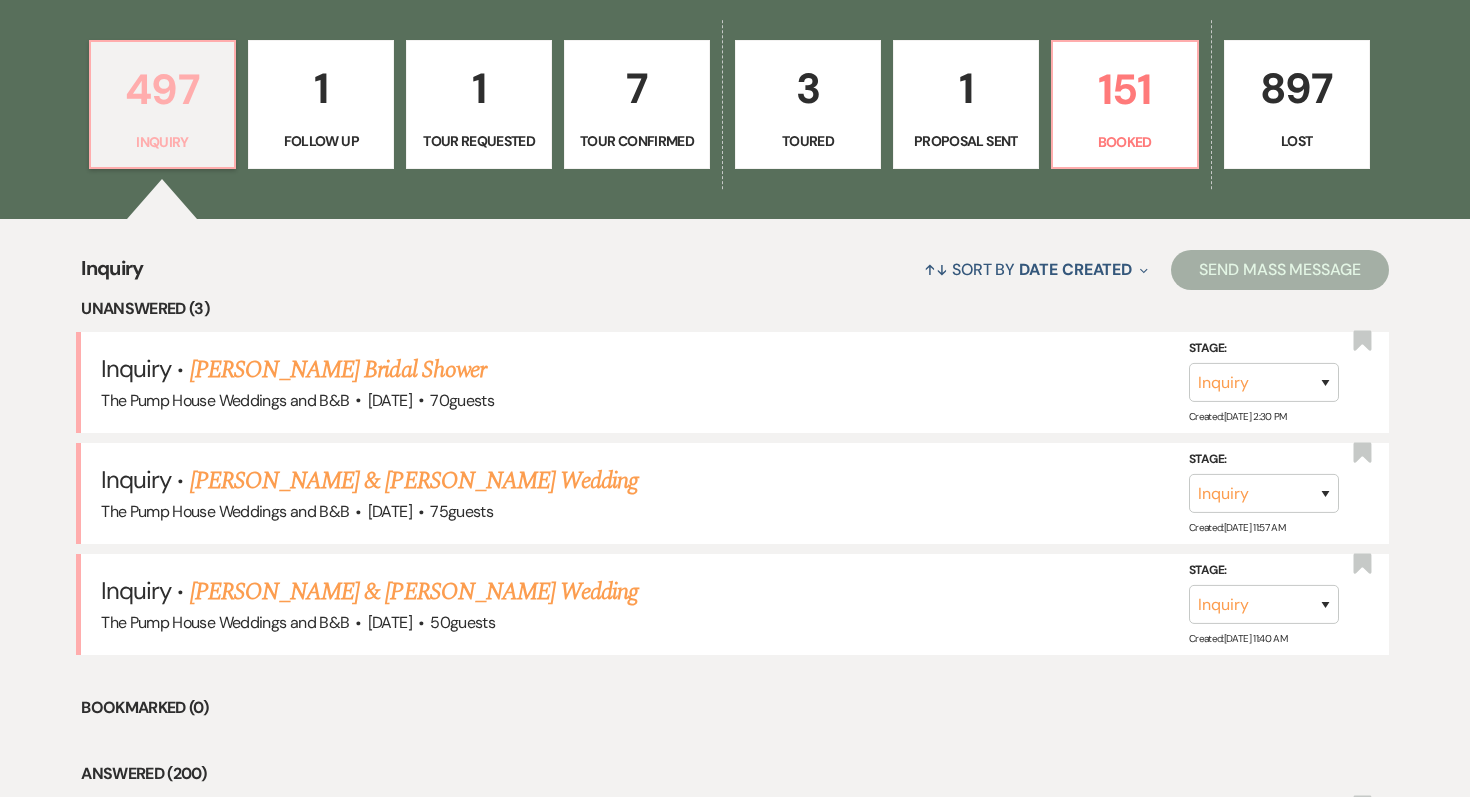 scroll, scrollTop: 605, scrollLeft: 0, axis: vertical 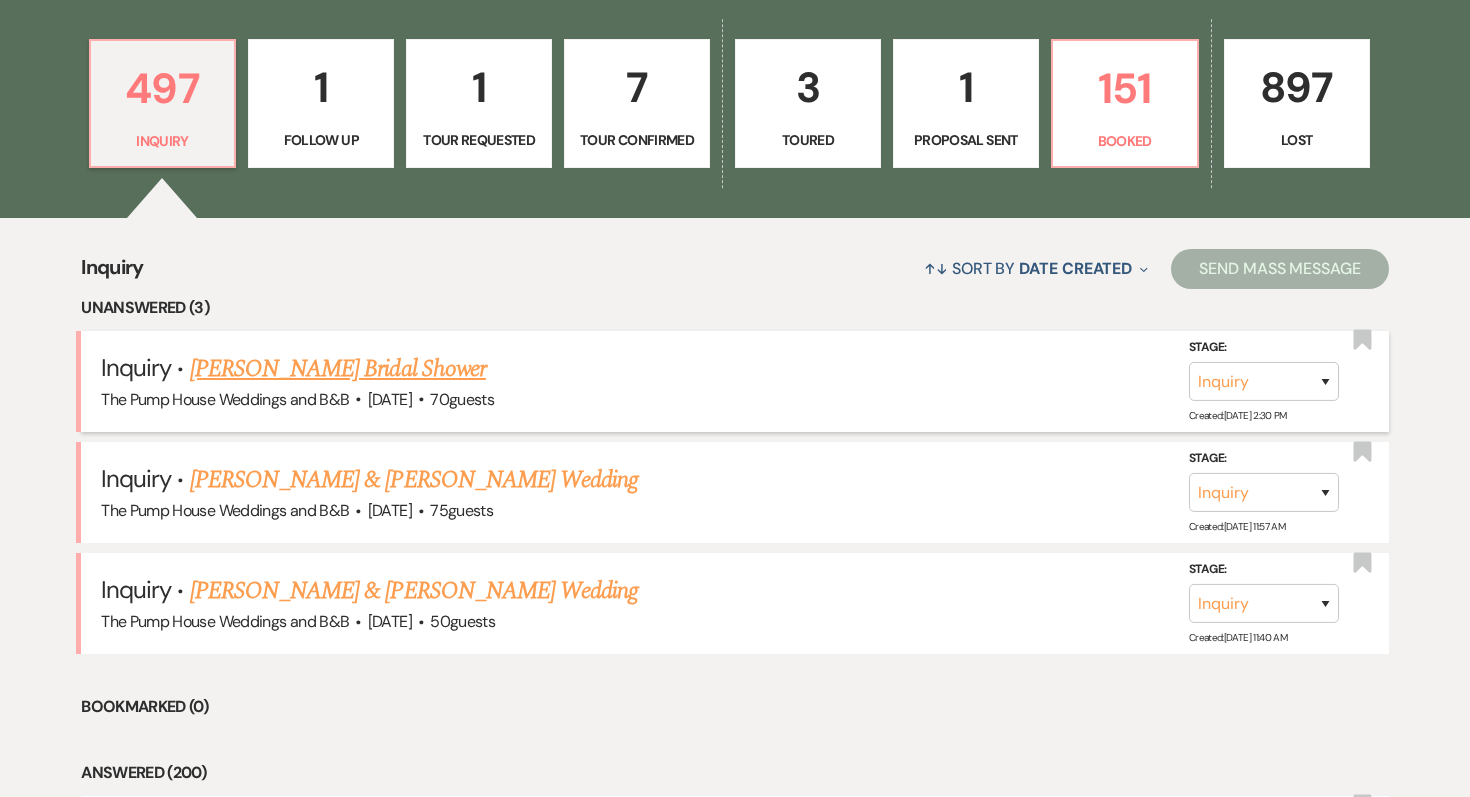 click on "[PERSON_NAME] Bridal Shower" at bounding box center [338, 369] 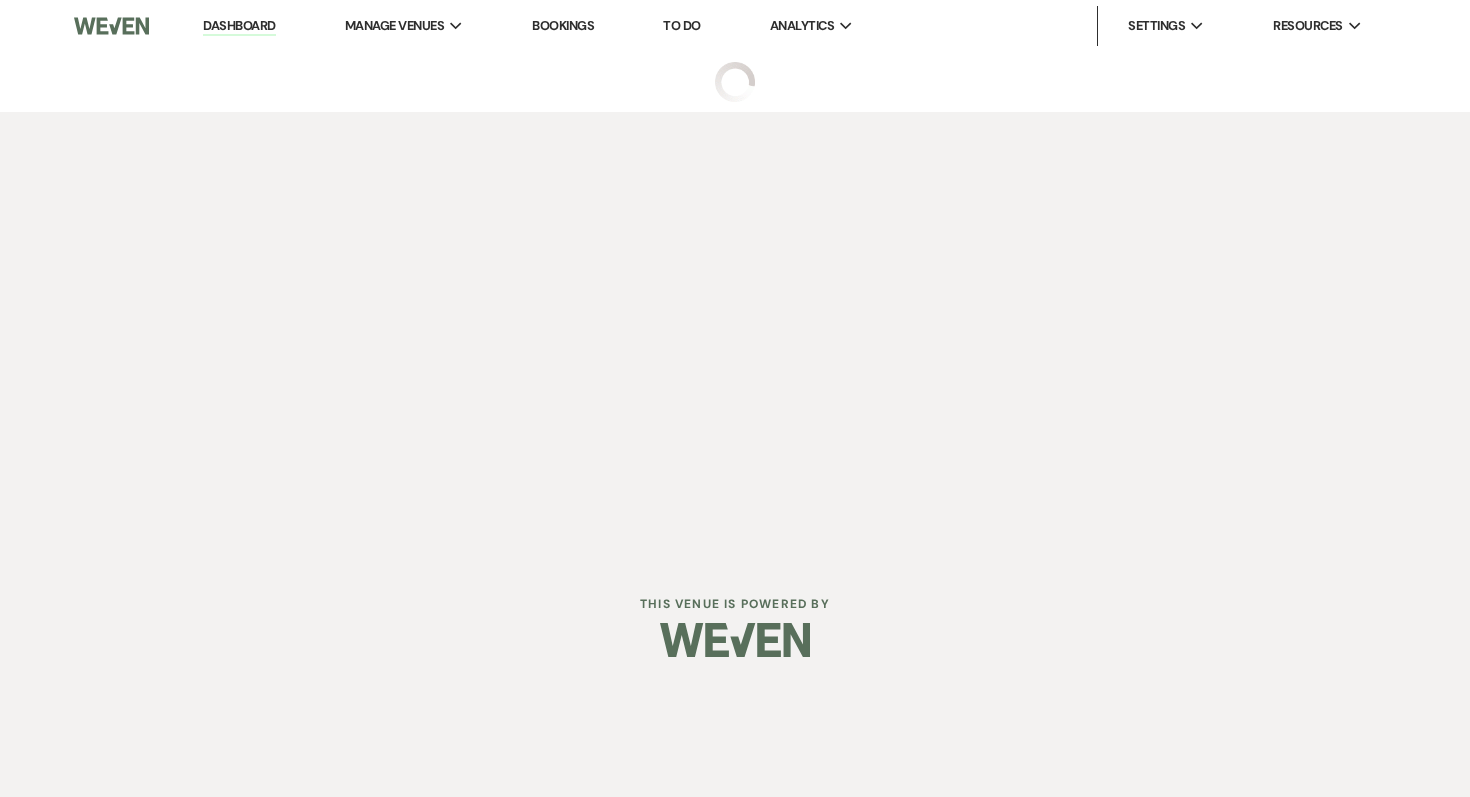 scroll, scrollTop: 0, scrollLeft: 0, axis: both 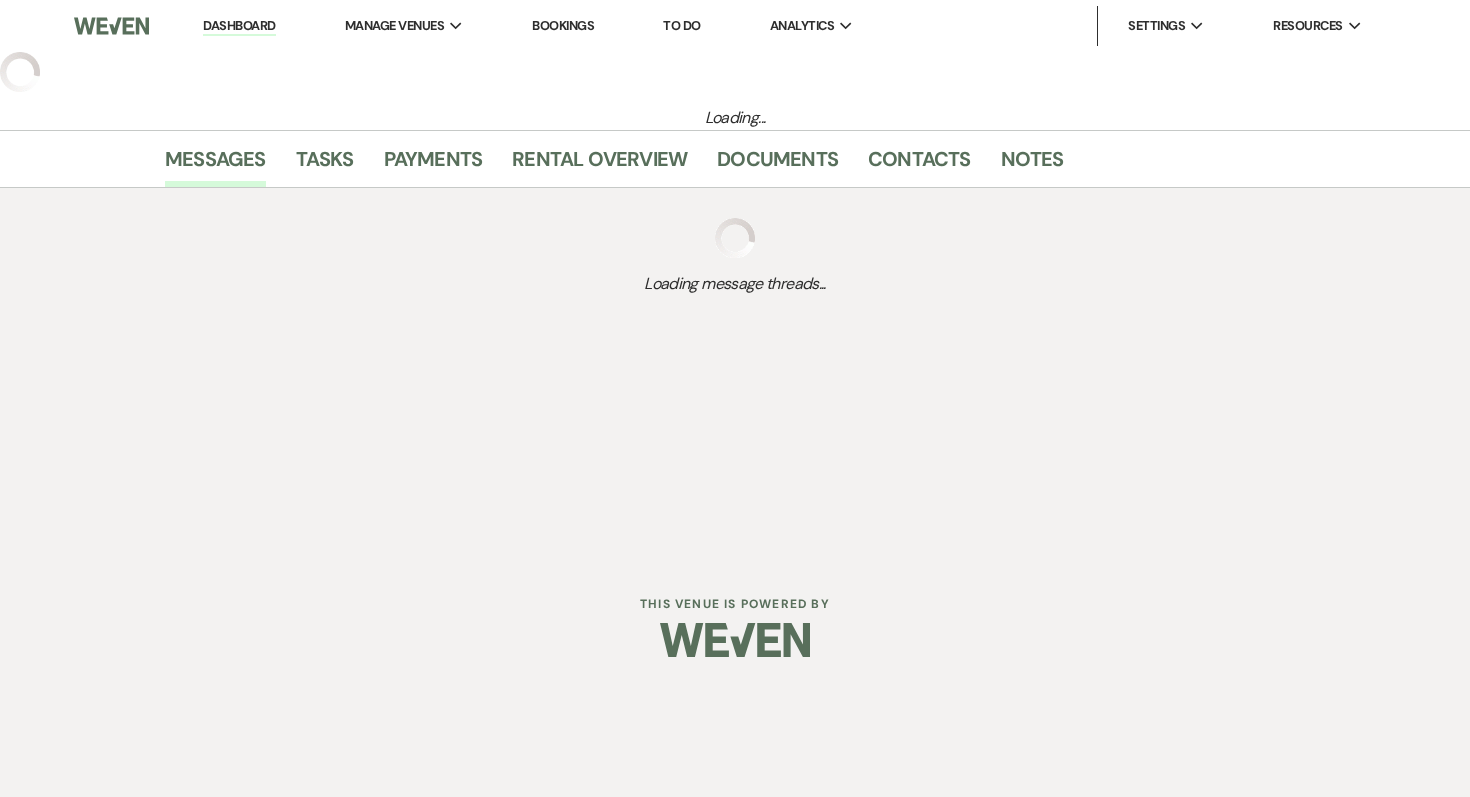 select on "5" 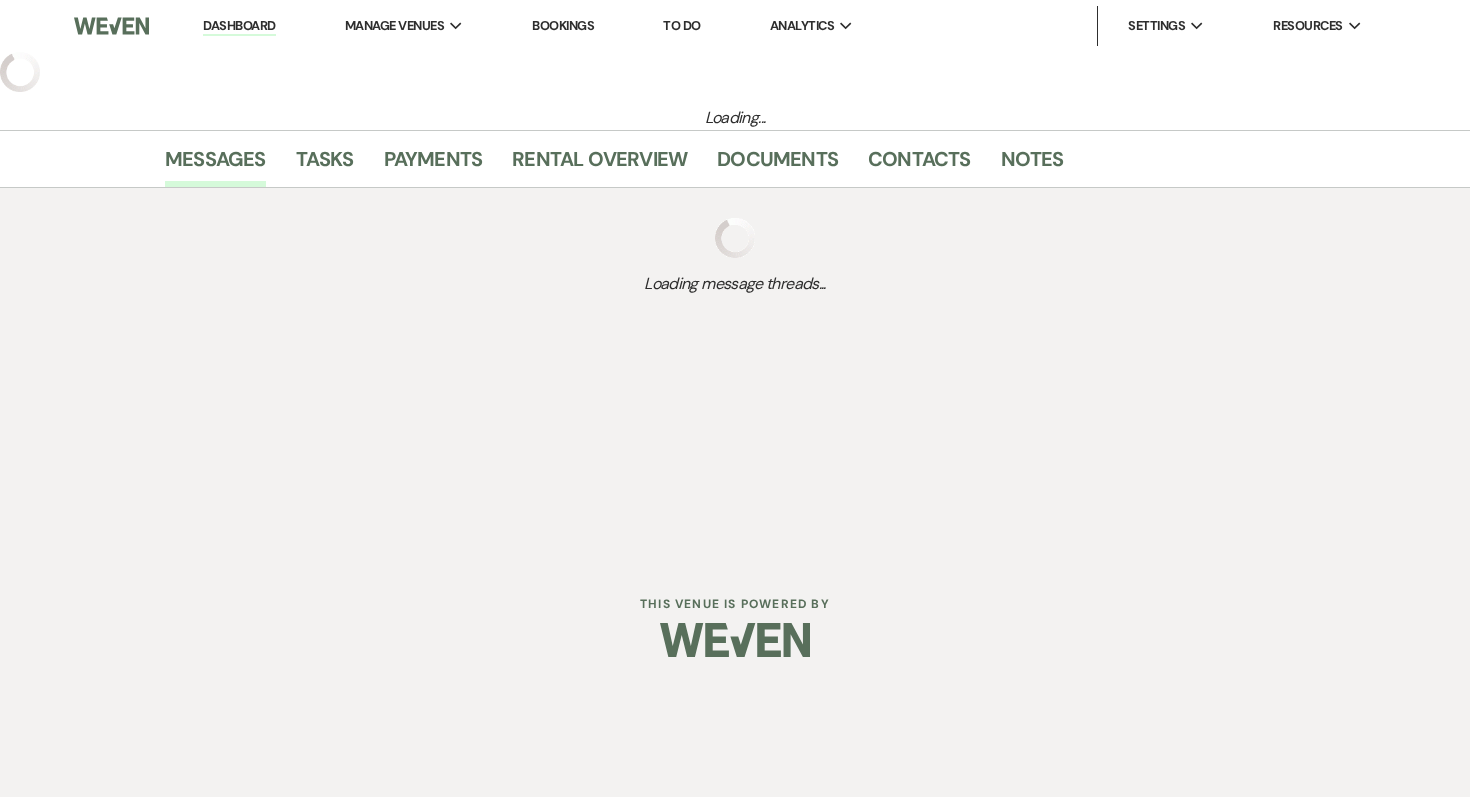 select on "5" 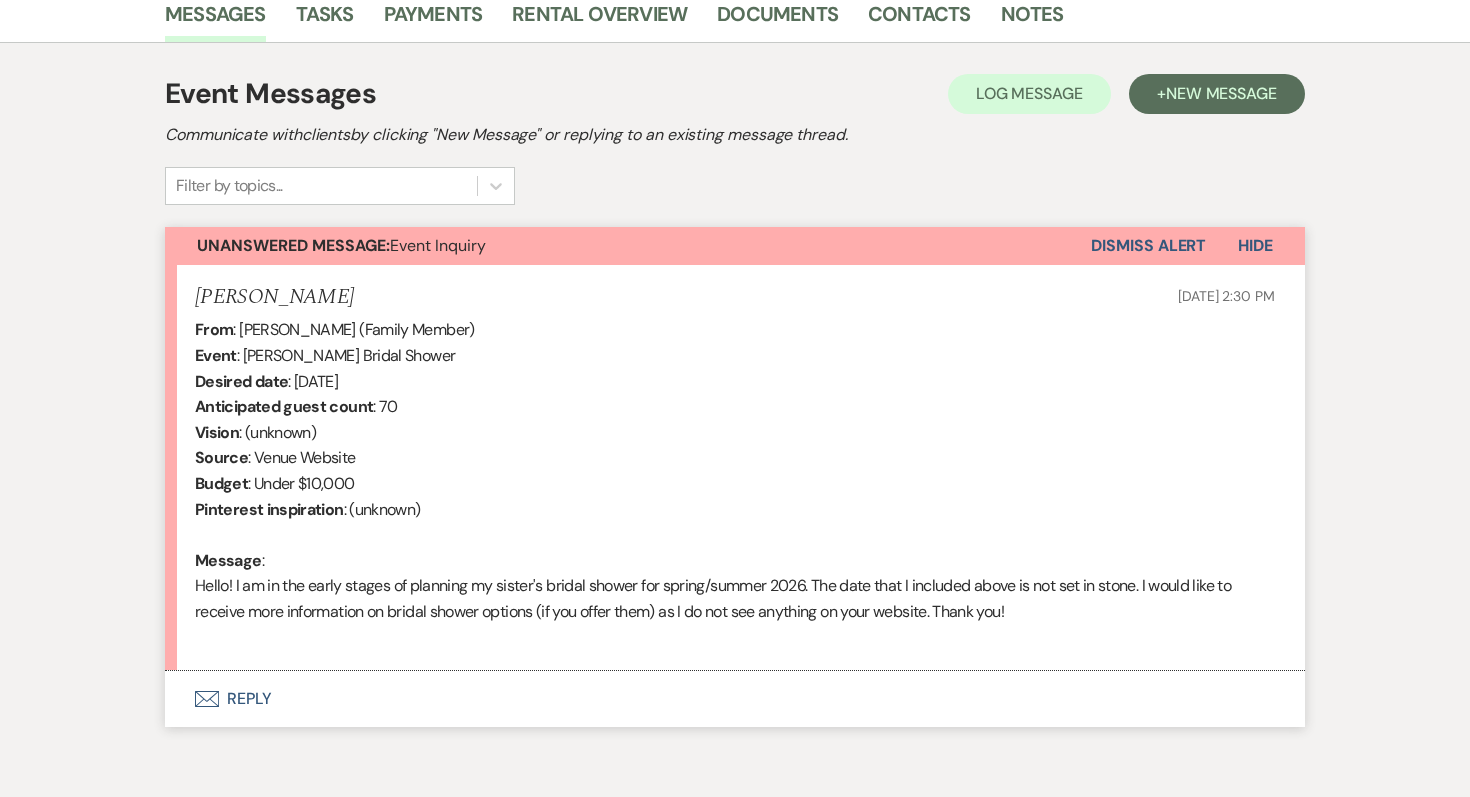 scroll, scrollTop: 518, scrollLeft: 0, axis: vertical 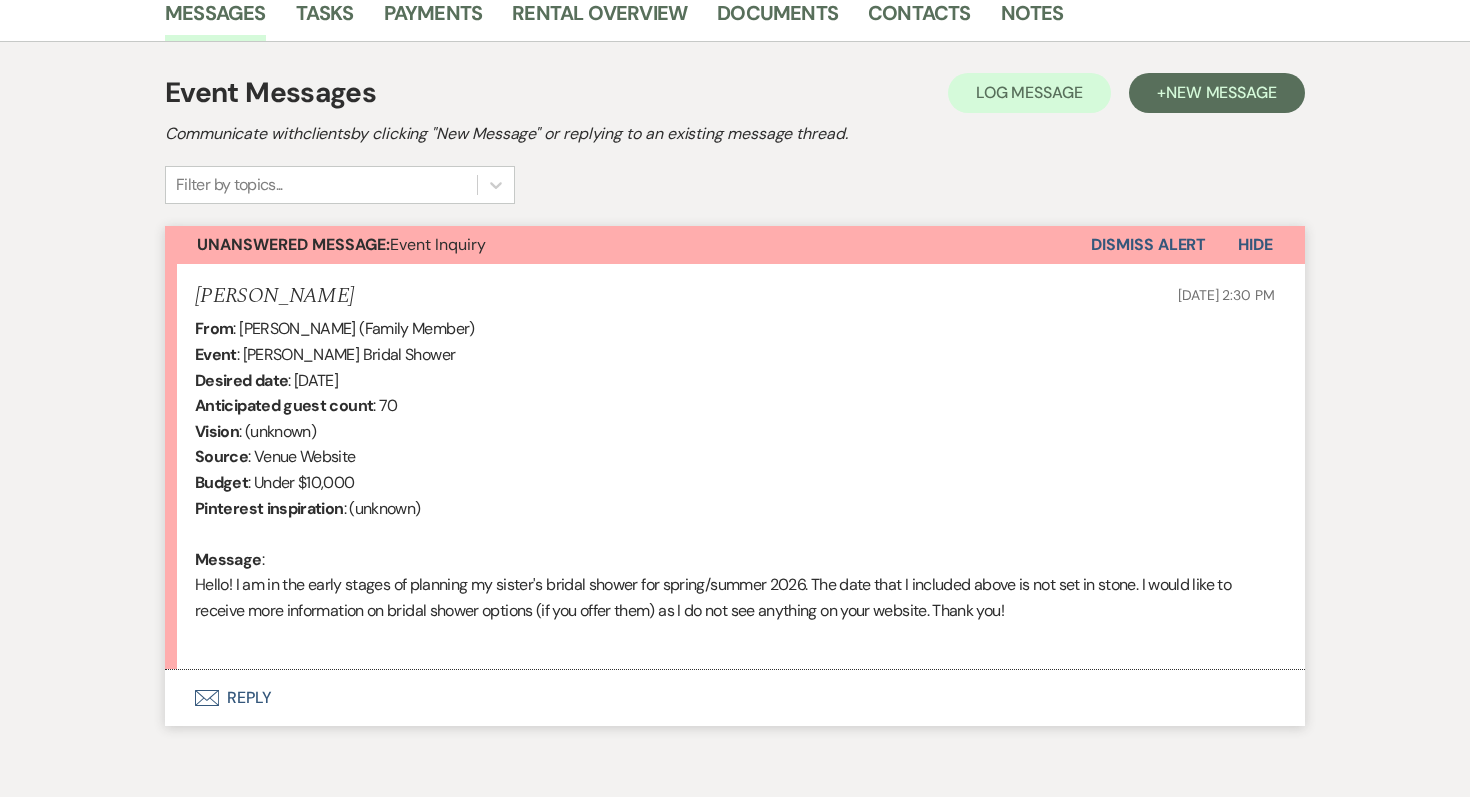click on "Envelope Reply" at bounding box center [735, 698] 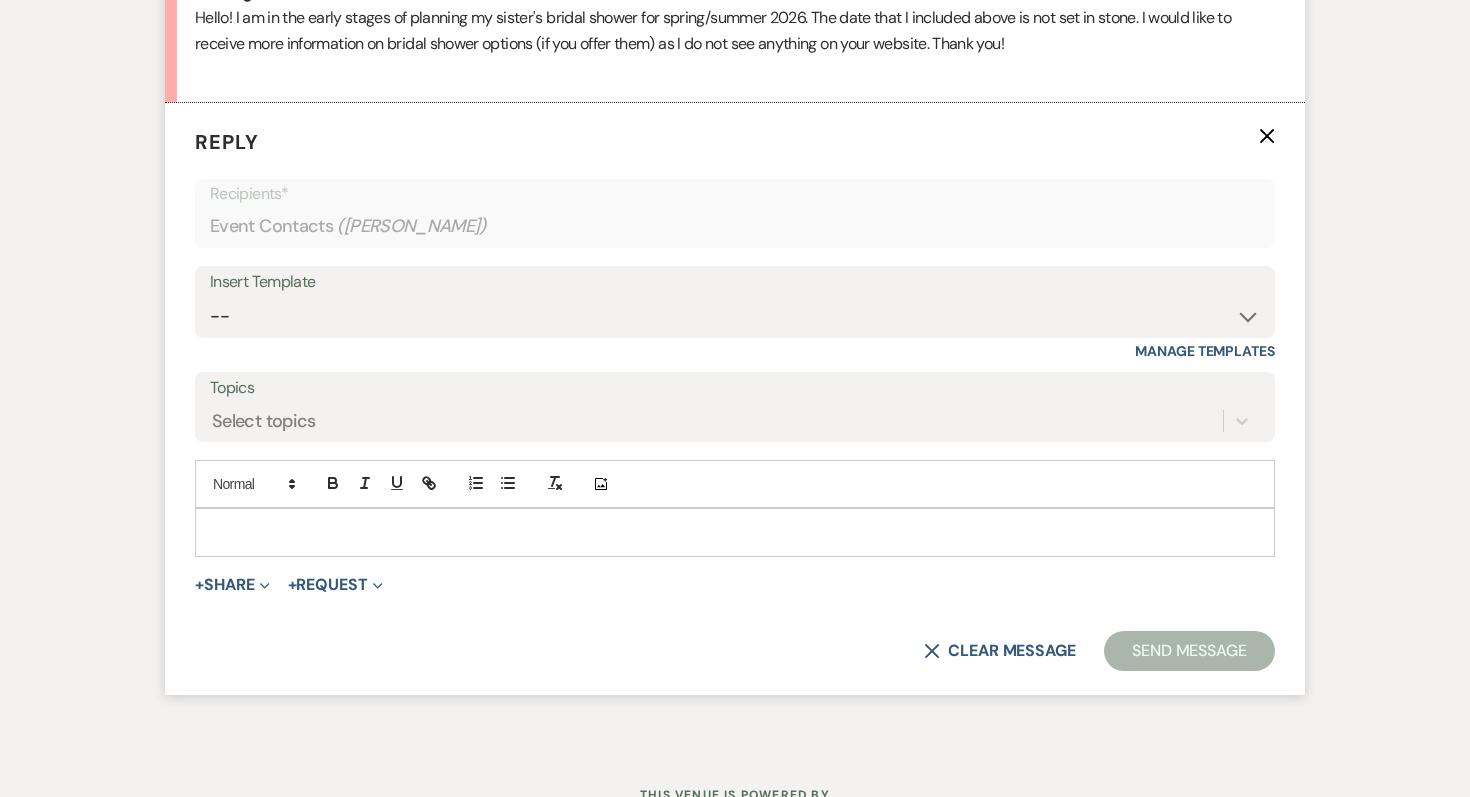 scroll, scrollTop: 1086, scrollLeft: 0, axis: vertical 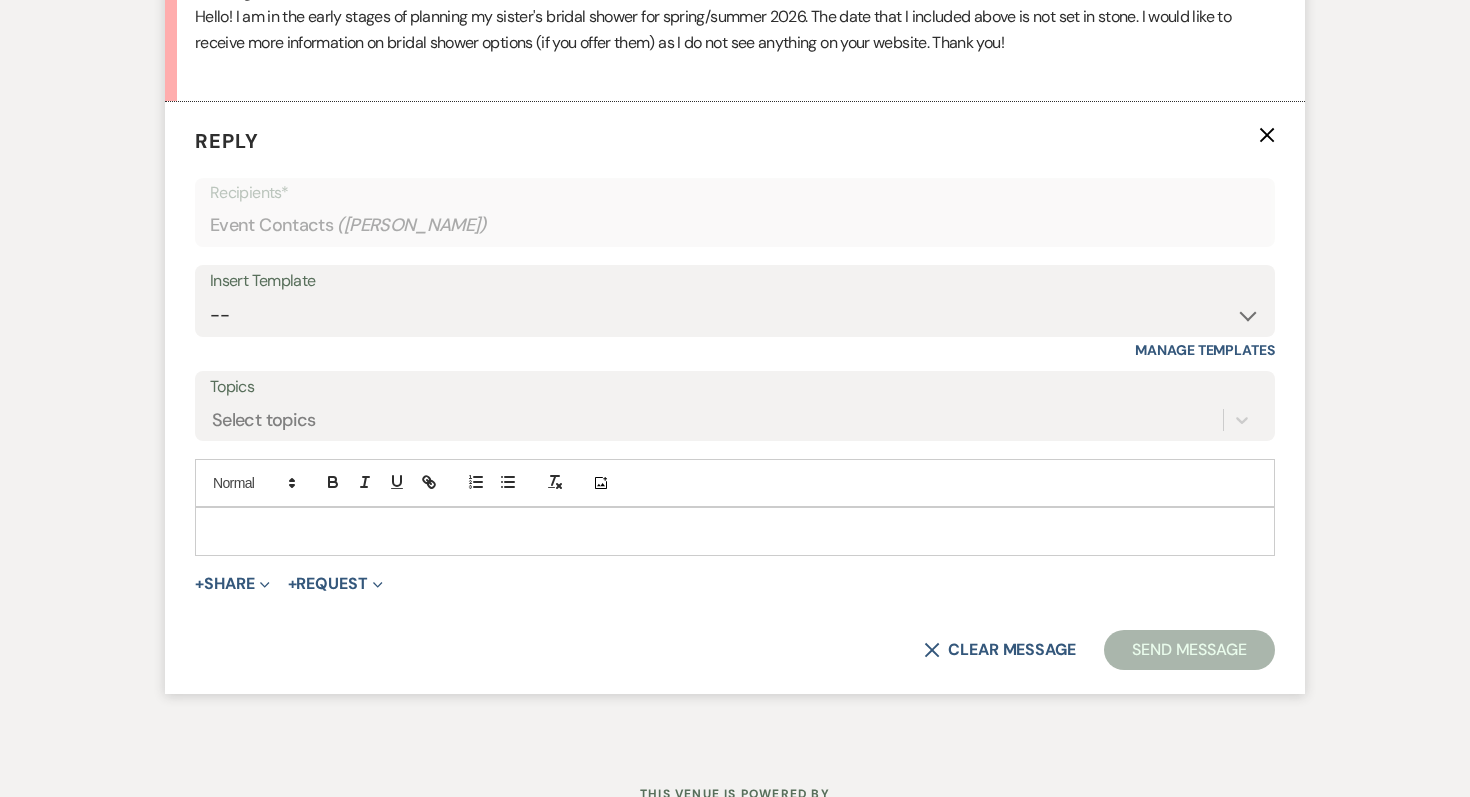 click at bounding box center [735, 531] 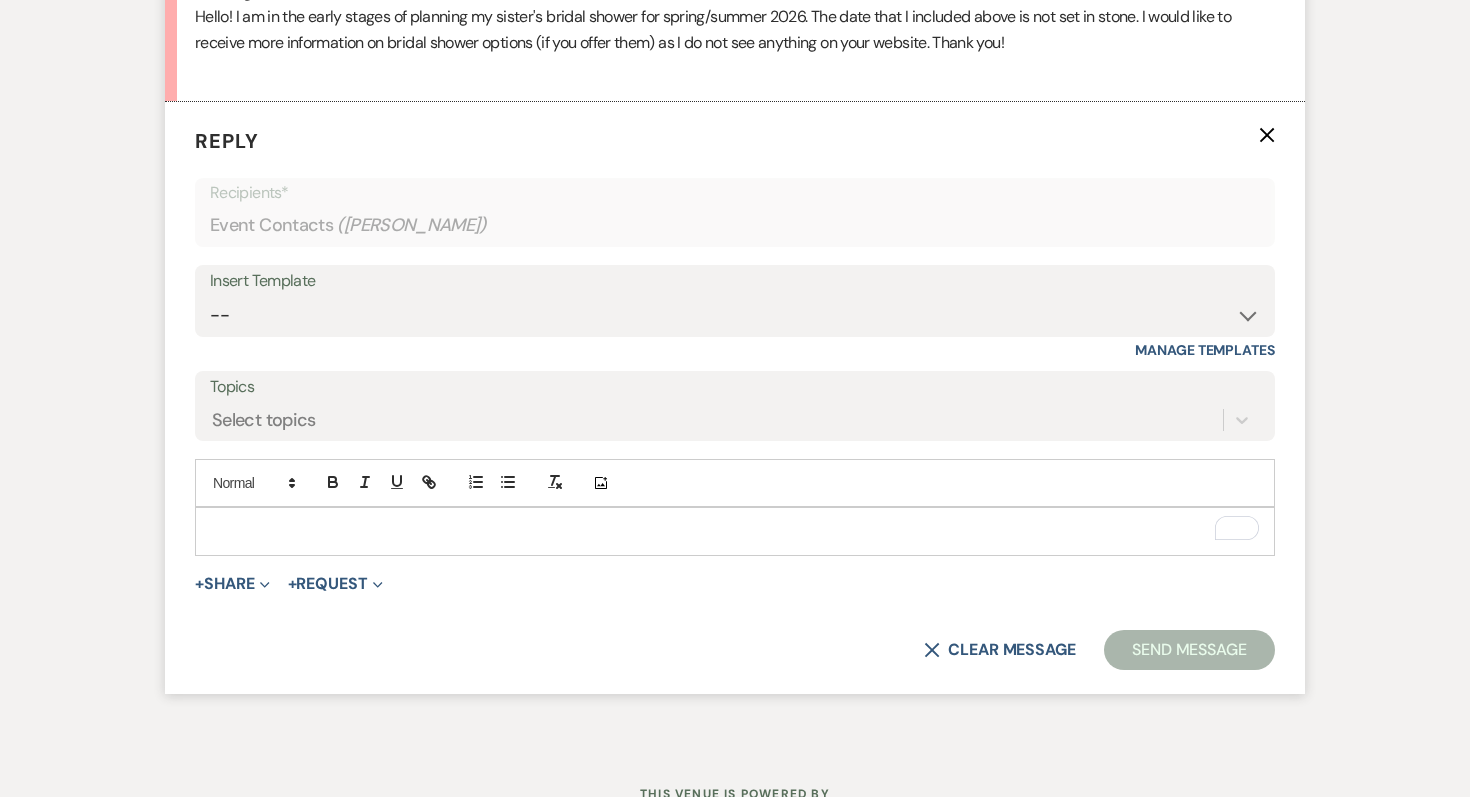 type 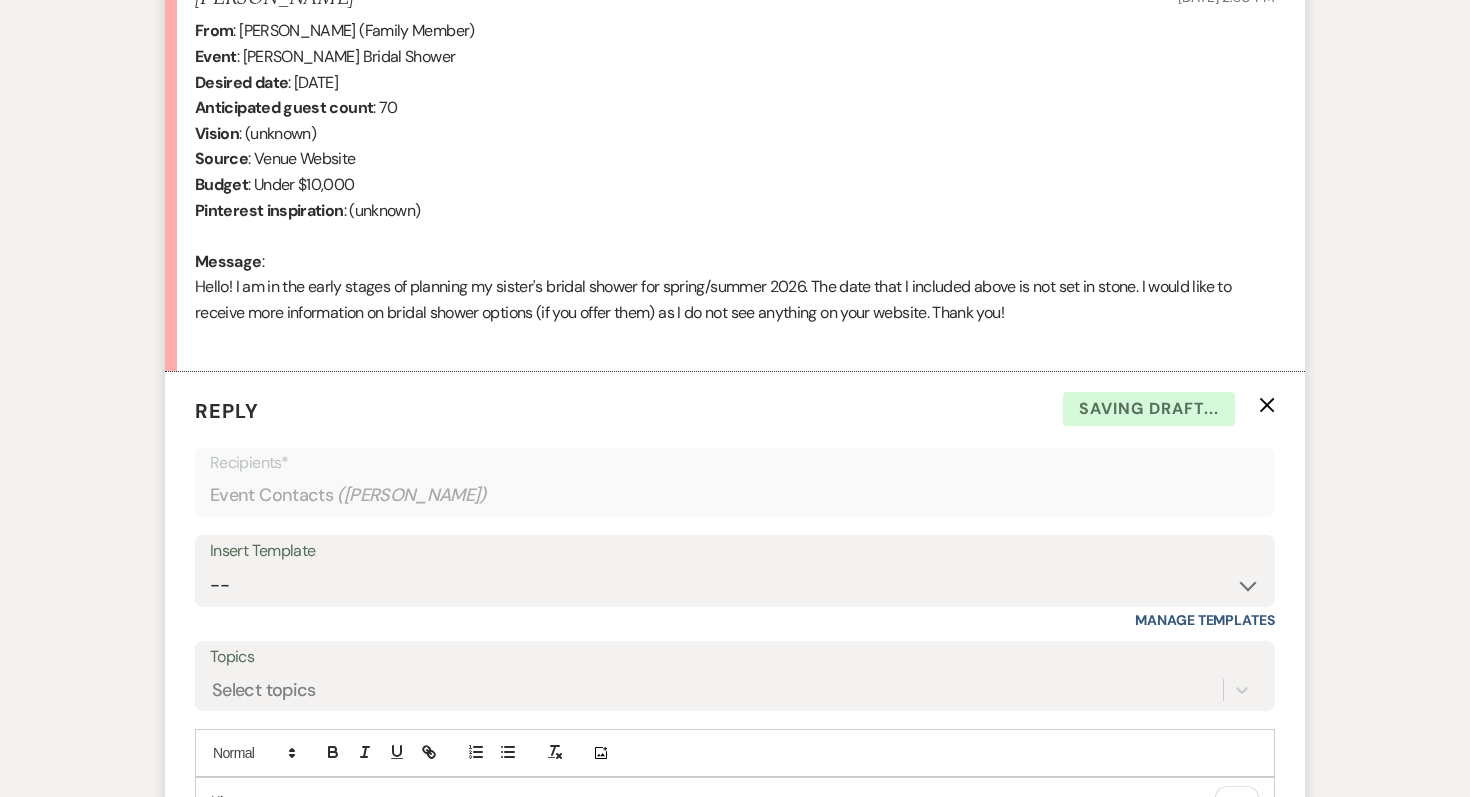 scroll, scrollTop: 811, scrollLeft: 0, axis: vertical 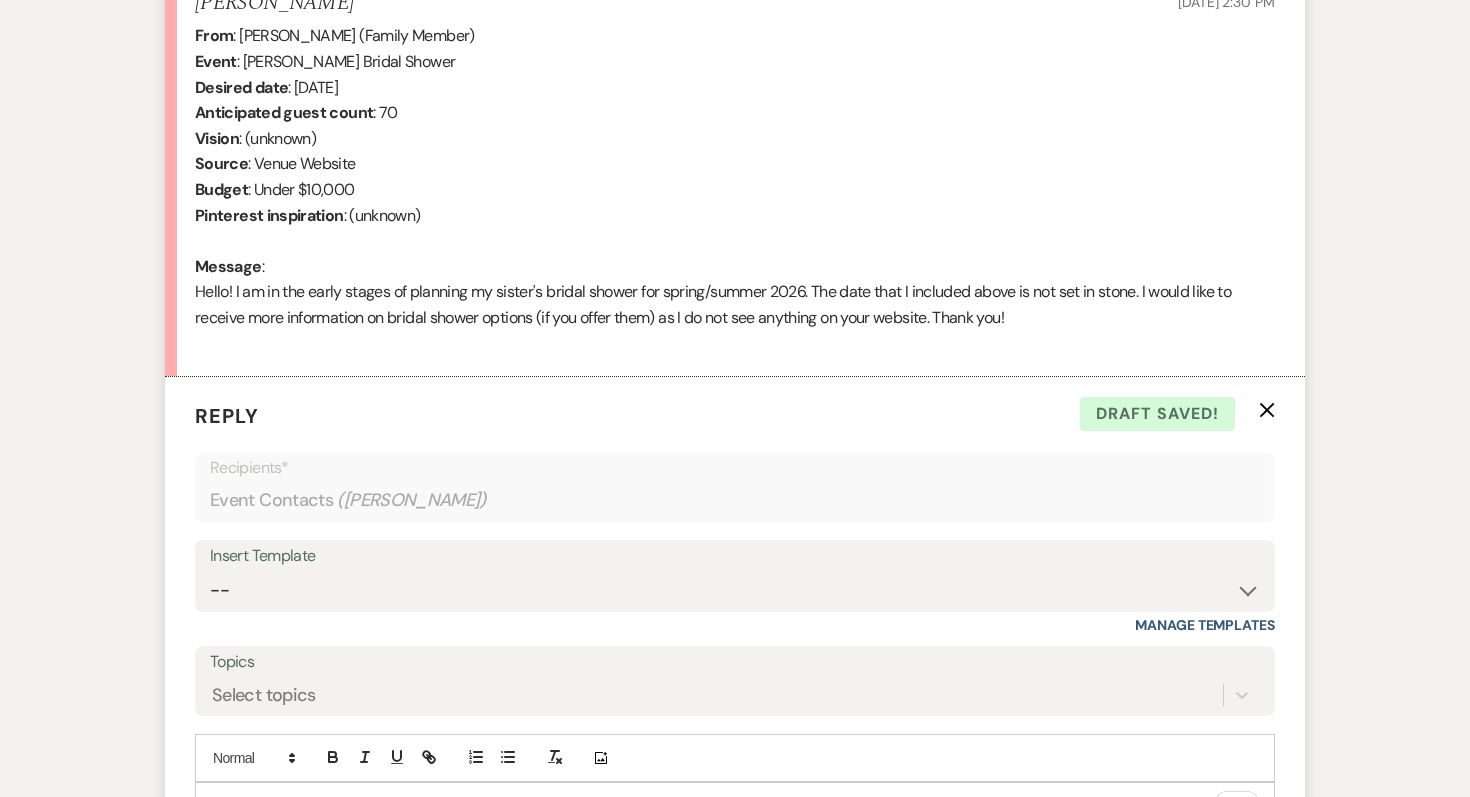 click on "From : [PERSON_NAME] (Family Member)
Event : [PERSON_NAME] Bridal Shower
Desired date : [DATE]
Anticipated guest count : 70
Vision : (unknown)
Source : Venue Website
Budget : Under $10,000
Pinterest inspiration : (unknown)
Message :   Hello!
I am in the early stages of planning my sister's bridal shower for spring/summer 2026.  The date that I included above is not set in stone. I would like to receive more information on bridal shower options (if you offer them) as I do not see anything on your website. Thank you!" at bounding box center [735, 189] 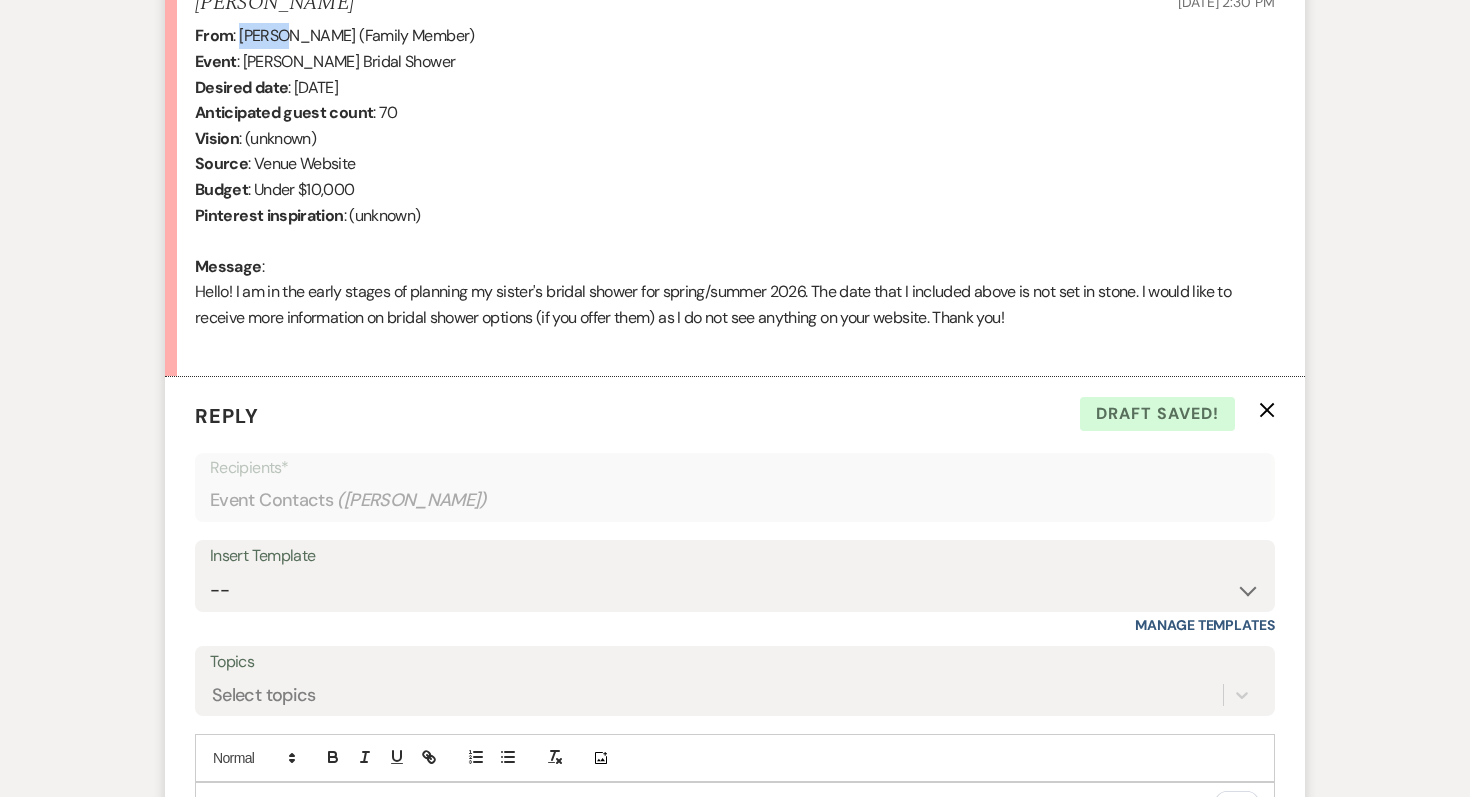 click on "From : [PERSON_NAME] (Family Member)
Event : [PERSON_NAME] Bridal Shower
Desired date : [DATE]
Anticipated guest count : 70
Vision : (unknown)
Source : Venue Website
Budget : Under $10,000
Pinterest inspiration : (unknown)
Message :   Hello!
I am in the early stages of planning my sister's bridal shower for spring/summer 2026.  The date that I included above is not set in stone. I would like to receive more information on bridal shower options (if you offer them) as I do not see anything on your website. Thank you!" at bounding box center [735, 189] 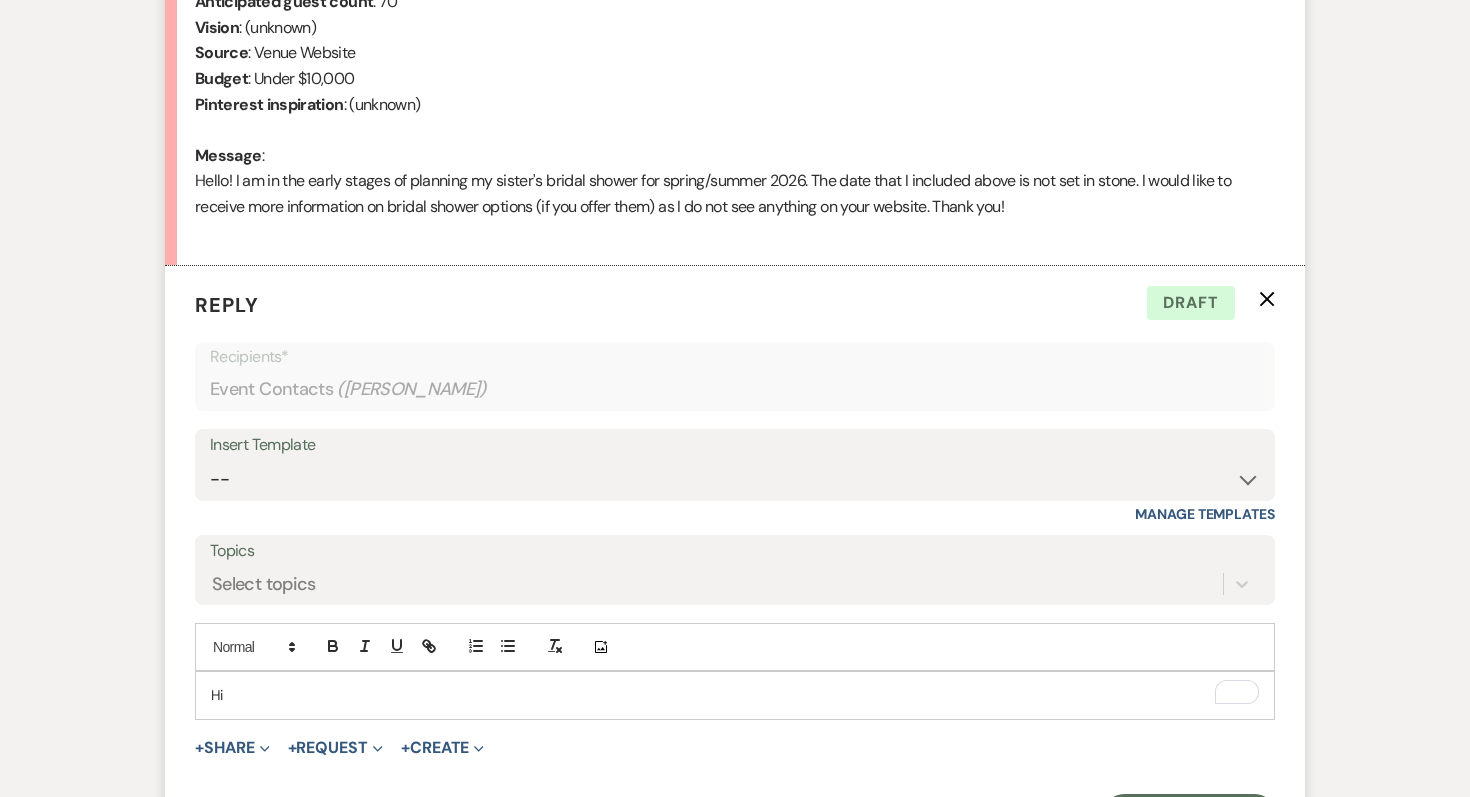 scroll, scrollTop: 935, scrollLeft: 0, axis: vertical 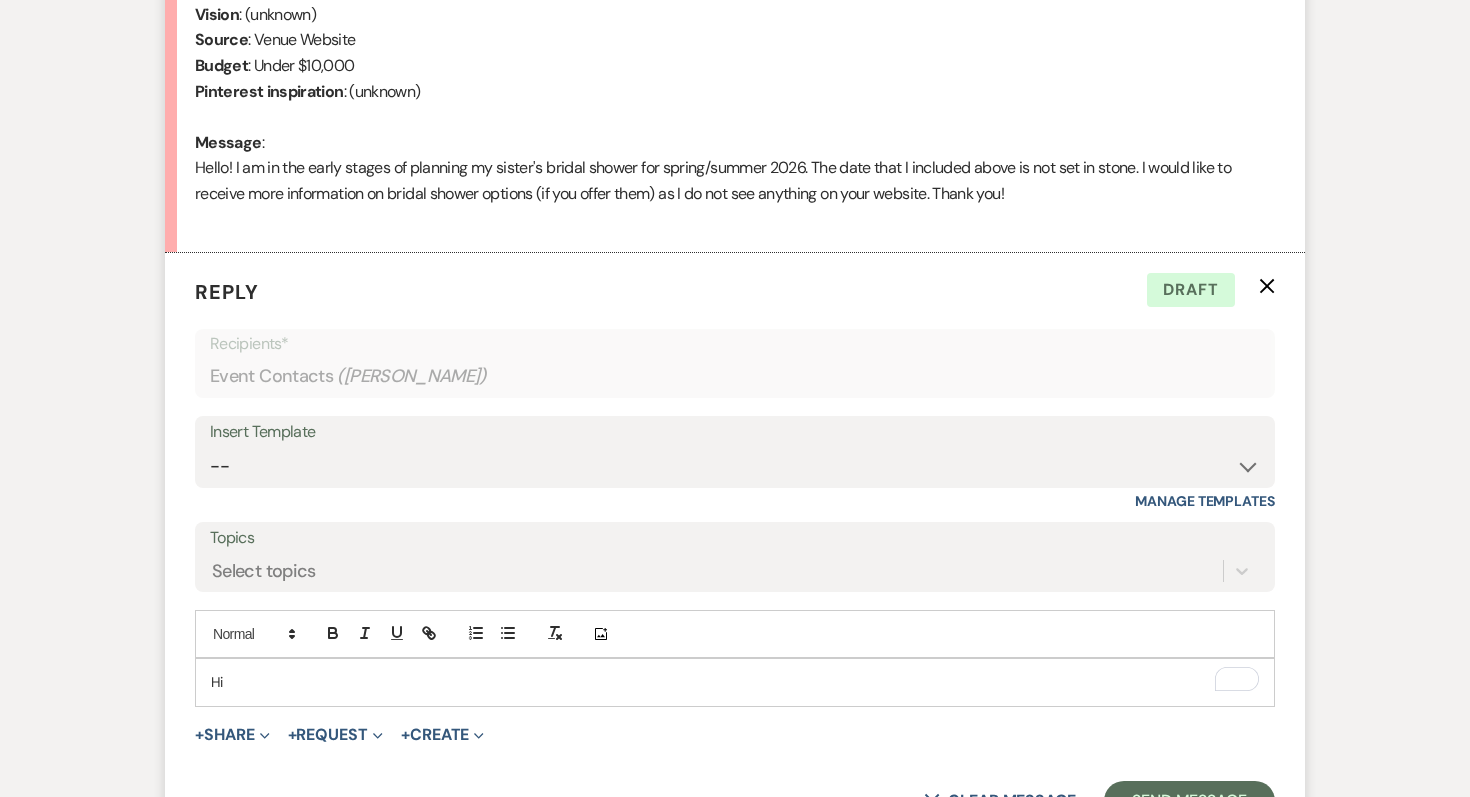 click on "Hi" at bounding box center (735, 682) 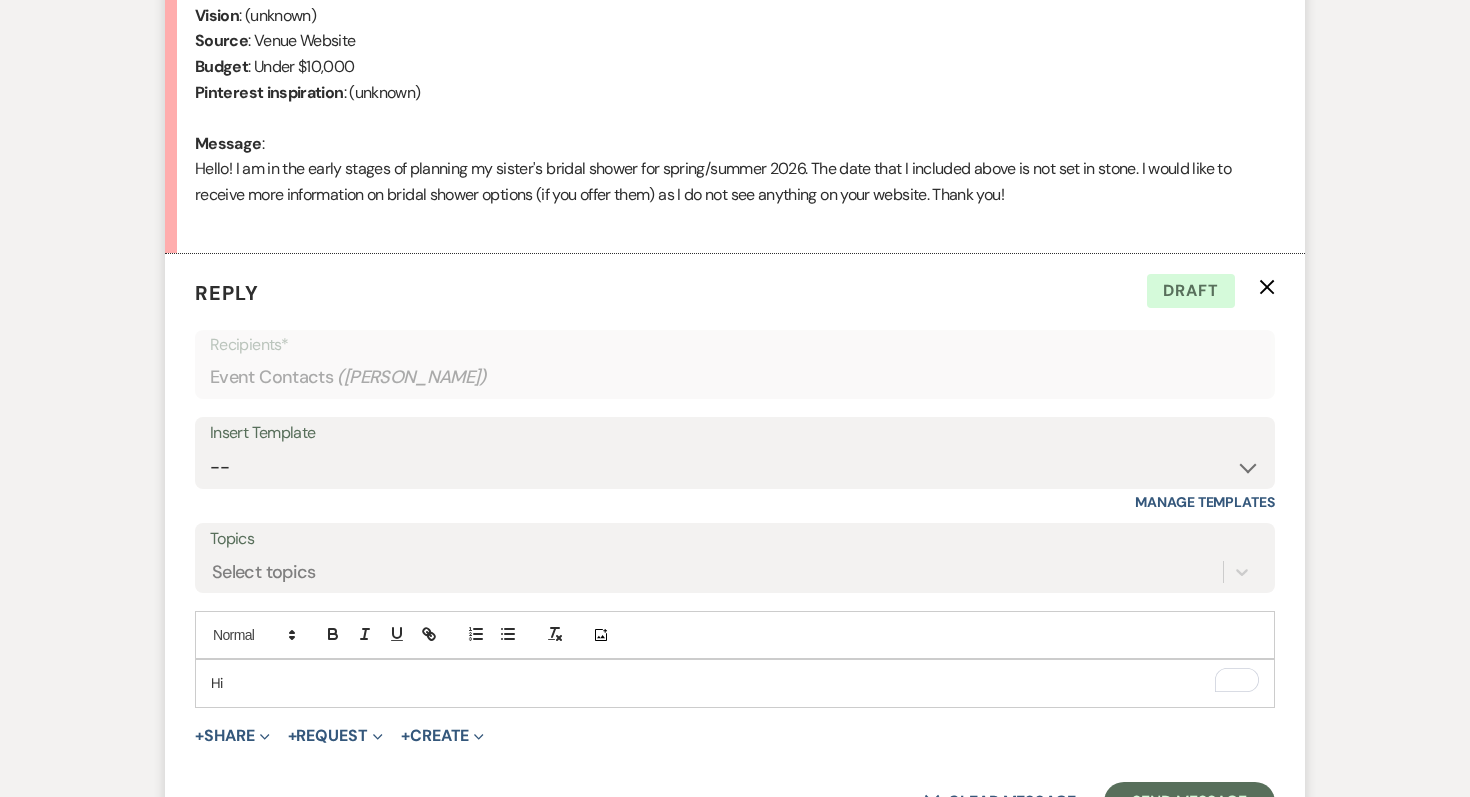 scroll, scrollTop: 947, scrollLeft: 0, axis: vertical 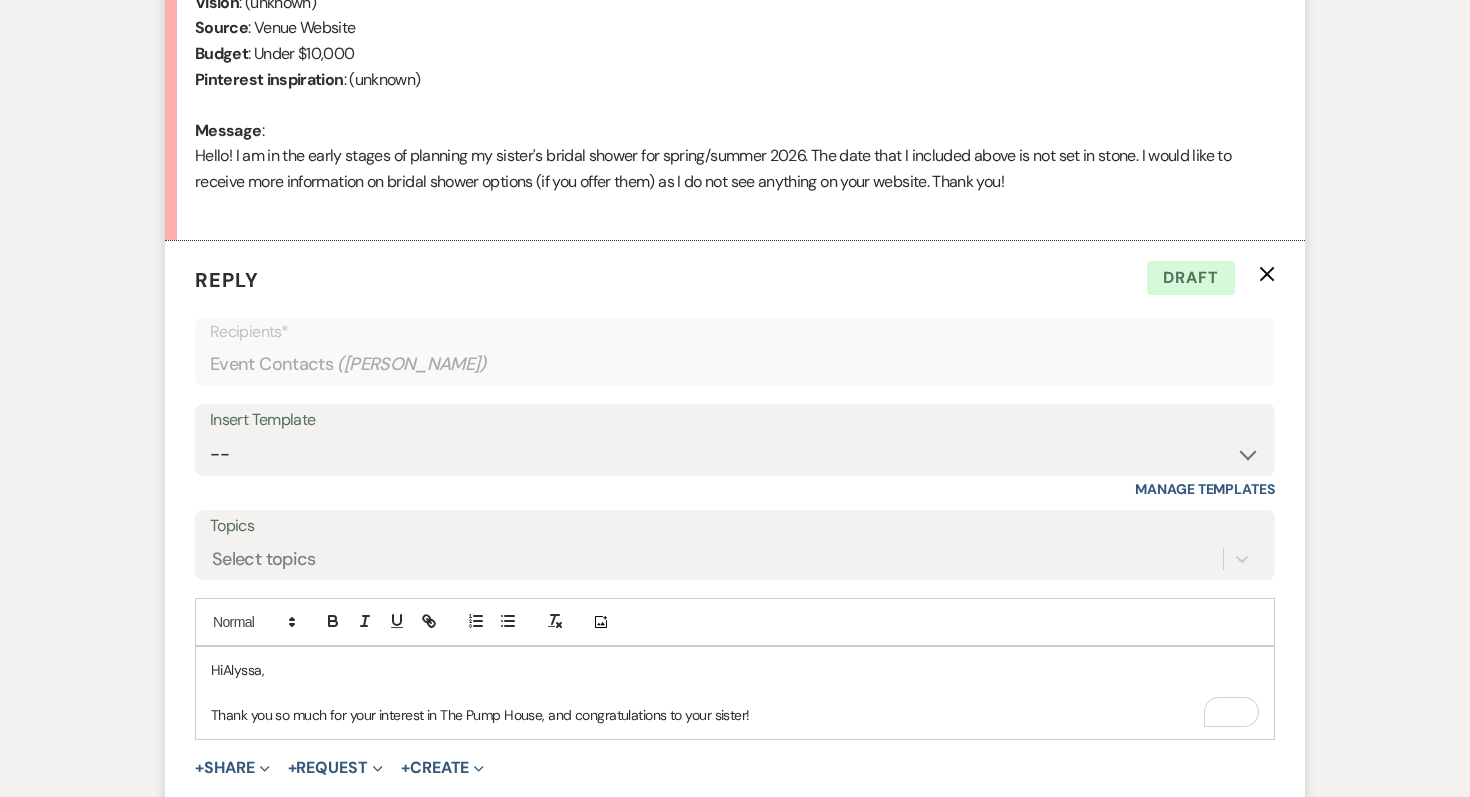 click on "Thank you so much for your interest in The Pump House, and congratulations to your sister!" at bounding box center (735, 715) 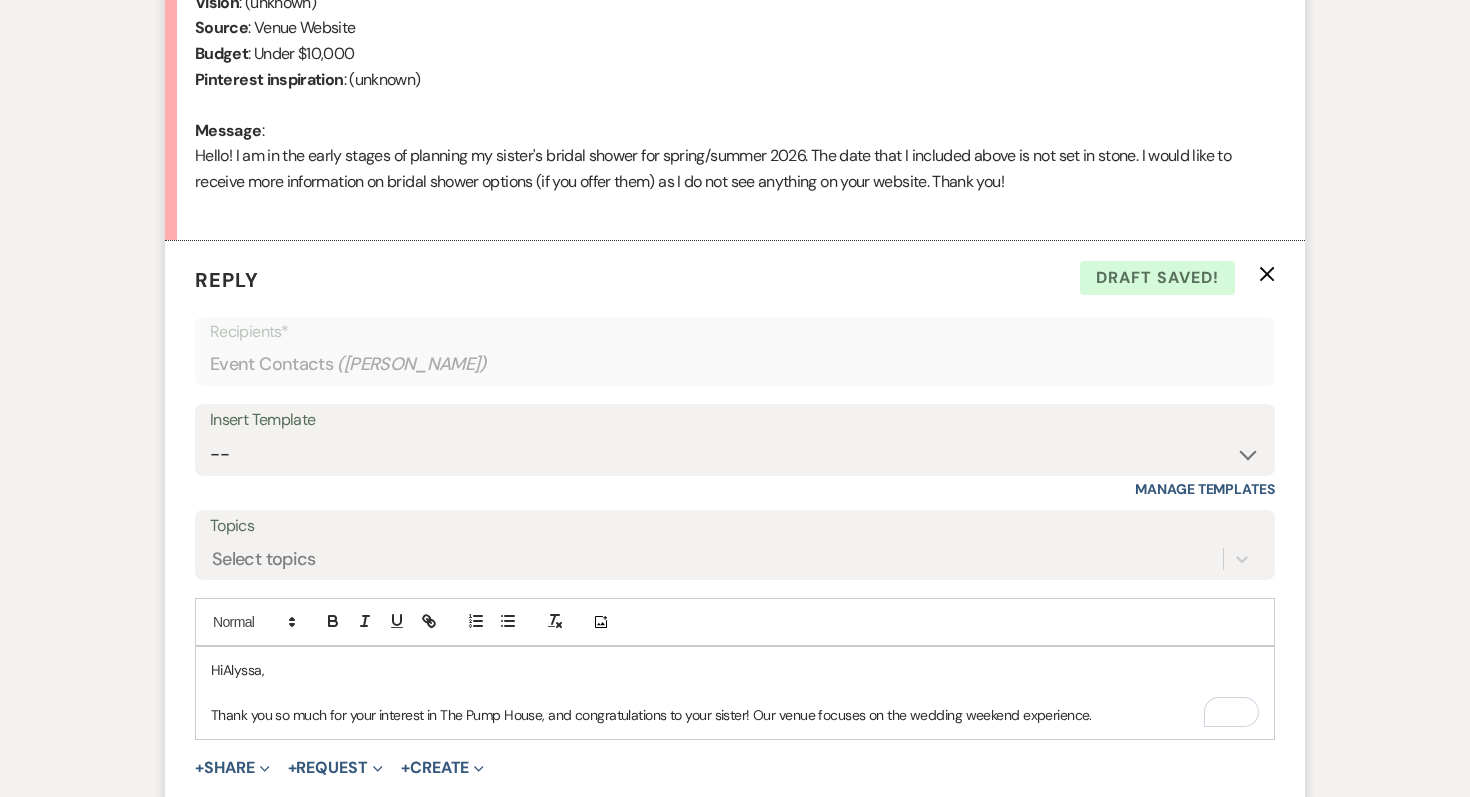 click on "Thank you so much for your interest in The Pump House, and congratulations to your sister! Our venue focuses on the wedding weekend experience." at bounding box center (735, 715) 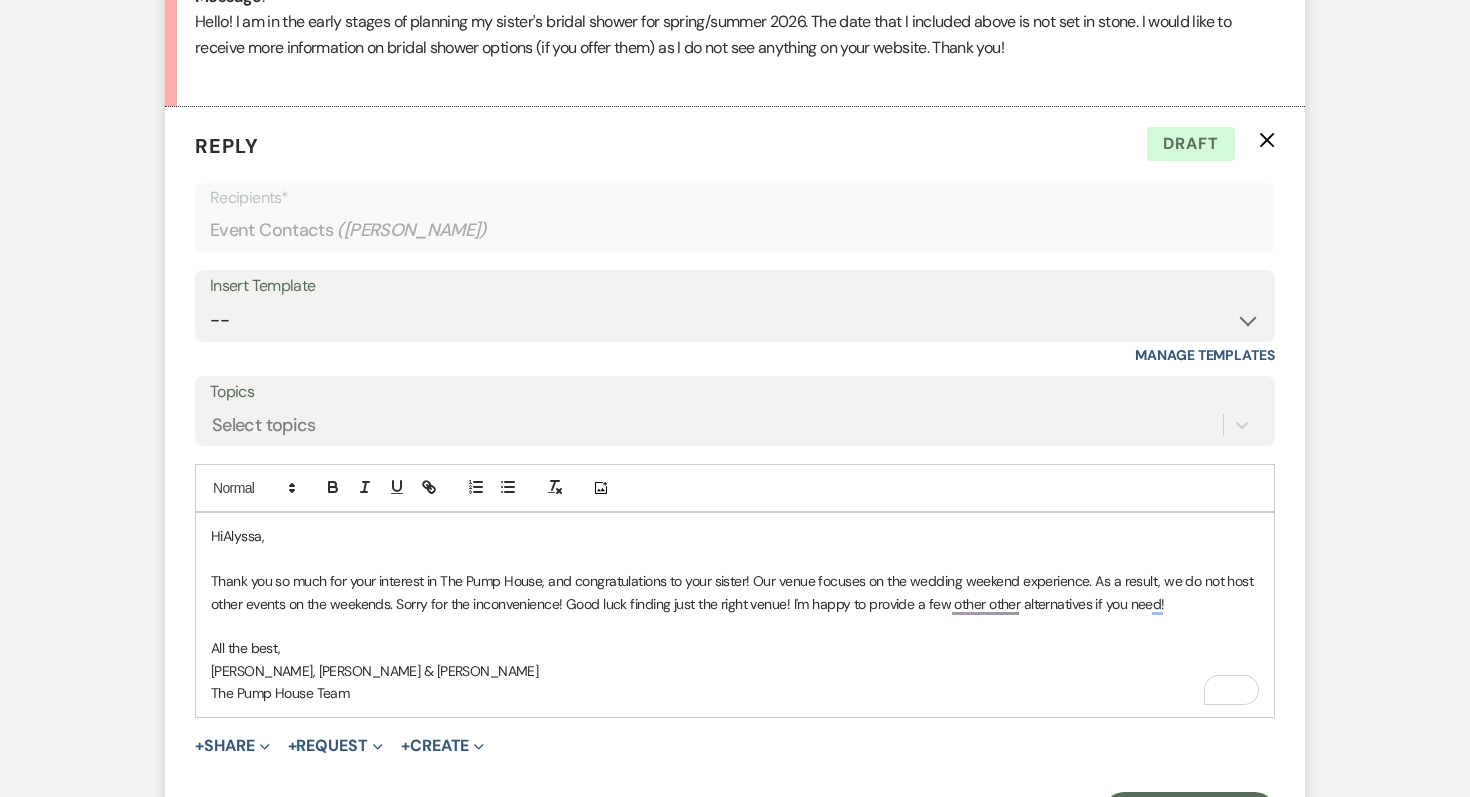 scroll, scrollTop: 1079, scrollLeft: 0, axis: vertical 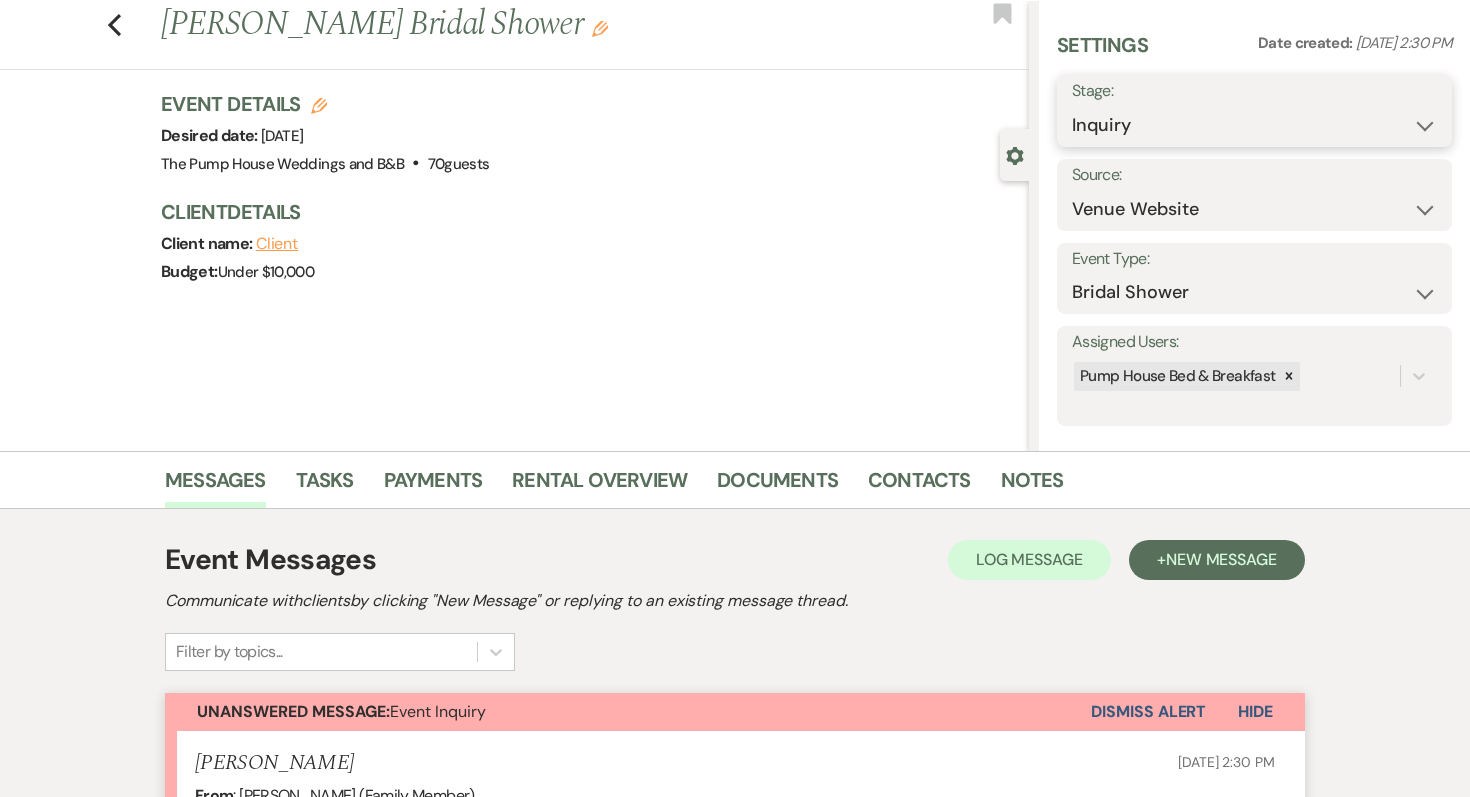 click on "Inquiry Follow Up Tour Requested Tour Confirmed Toured Proposal Sent Booked Lost" at bounding box center [1254, 125] 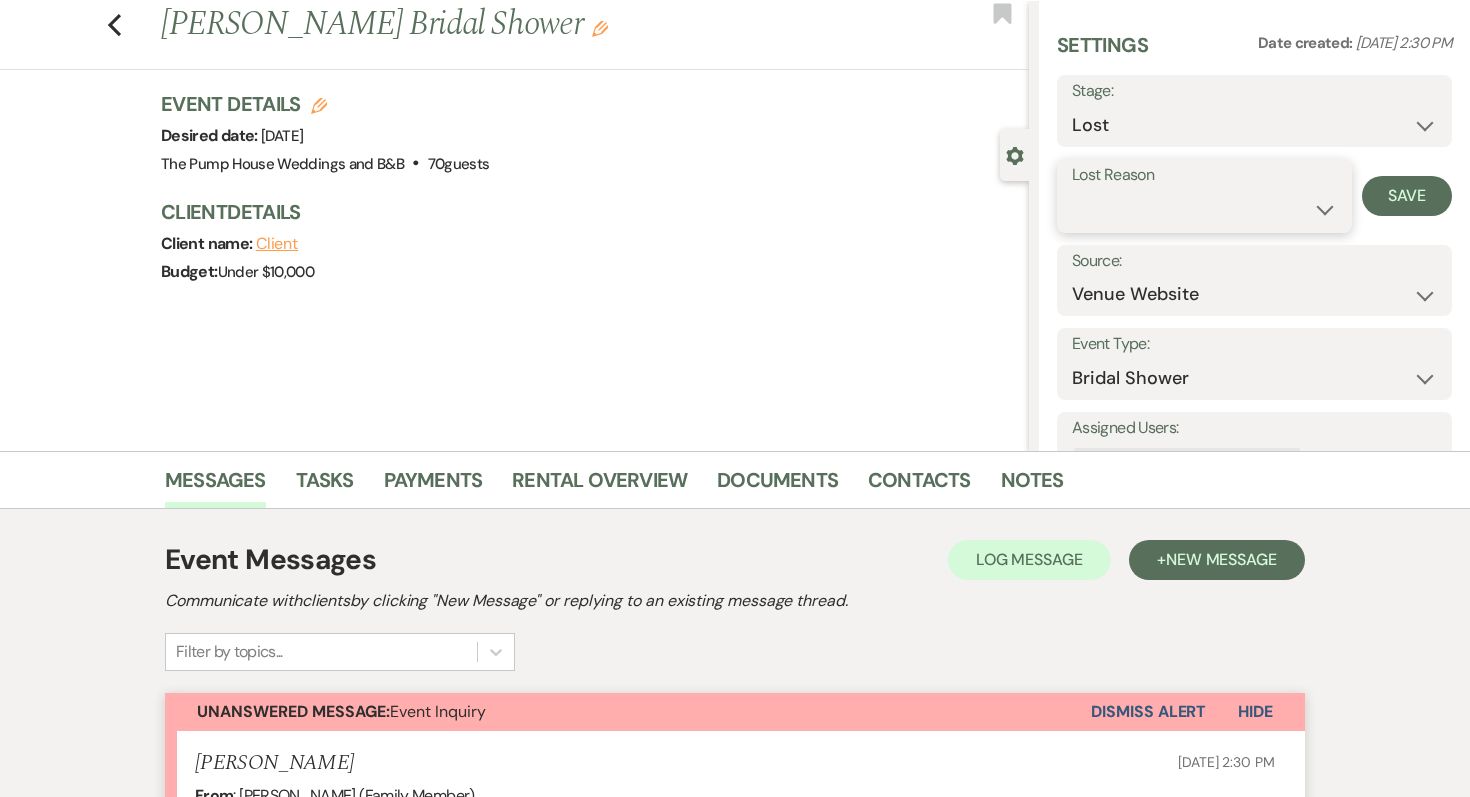 click on "Booked Elsewhere Budget Date Unavailable No Response Not a Good Match Capacity Cancelled Duplicate (hidden) Spam (hidden) Other (hidden) Other" at bounding box center (1204, 209) 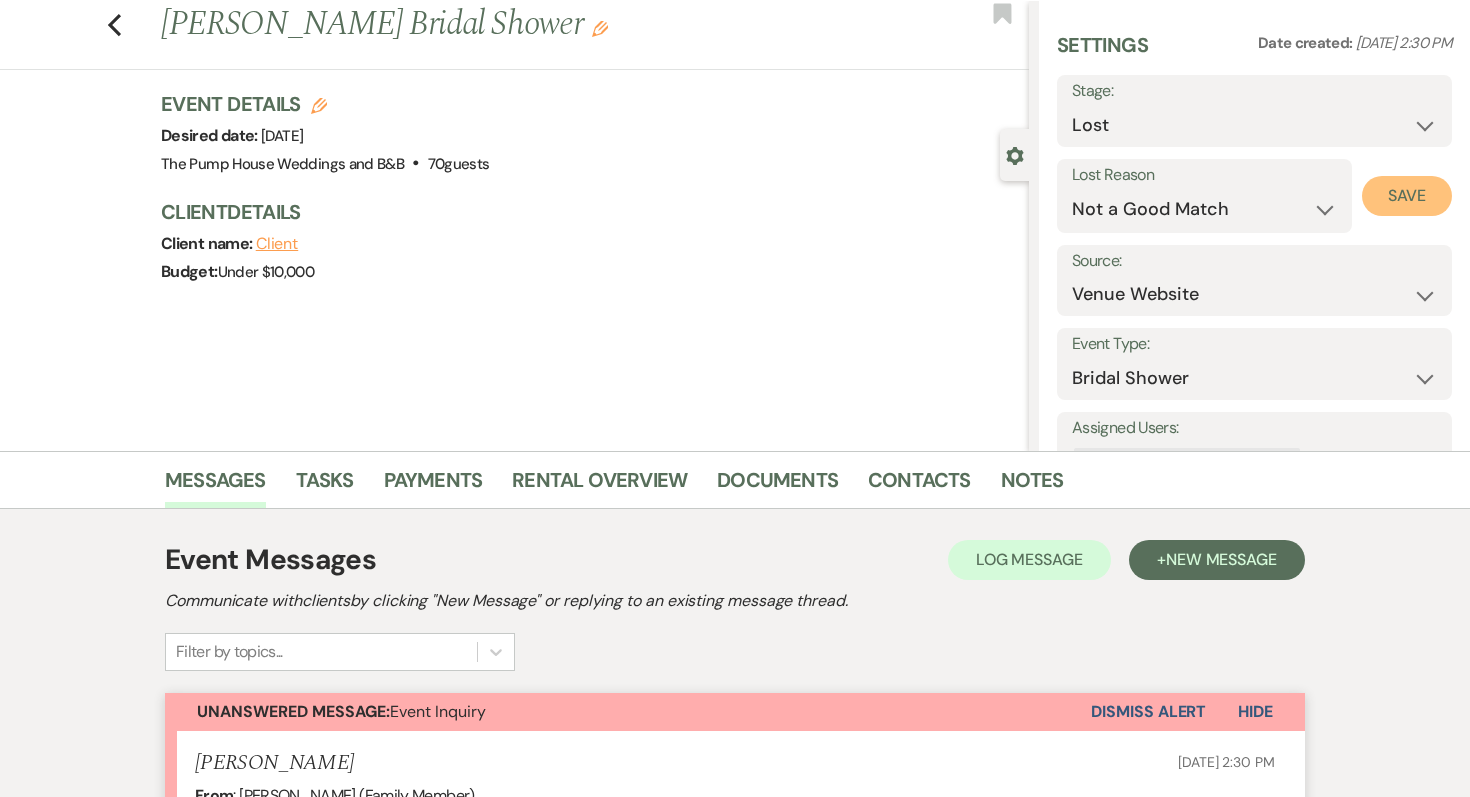 click on "Save" at bounding box center (1407, 196) 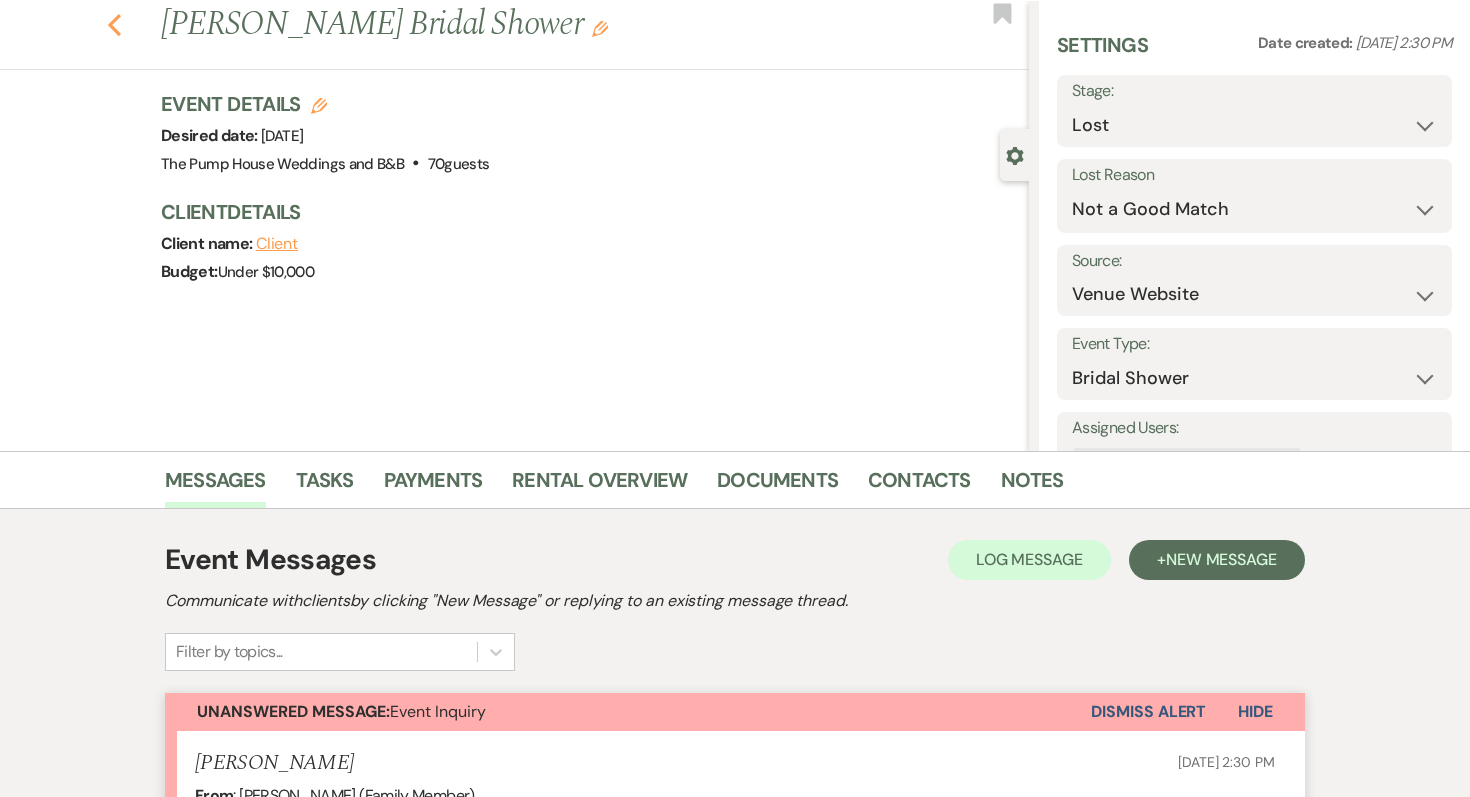 click 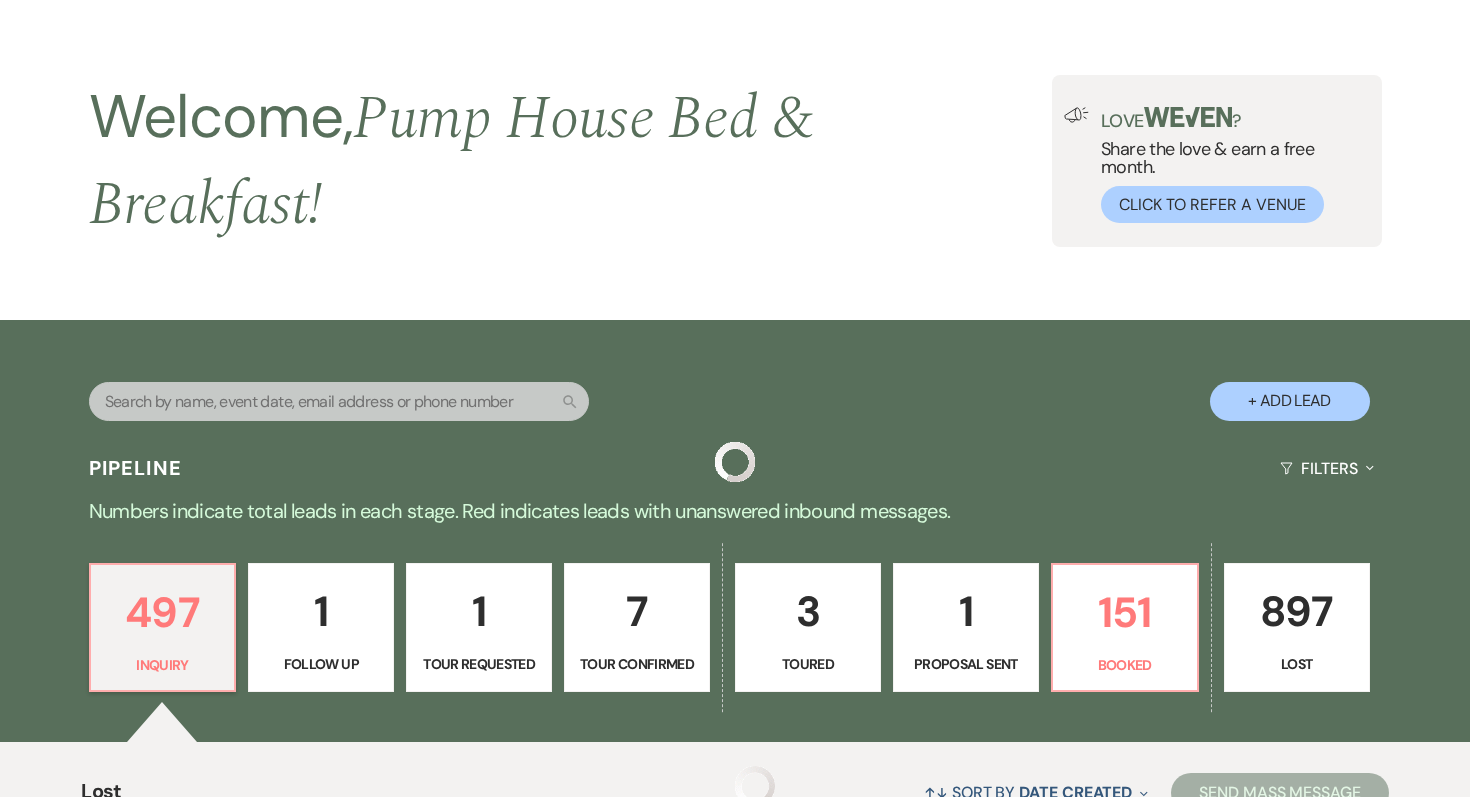 scroll, scrollTop: 605, scrollLeft: 0, axis: vertical 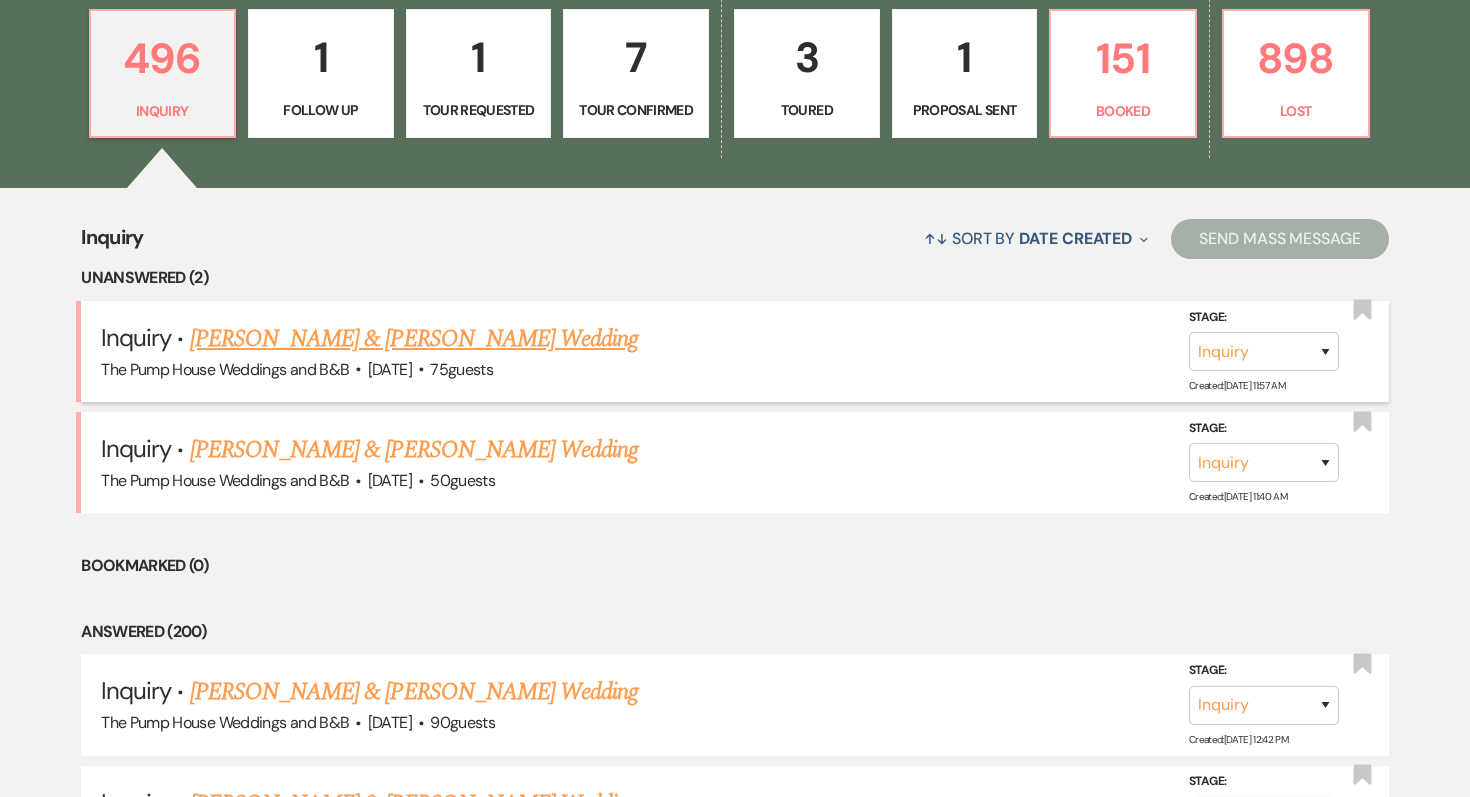 click on "[PERSON_NAME] & [PERSON_NAME] Wedding" at bounding box center [414, 339] 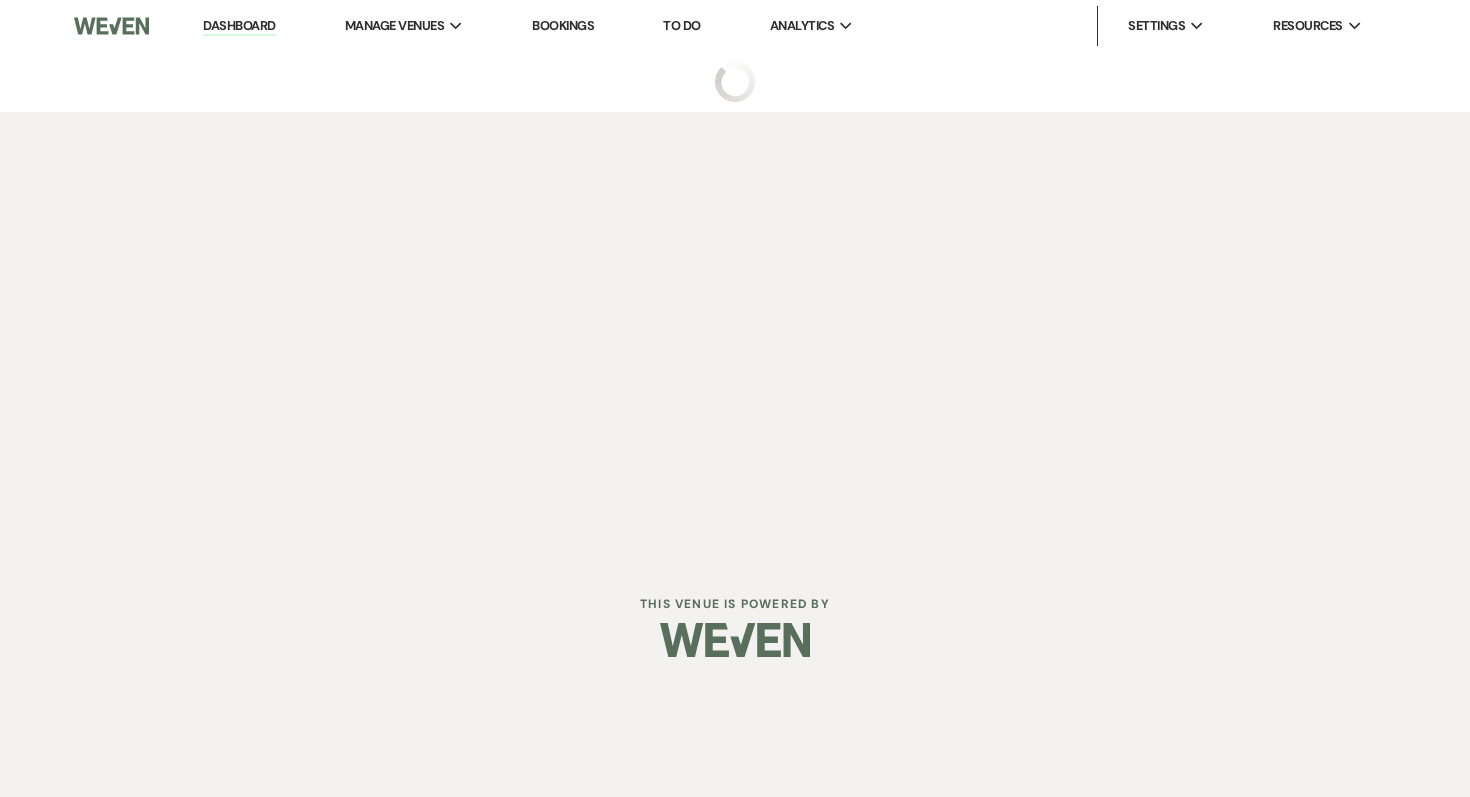scroll, scrollTop: 0, scrollLeft: 0, axis: both 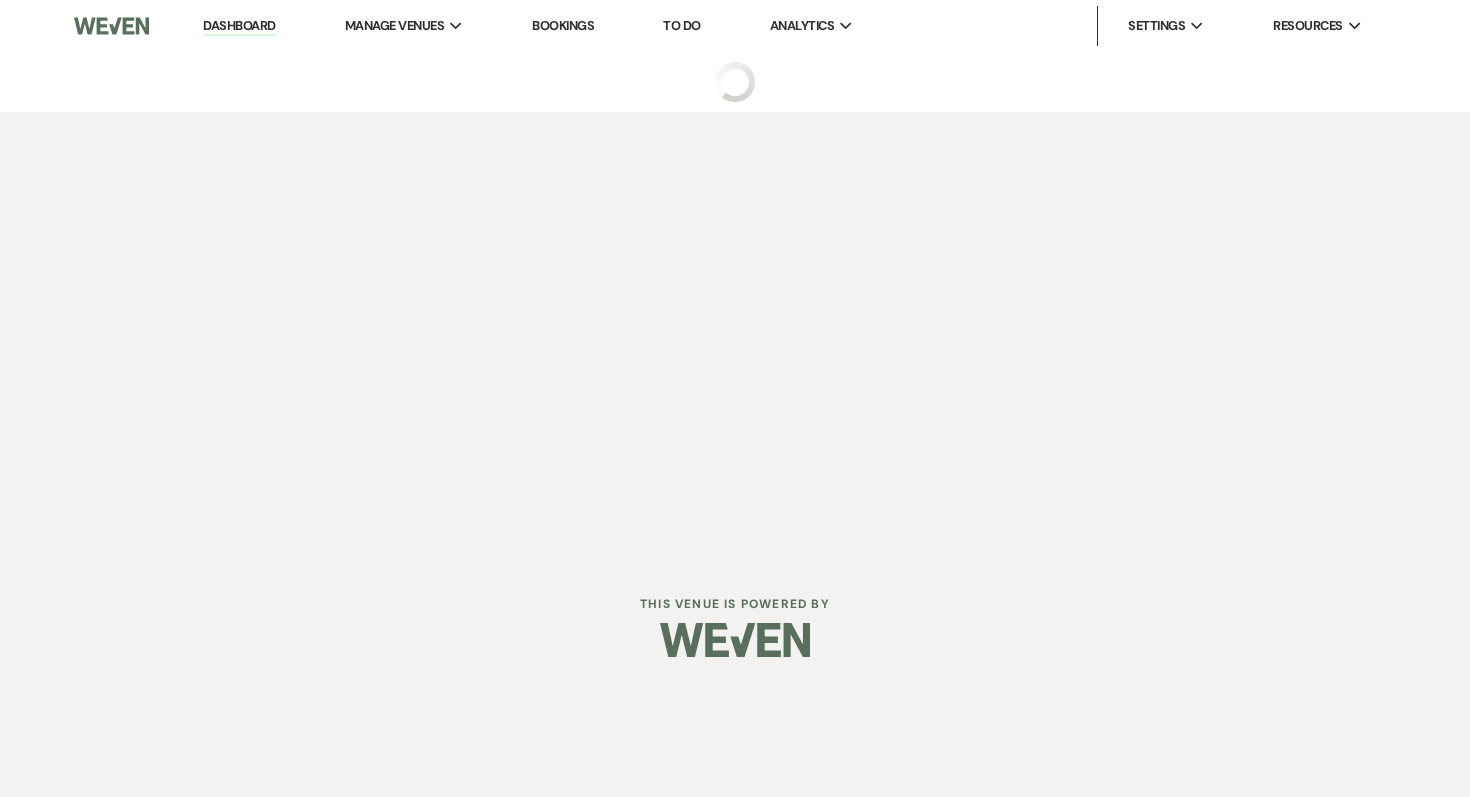 select on "5" 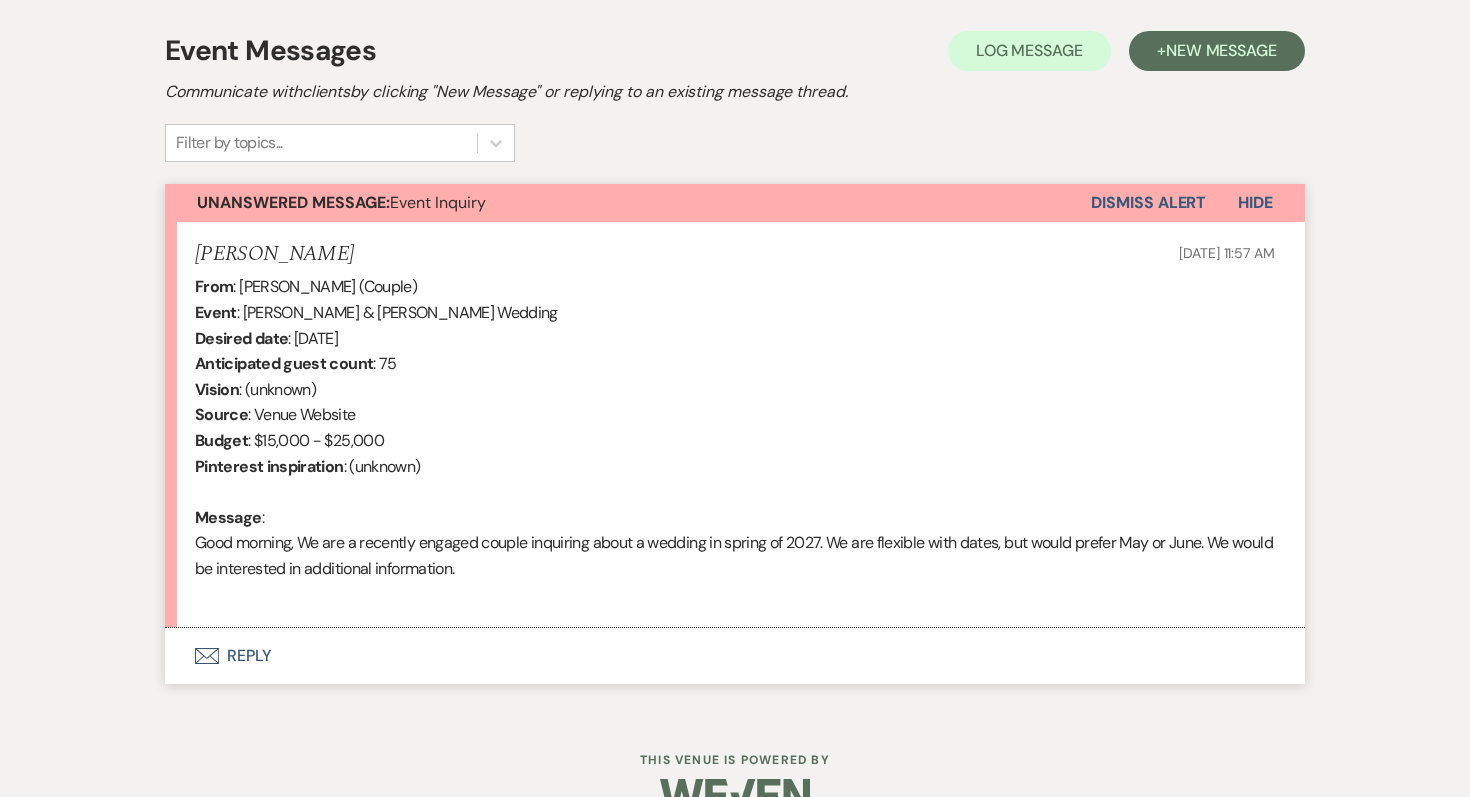 scroll, scrollTop: 606, scrollLeft: 0, axis: vertical 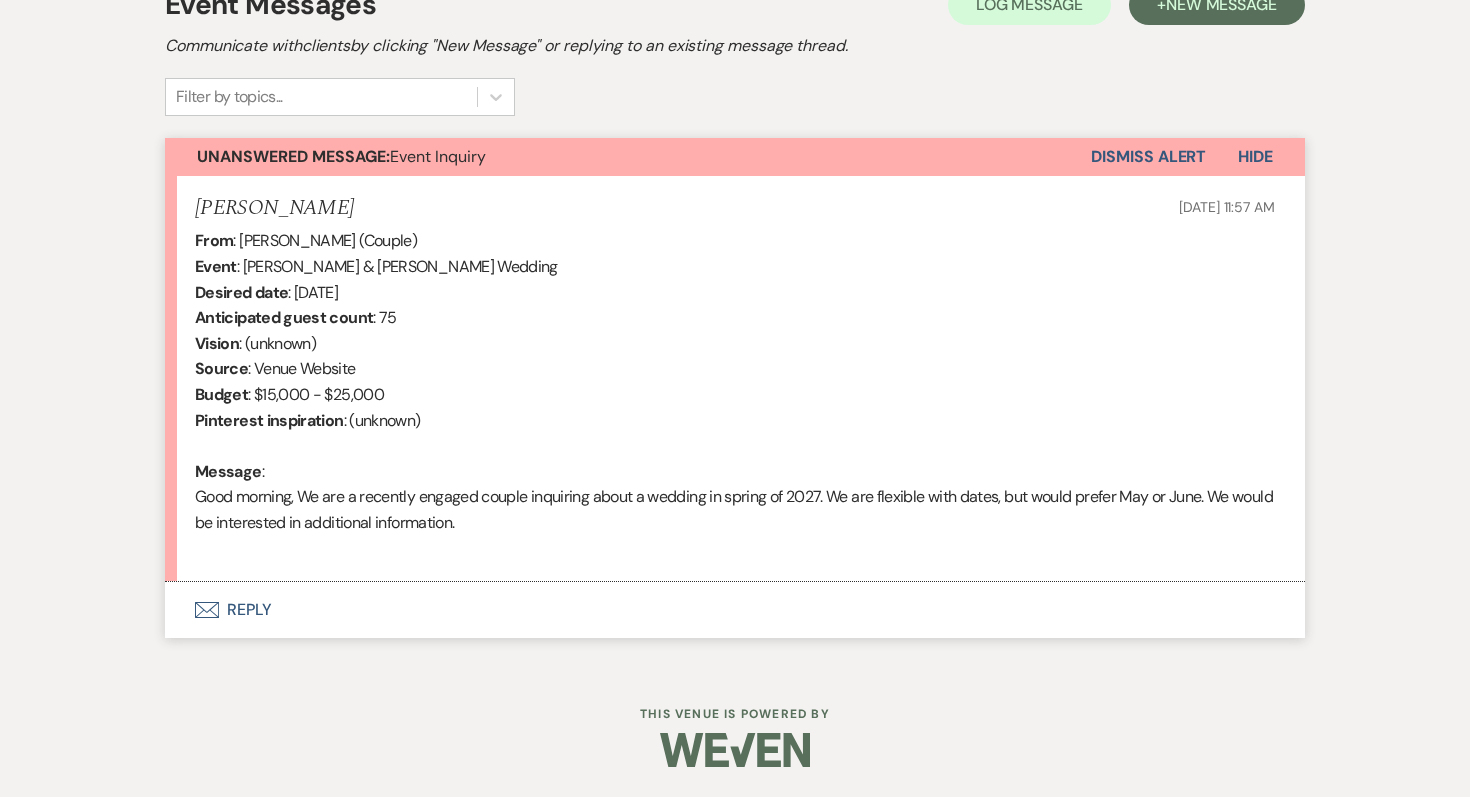 click on "Envelope Reply" at bounding box center [735, 610] 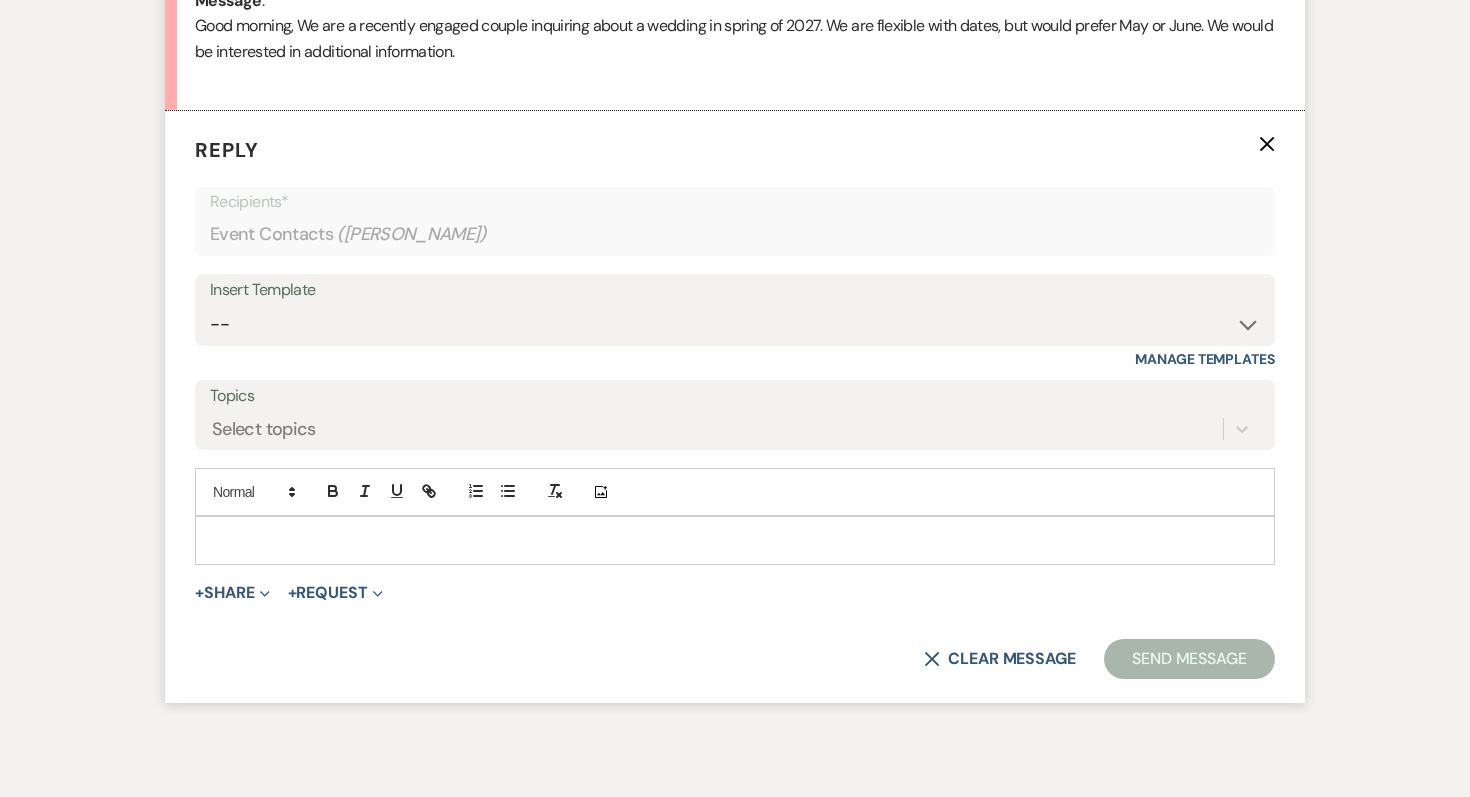 scroll, scrollTop: 1086, scrollLeft: 0, axis: vertical 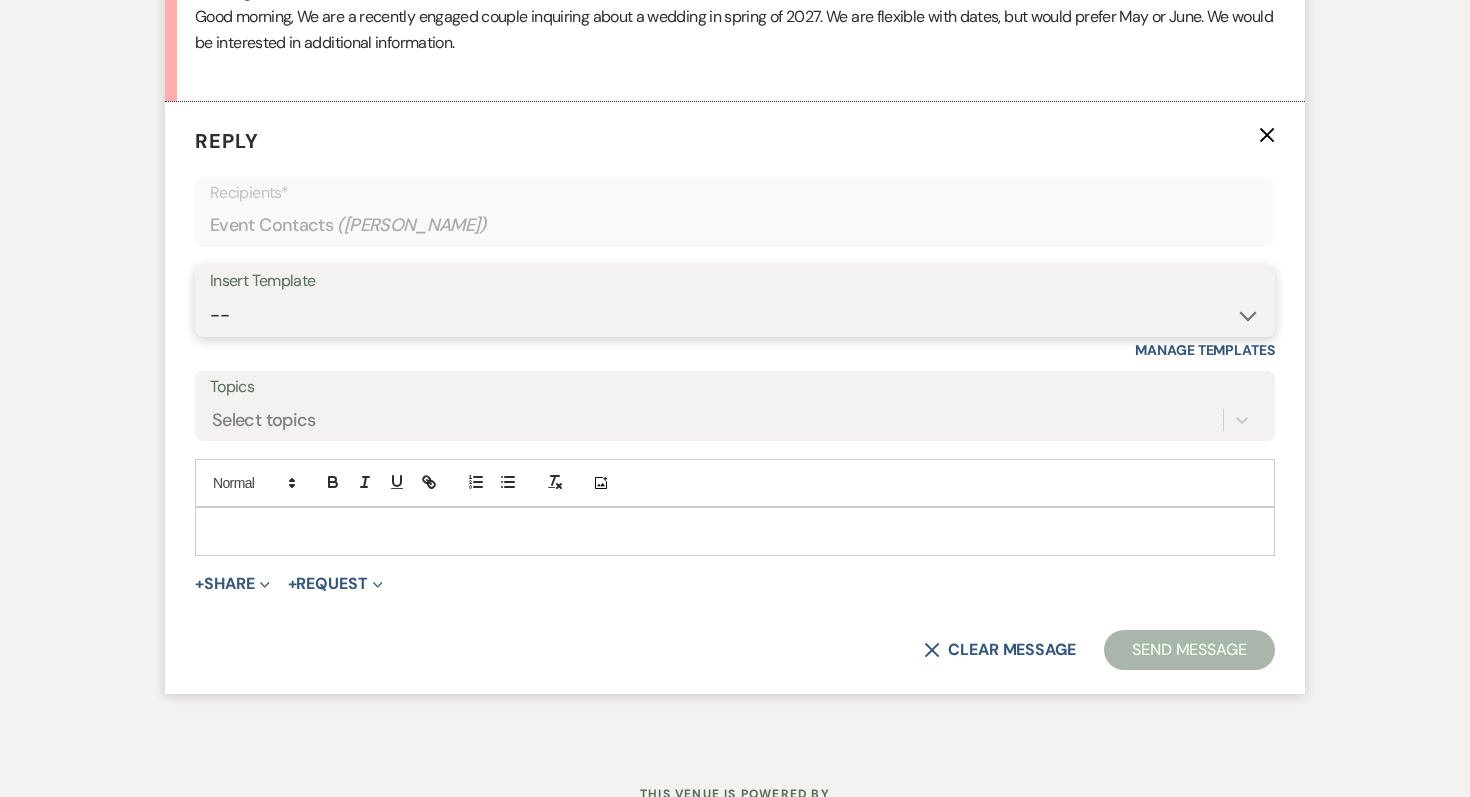 click on "-- Weven Planning Portal Introduction (Booked Events) Initial Inquiry Response Follow Up- Initial  Pump House Weddings Portal Introduction Follow Up Portal Intro Contract (Pre-Booked Leads) Long initial response ai long response New response [DATE] Second Outreach- USE [DATE]-[DATE] Micro Weddings Response- USE [DATE]-[DATE] [PERSON_NAME] & [PERSON_NAME]-July Response Template [PERSON_NAME]'s May-July Response Template Elopement Response- USE [DATE]-[DATE] Wedding Questionairre Follow-up, positive tour Full Wedding with Micro Wedding PS Tour Book Confirmation Proposal Template" at bounding box center (735, 315) 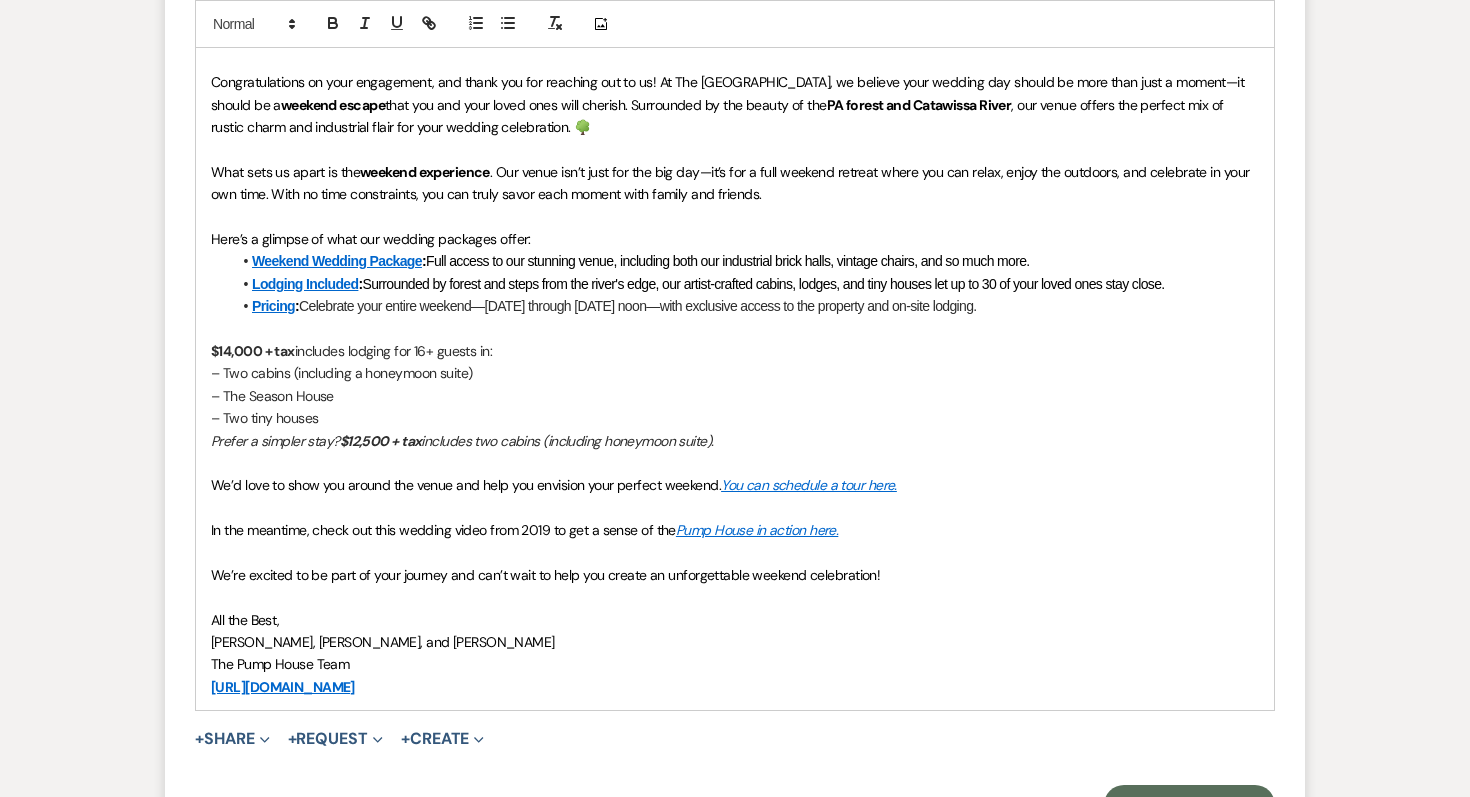 scroll, scrollTop: 1663, scrollLeft: 0, axis: vertical 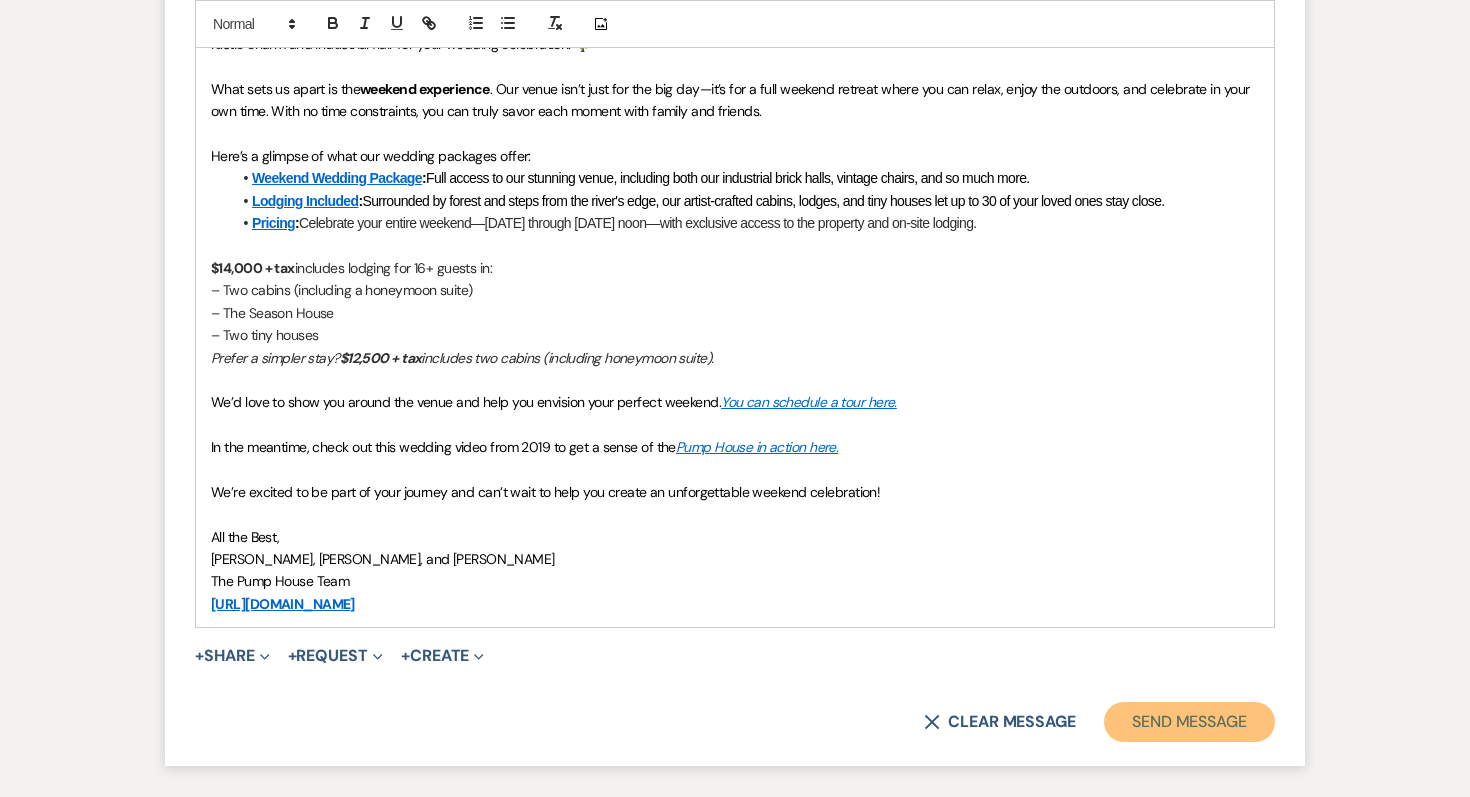 click on "Send Message" at bounding box center [1189, 722] 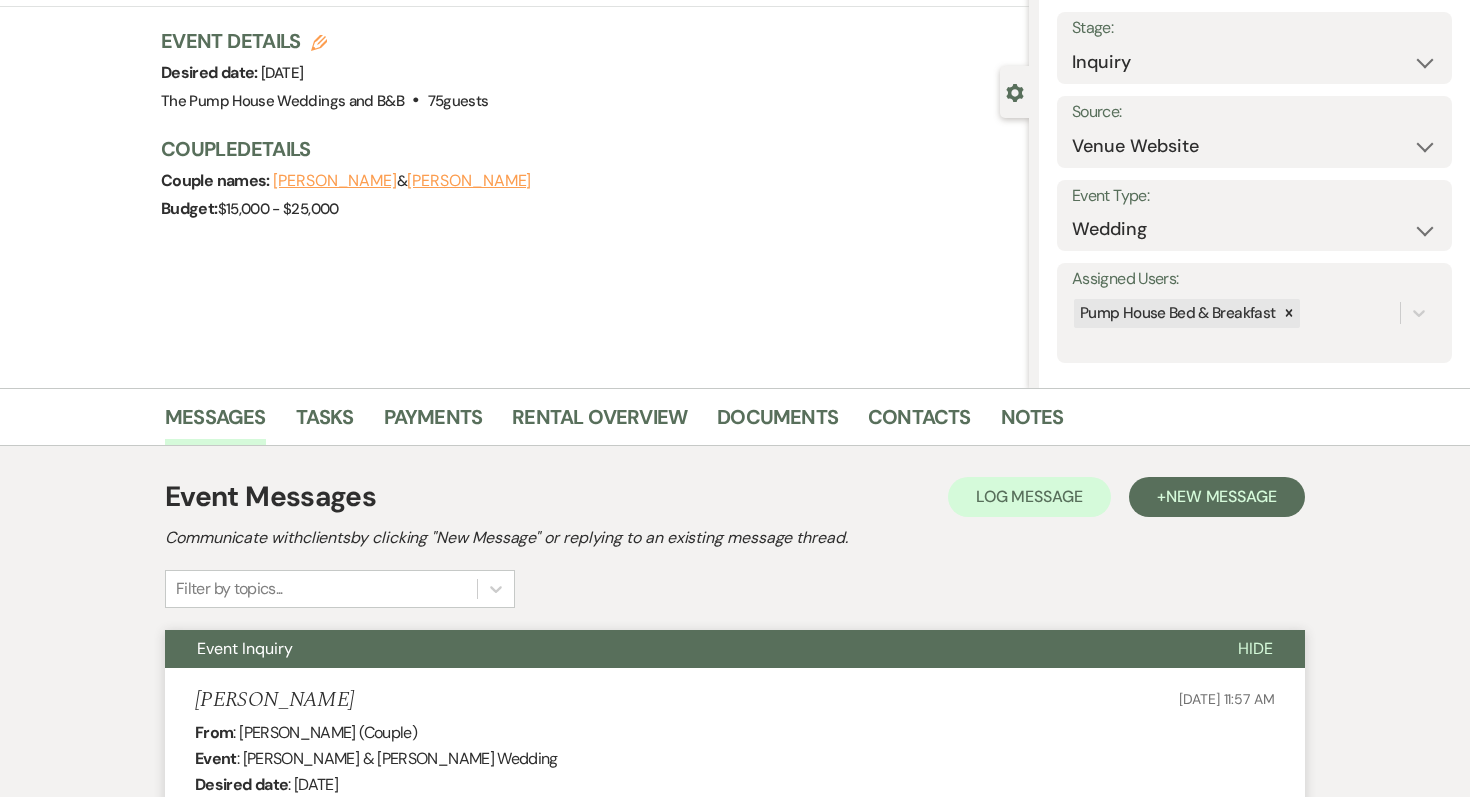 scroll, scrollTop: 0, scrollLeft: 0, axis: both 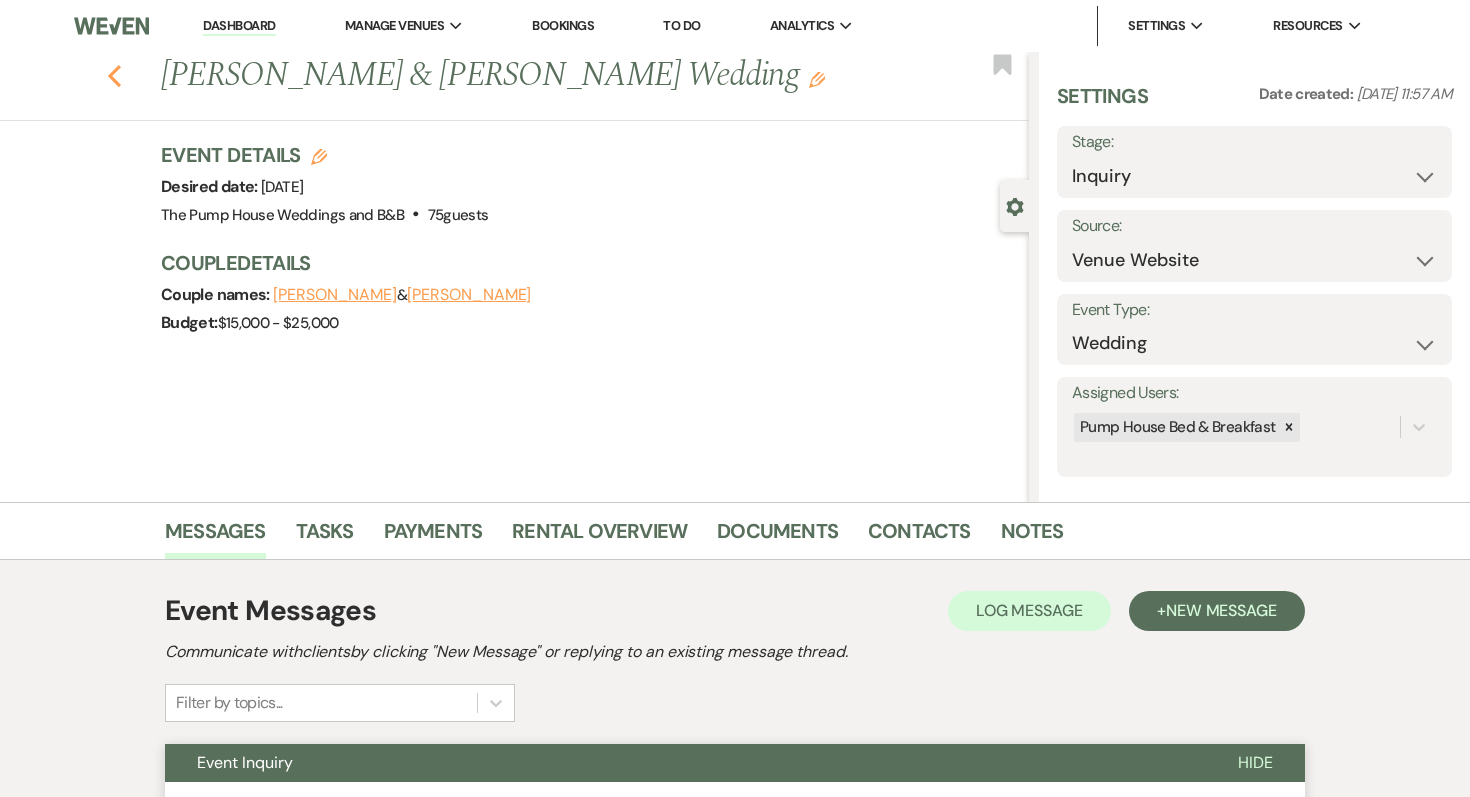 click 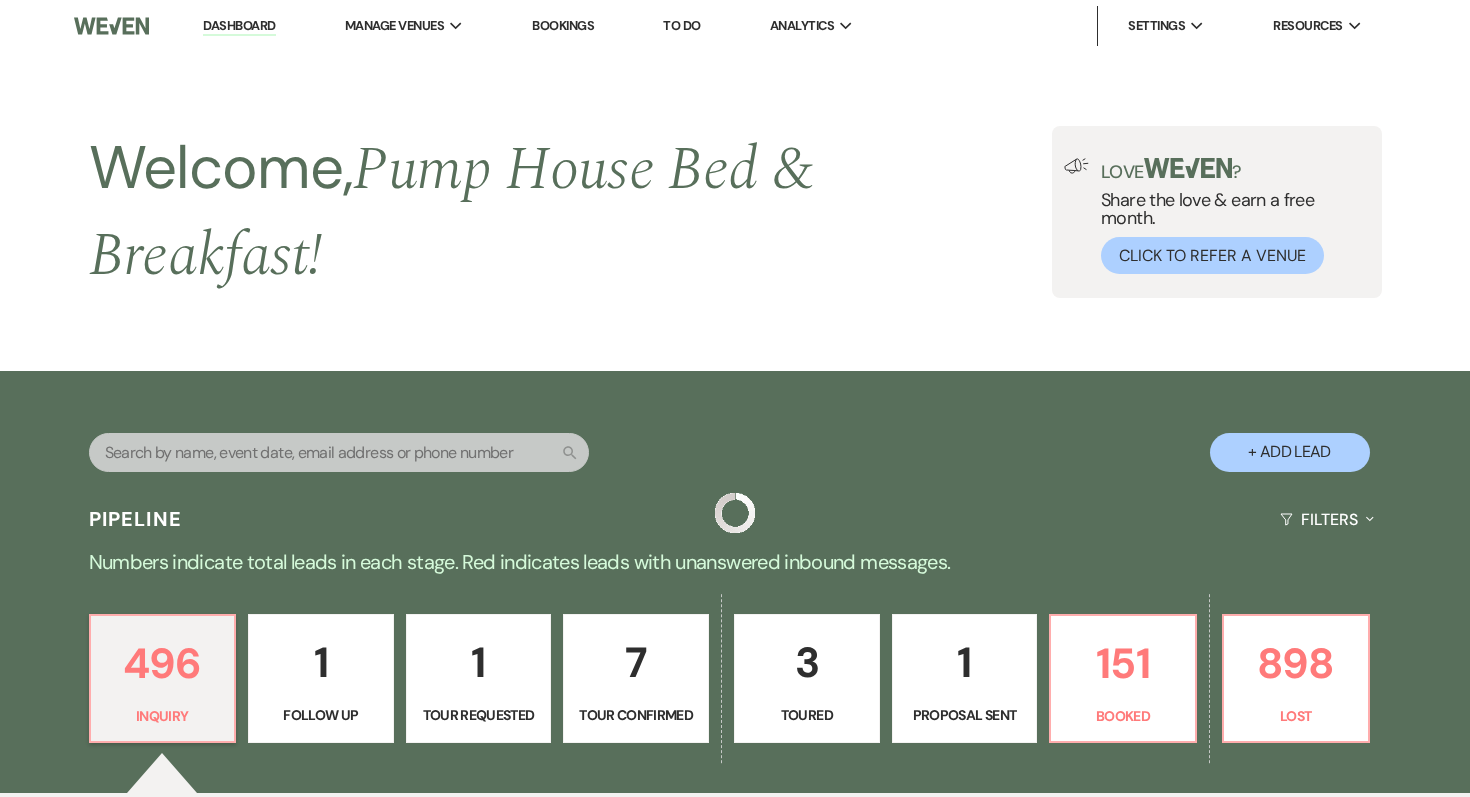 scroll, scrollTop: 605, scrollLeft: 0, axis: vertical 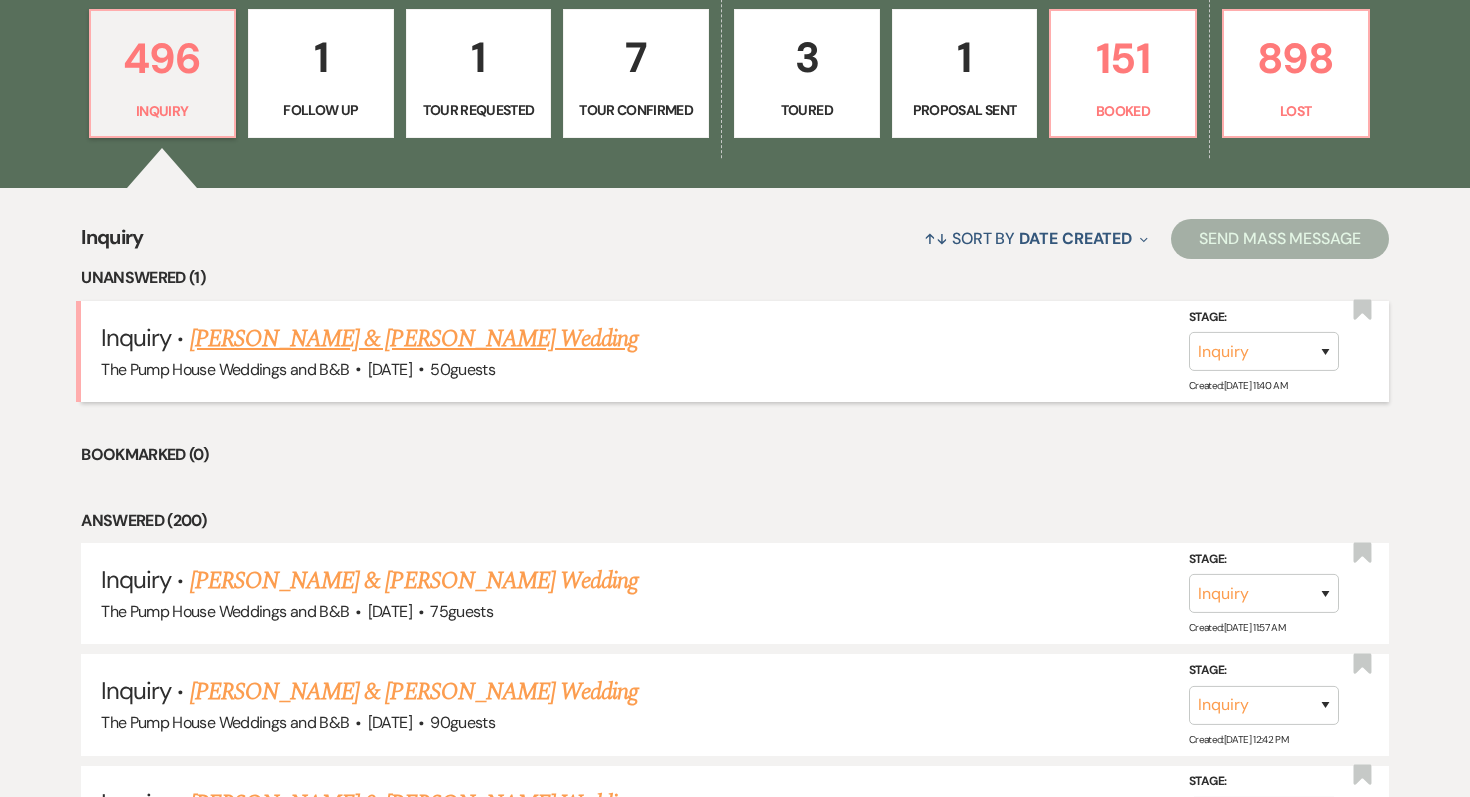 click on "[PERSON_NAME] & [PERSON_NAME] Wedding" at bounding box center [414, 339] 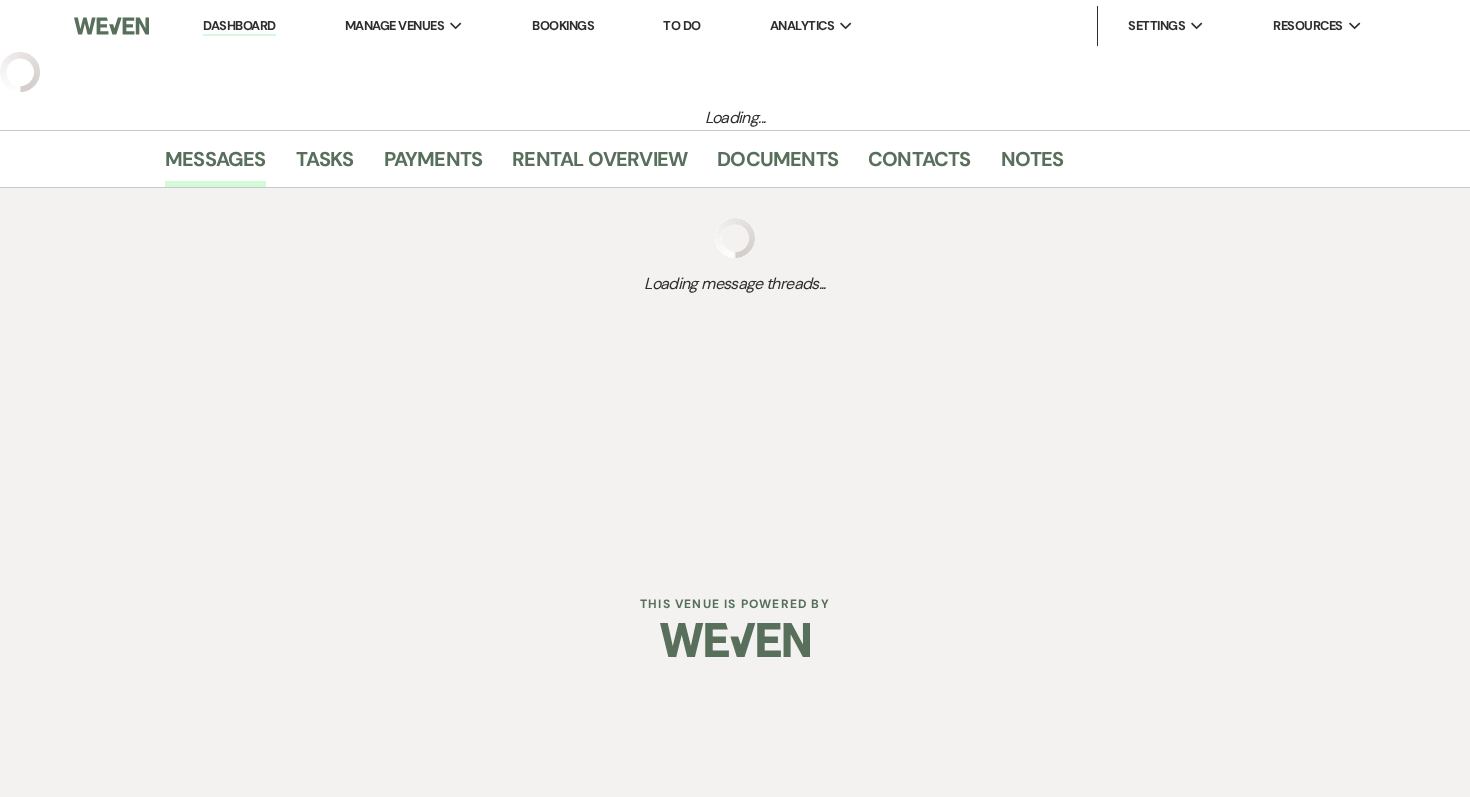 select on "5" 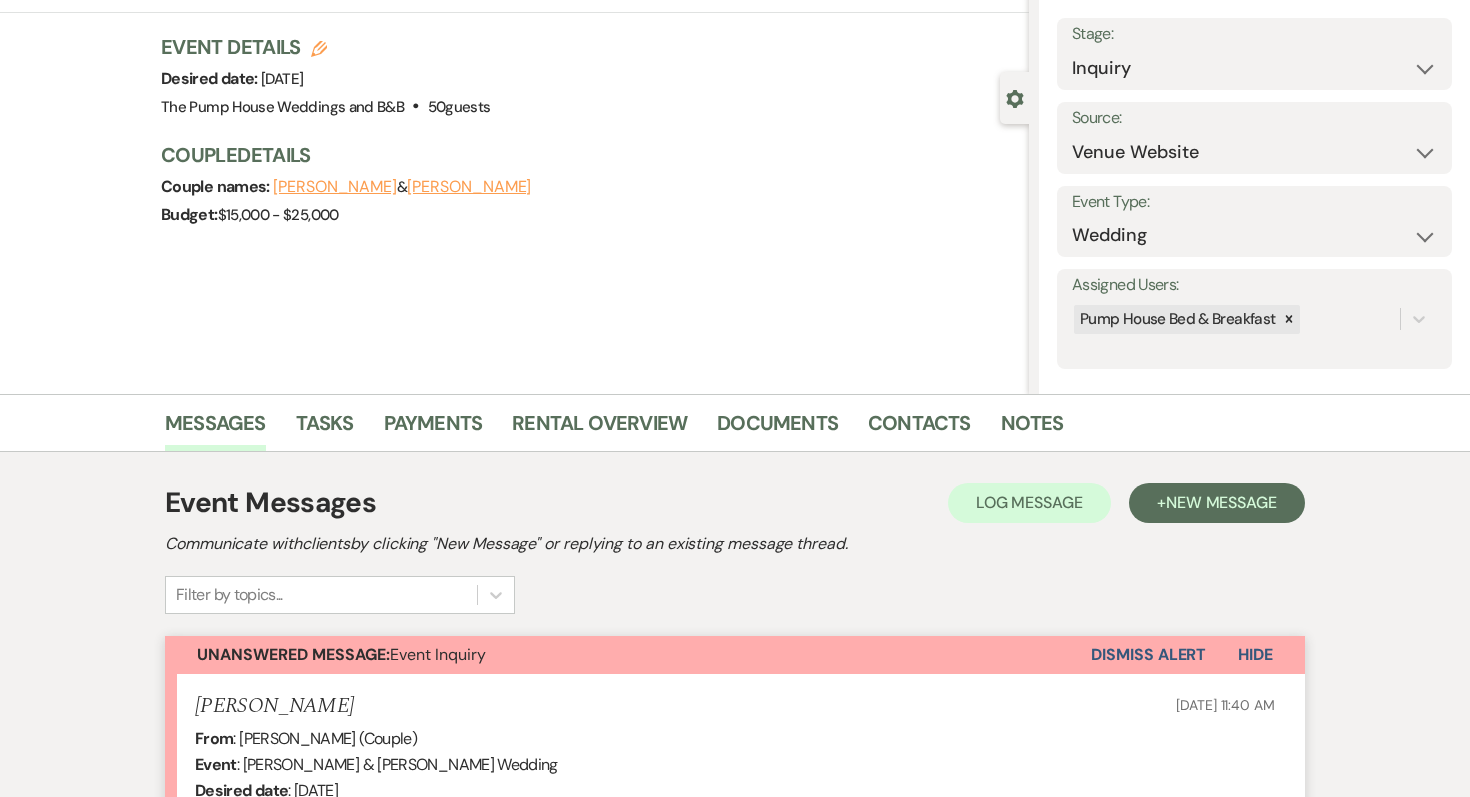 scroll, scrollTop: 41, scrollLeft: 0, axis: vertical 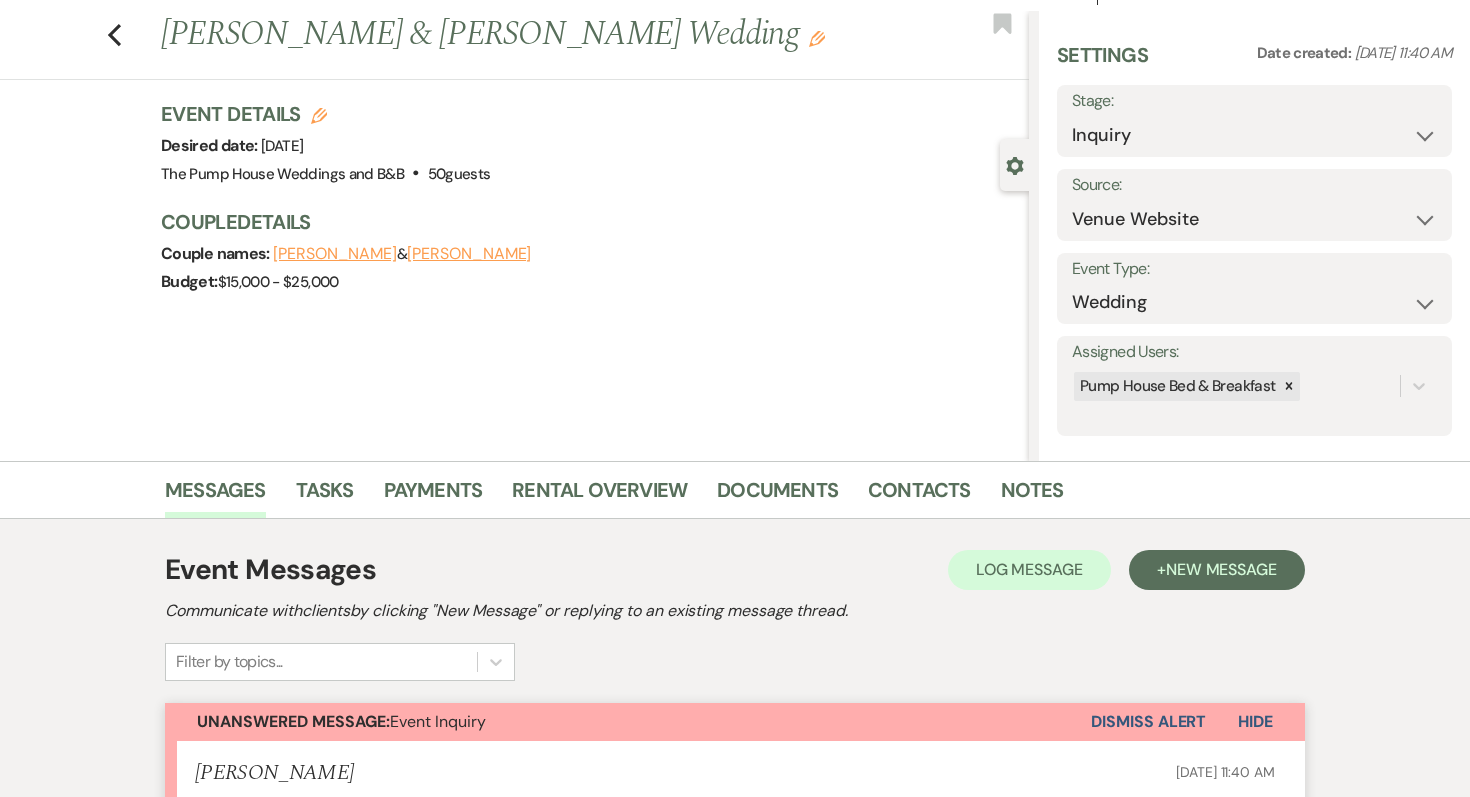click on "Previous [PERSON_NAME] & [PERSON_NAME] Wedding Edit Bookmark" at bounding box center [509, 45] 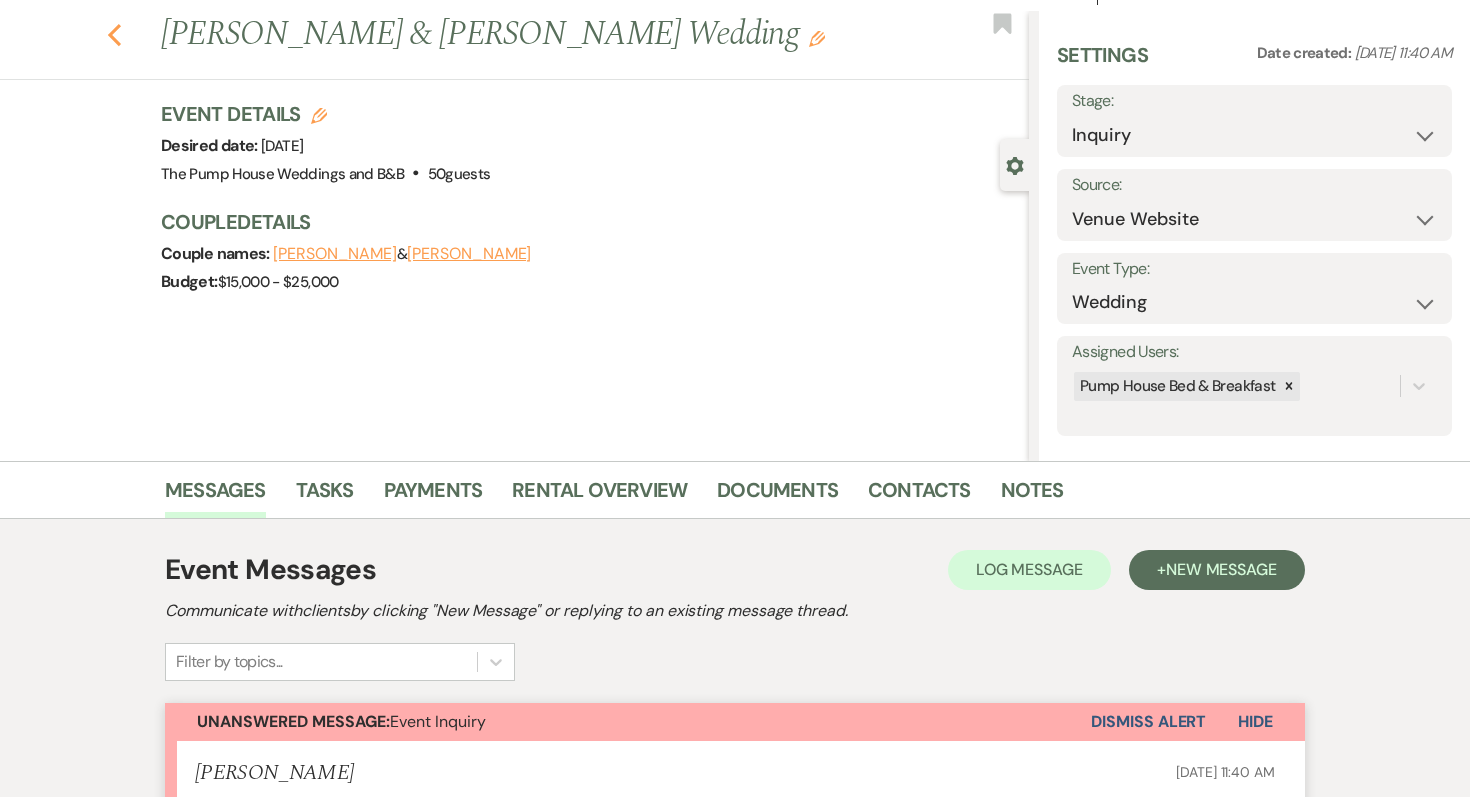 click 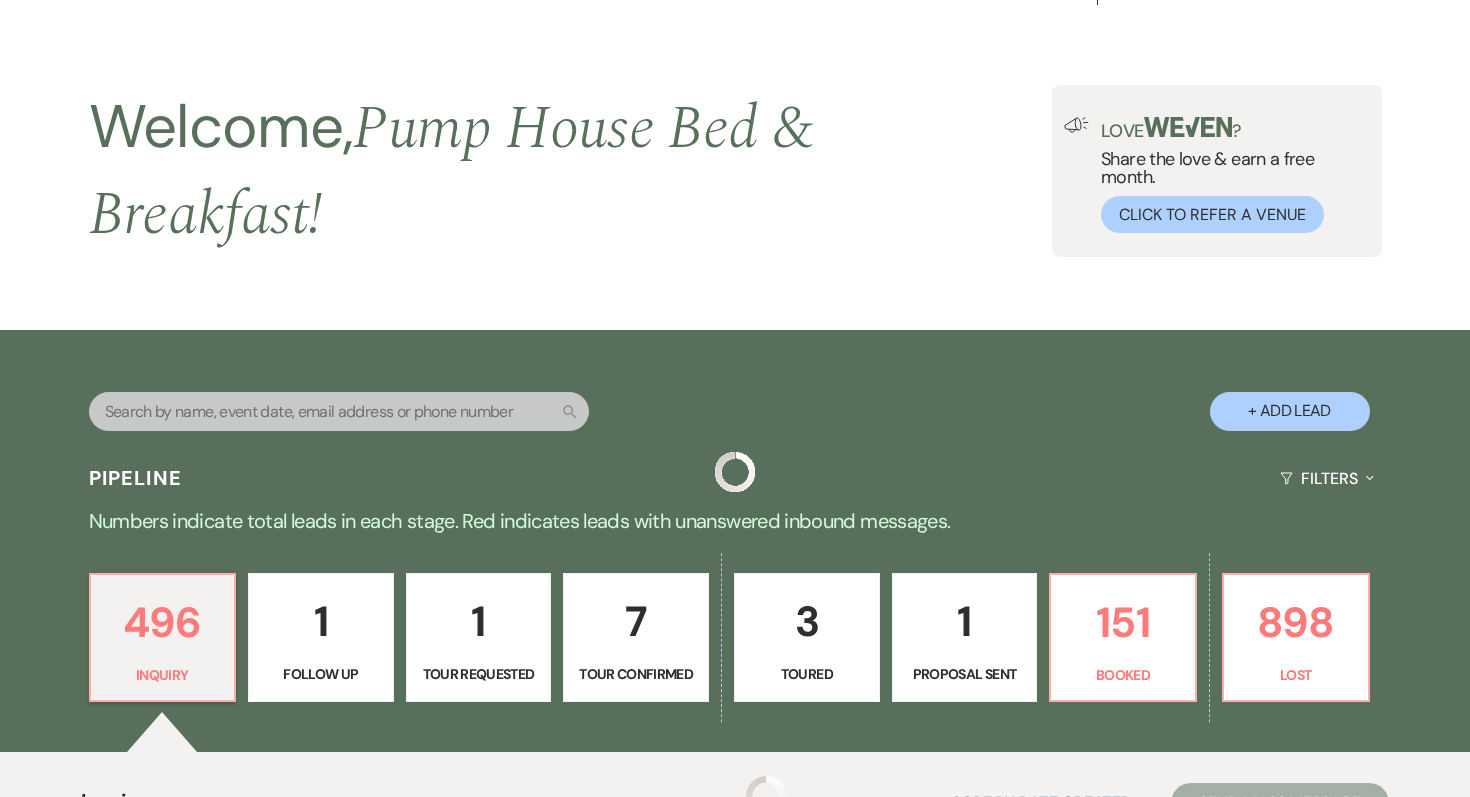 scroll, scrollTop: 605, scrollLeft: 0, axis: vertical 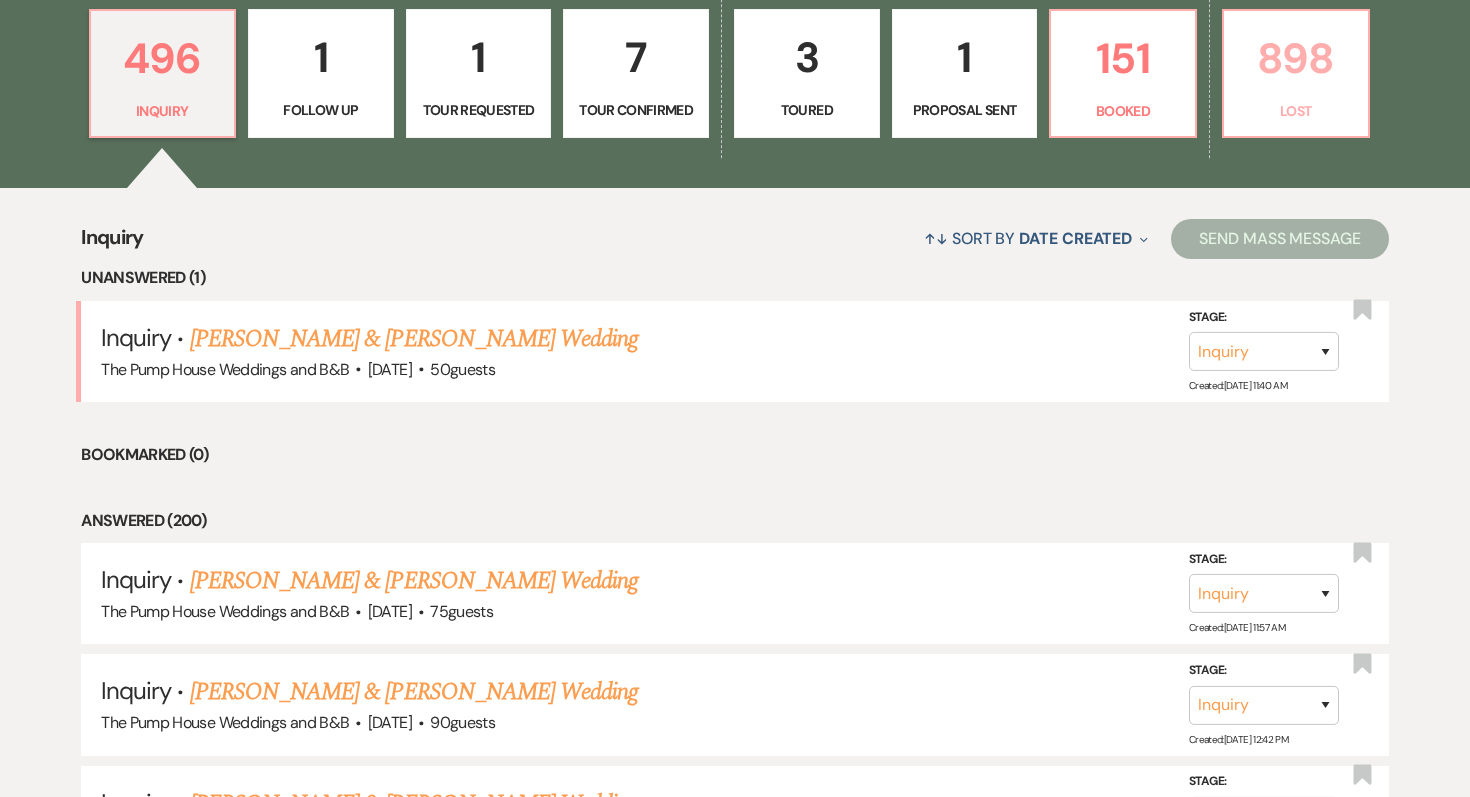 click on "898" at bounding box center [1296, 58] 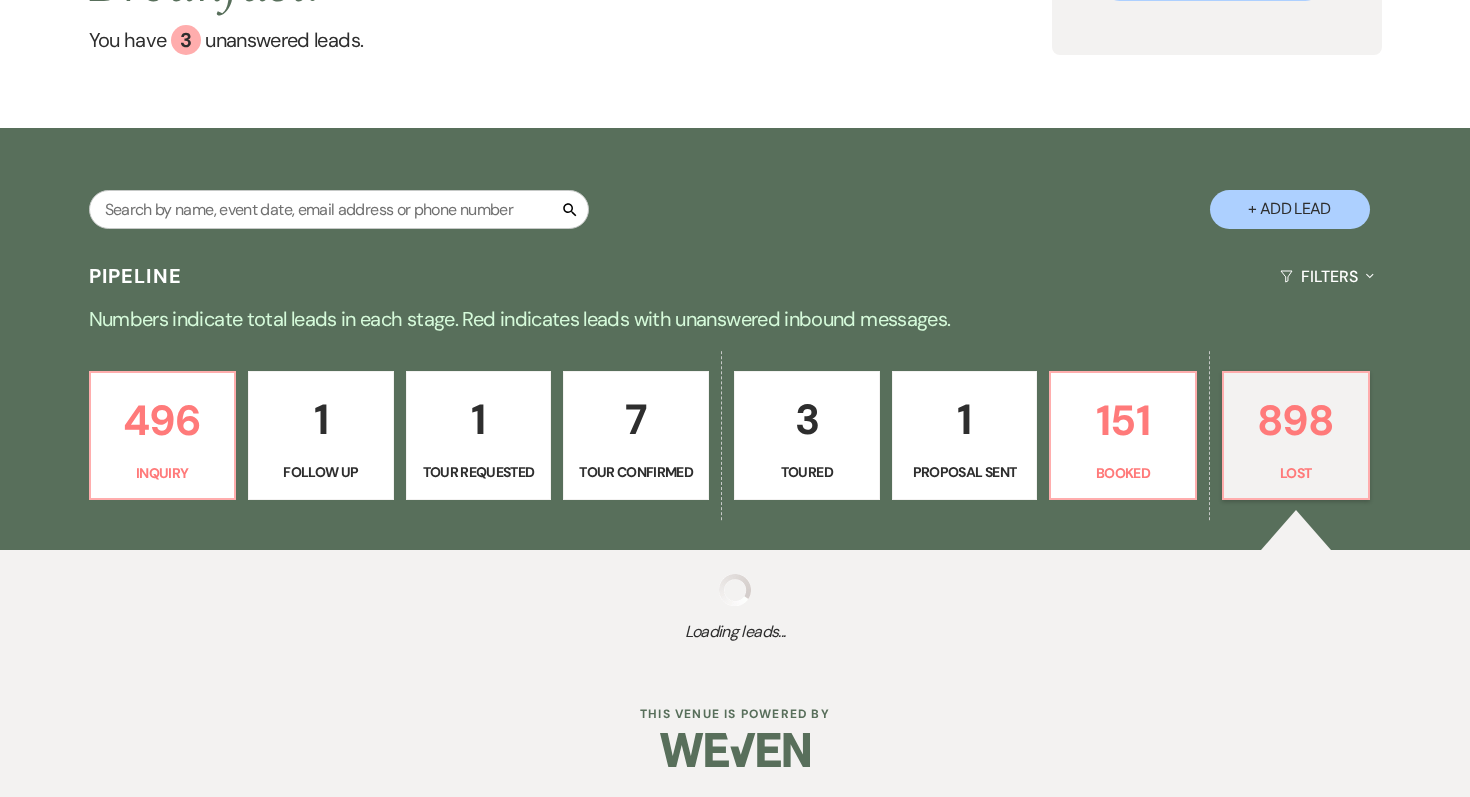 scroll, scrollTop: 275, scrollLeft: 0, axis: vertical 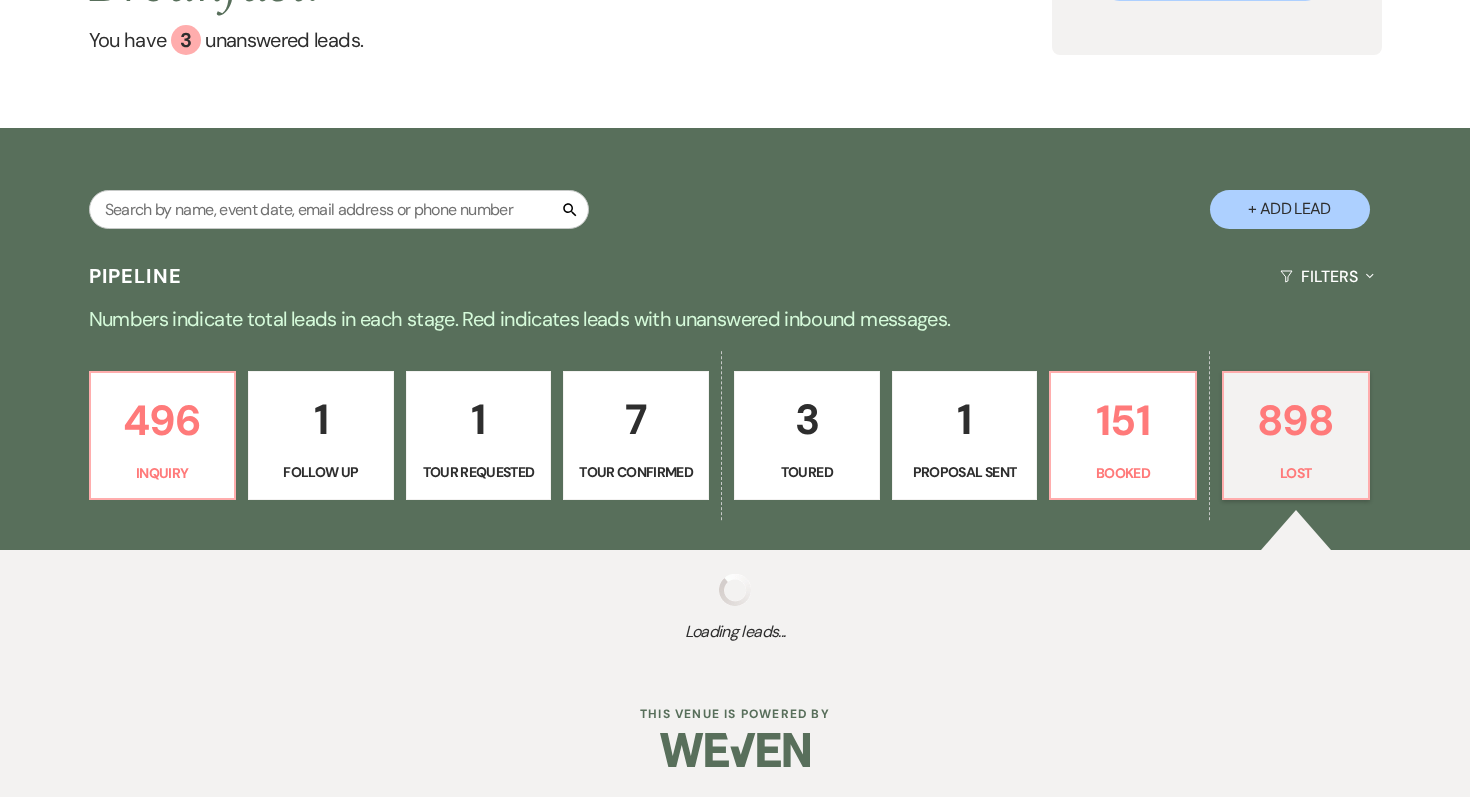 select on "8" 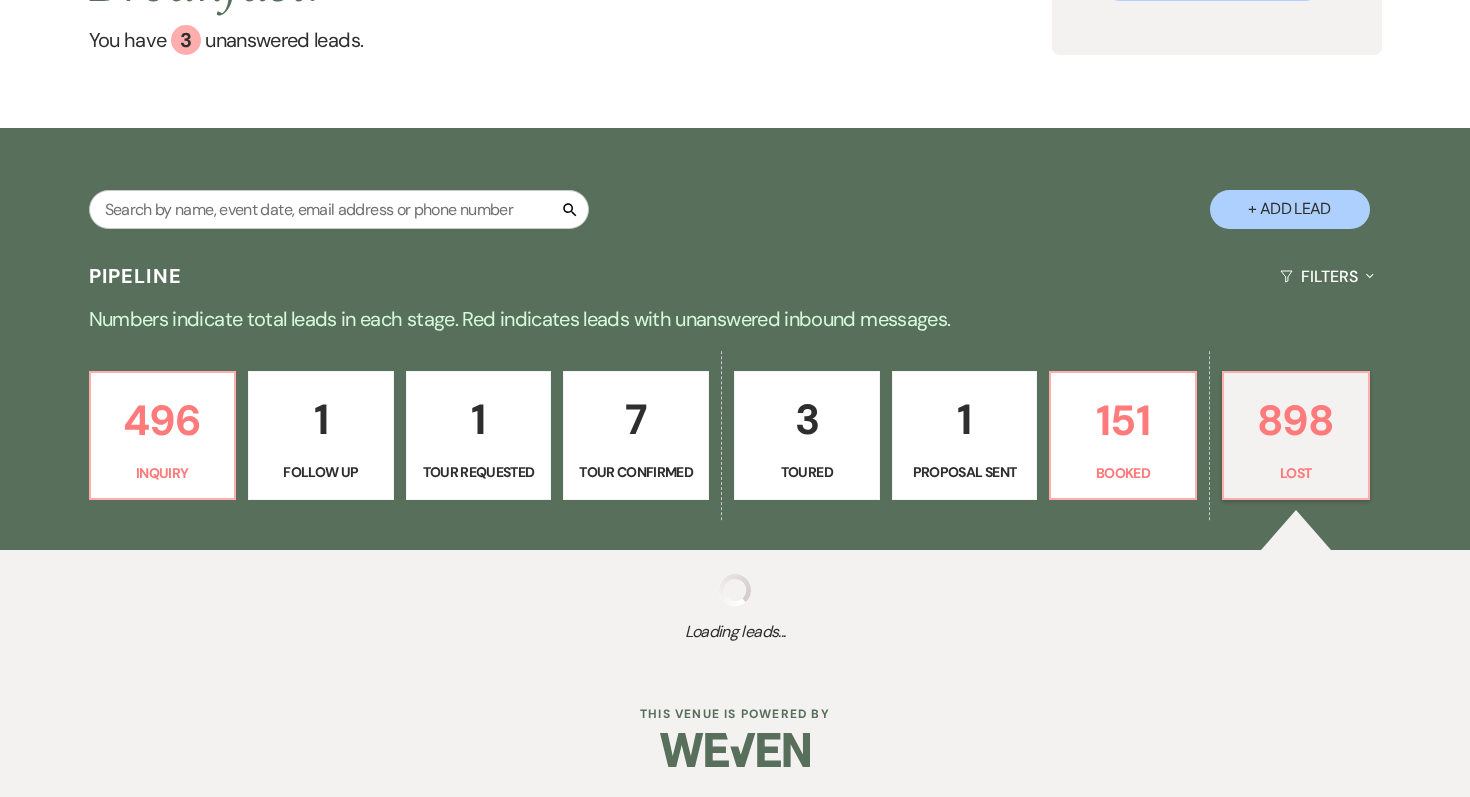 select on "10" 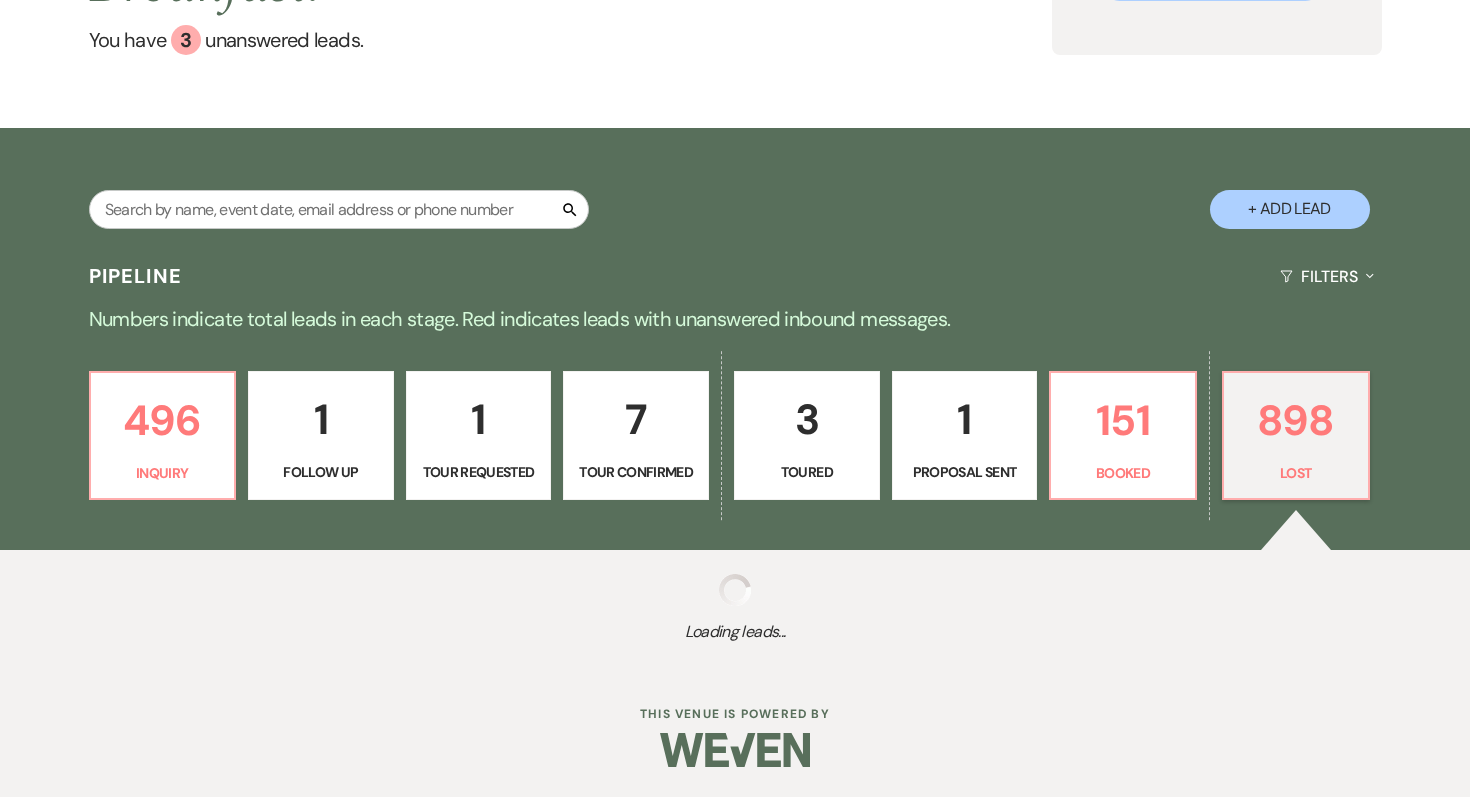 select on "8" 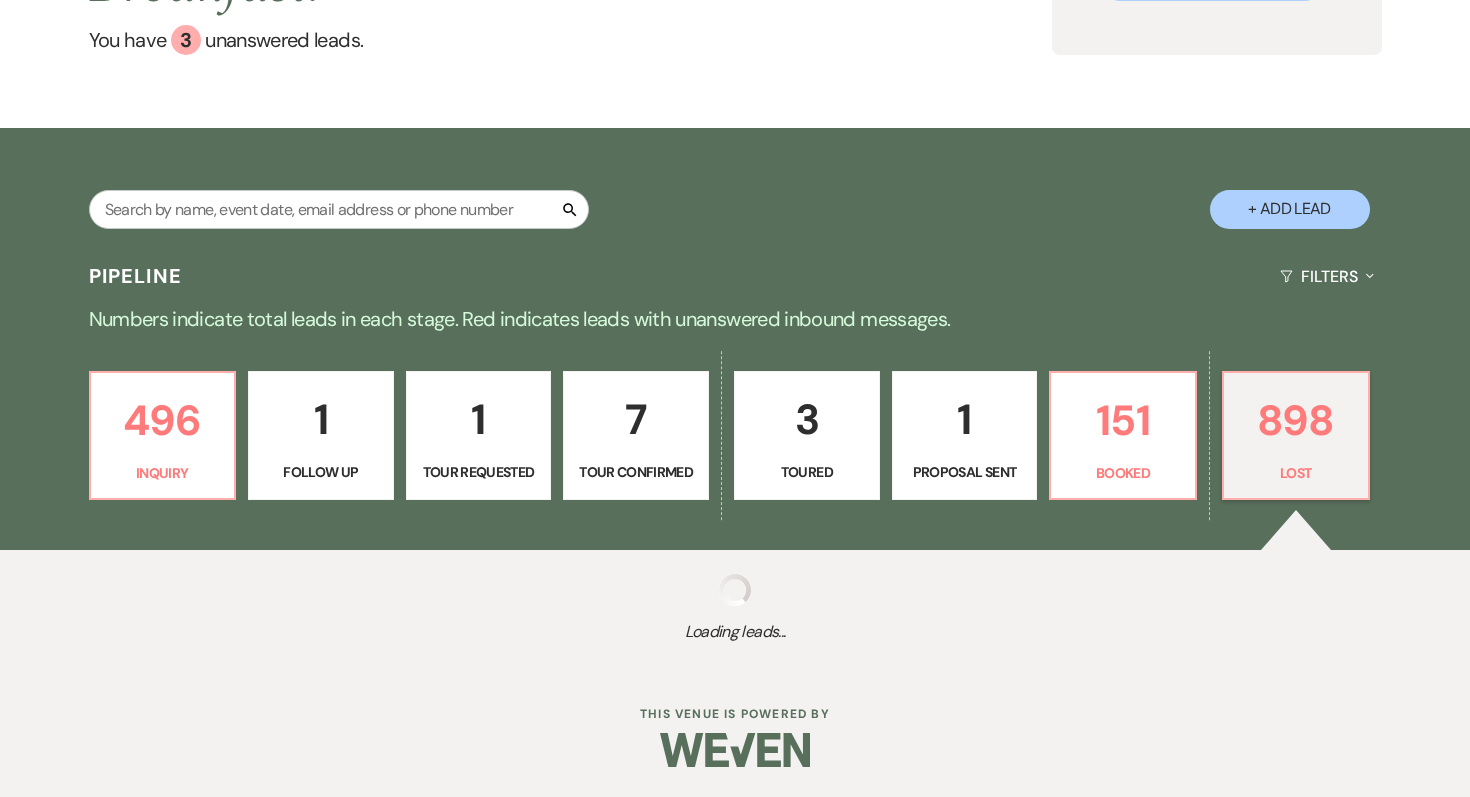 select on "5" 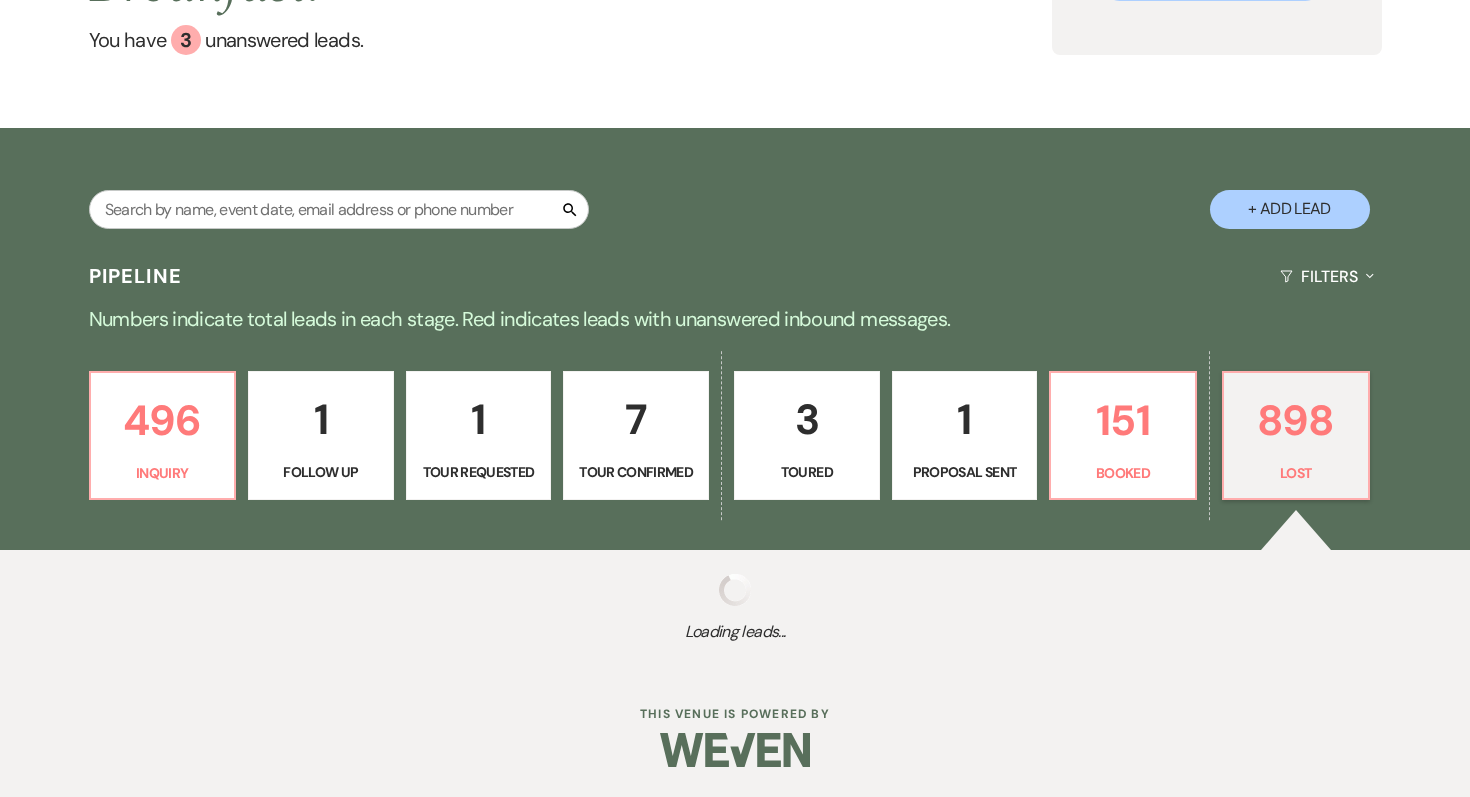 select on "8" 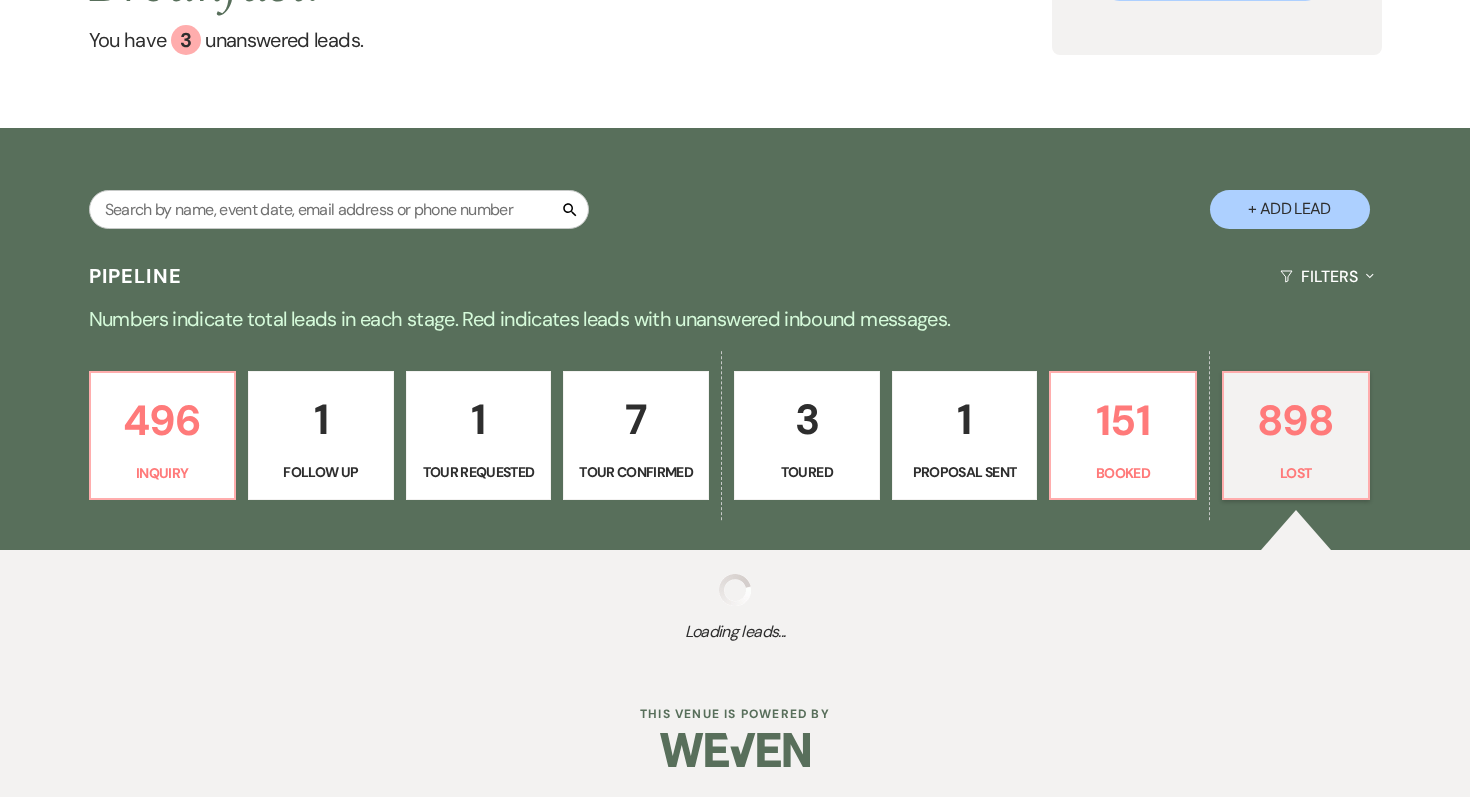 select on "5" 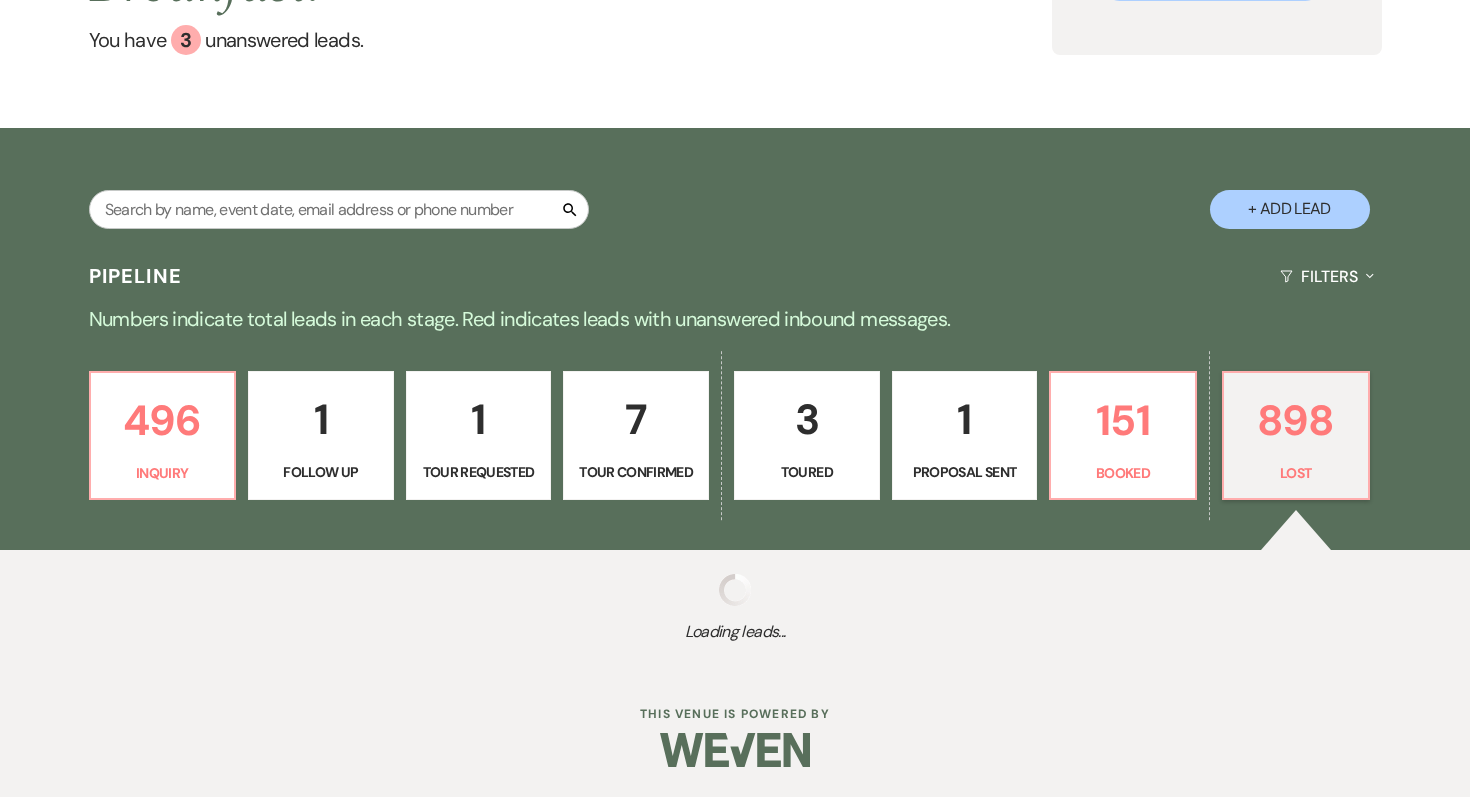 select on "8" 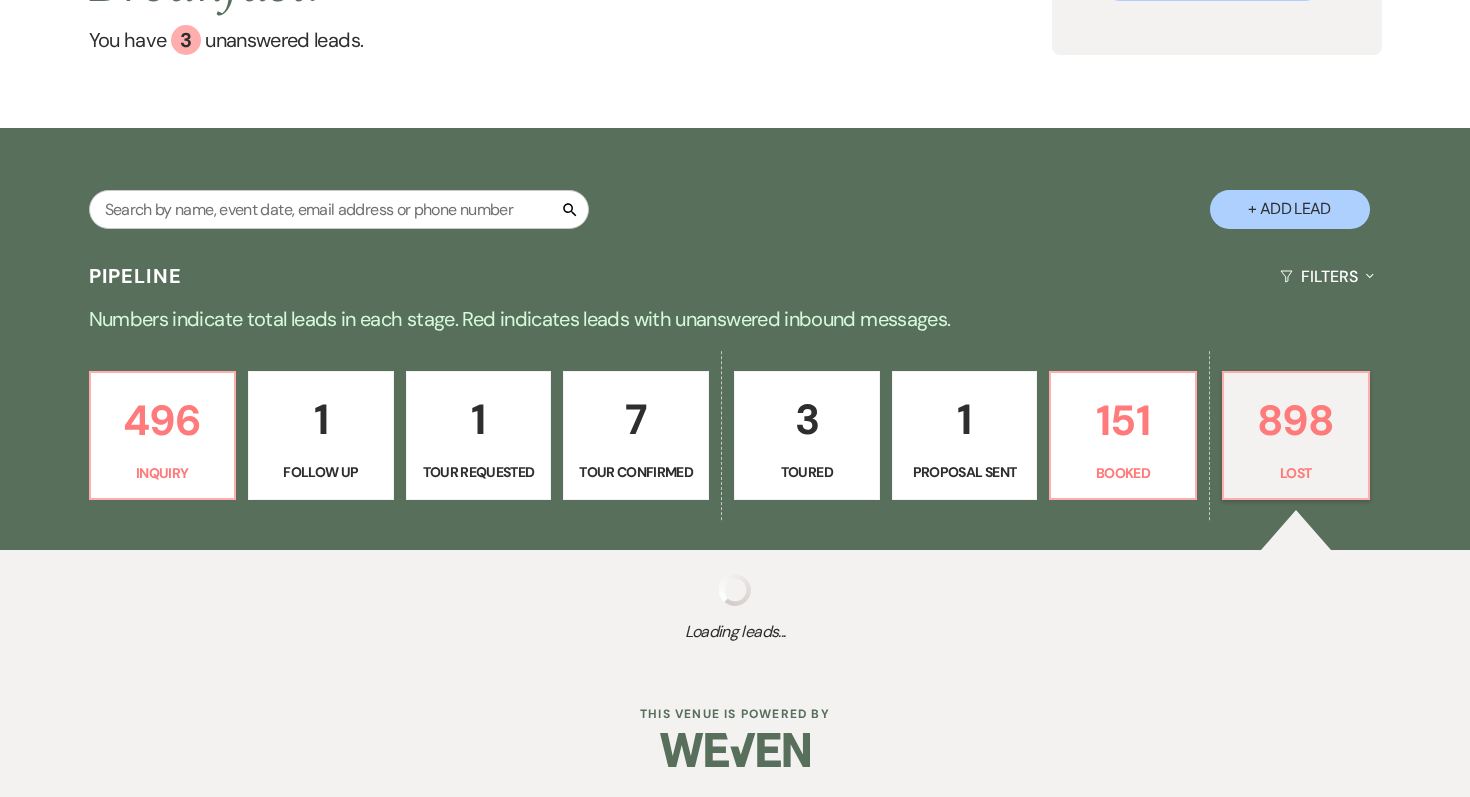 select on "5" 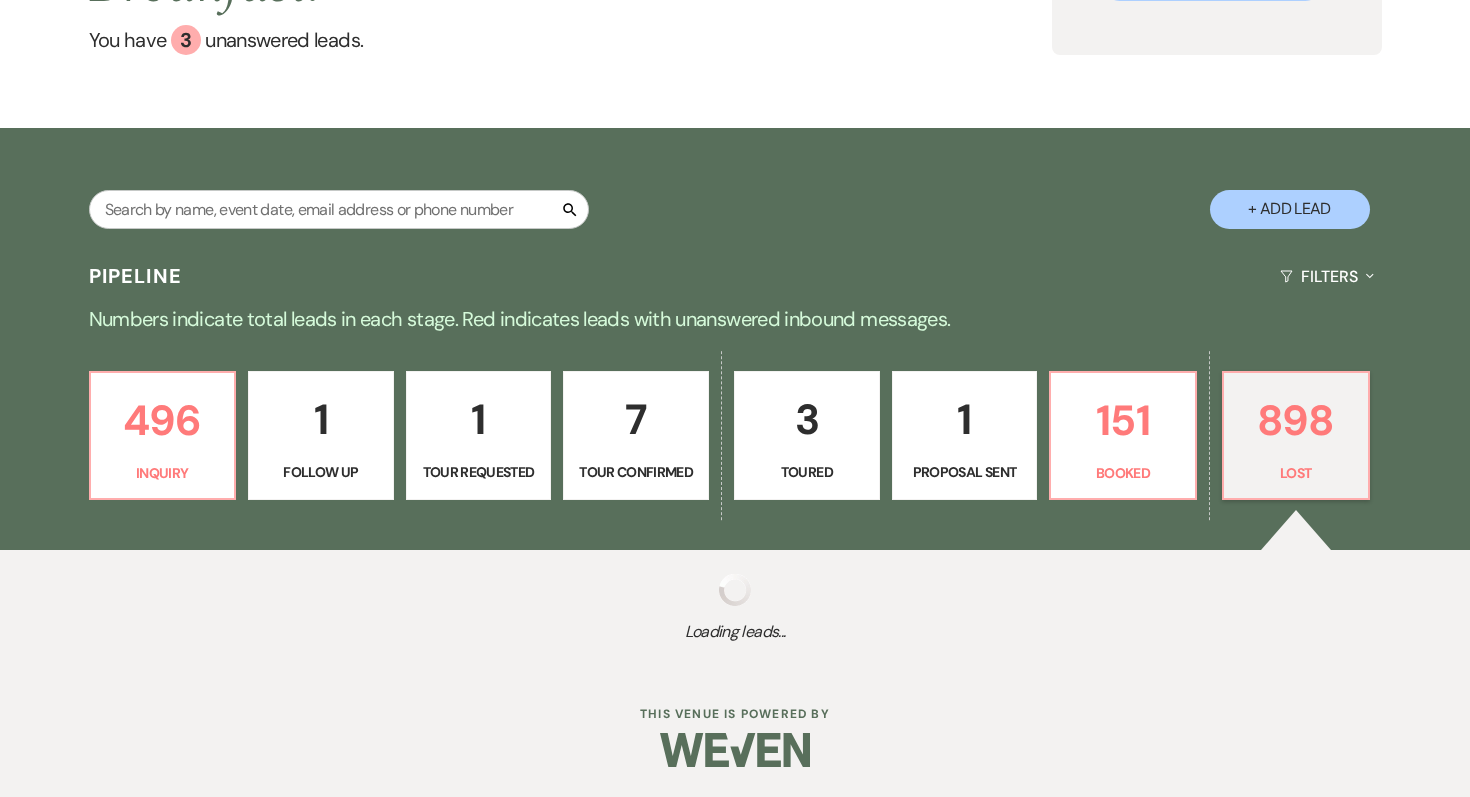 select on "8" 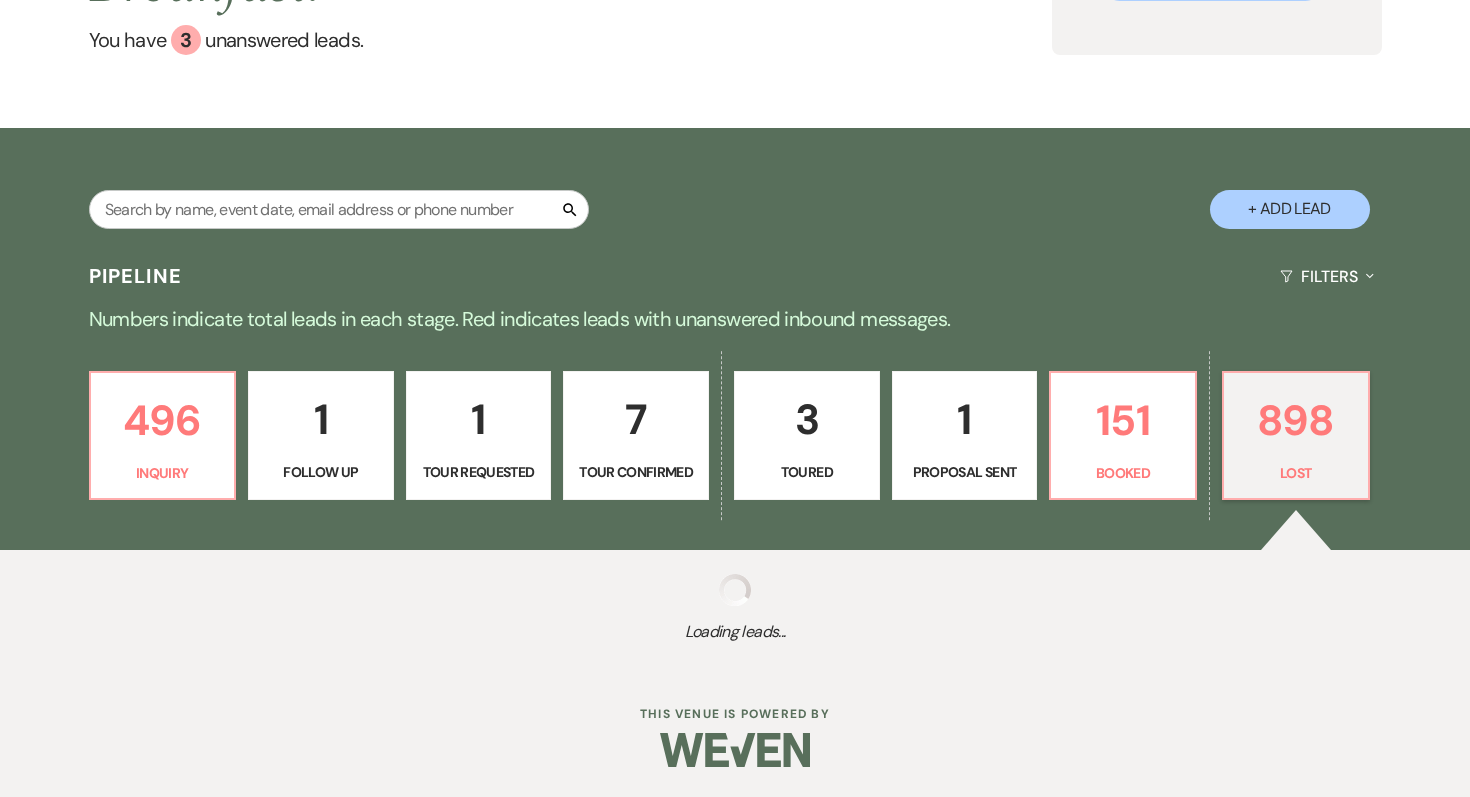 select on "8" 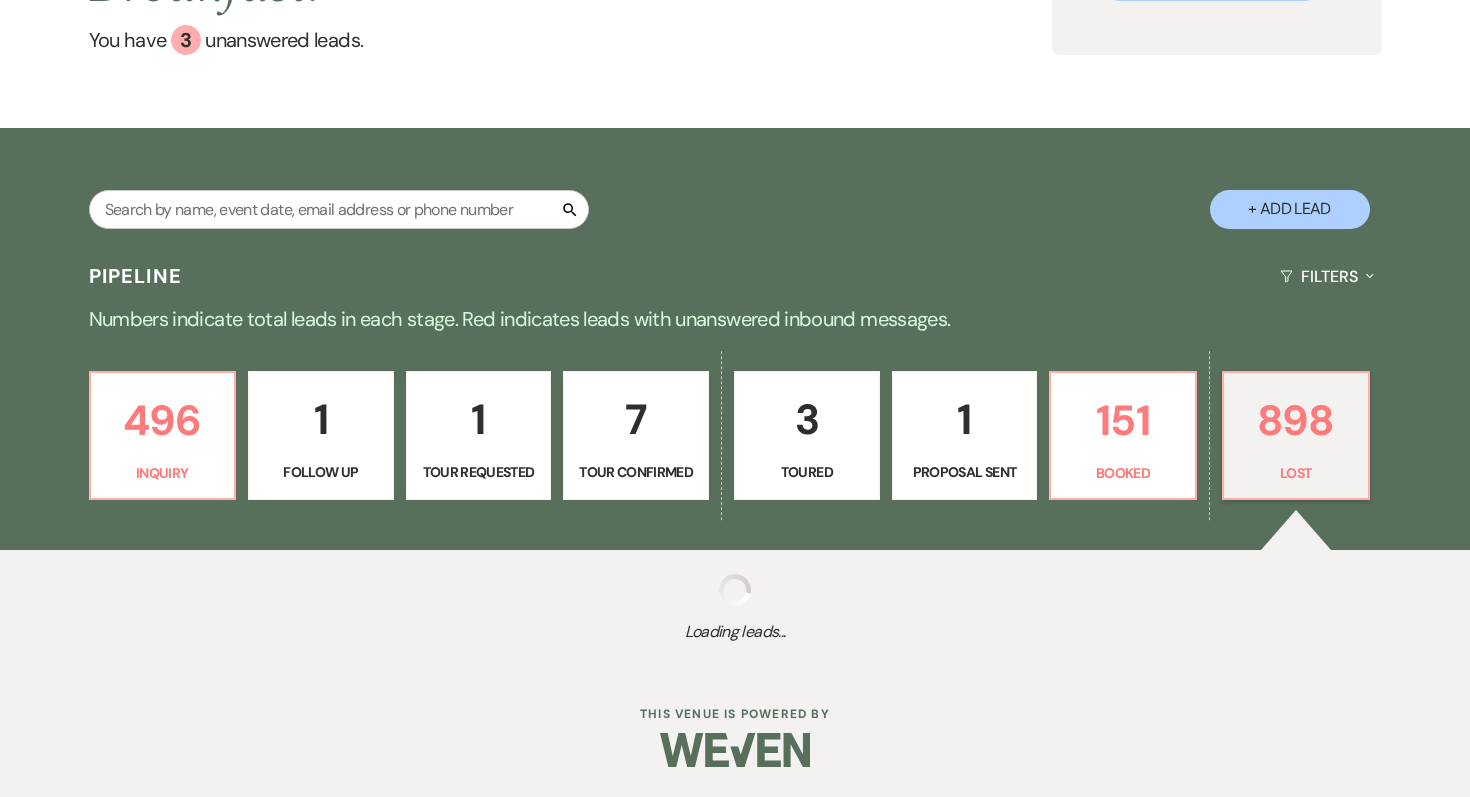 select on "5" 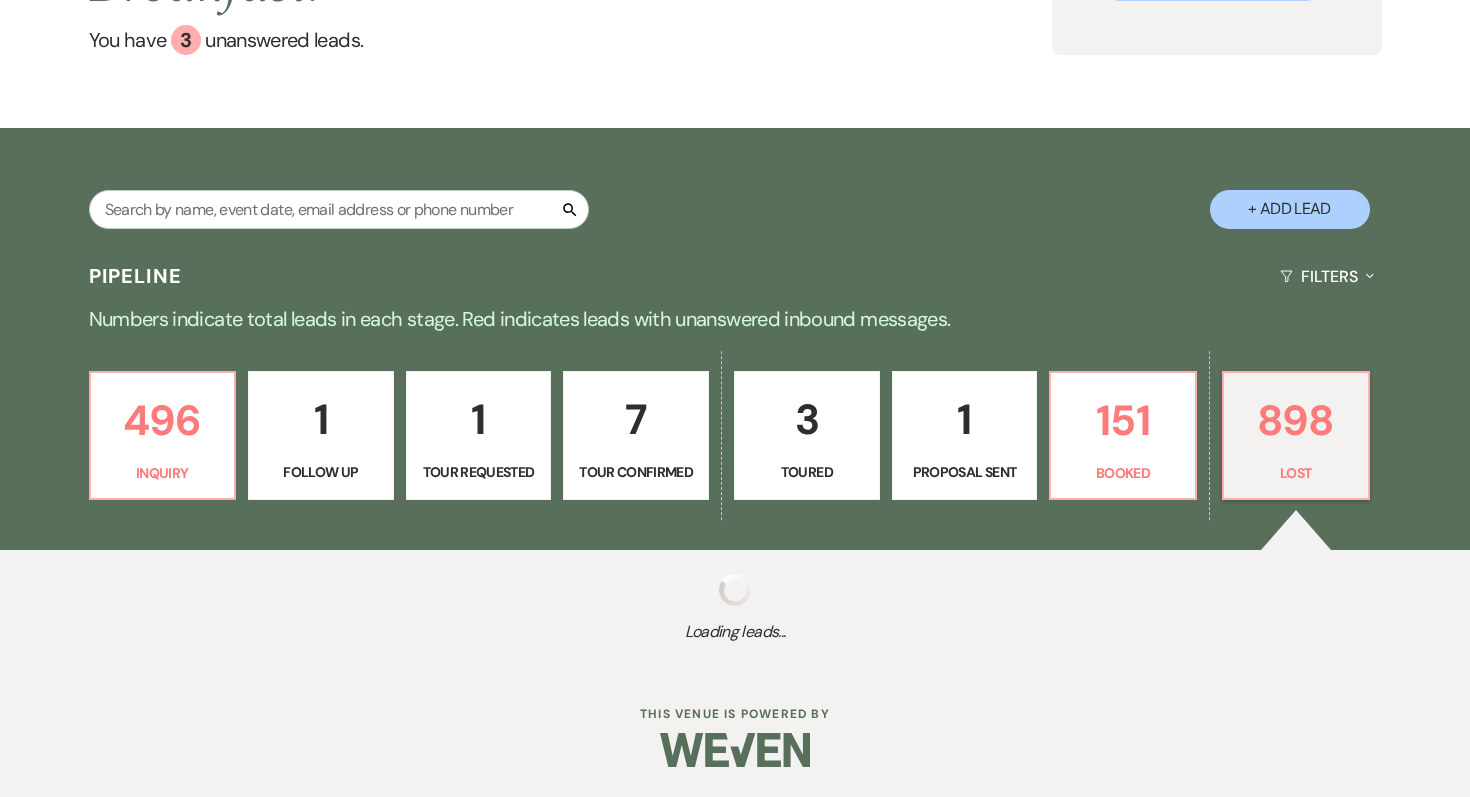 select on "8" 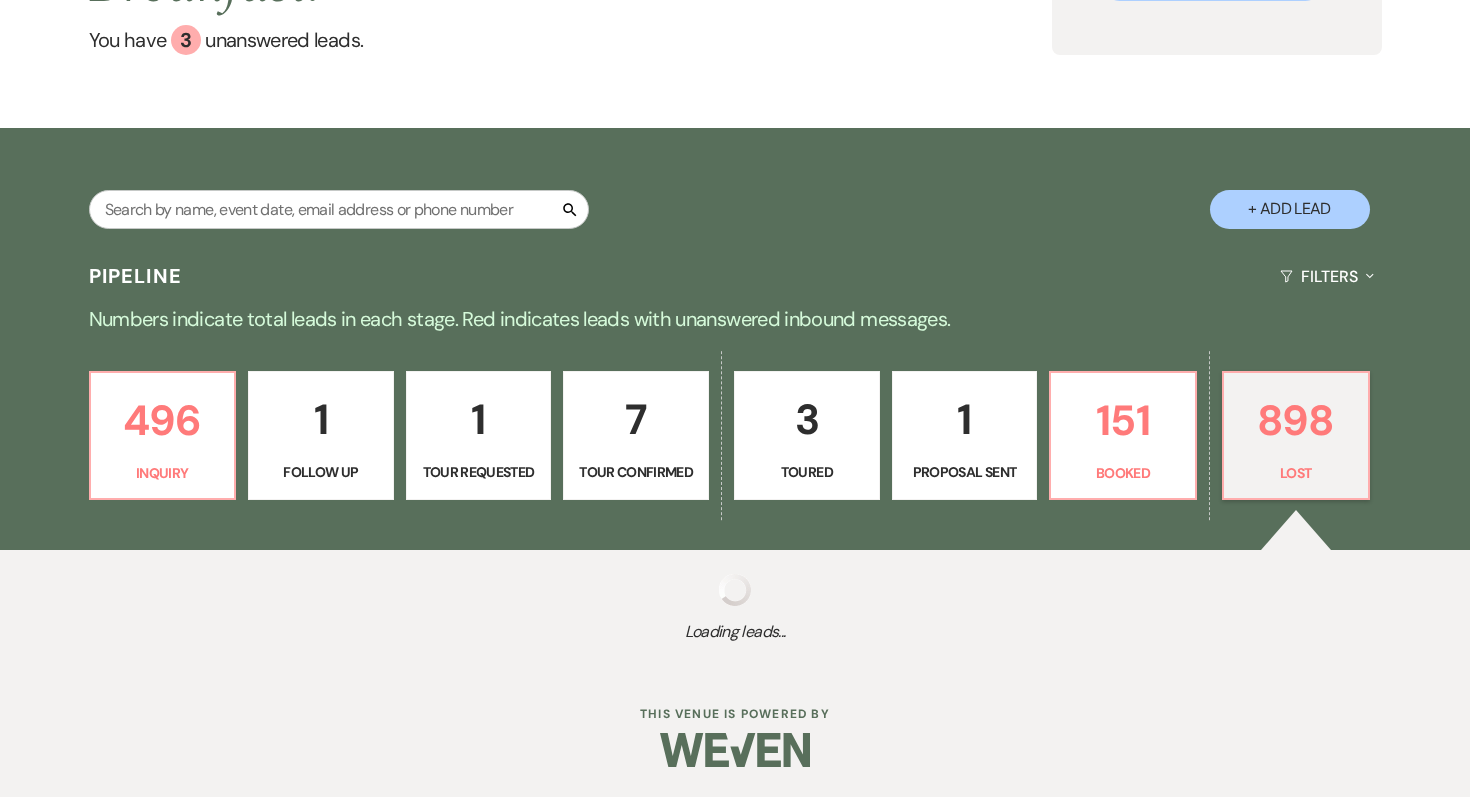select on "5" 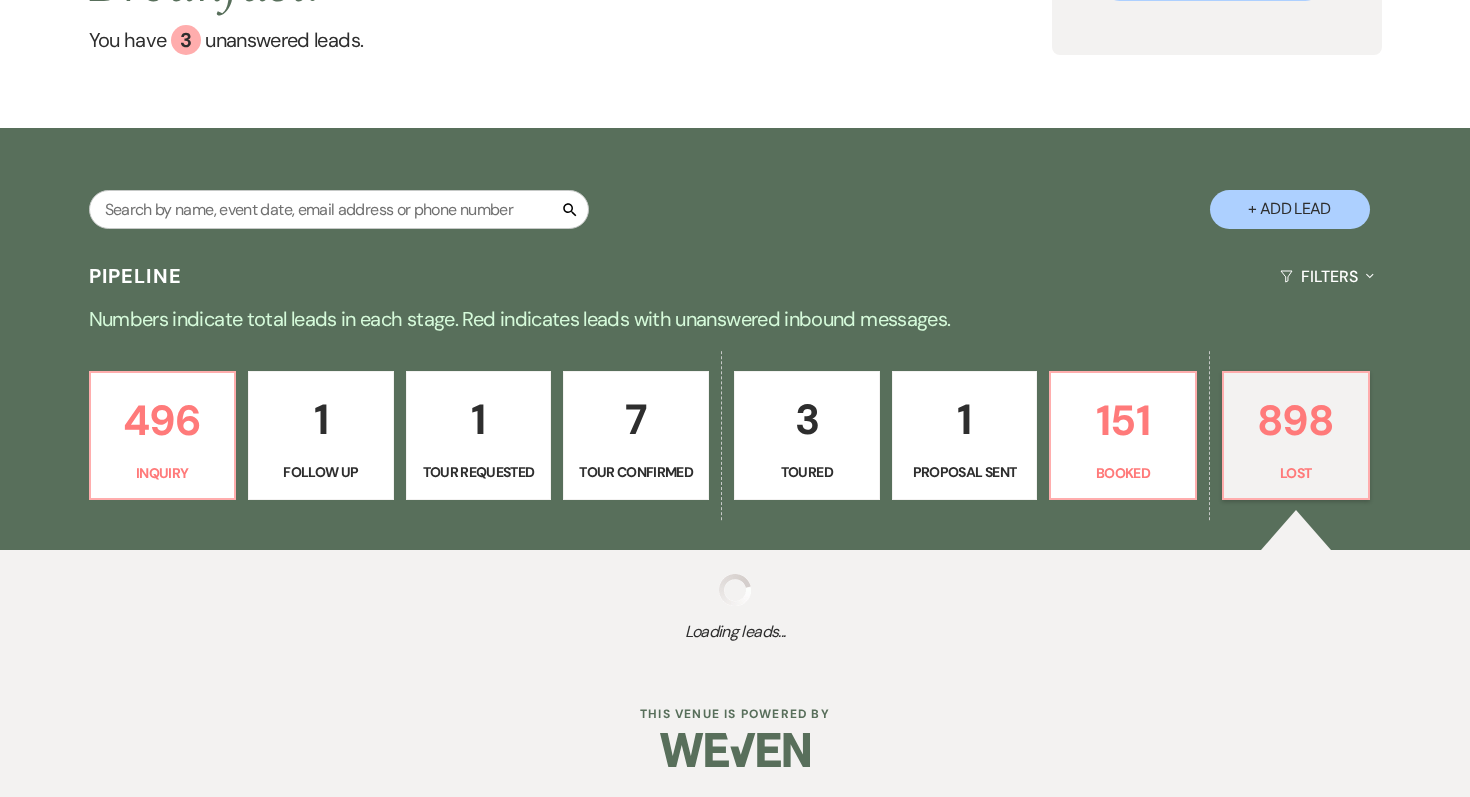 select on "8" 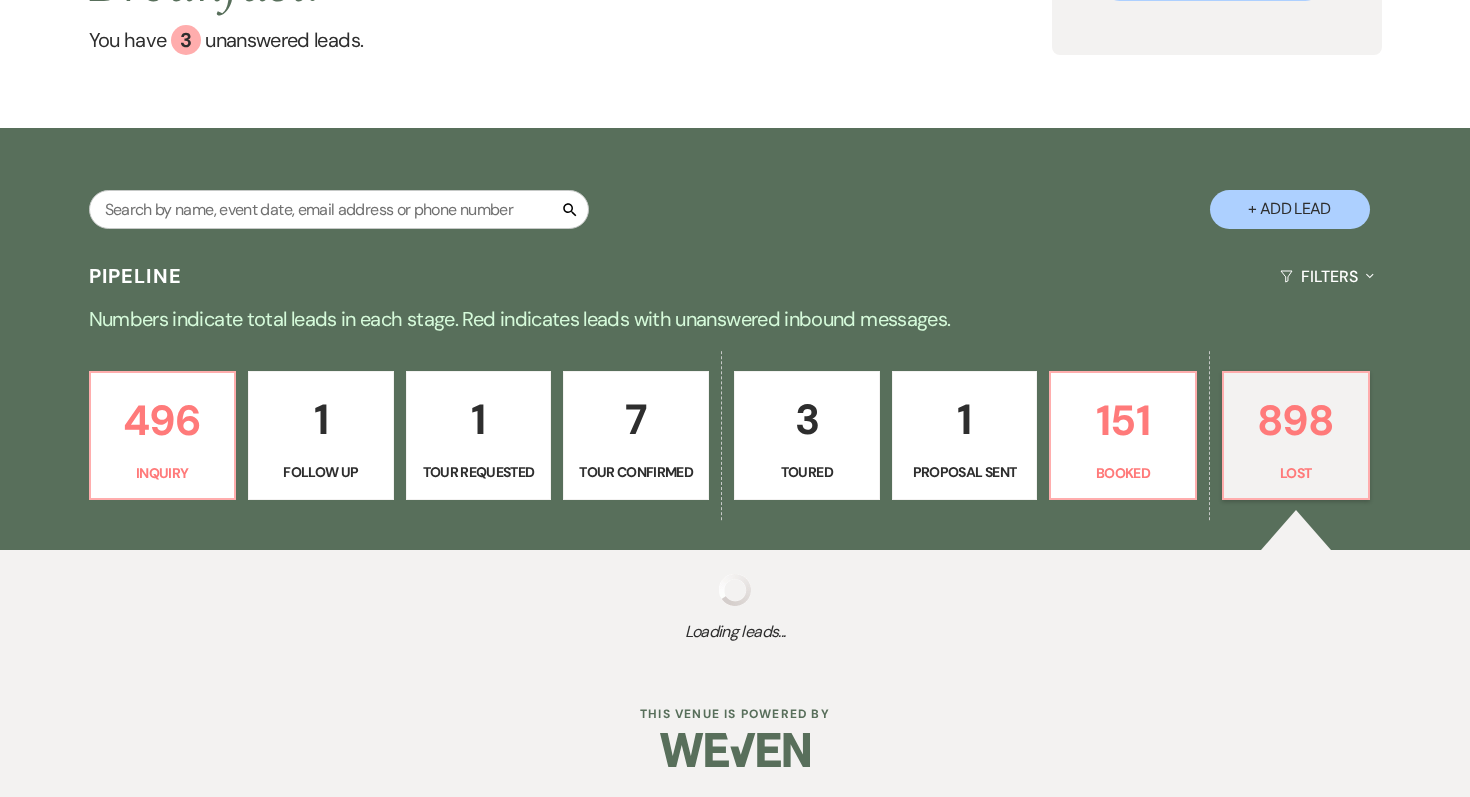 select on "5" 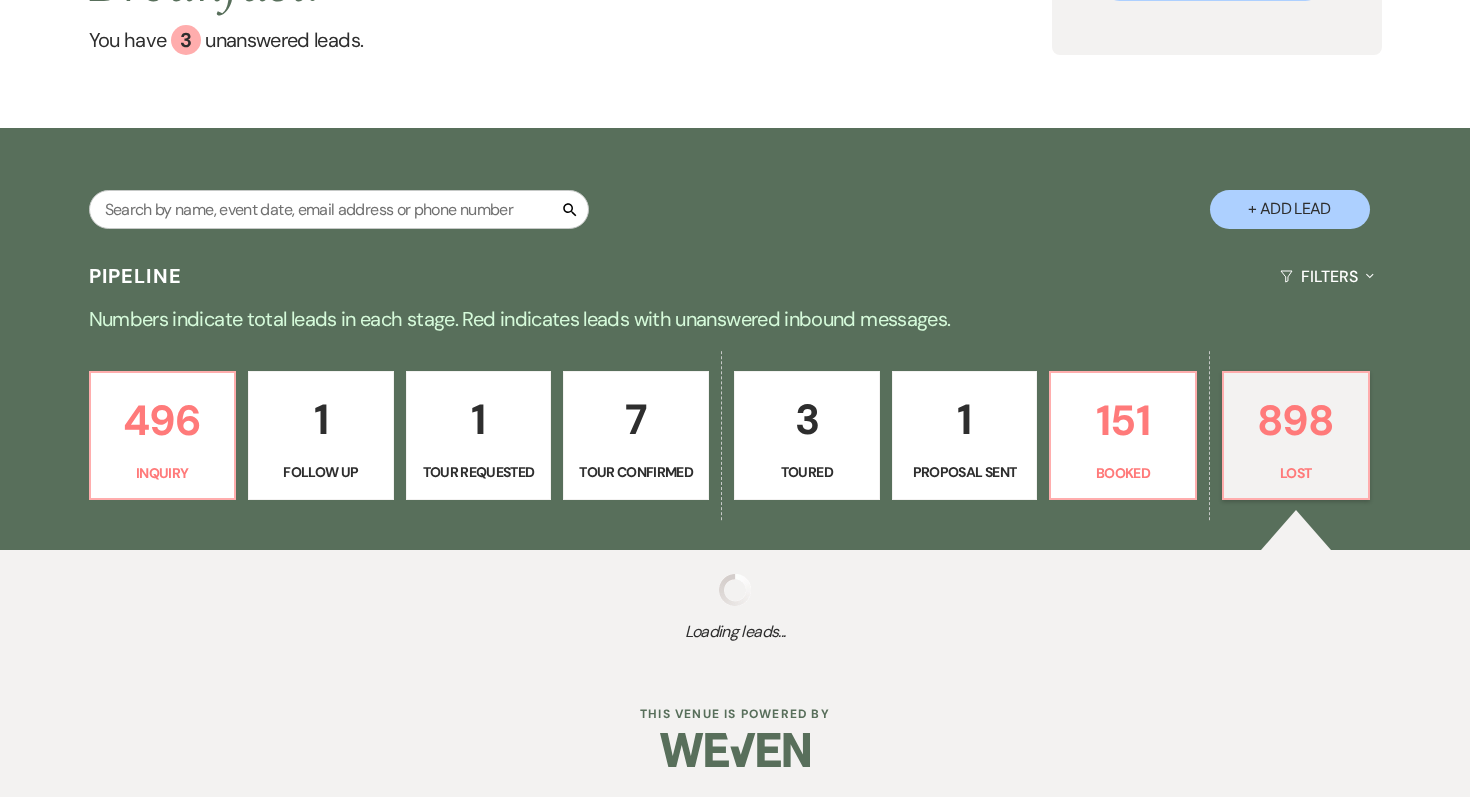 select on "8" 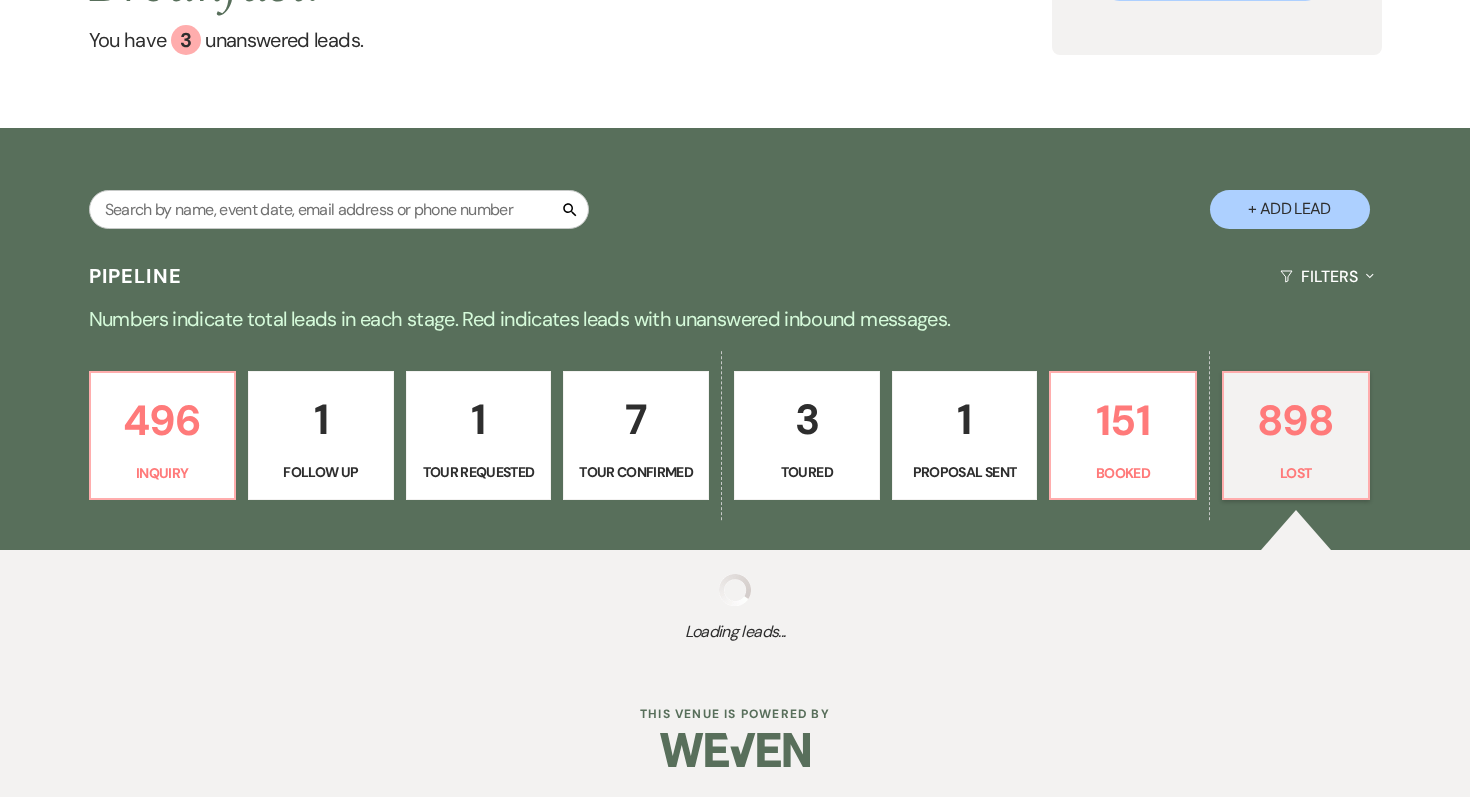 select on "5" 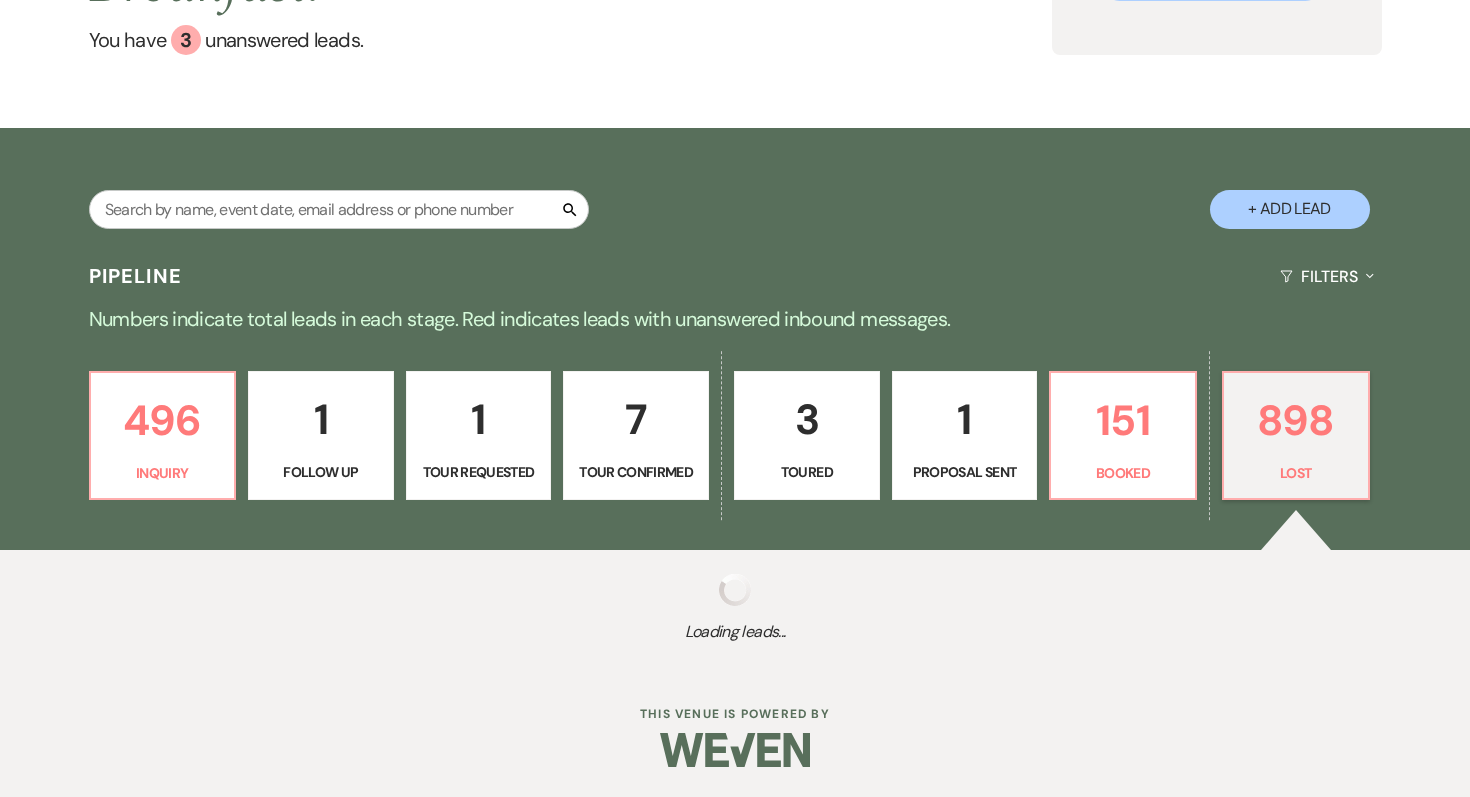 select on "8" 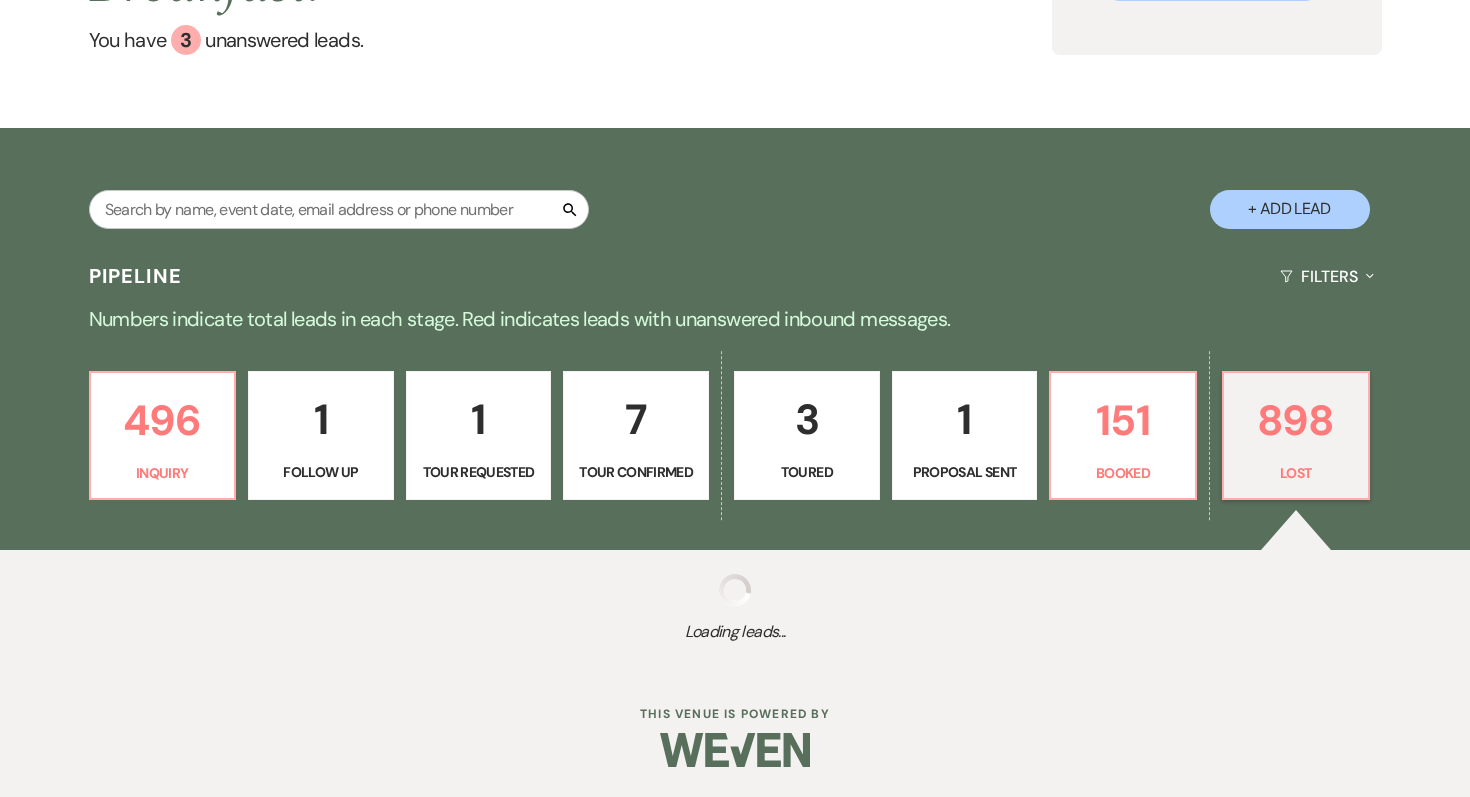 select on "5" 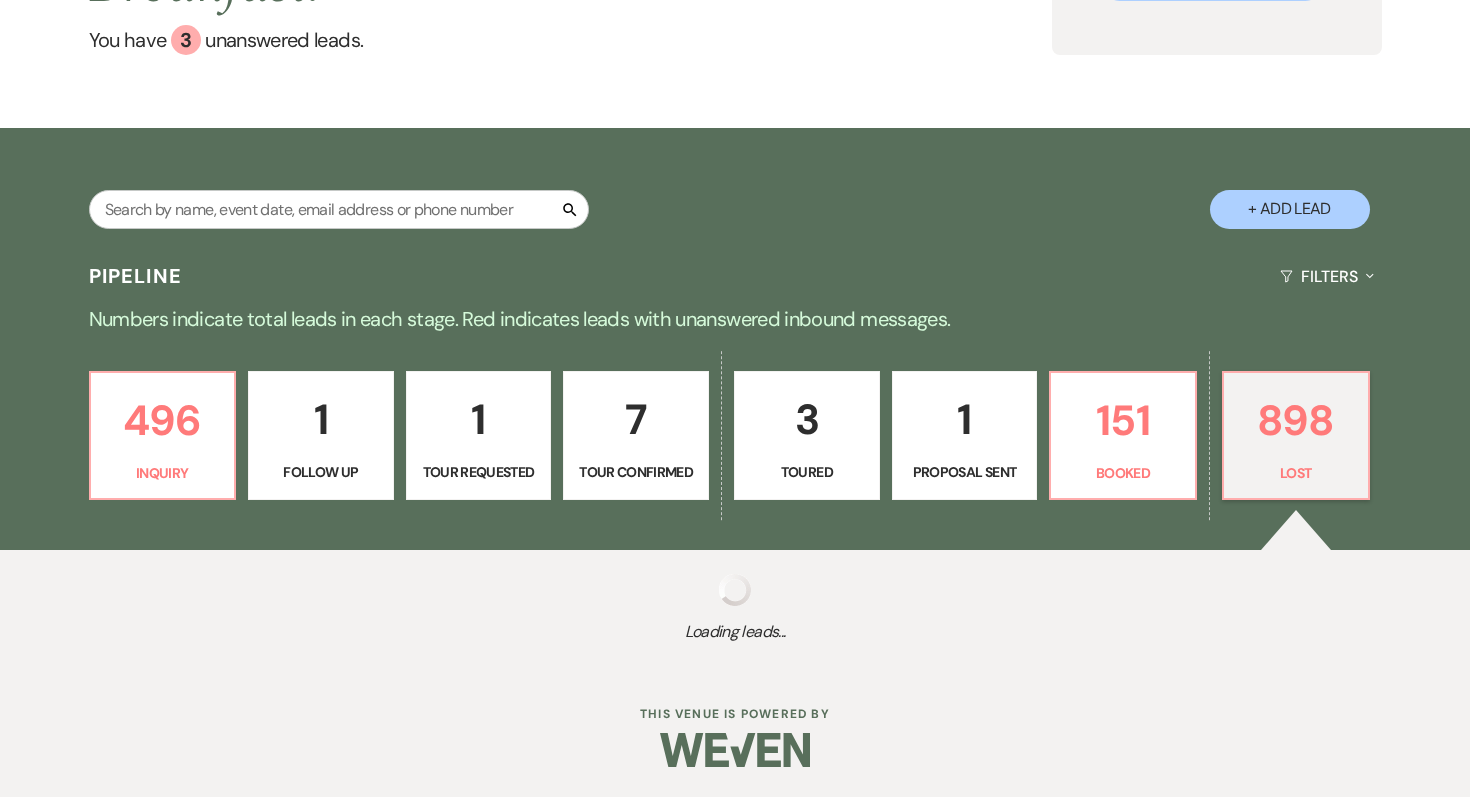 select on "8" 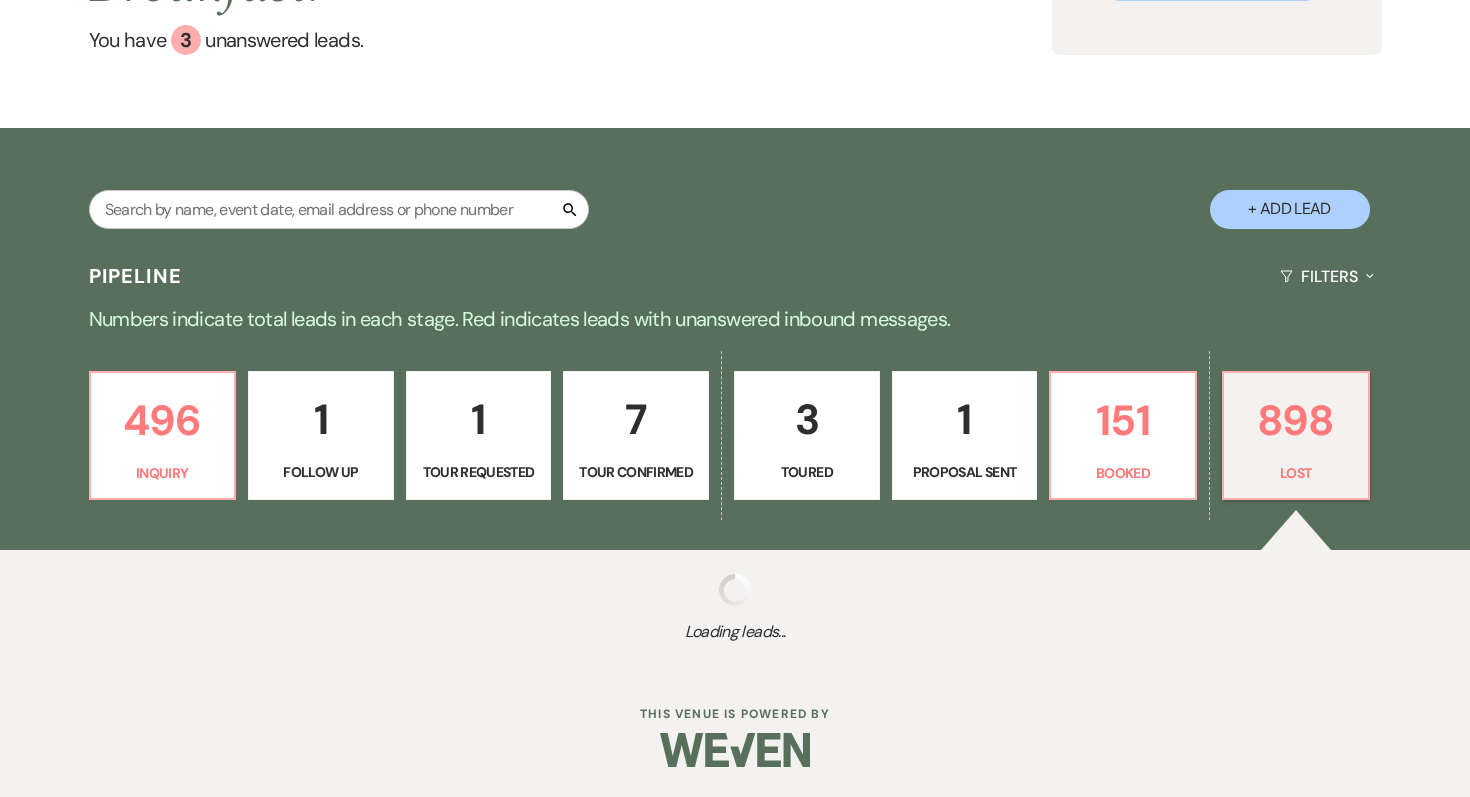 select on "5" 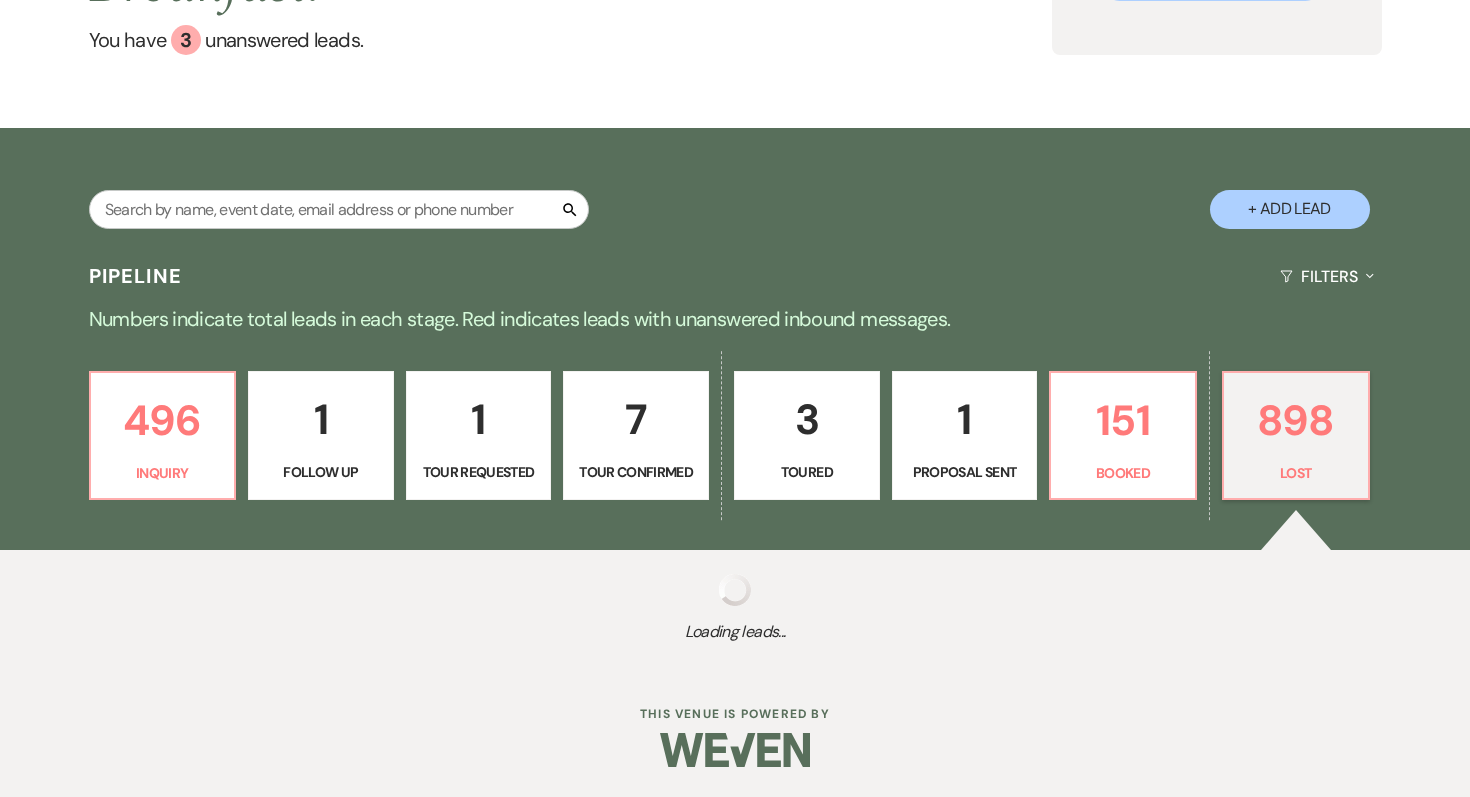select on "8" 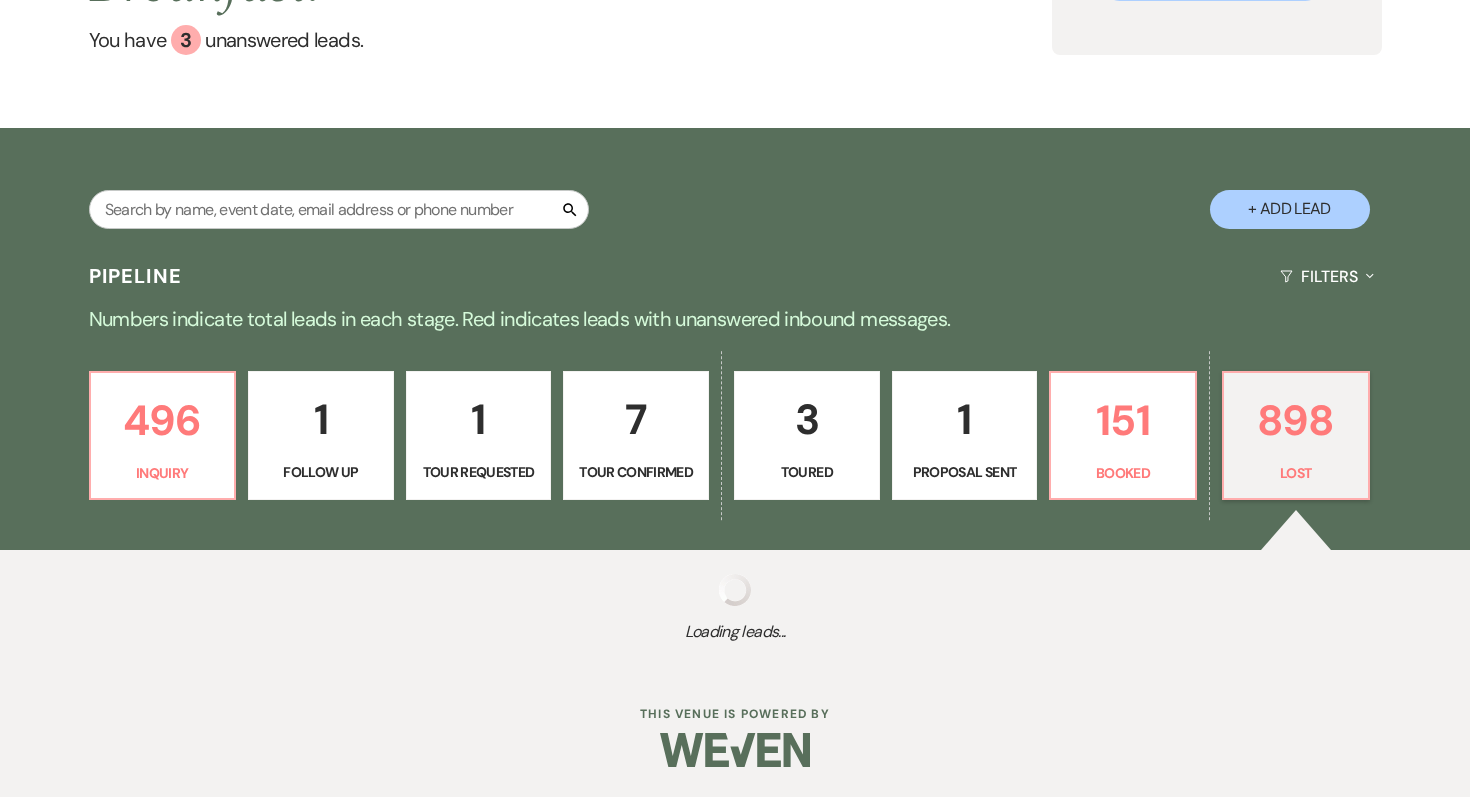 select on "5" 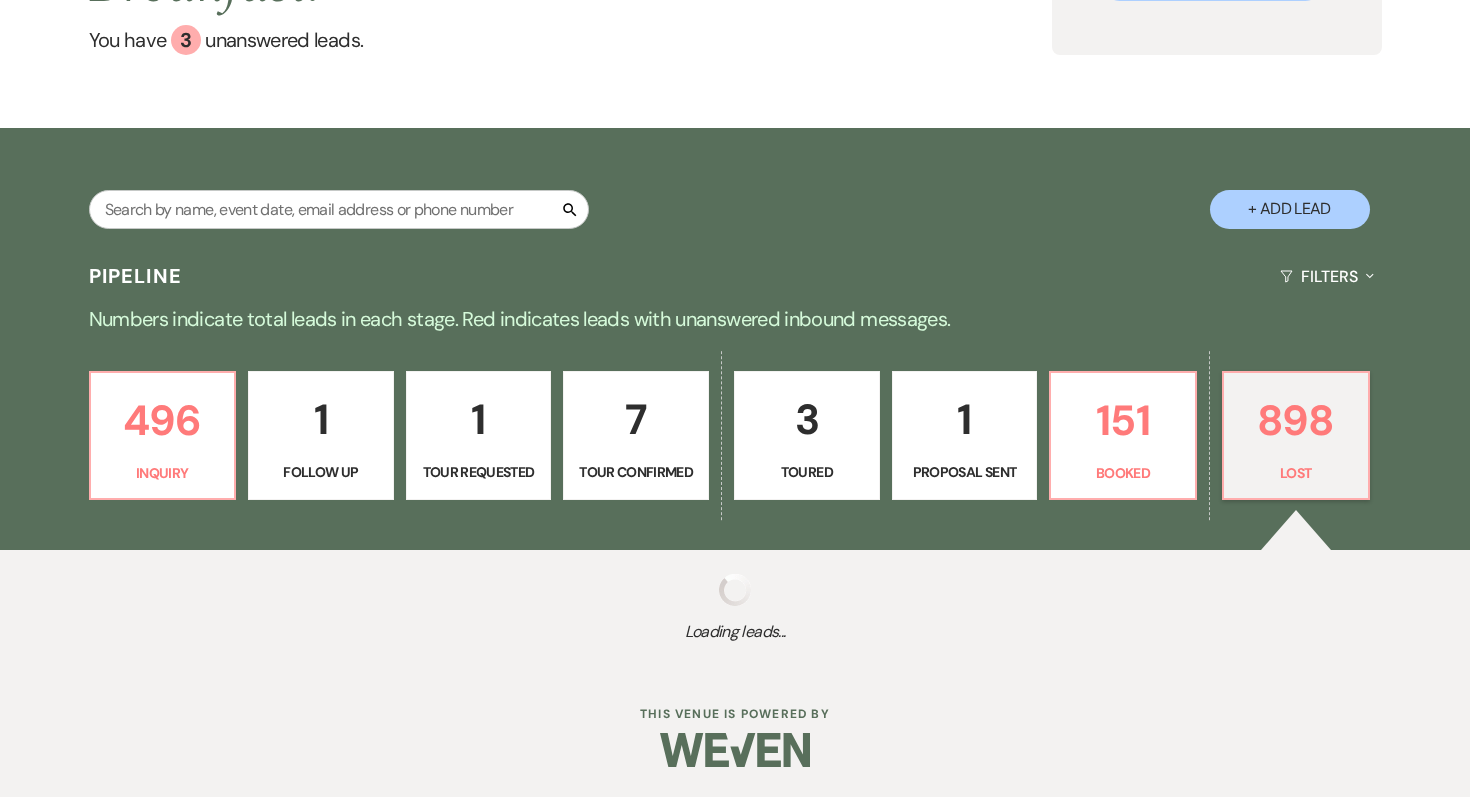 select on "8" 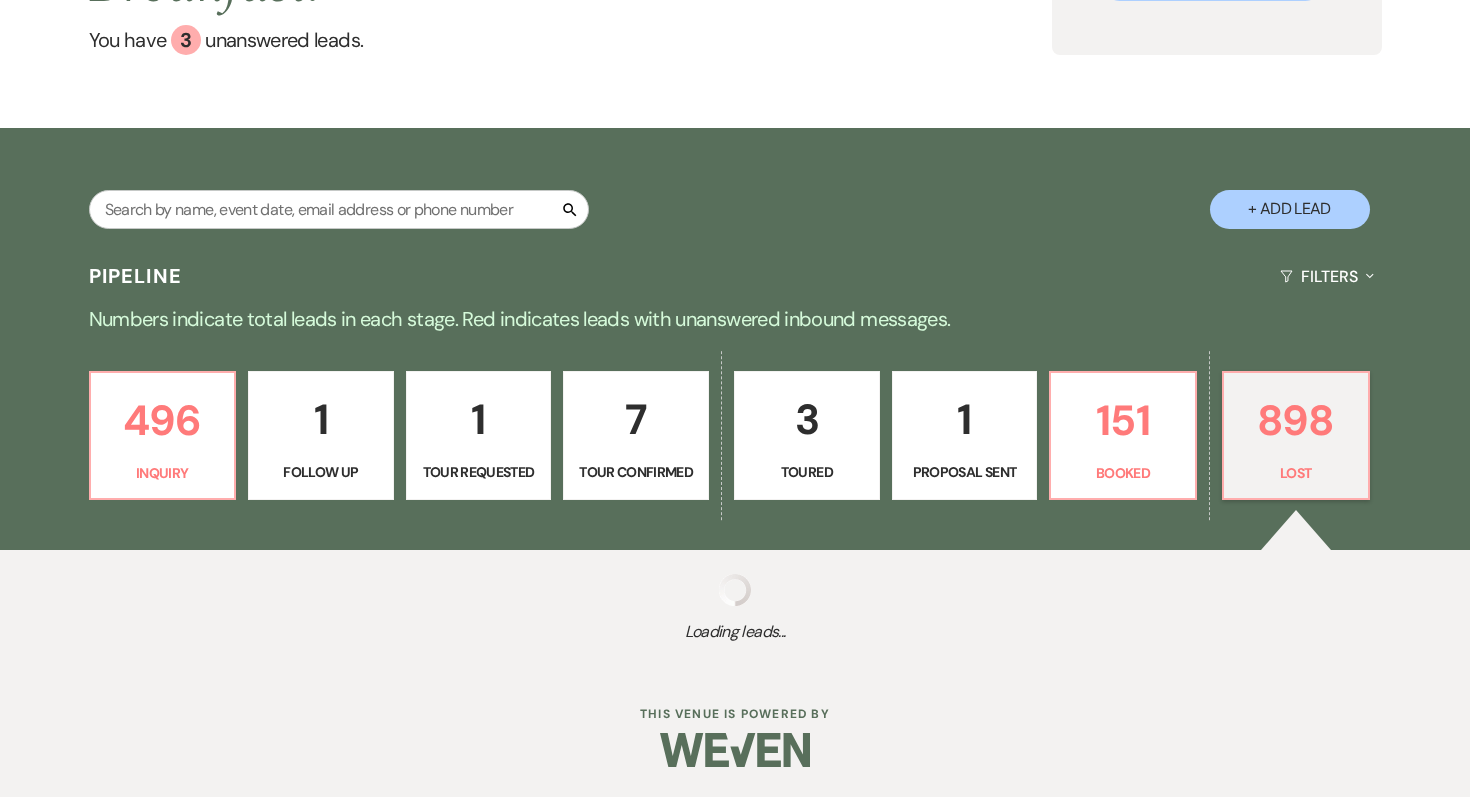 select on "5" 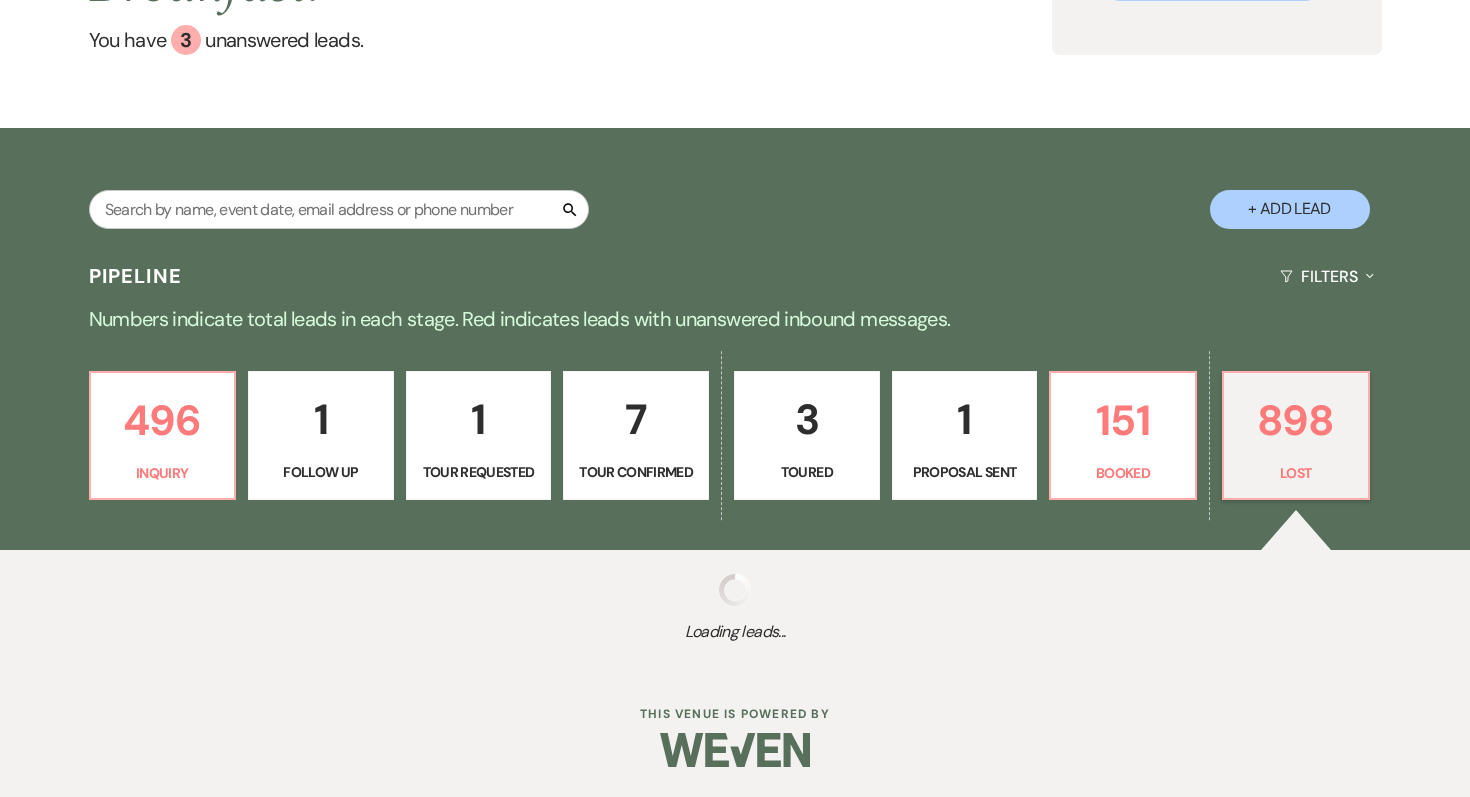 select on "8" 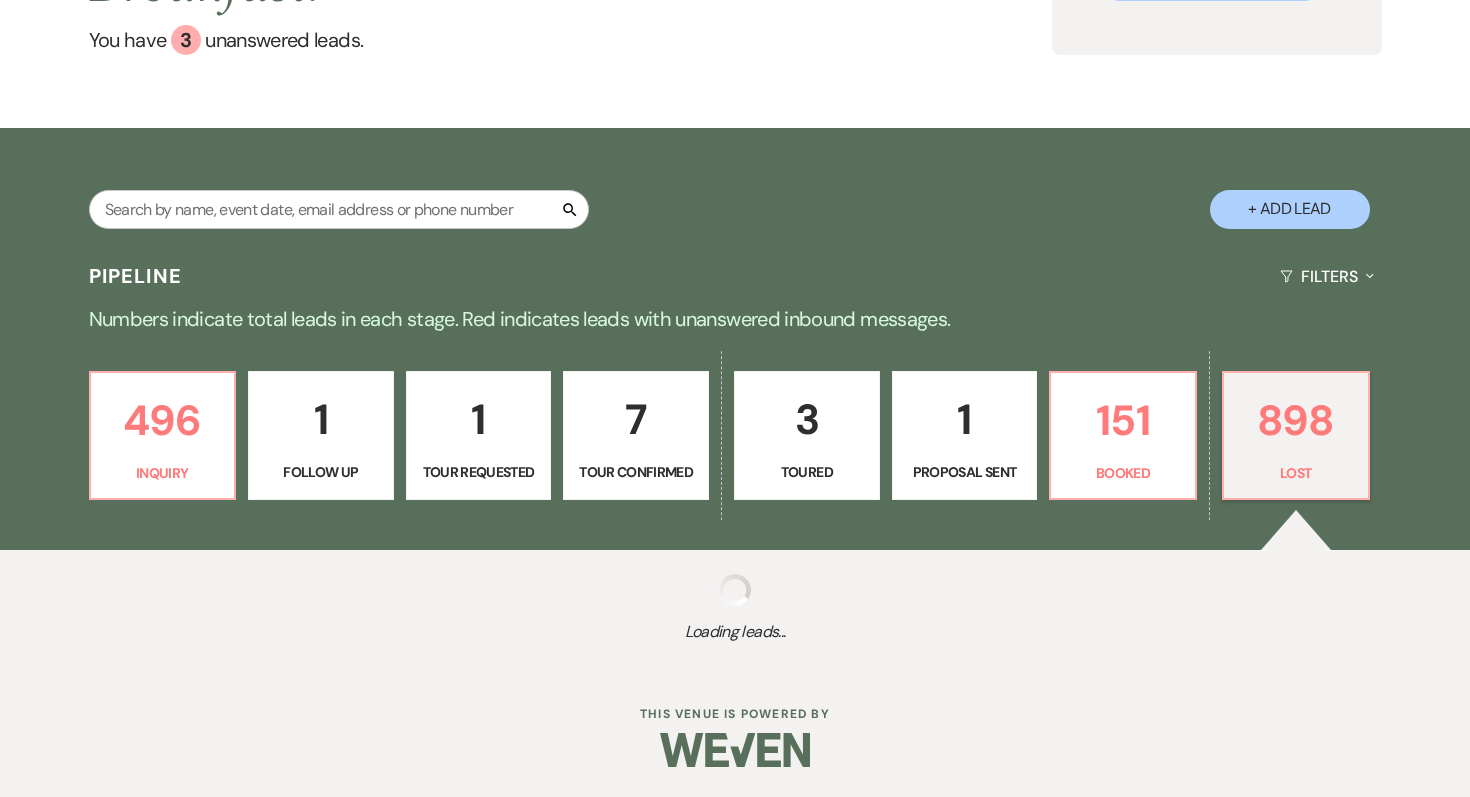 select on "10" 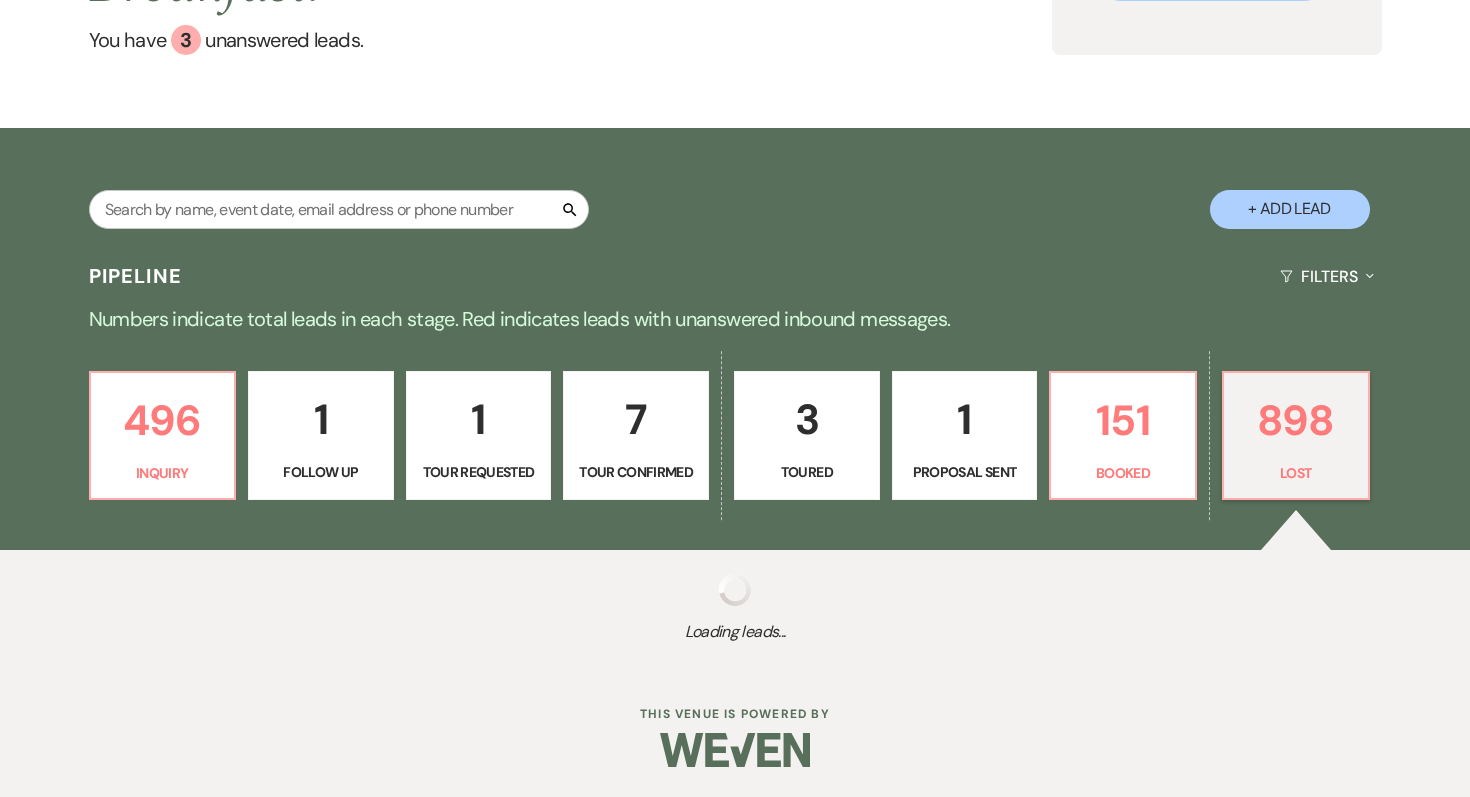 select on "8" 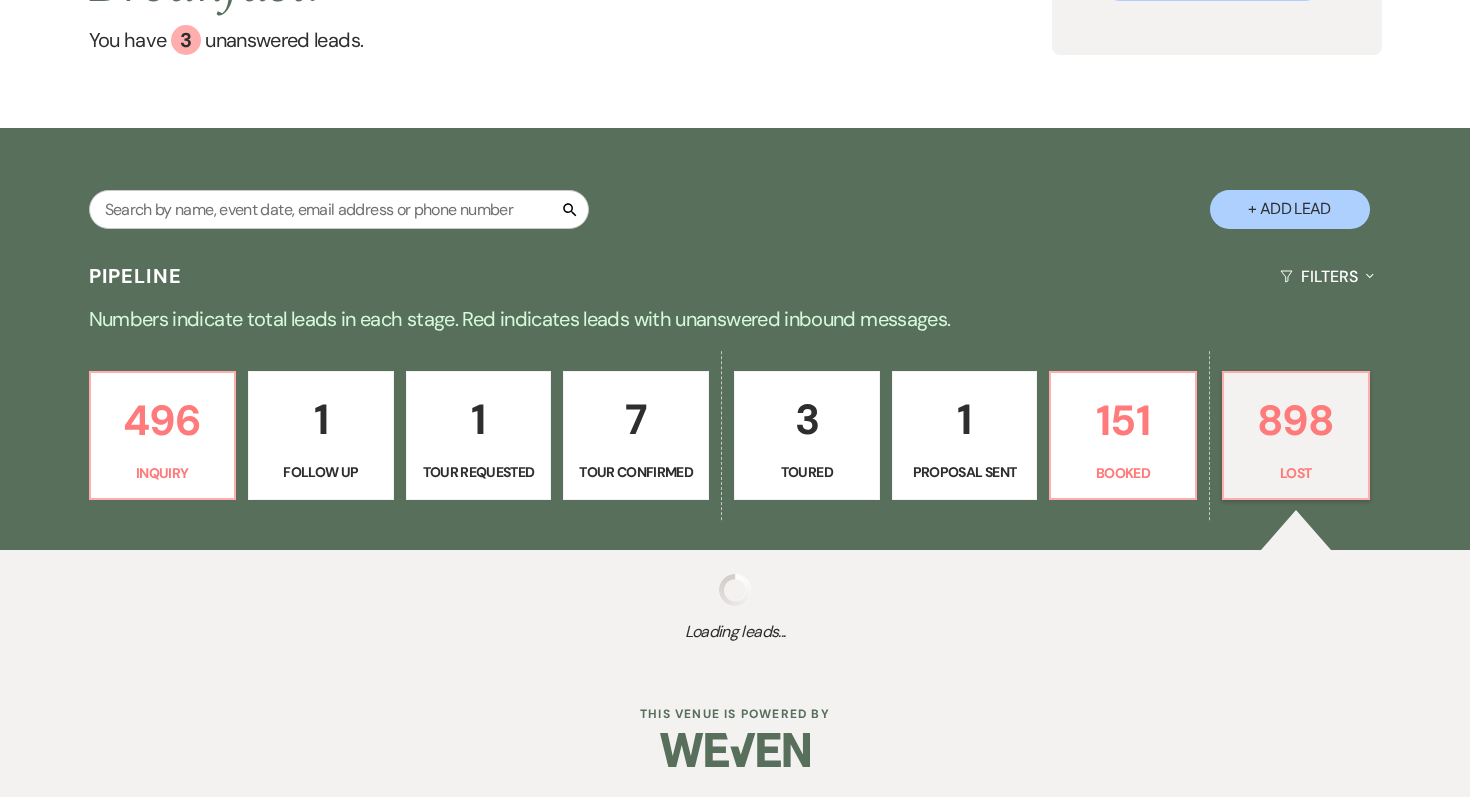 select on "5" 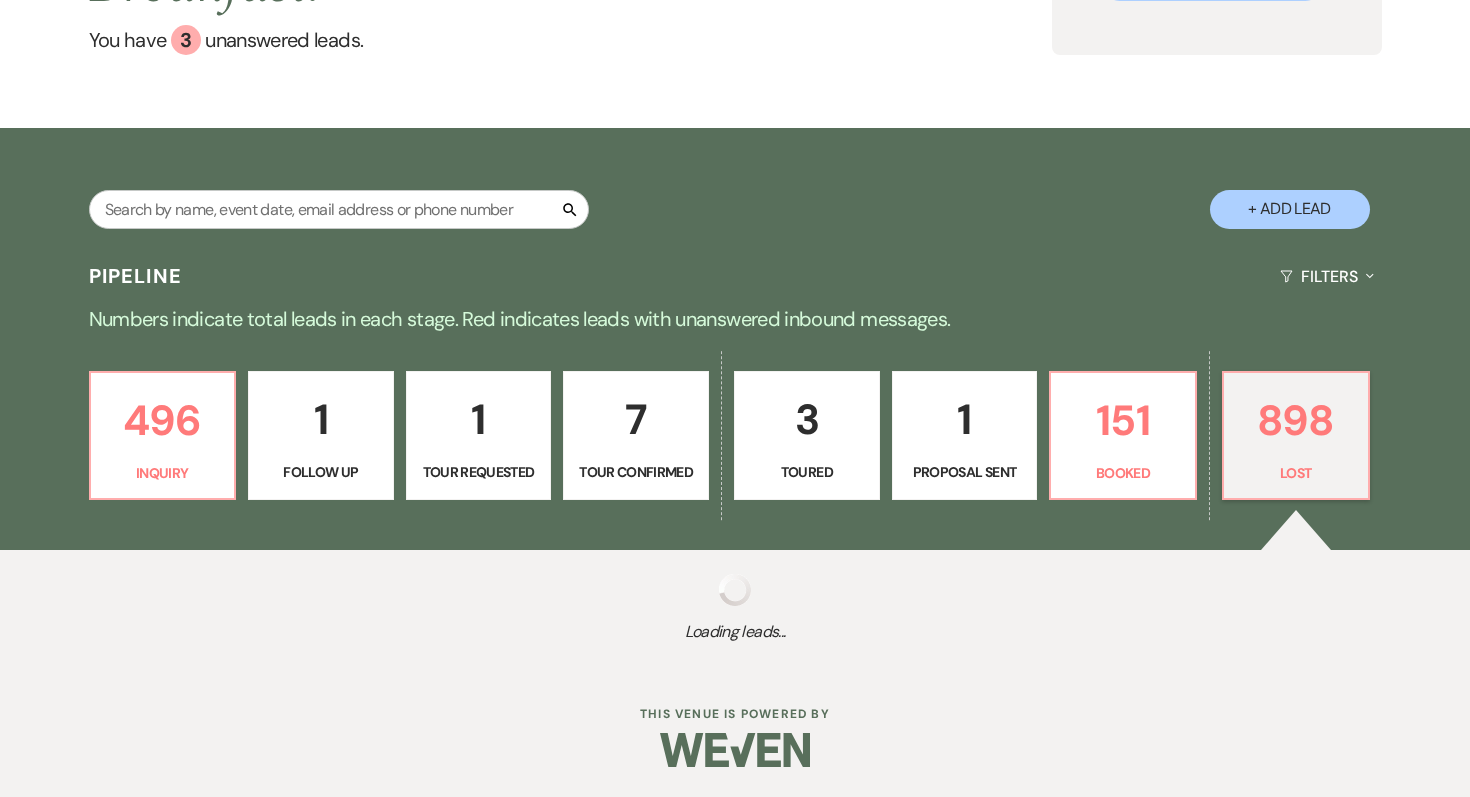 select on "8" 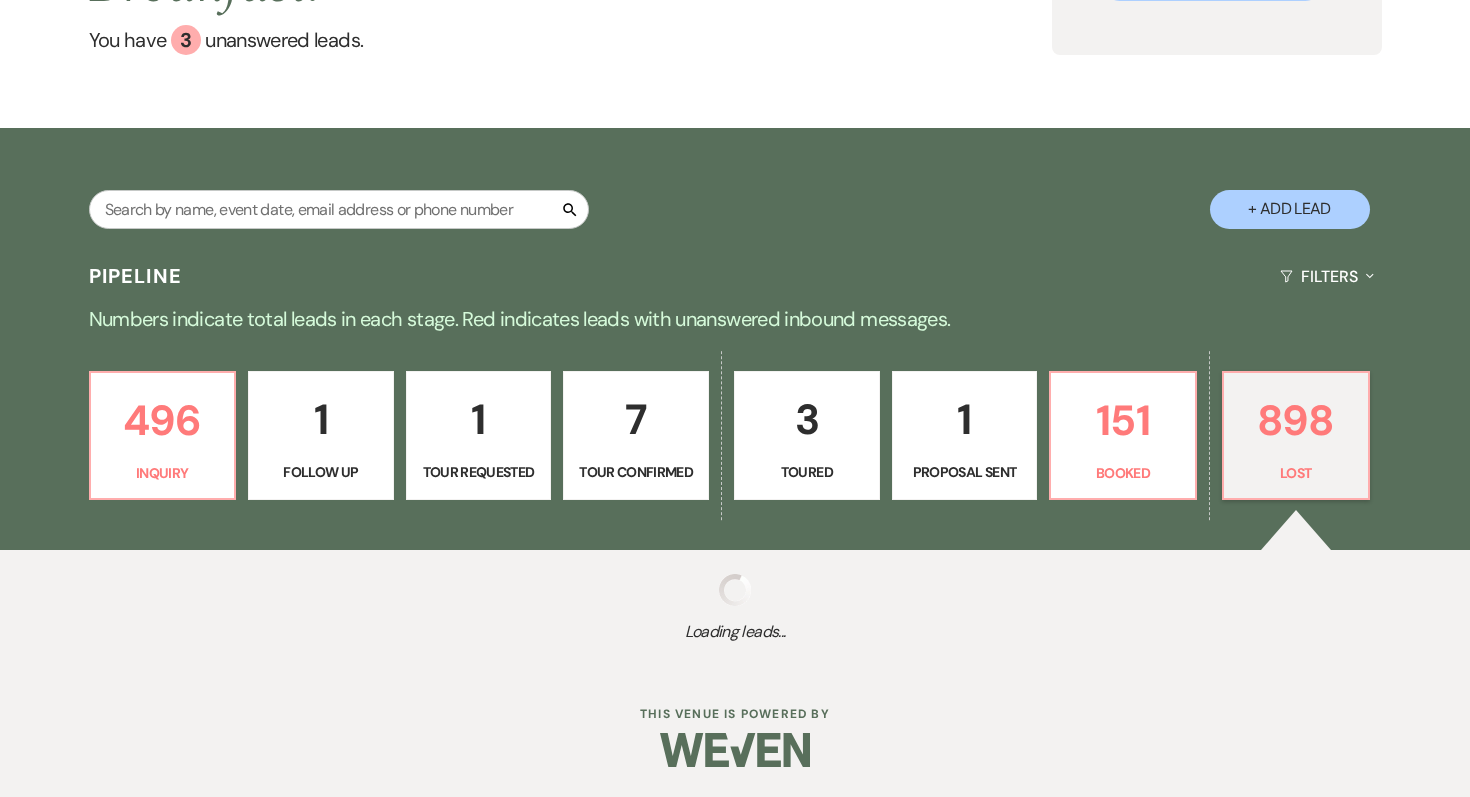select on "5" 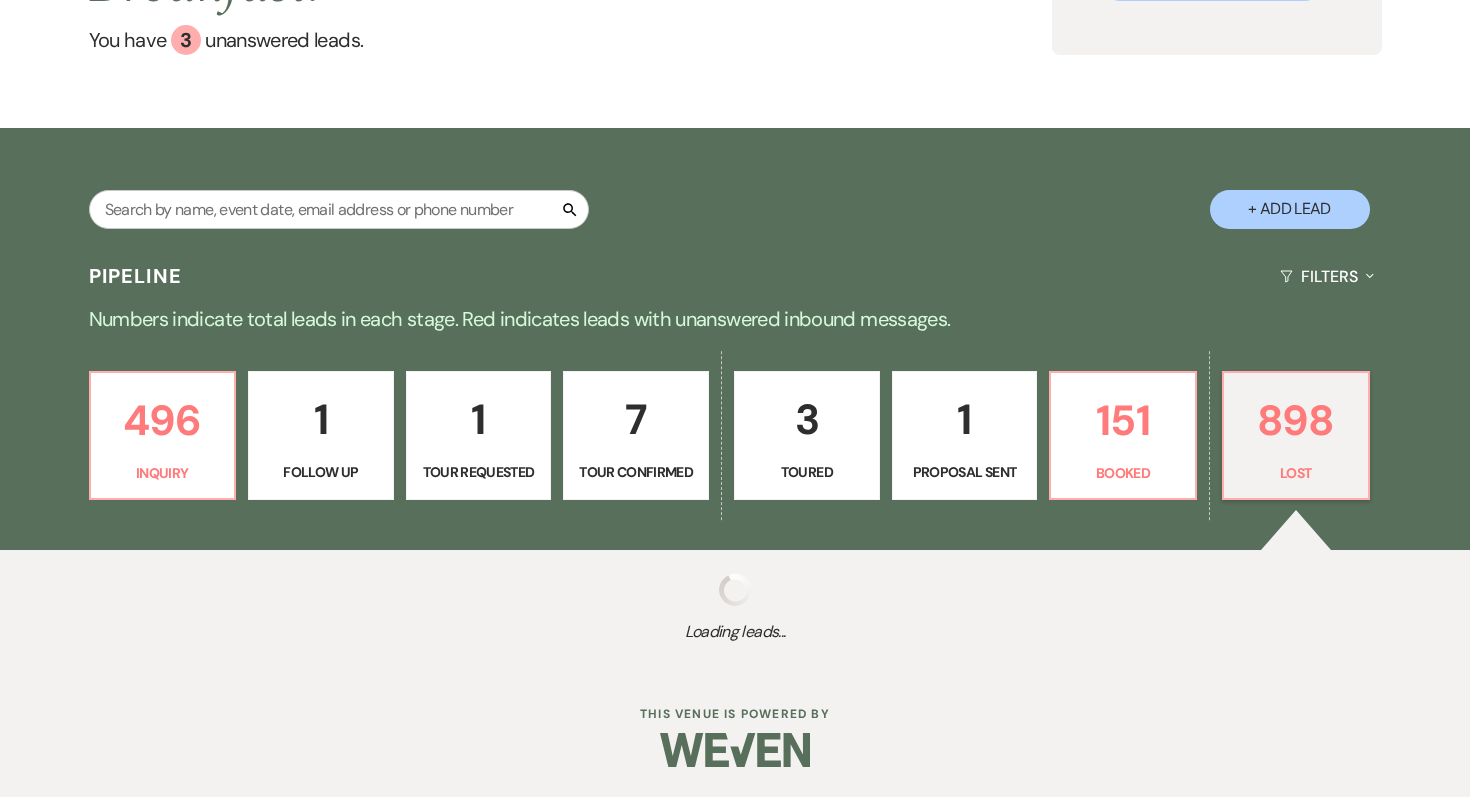 select on "8" 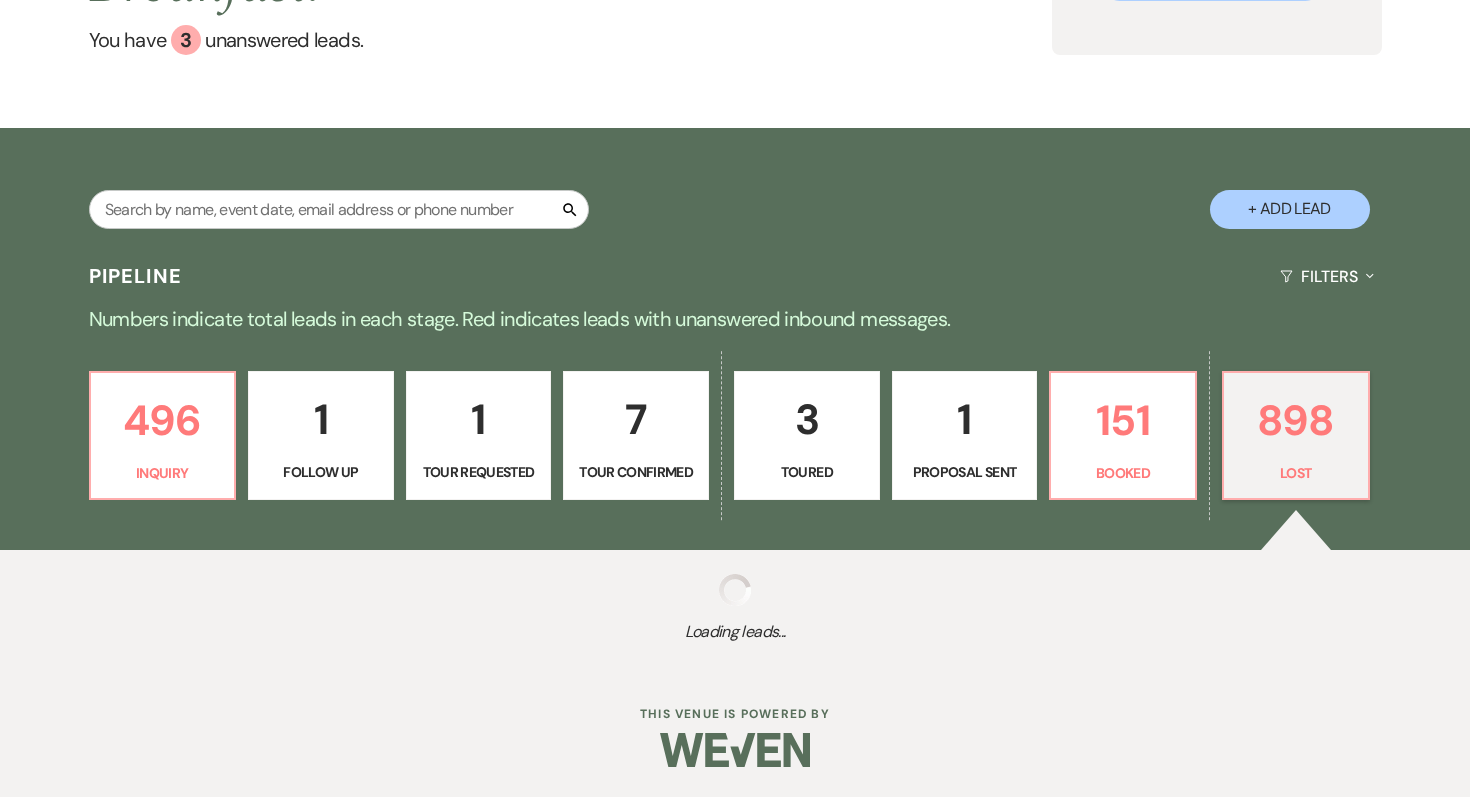 select on "5" 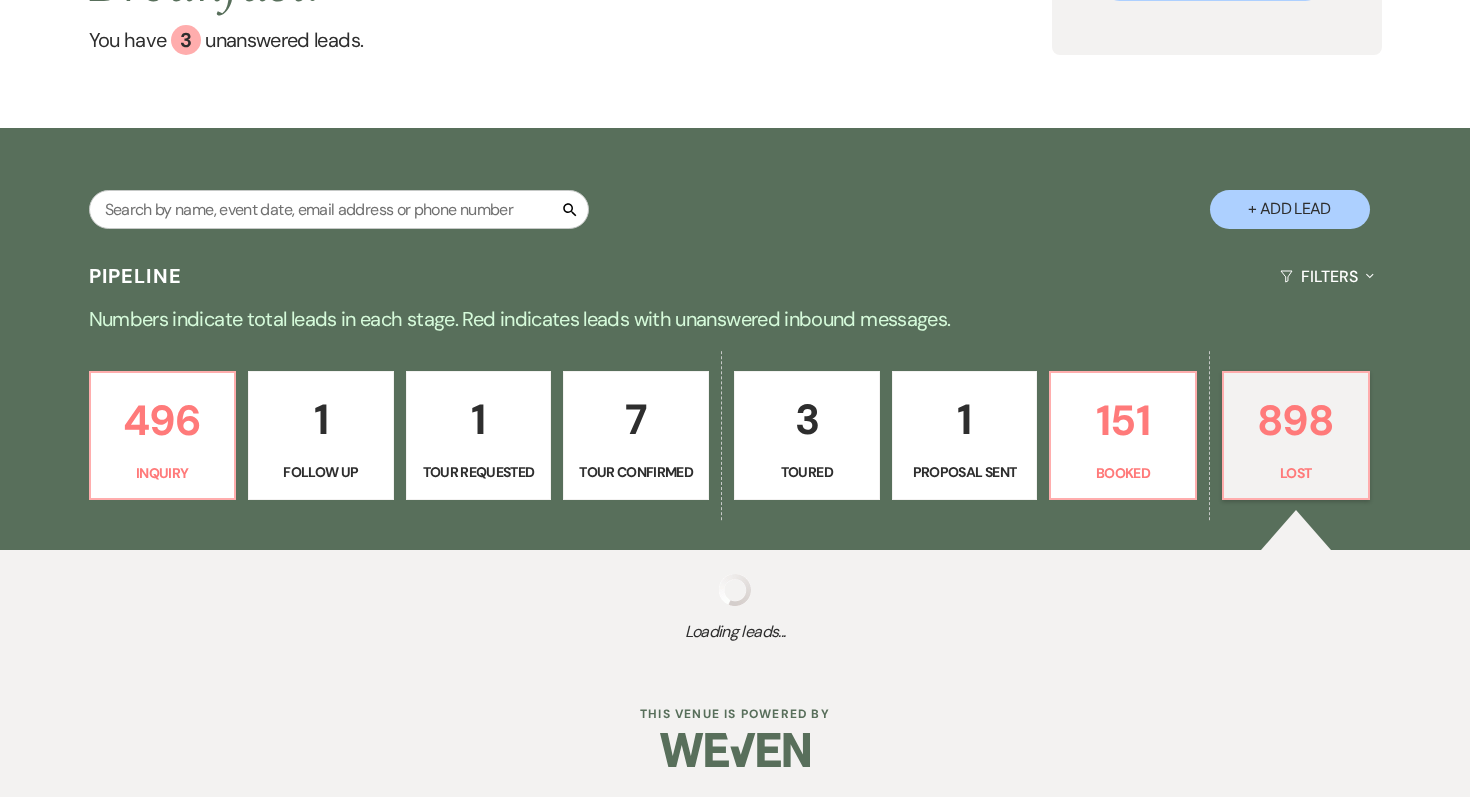 select on "8" 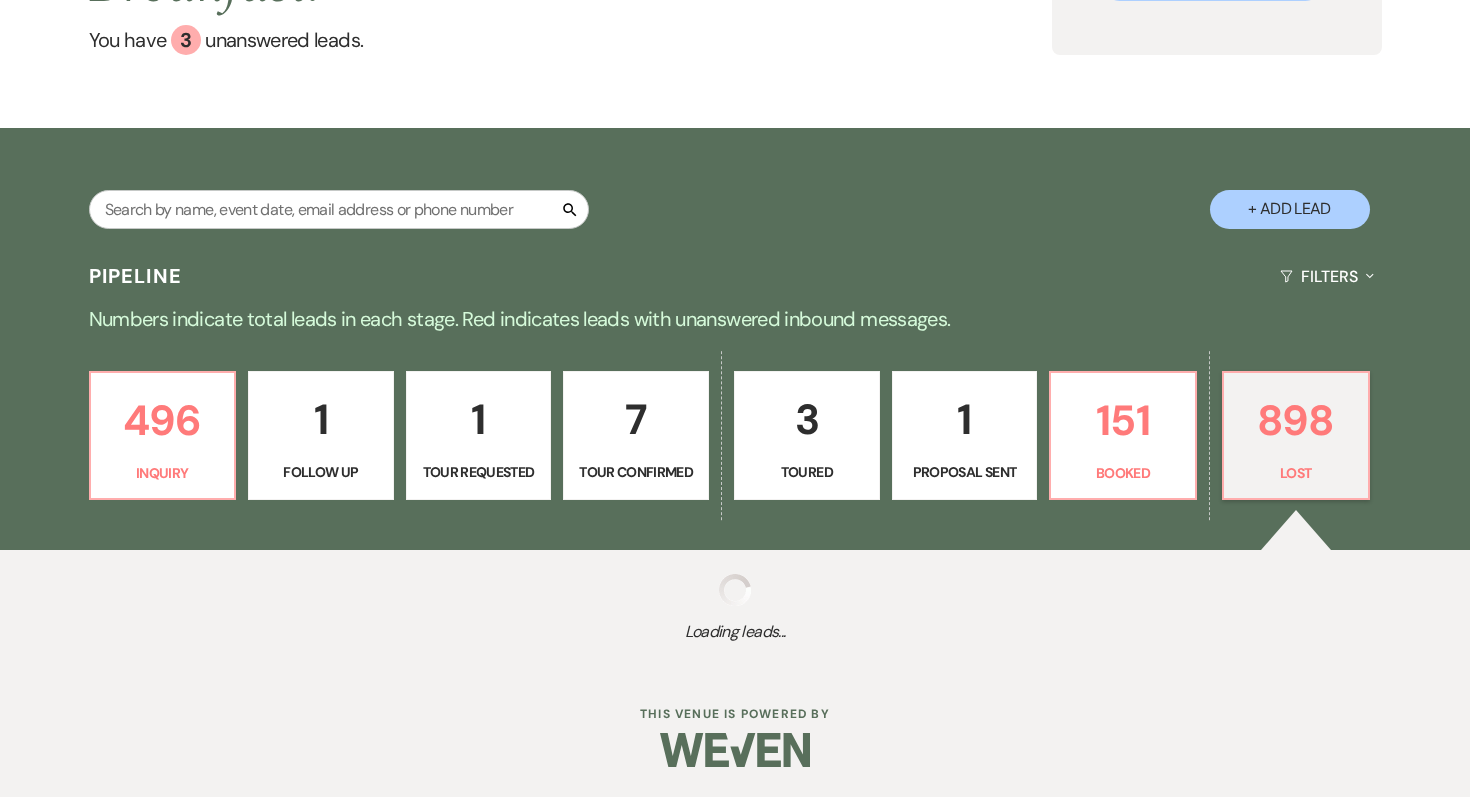 select on "5" 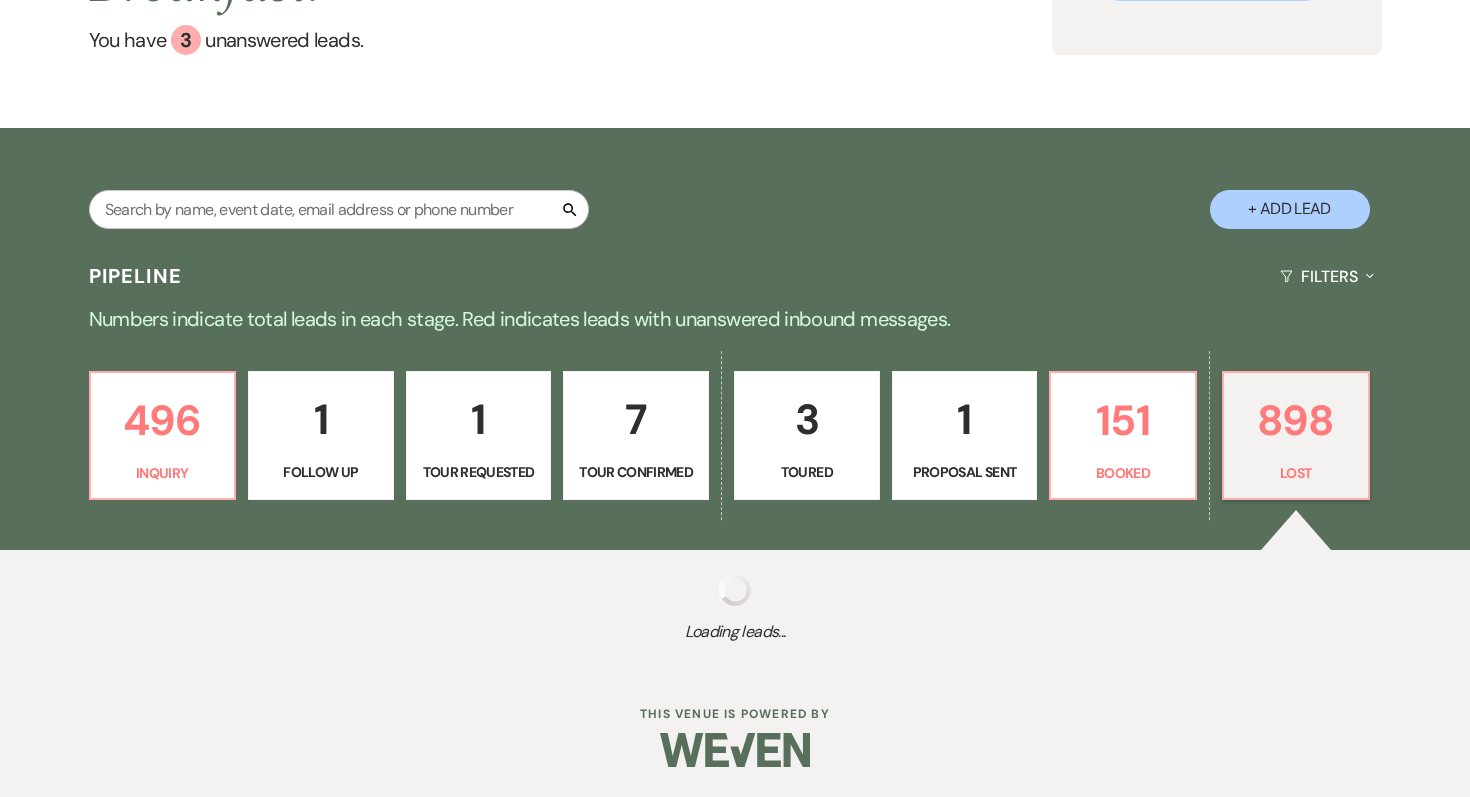 select on "8" 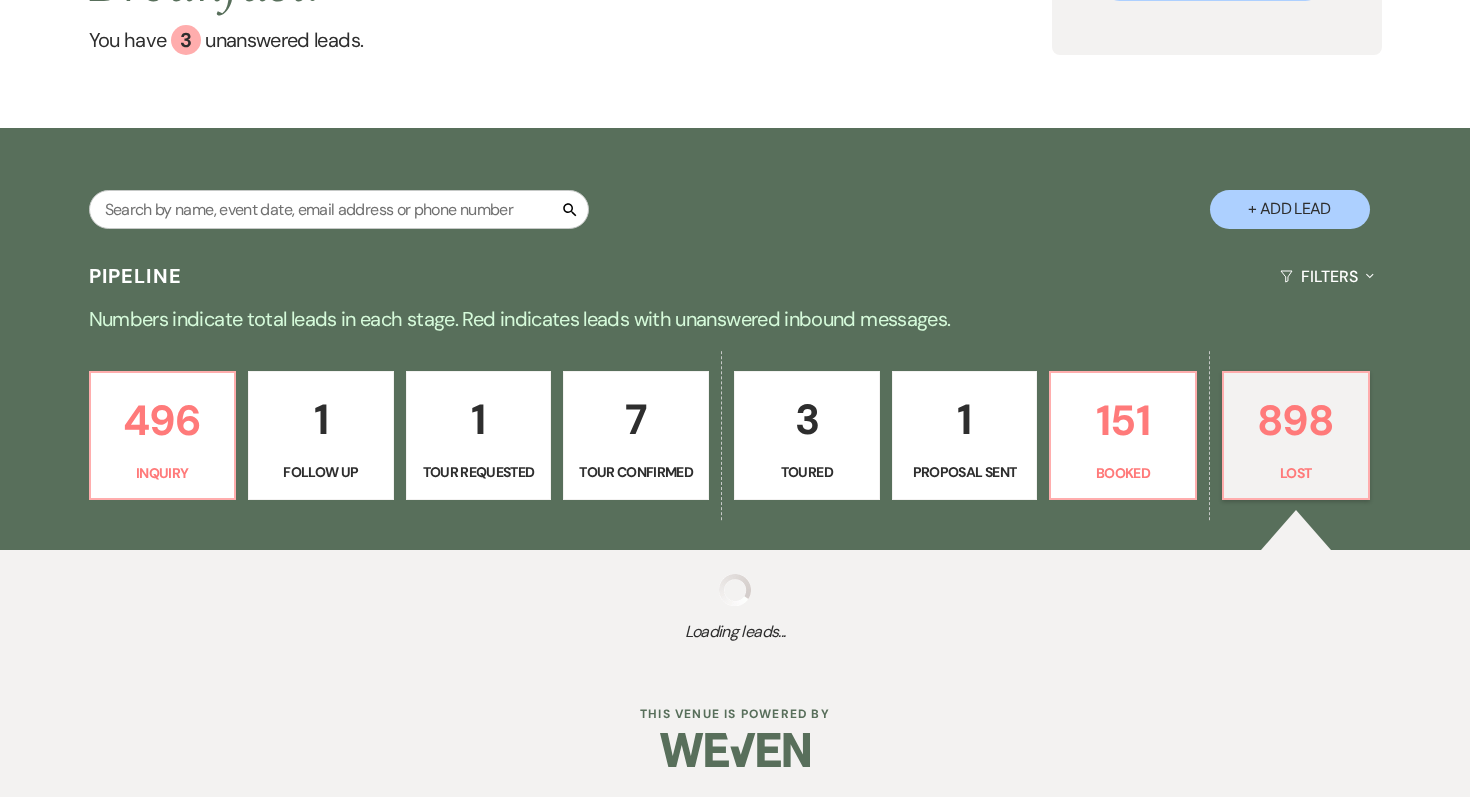 select on "5" 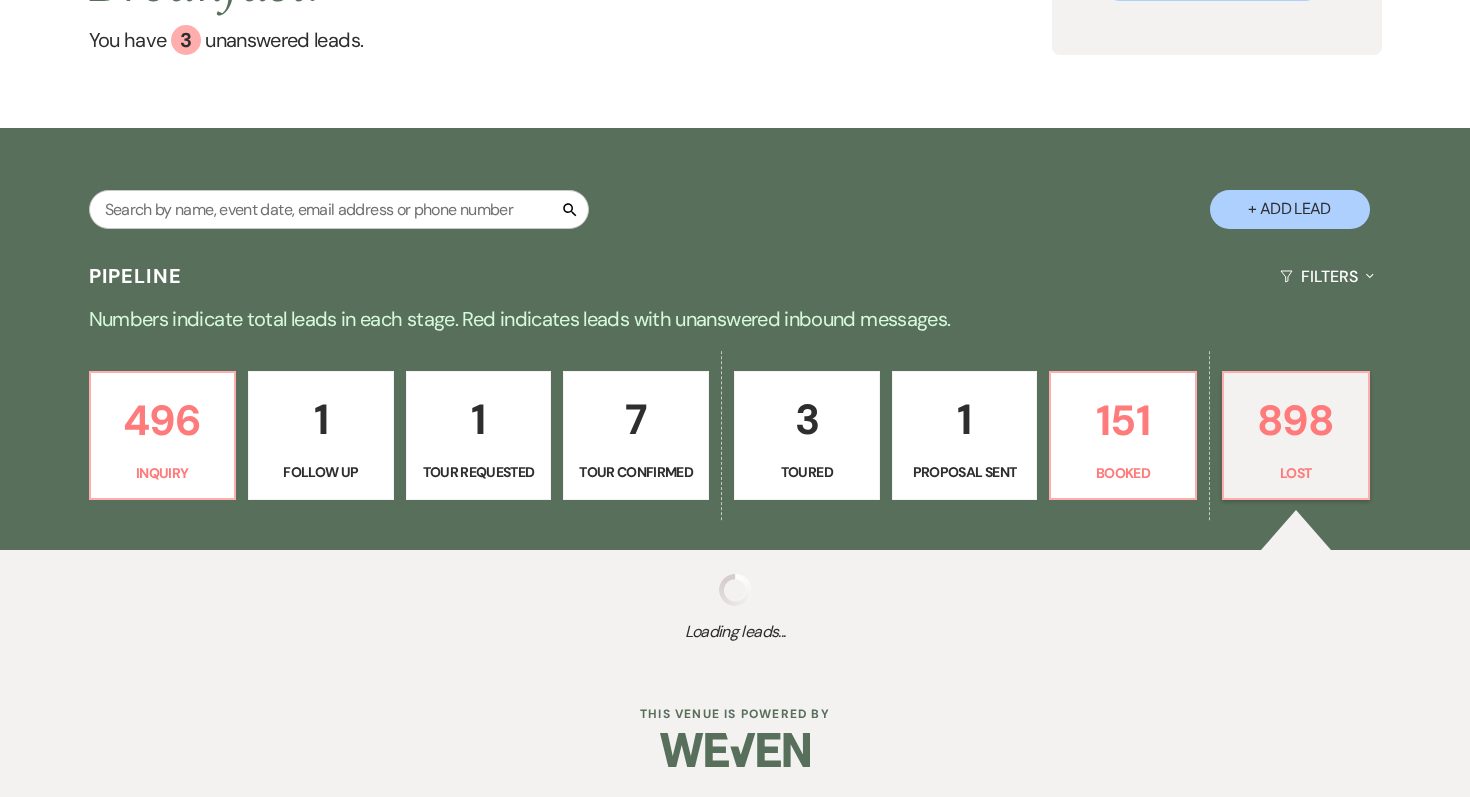 select on "8" 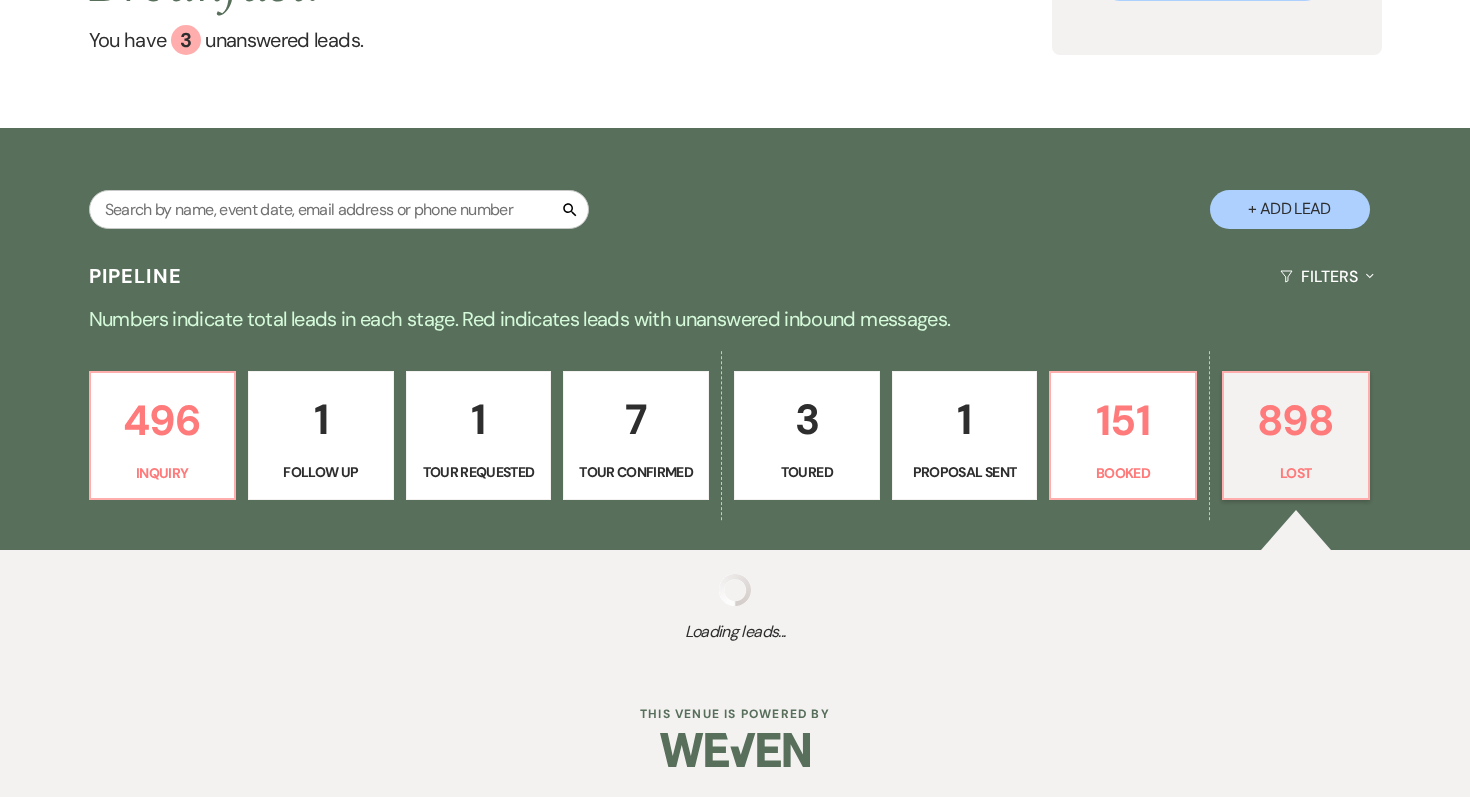 select on "5" 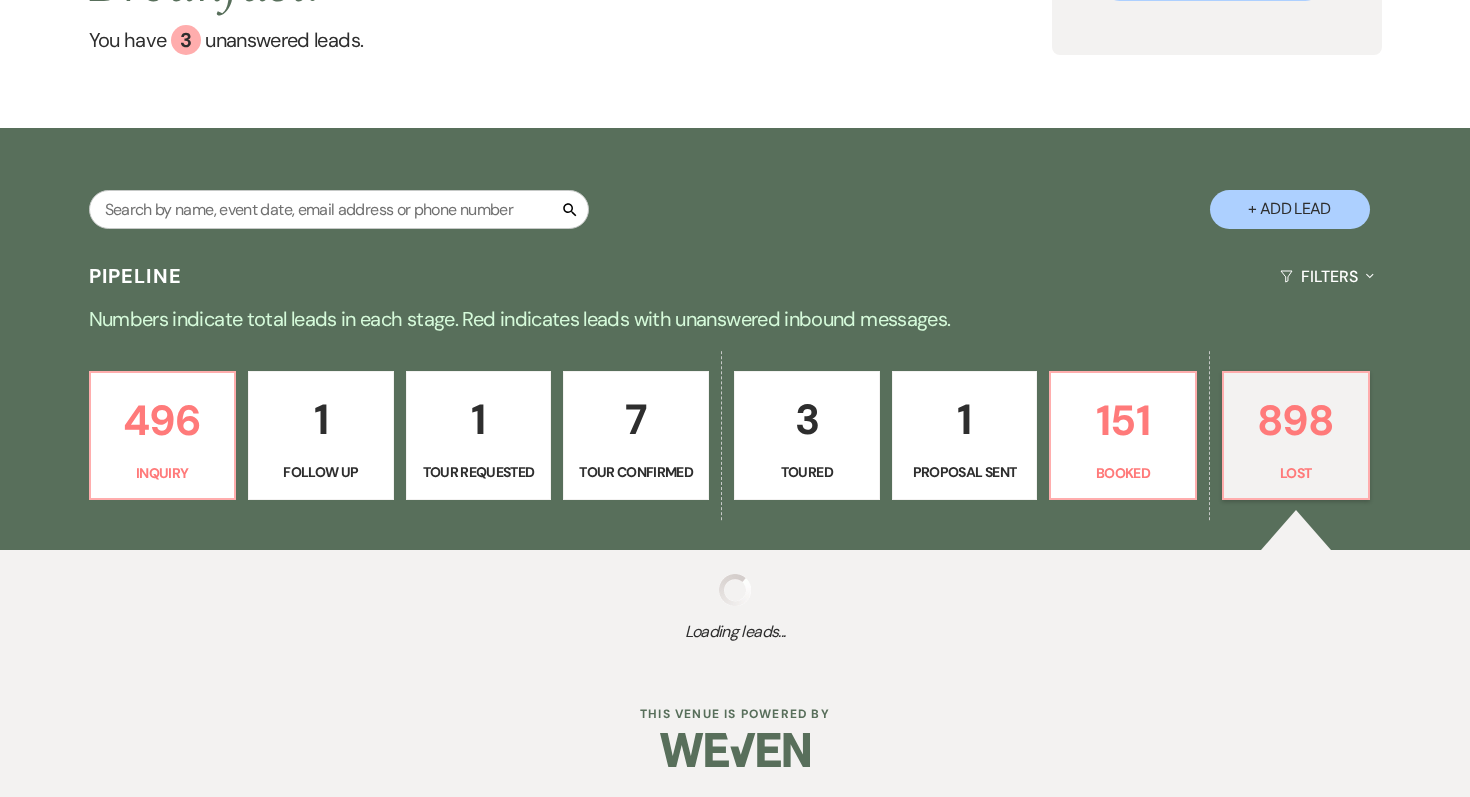 select on "8" 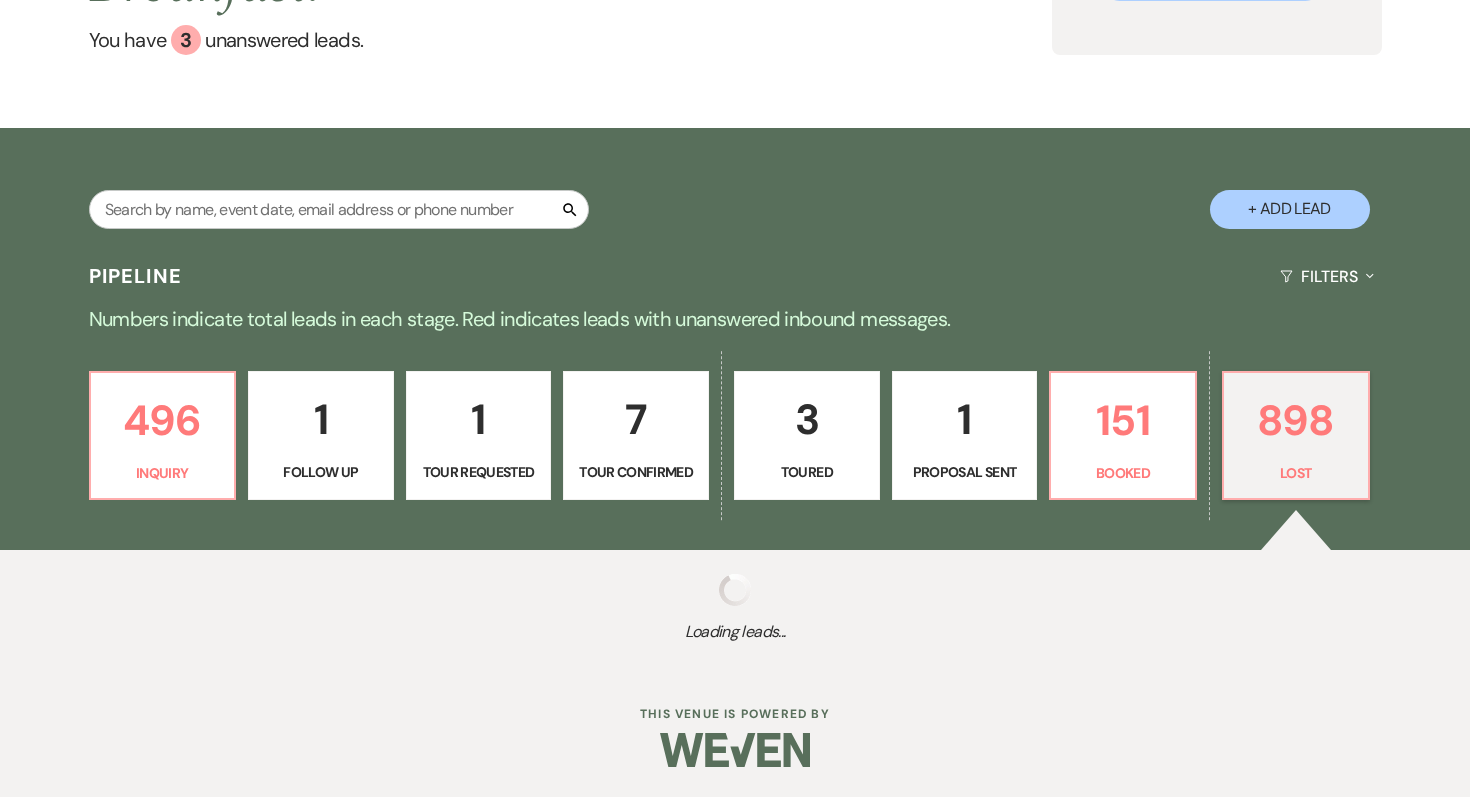 select on "5" 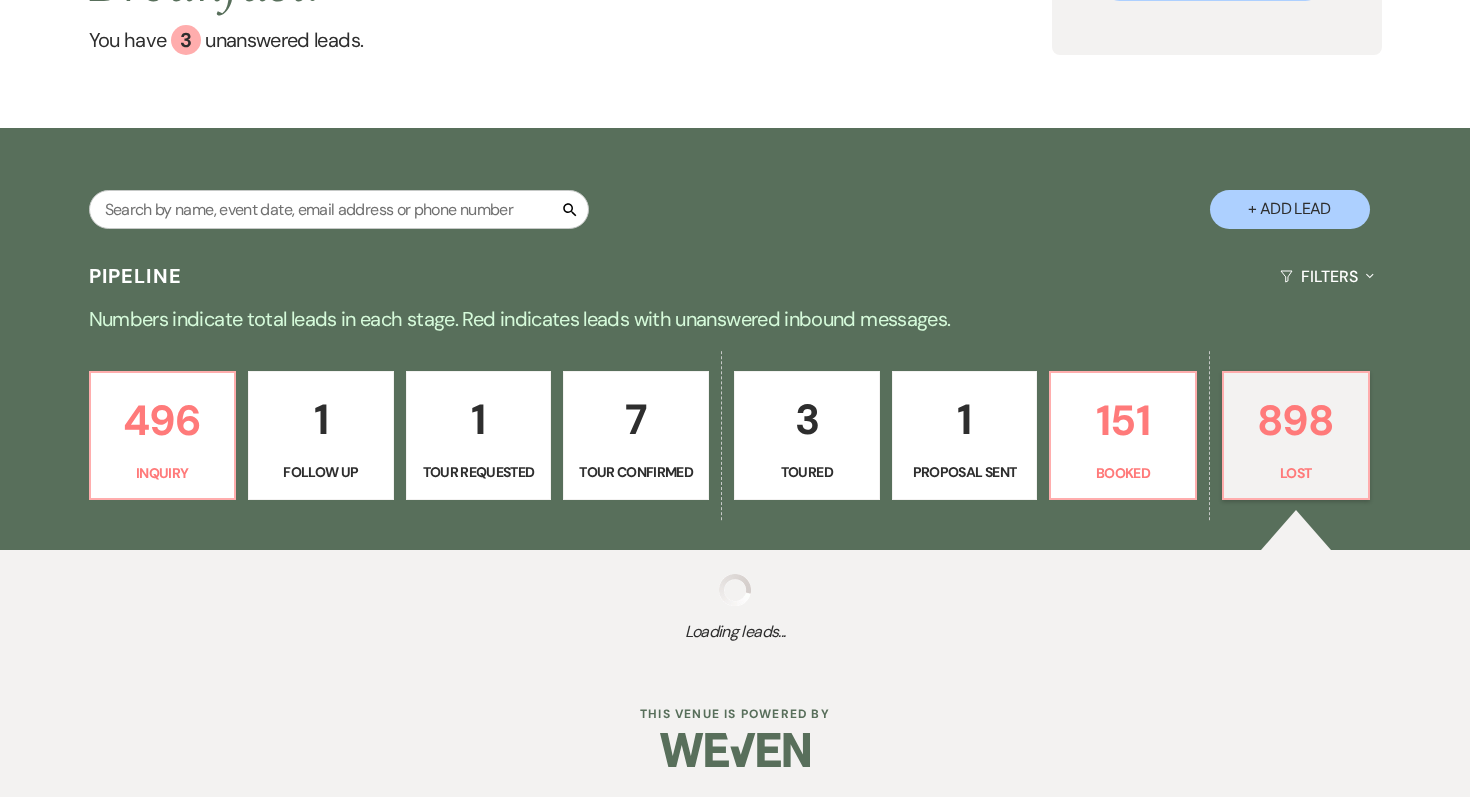 select on "8" 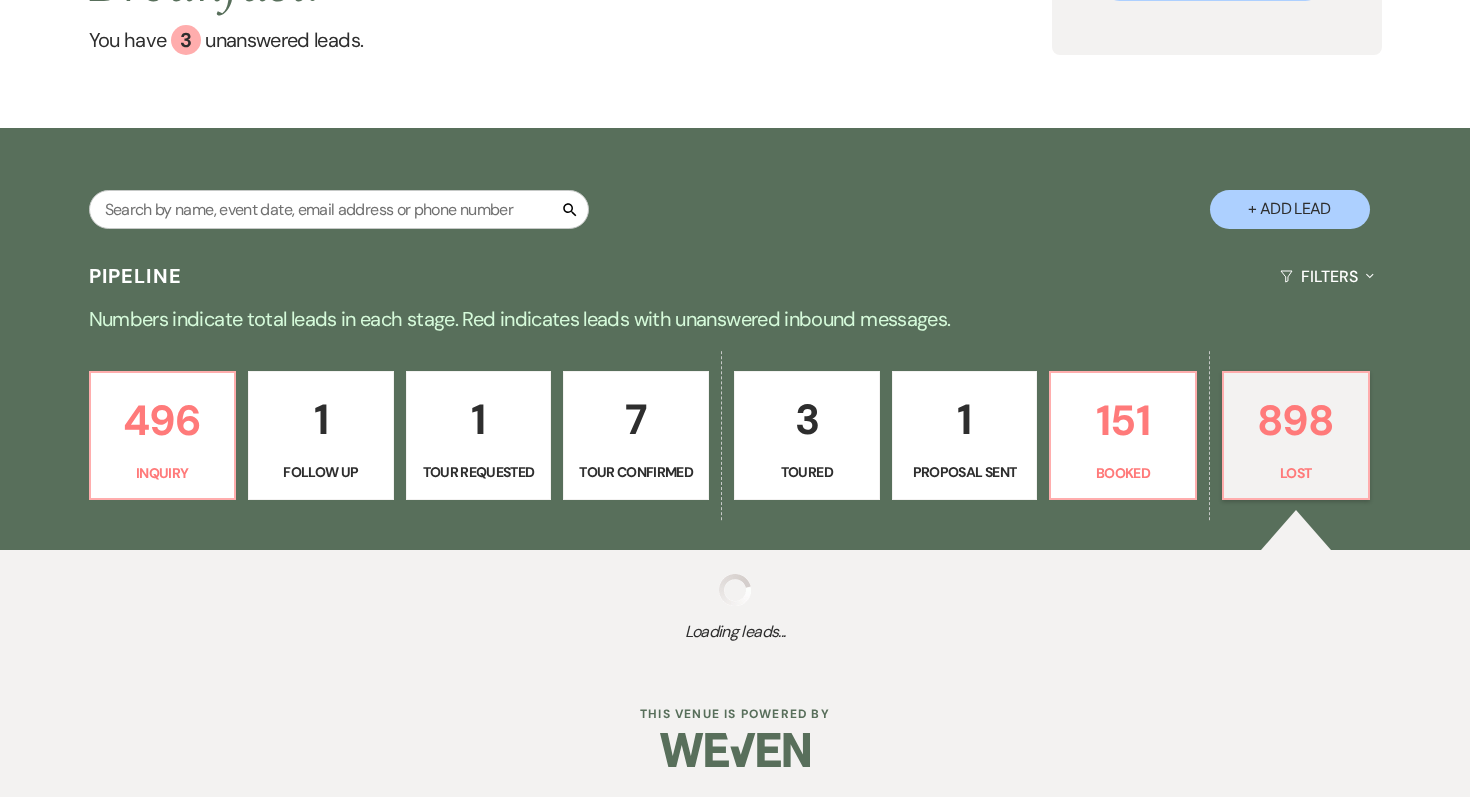 select on "5" 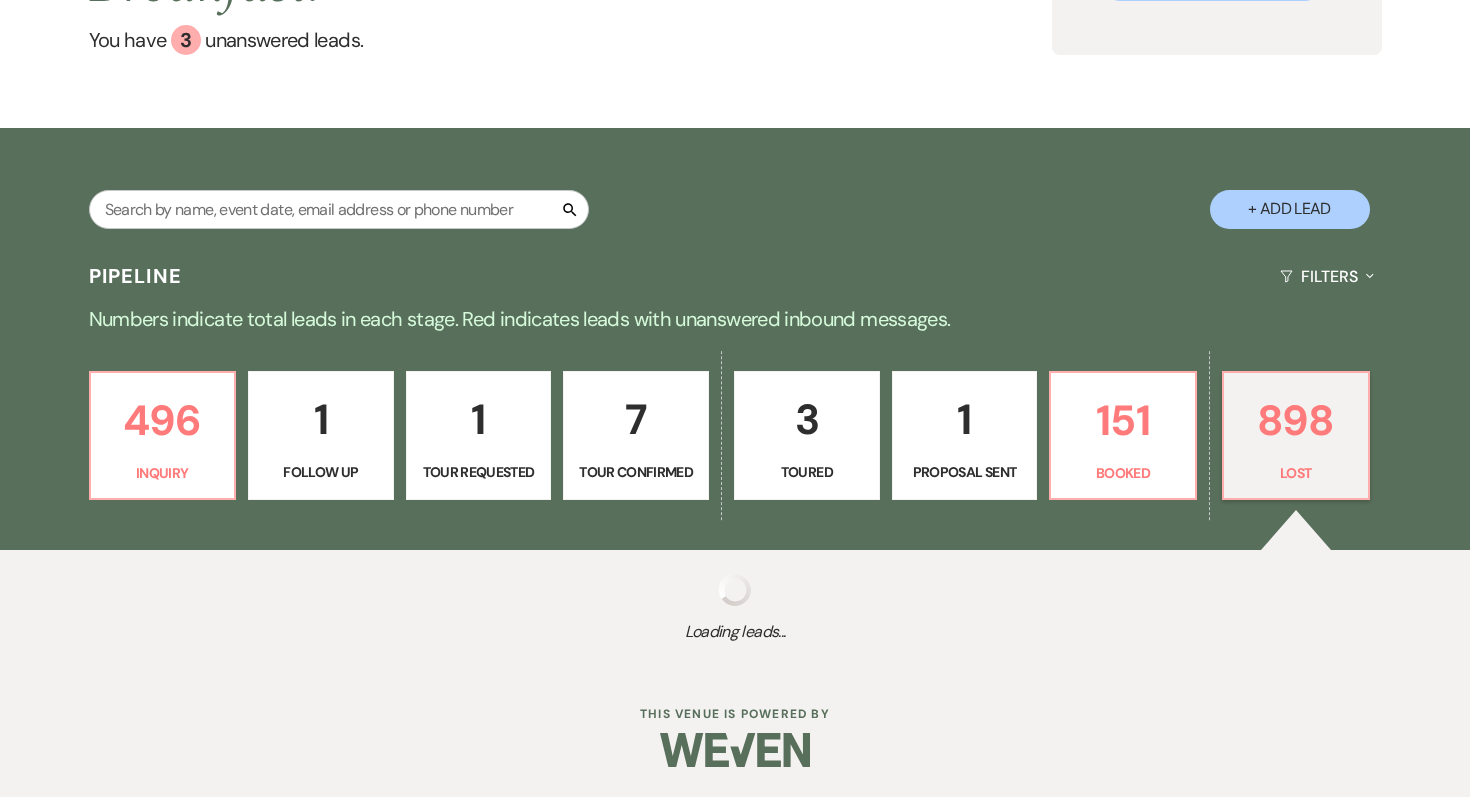 select on "8" 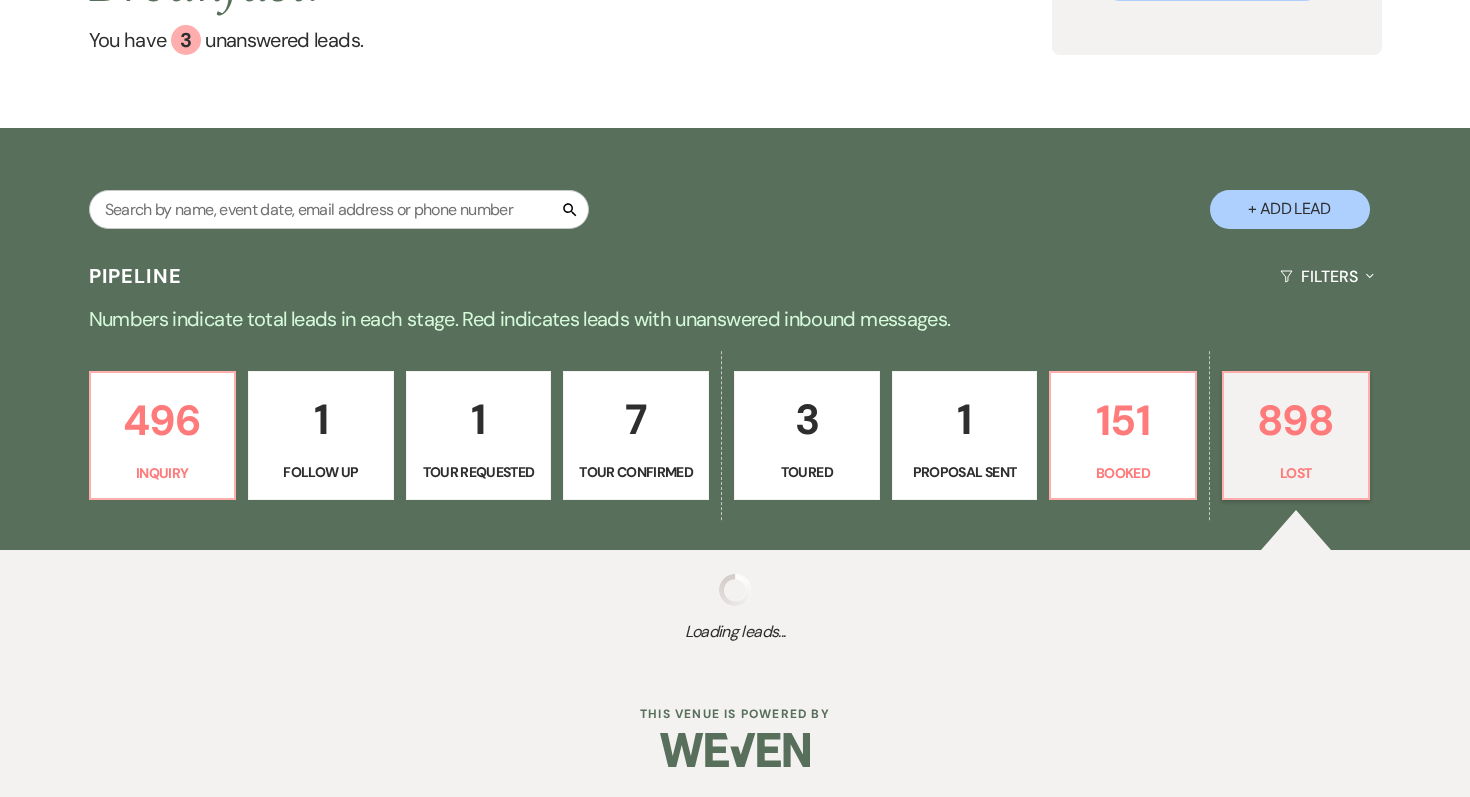 select on "5" 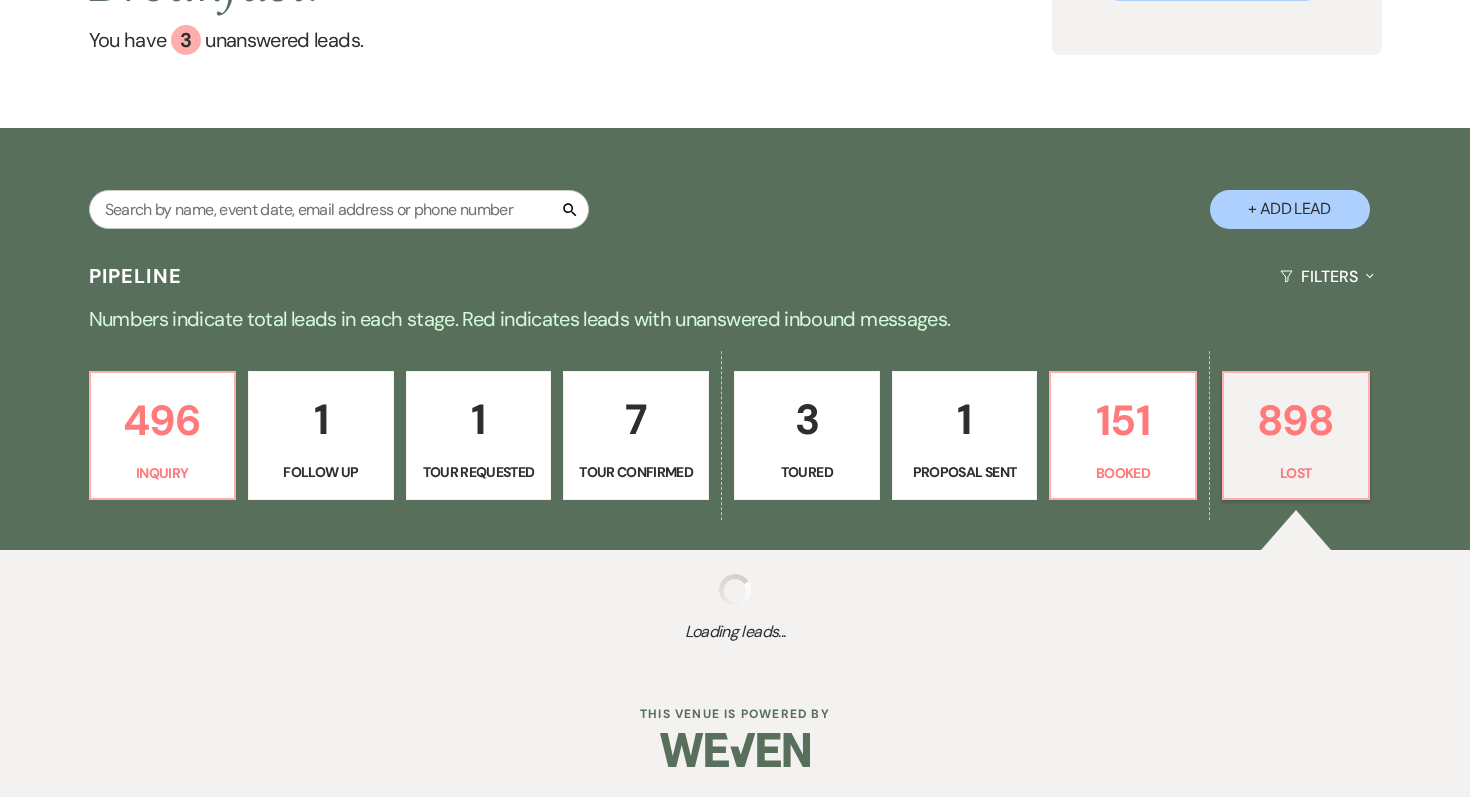 select on "8" 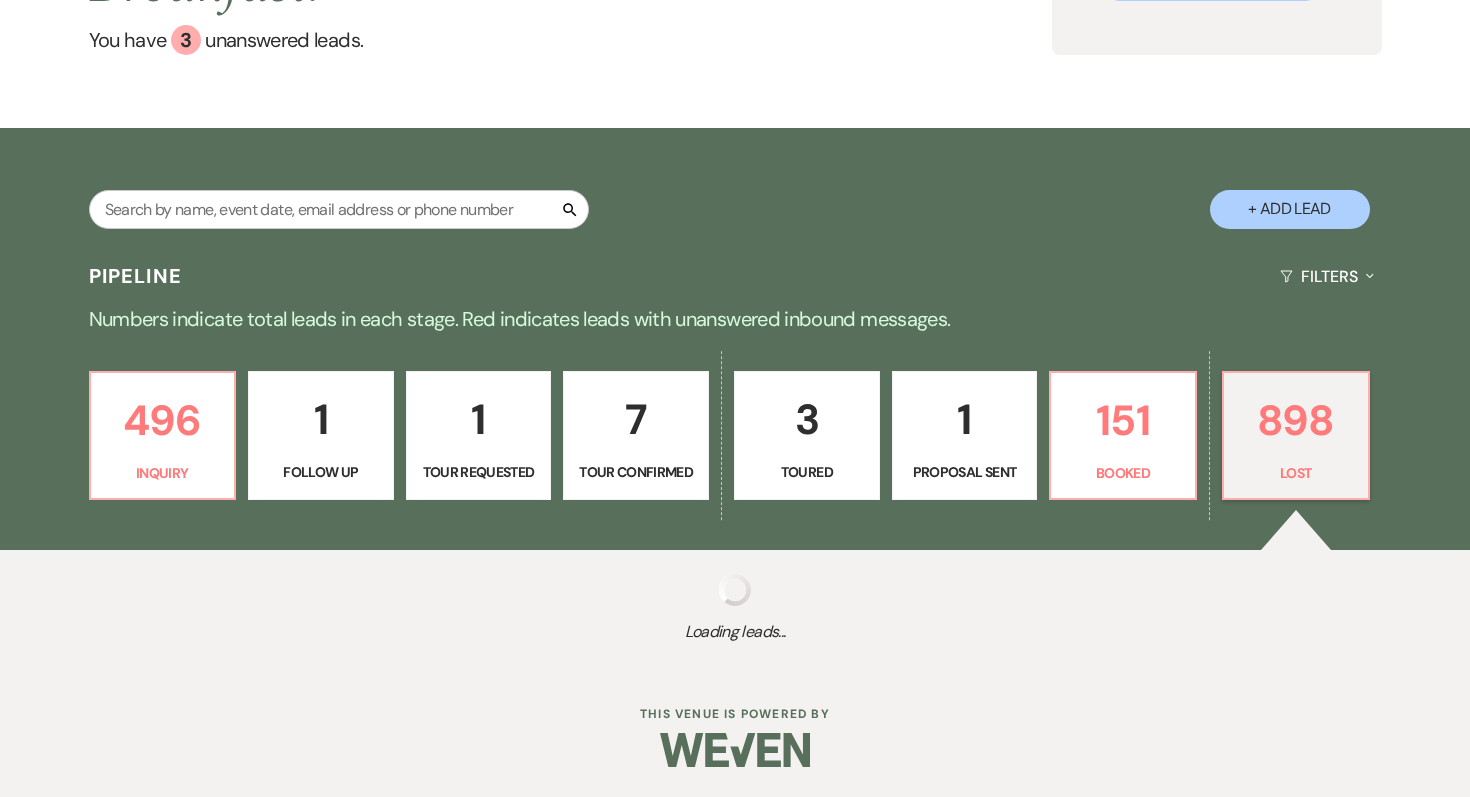 select on "5" 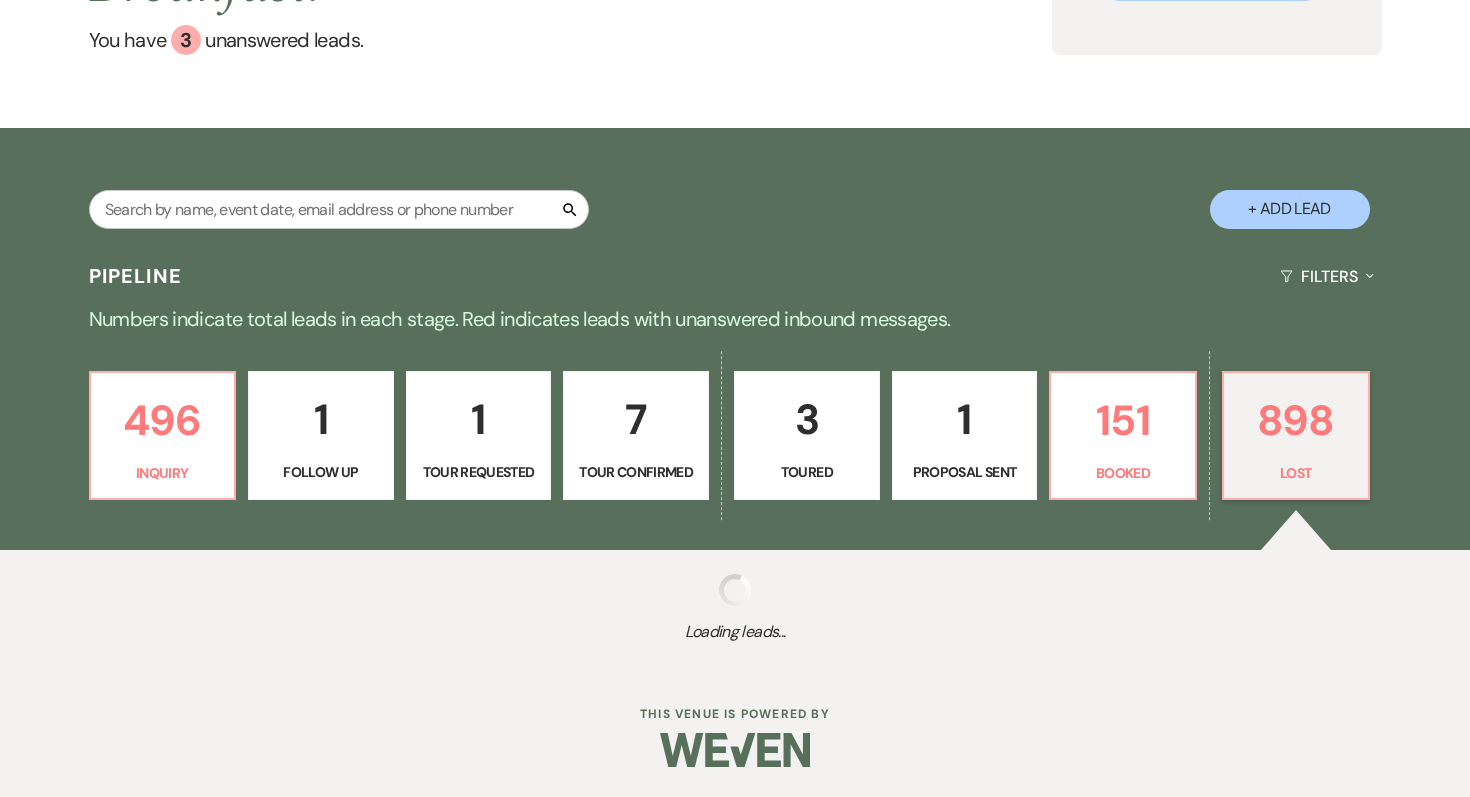 select on "8" 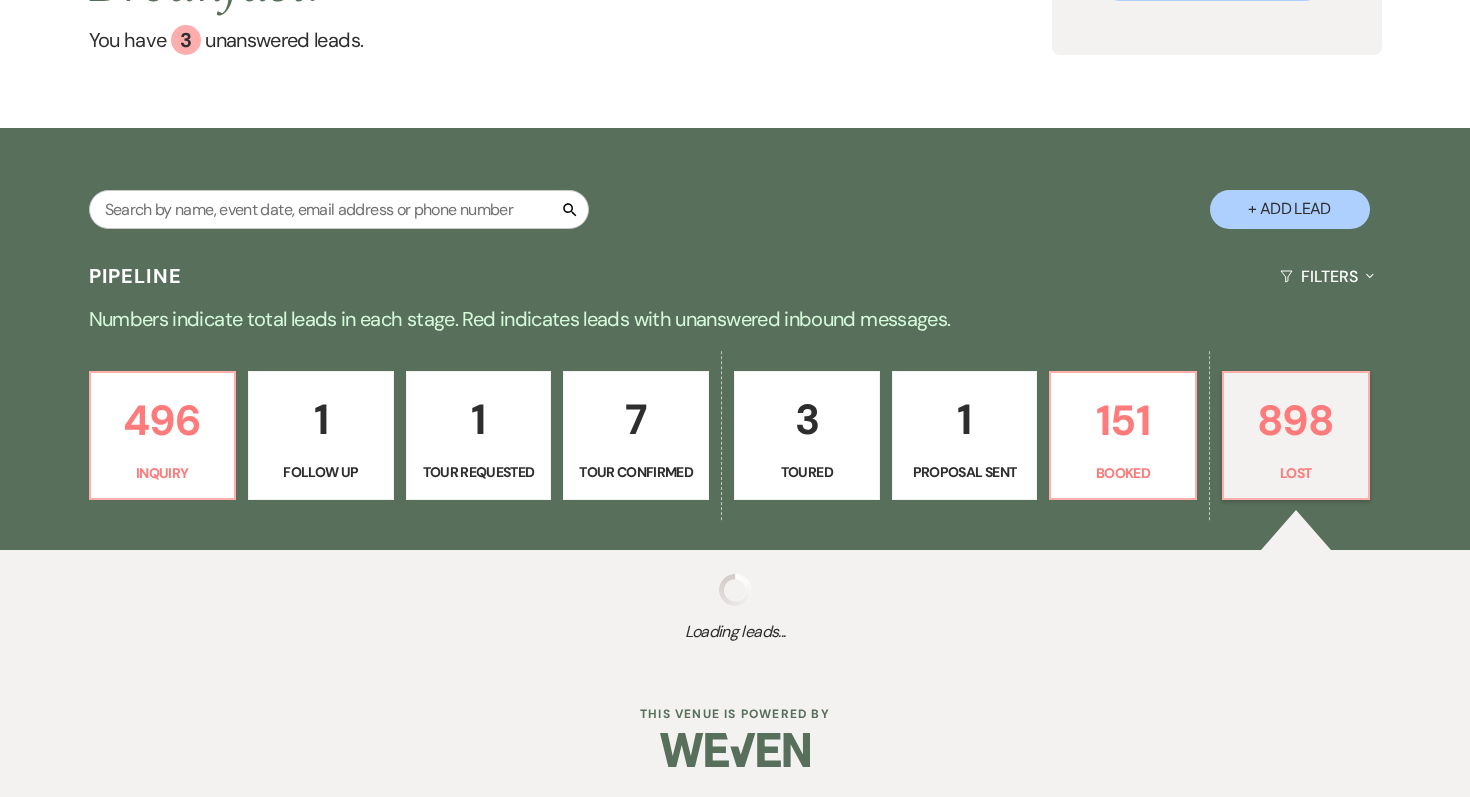 select on "5" 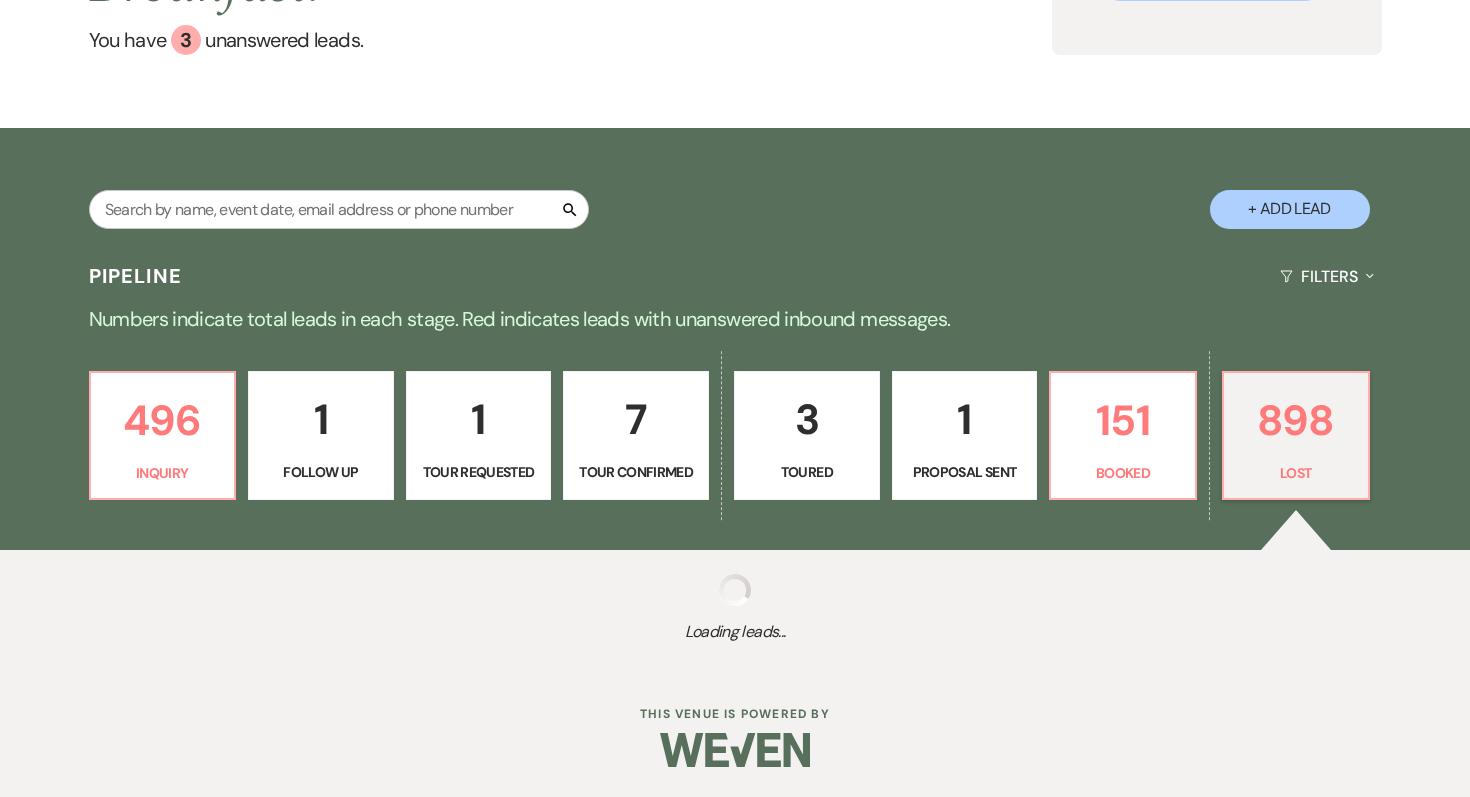 select on "8" 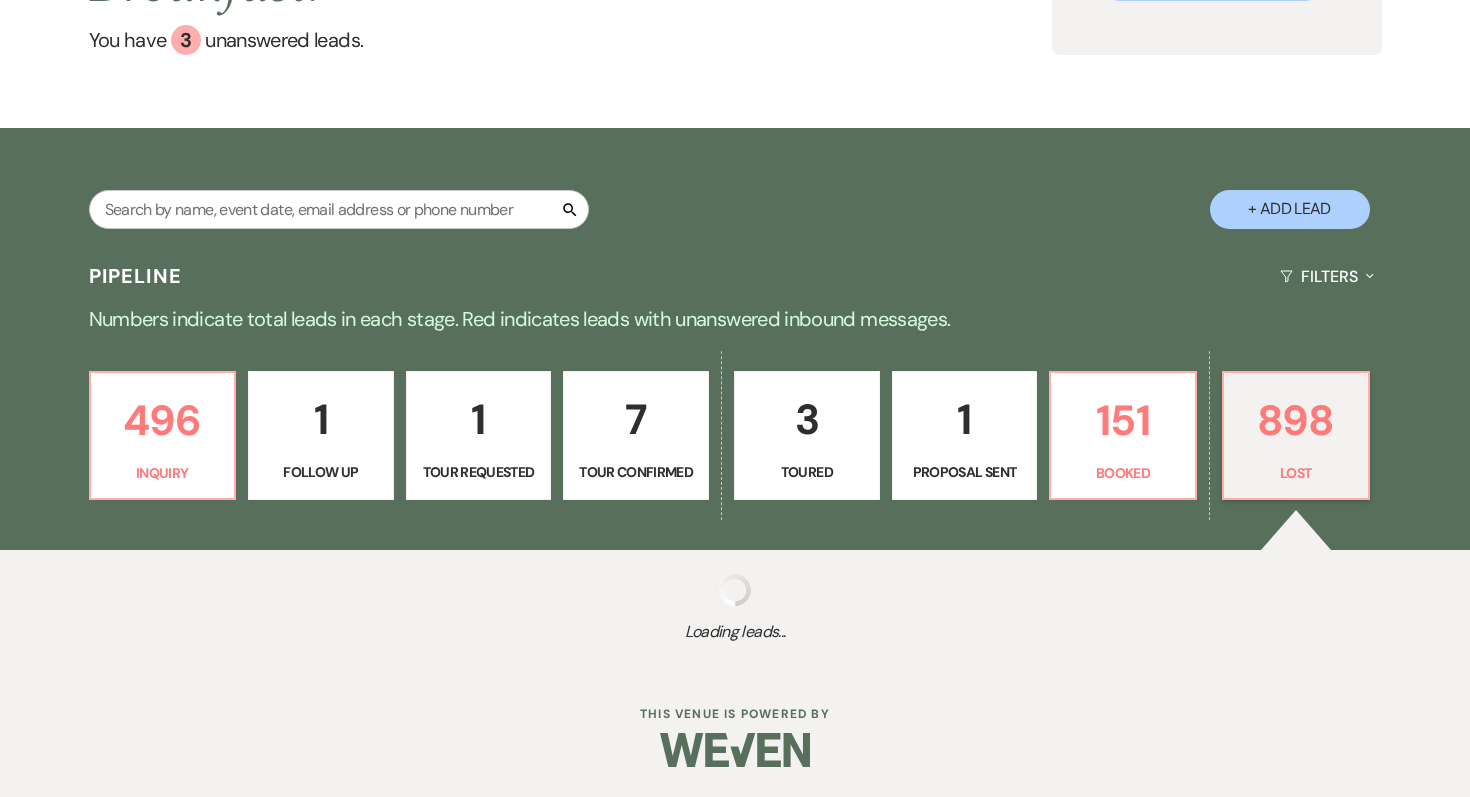select on "5" 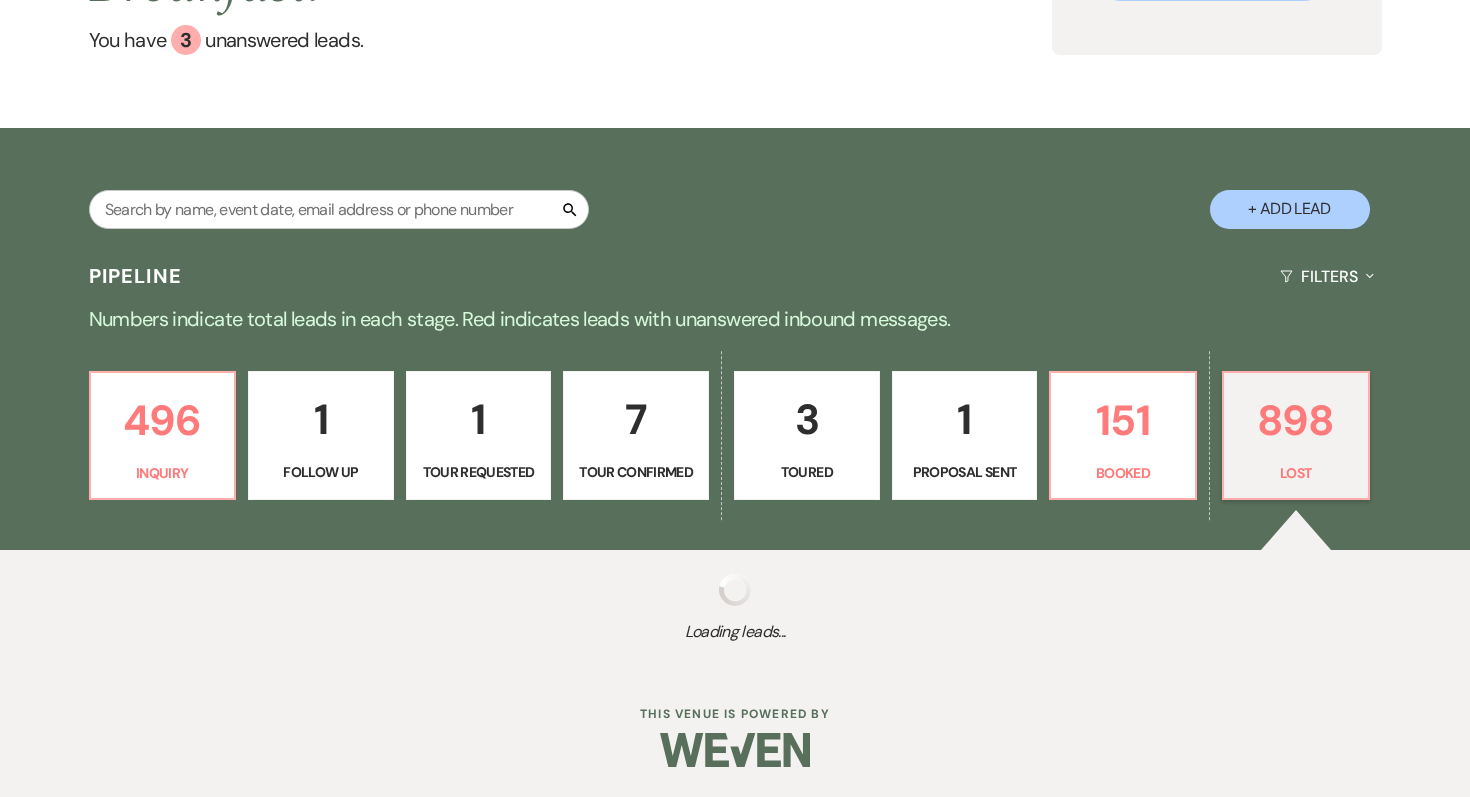 select on "8" 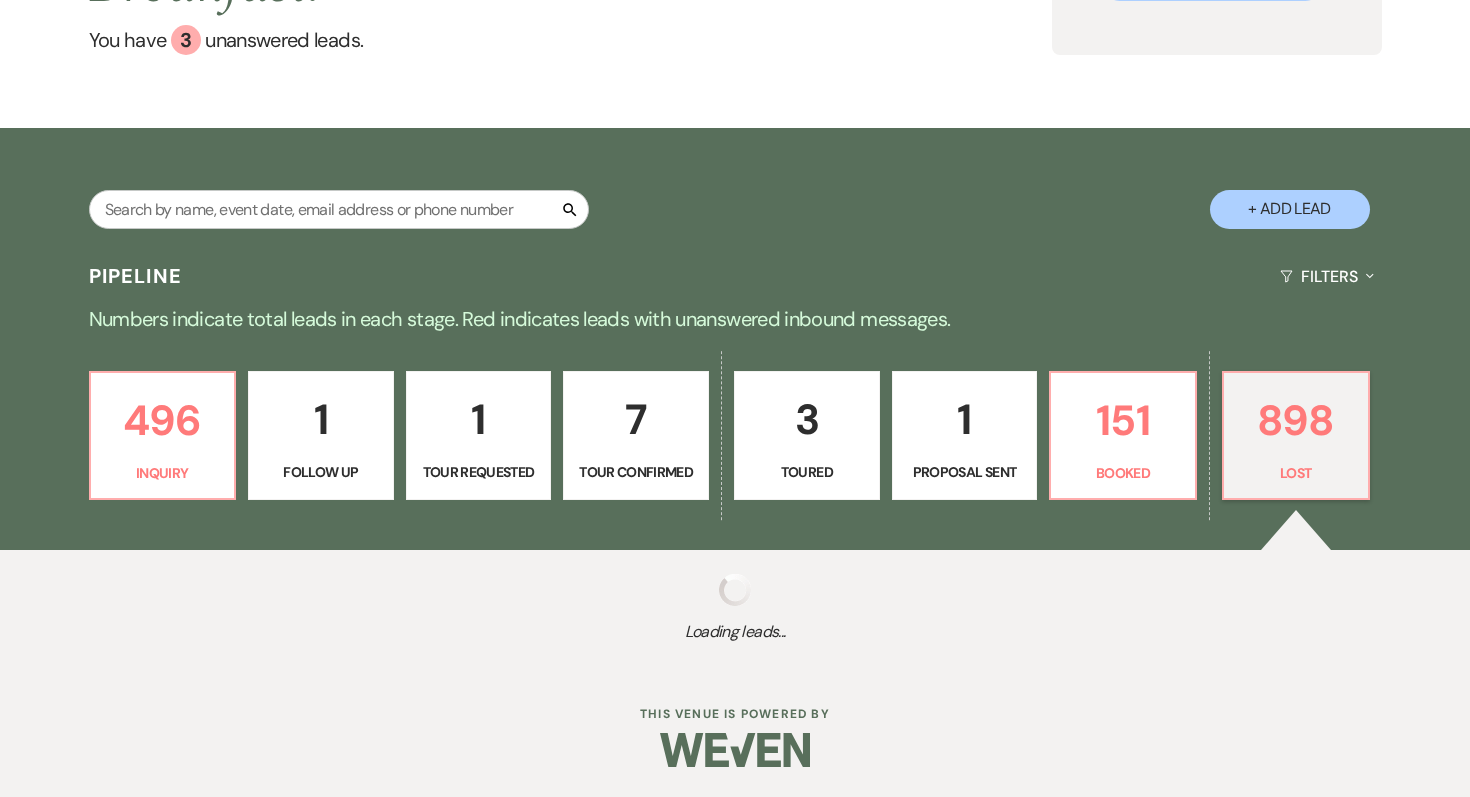 select on "5" 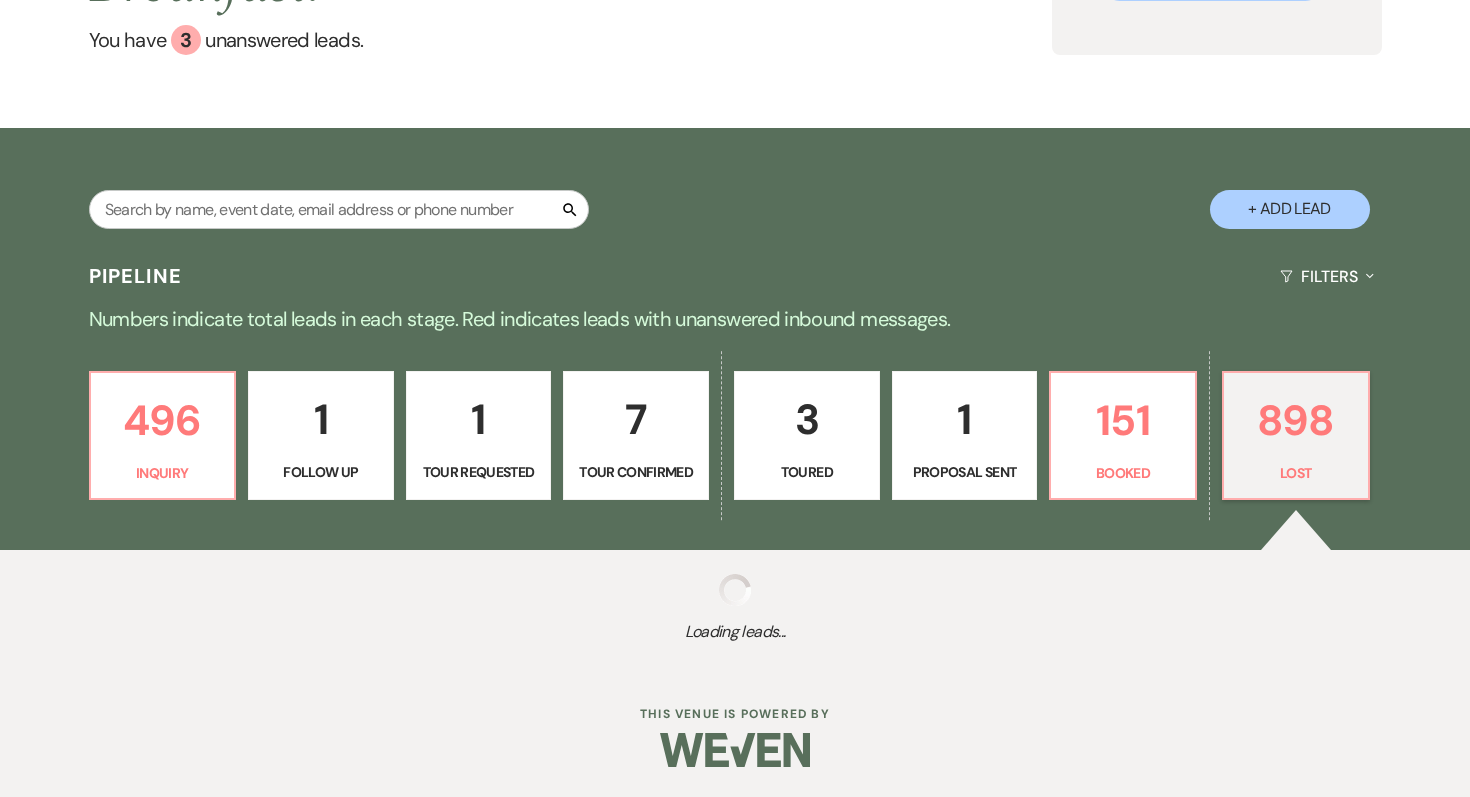 select on "8" 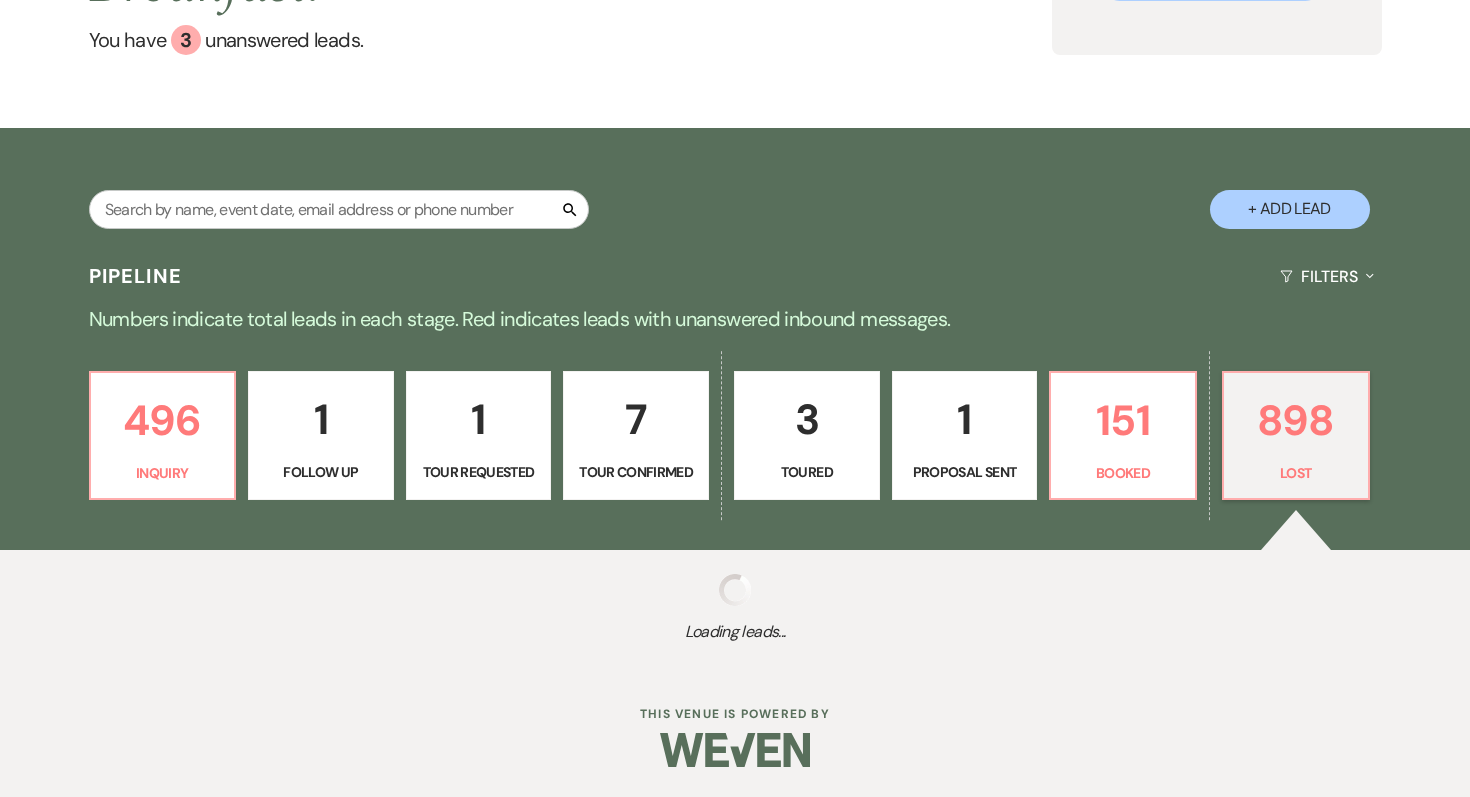 select on "5" 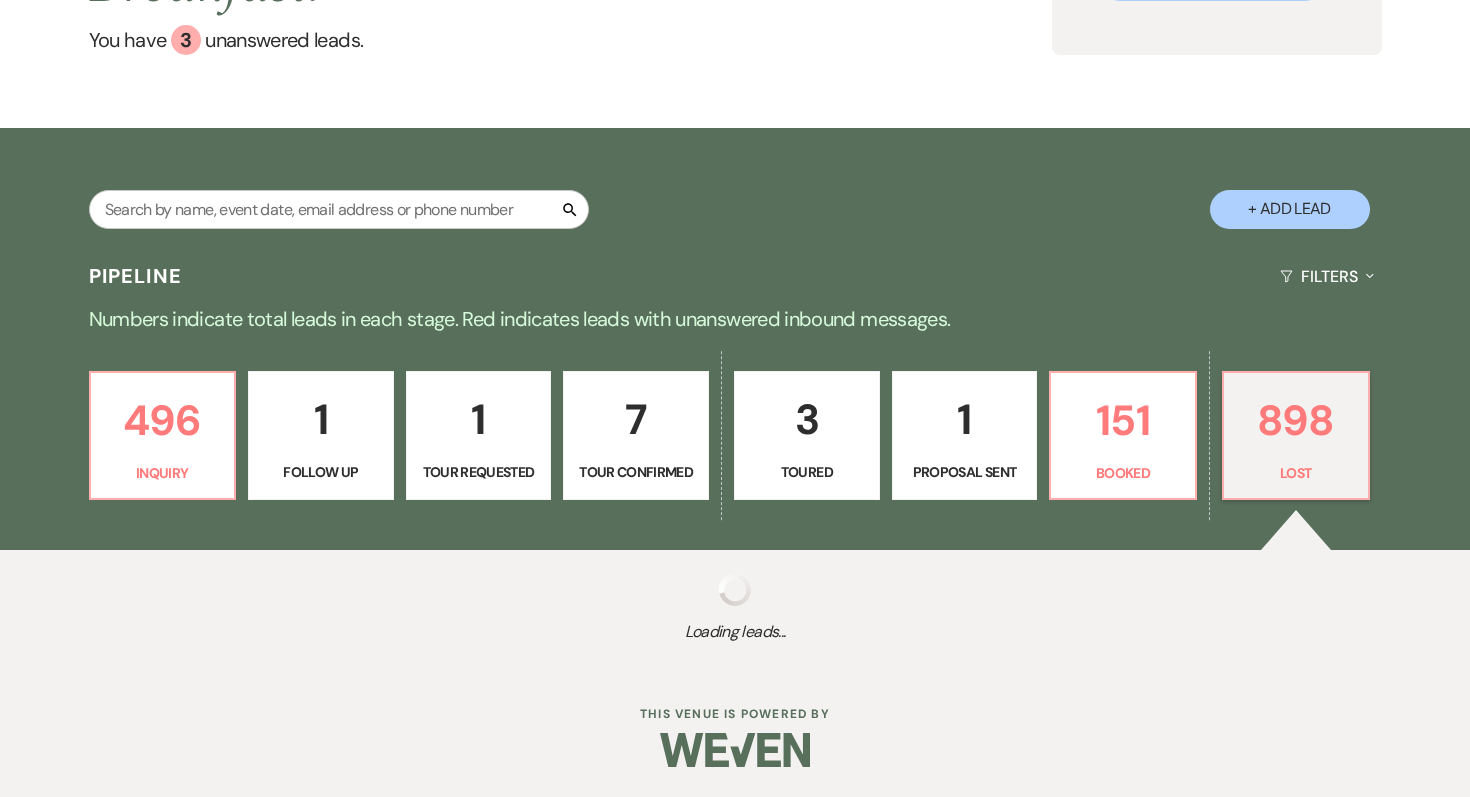 select on "8" 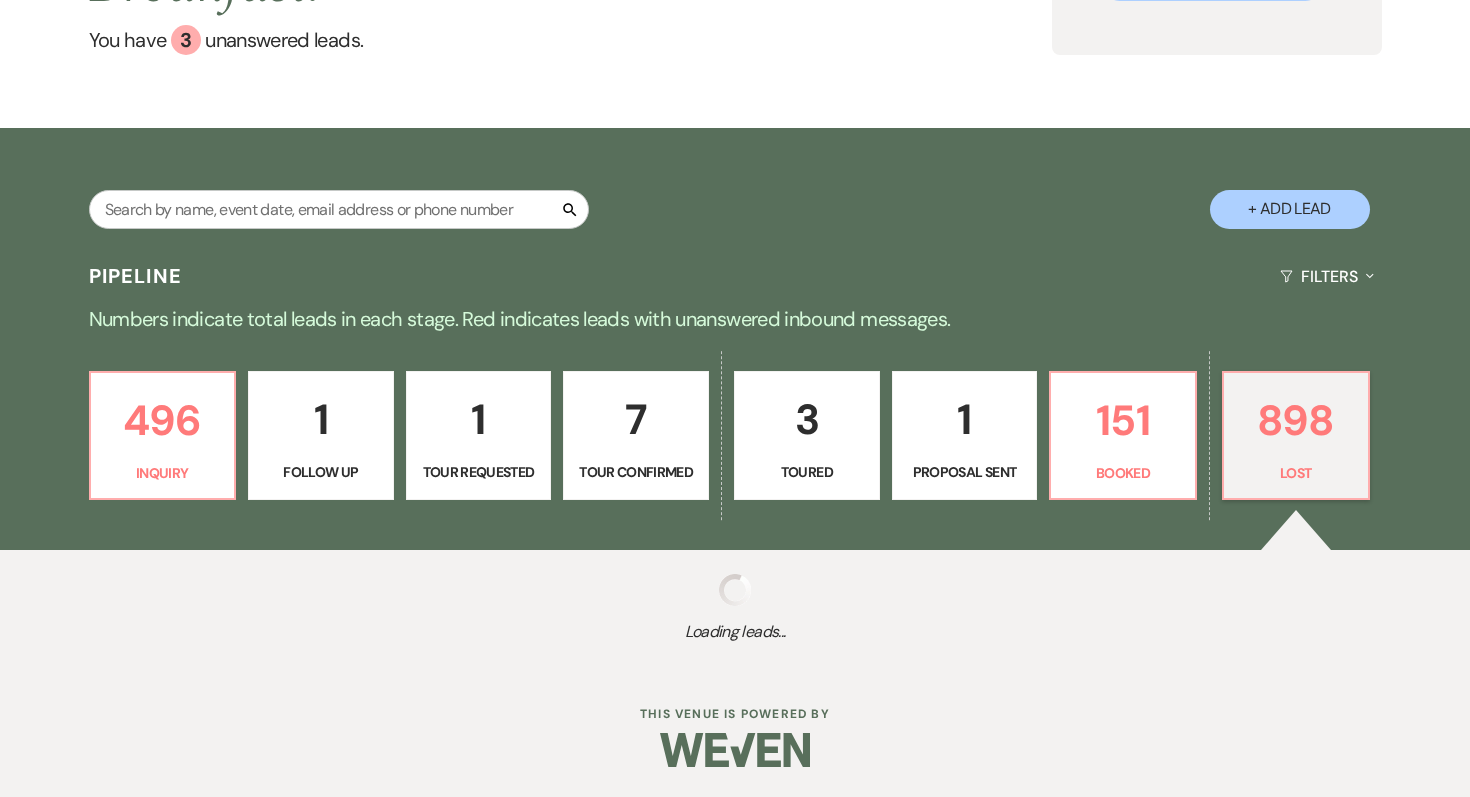 select on "5" 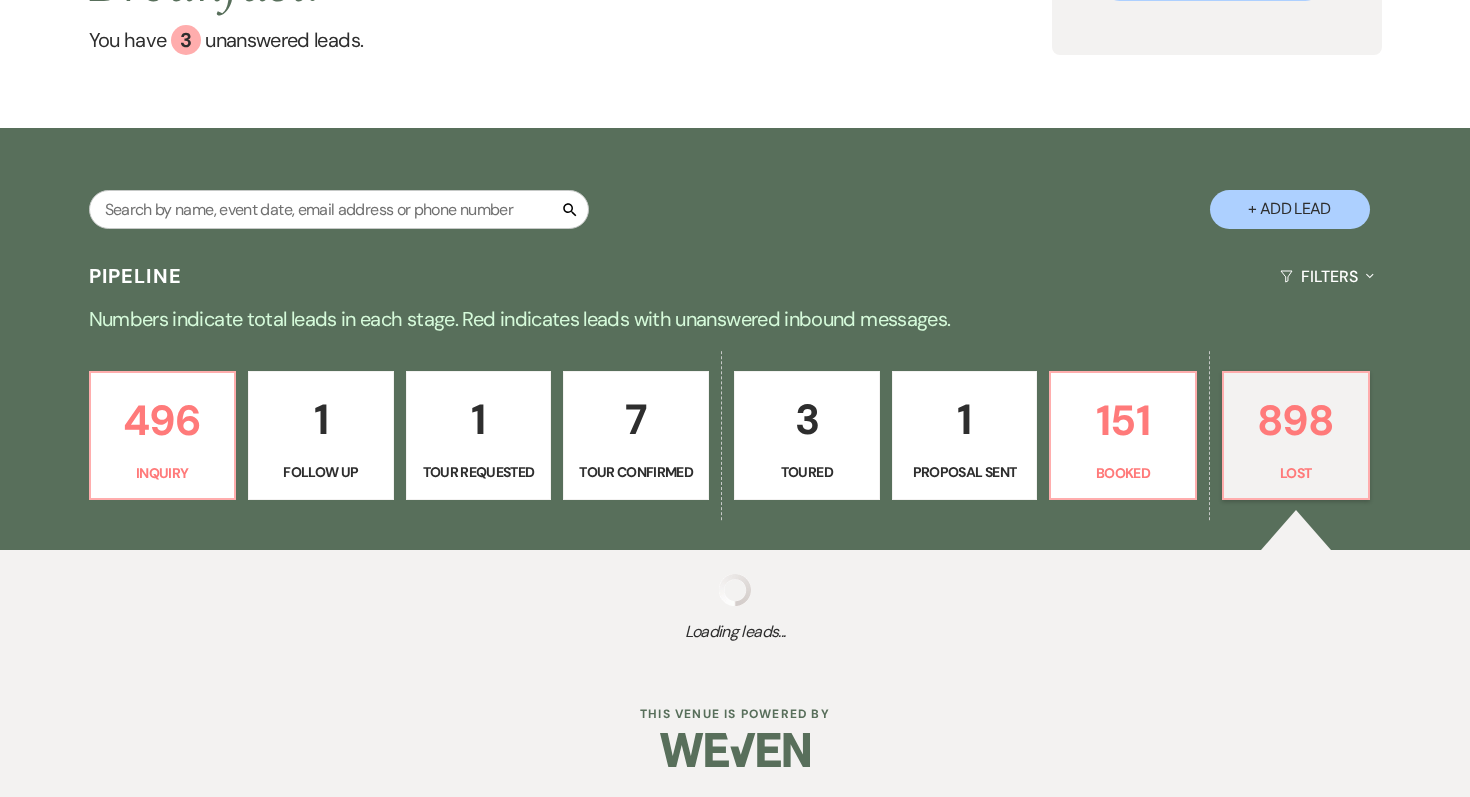 select on "8" 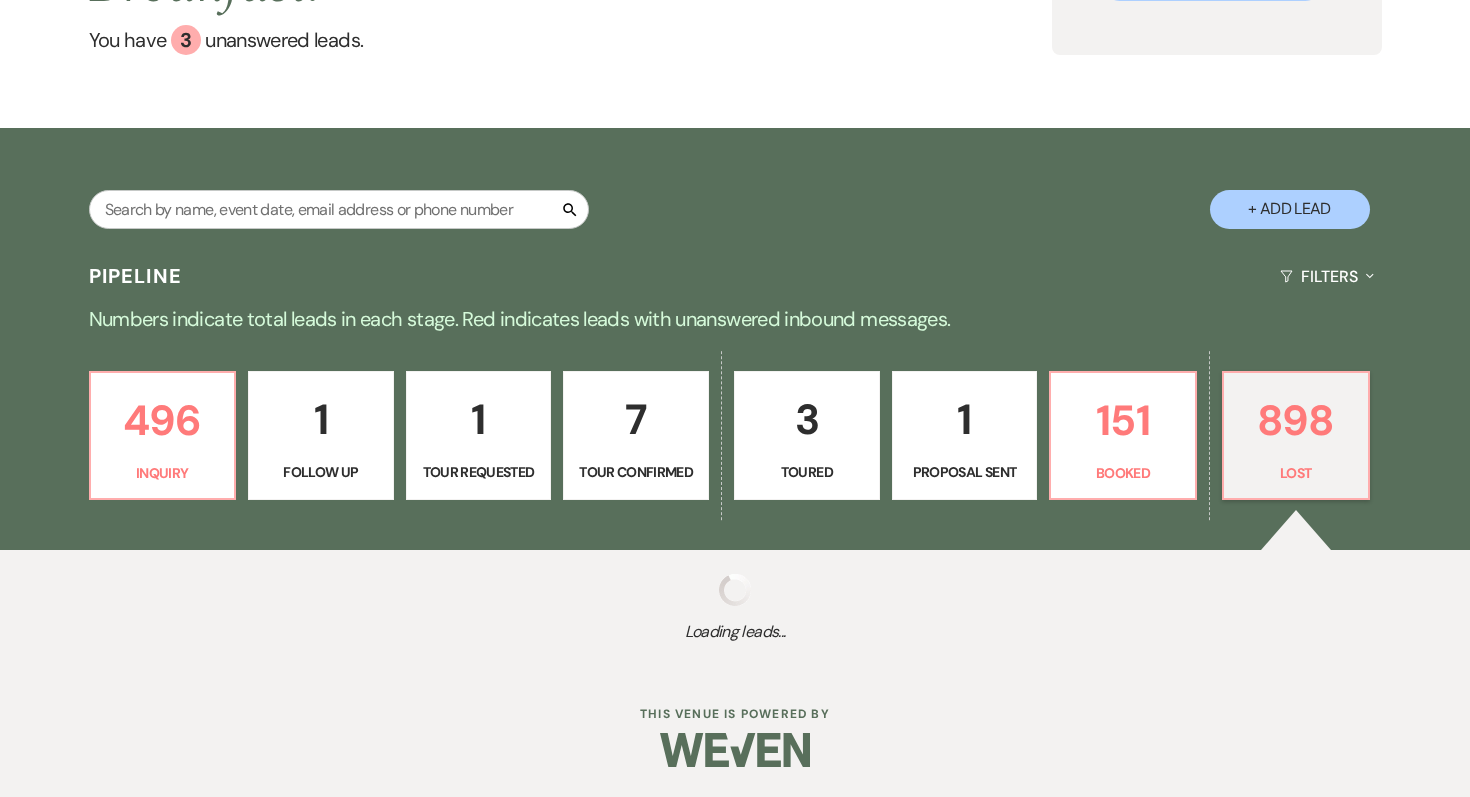 select on "5" 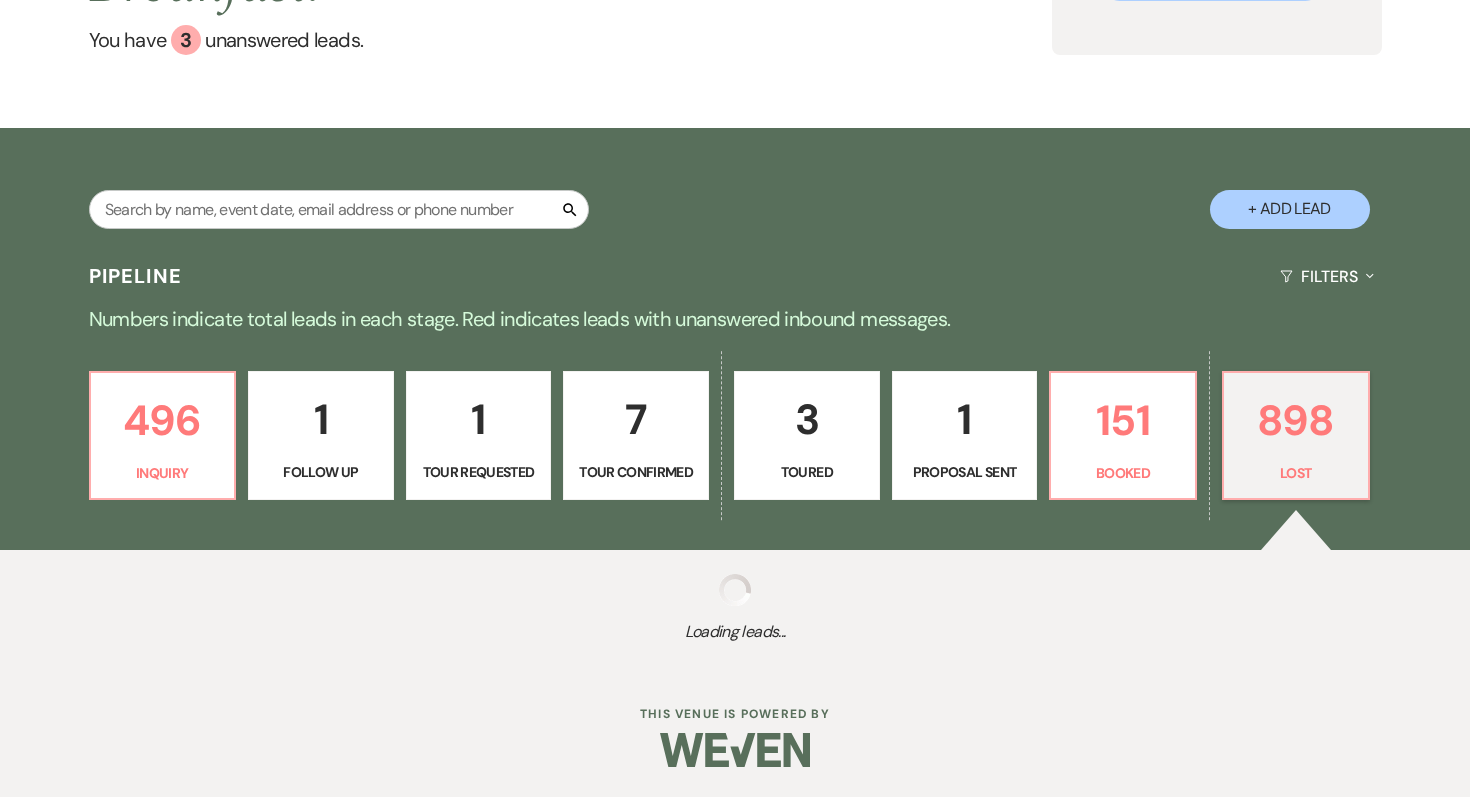 select on "8" 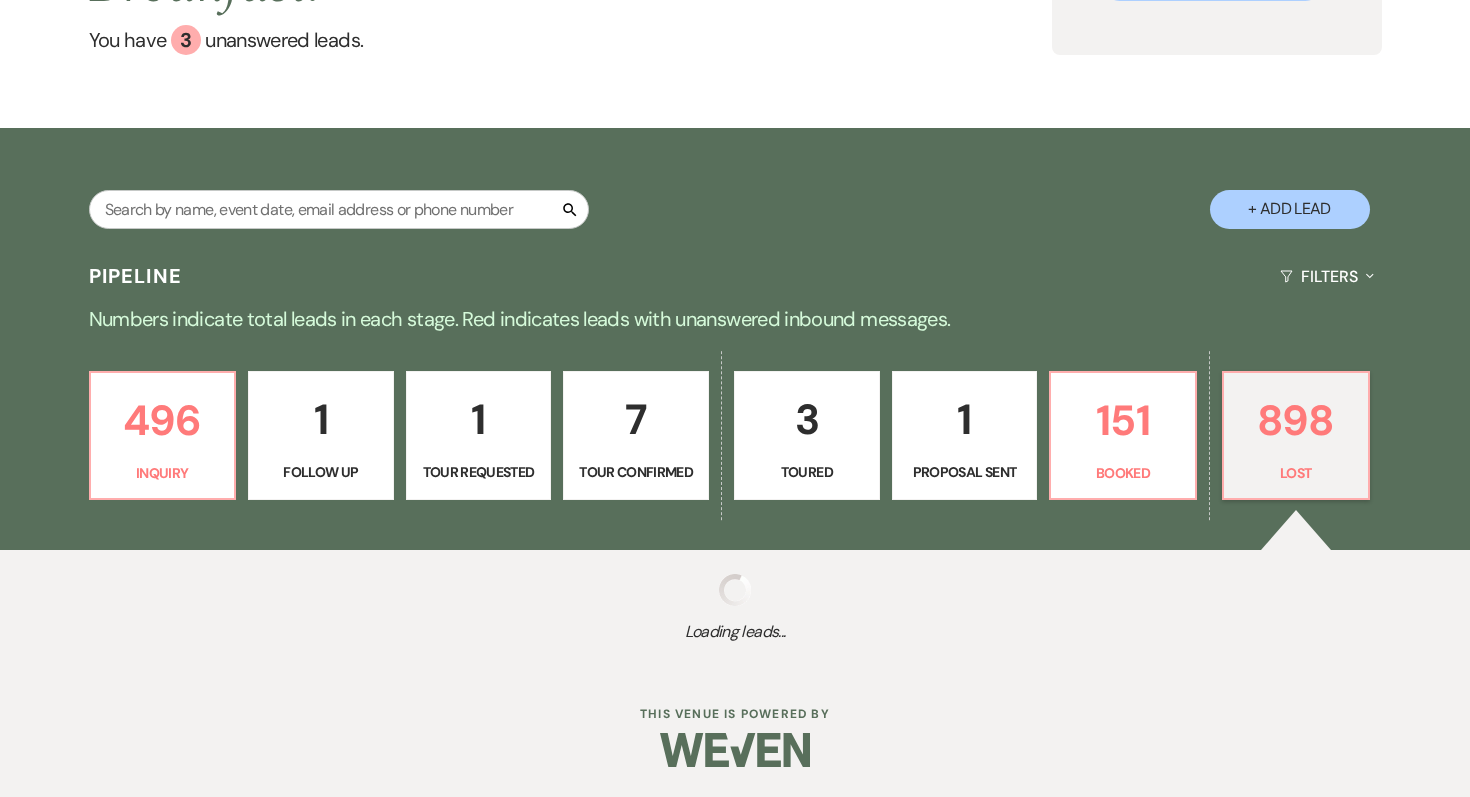 select on "5" 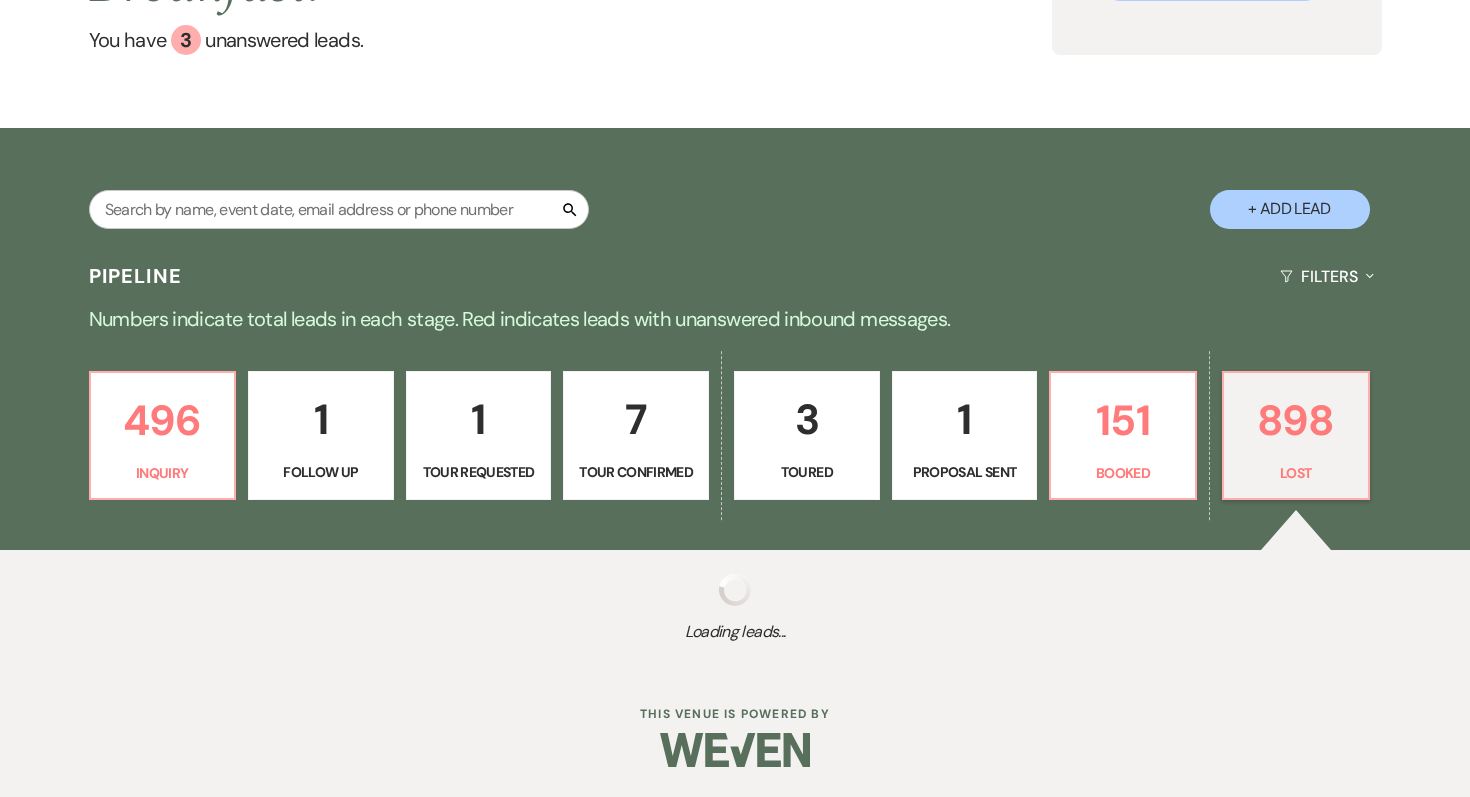 select on "8" 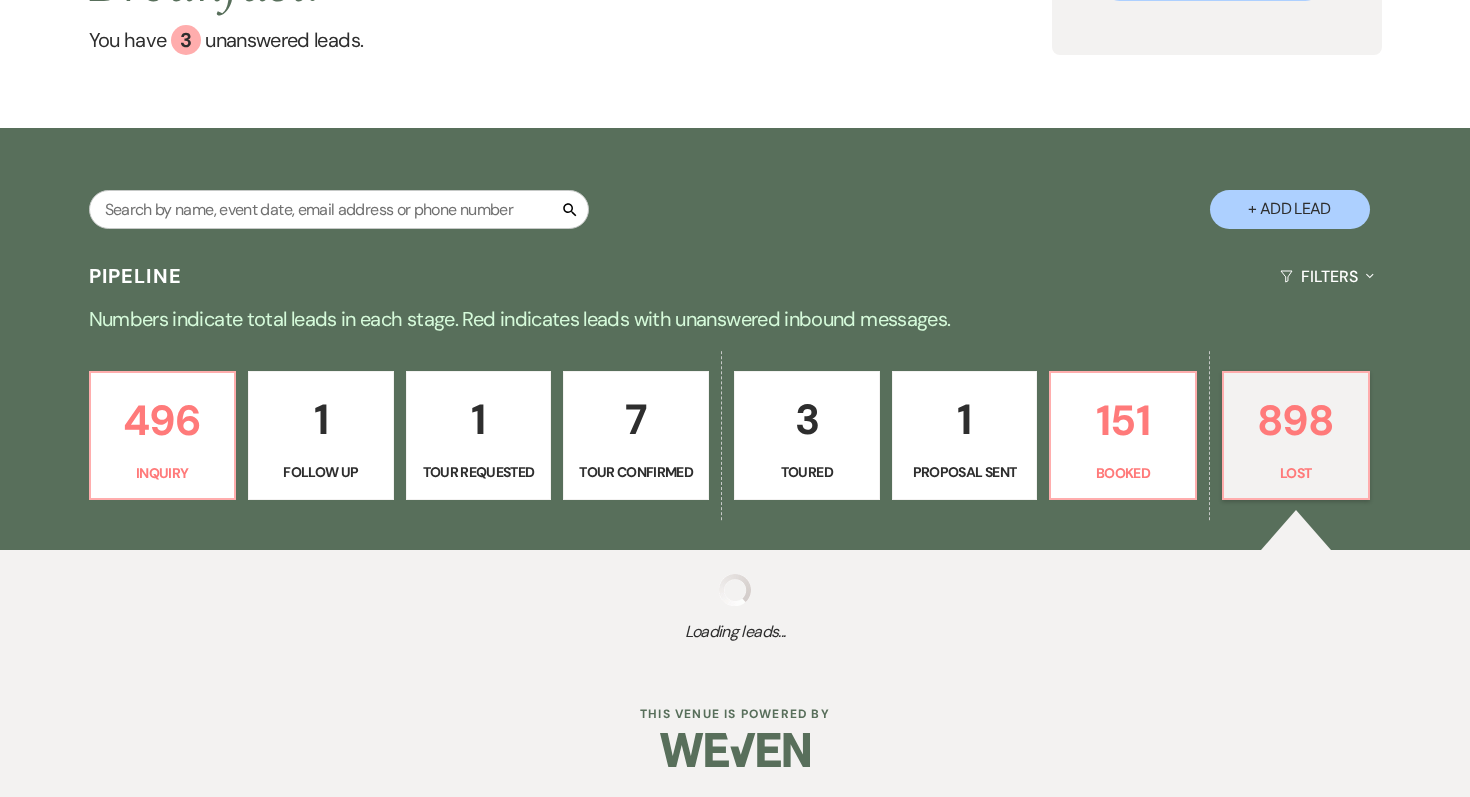 select on "5" 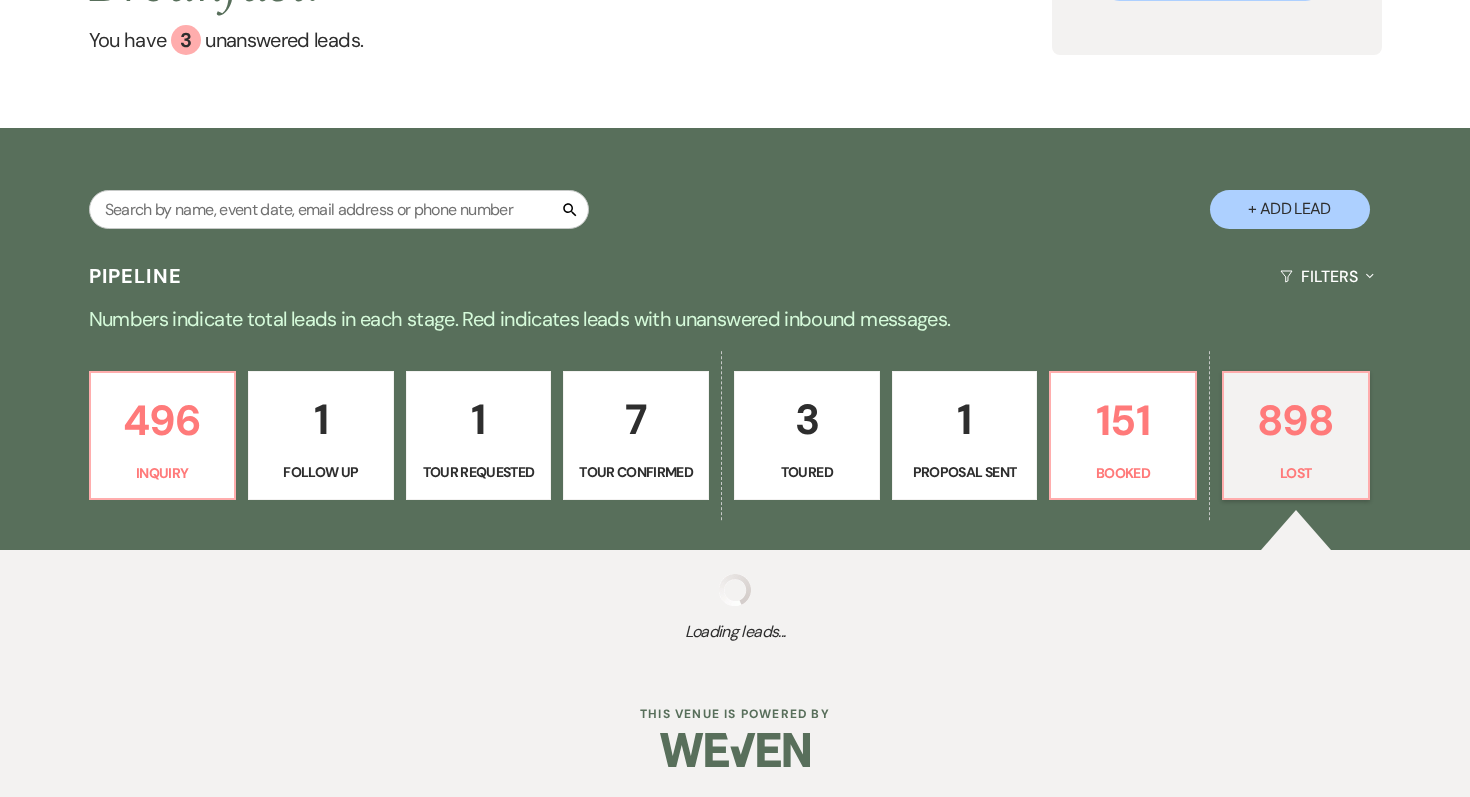select on "8" 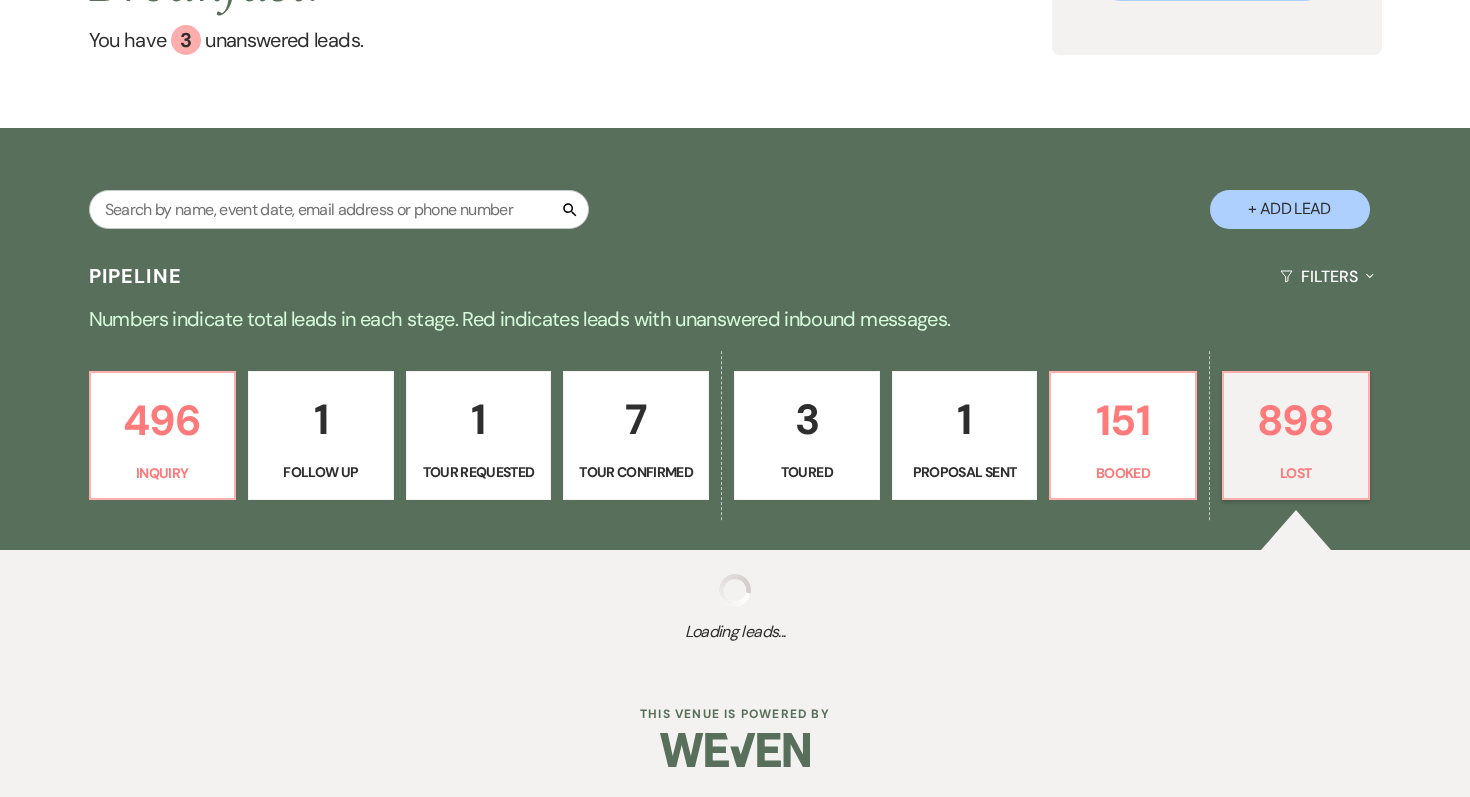 select on "5" 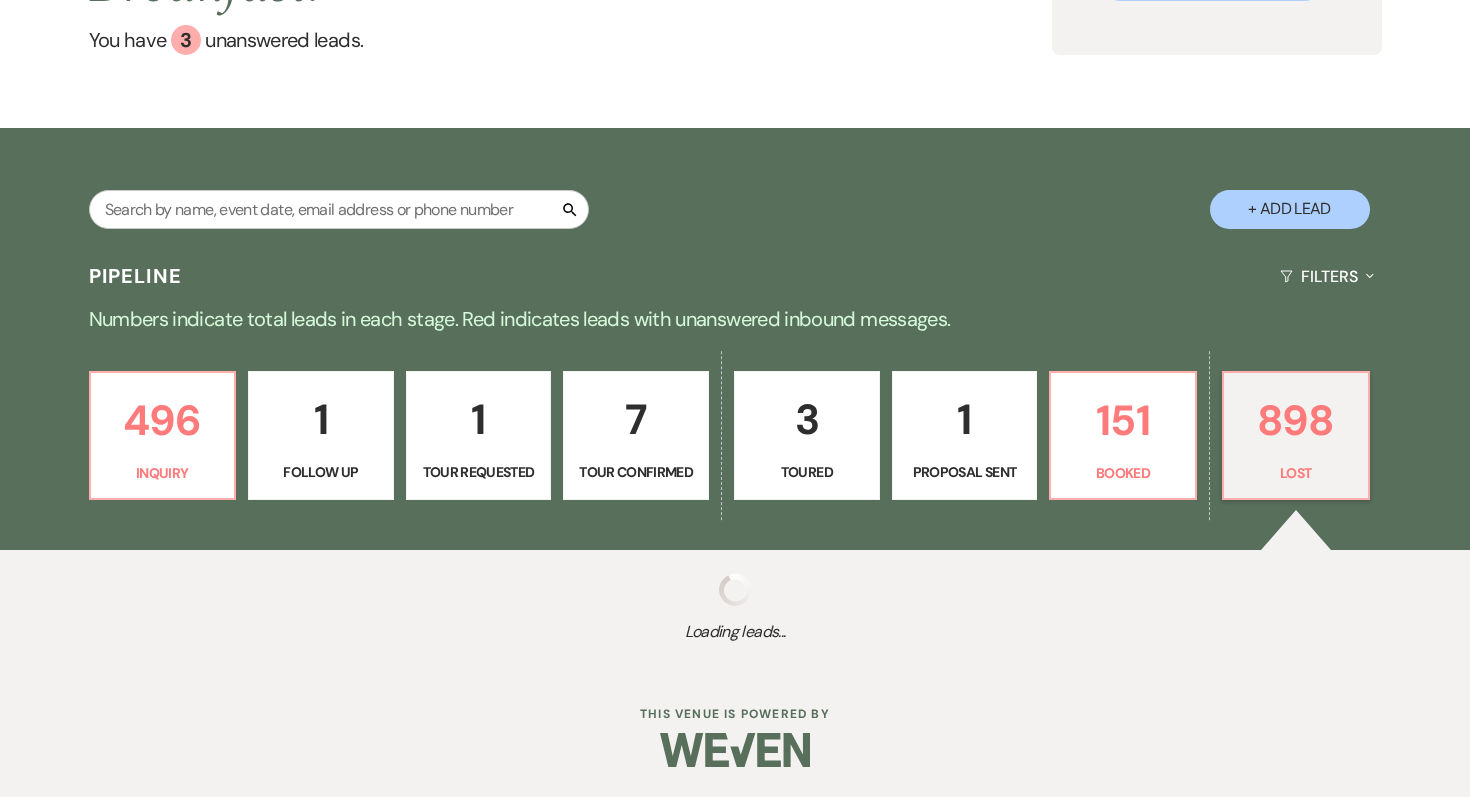 select on "8" 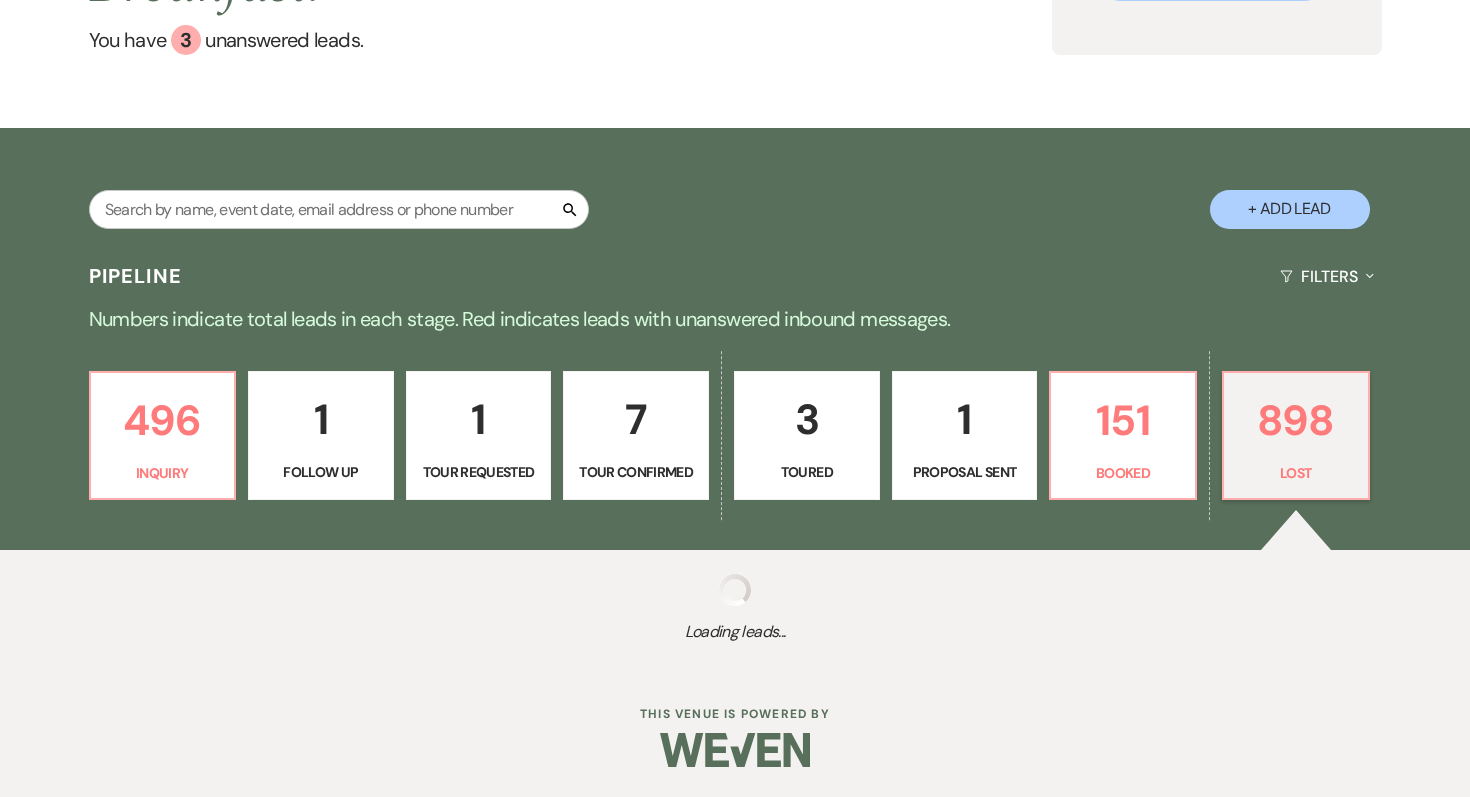 select on "5" 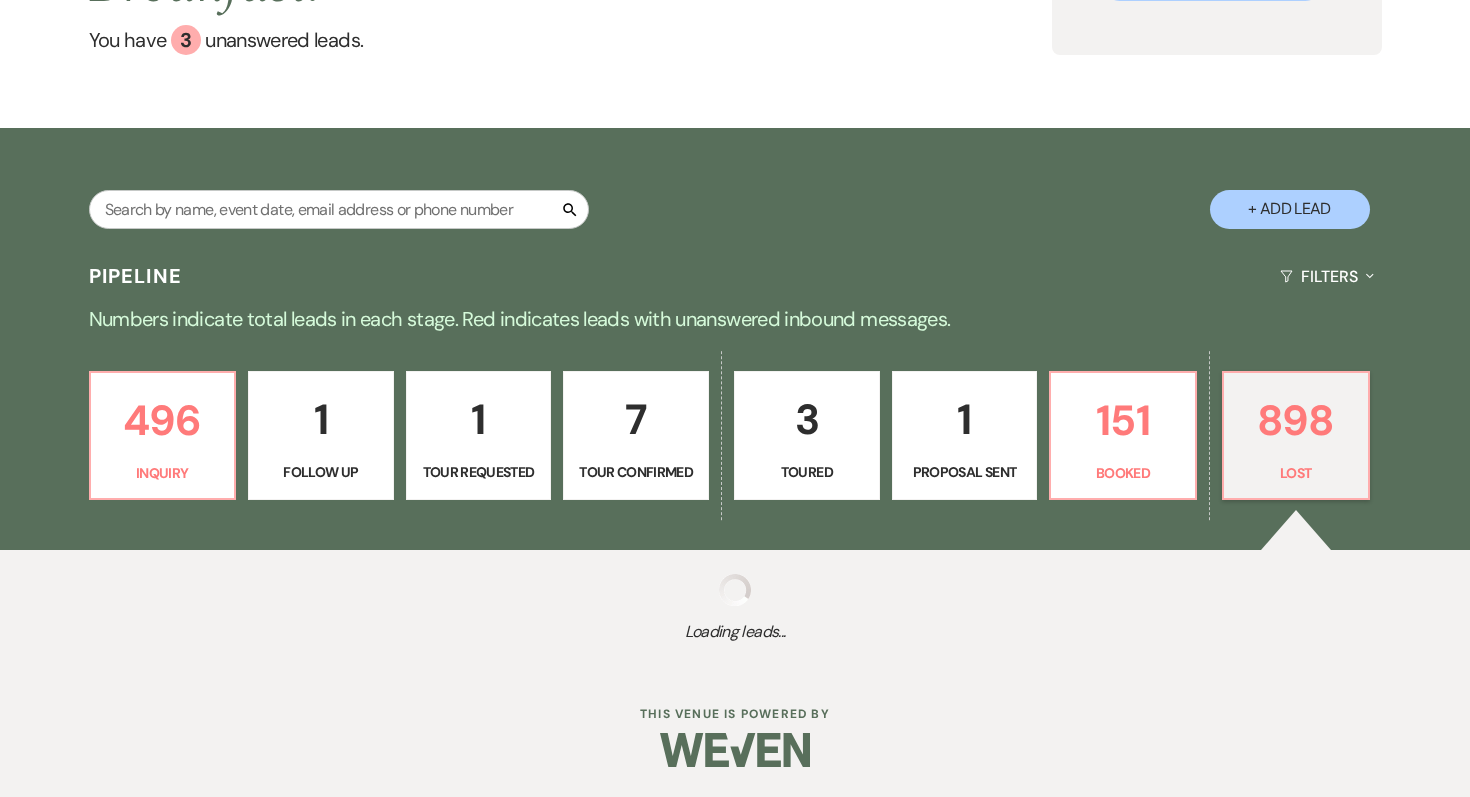 select on "8" 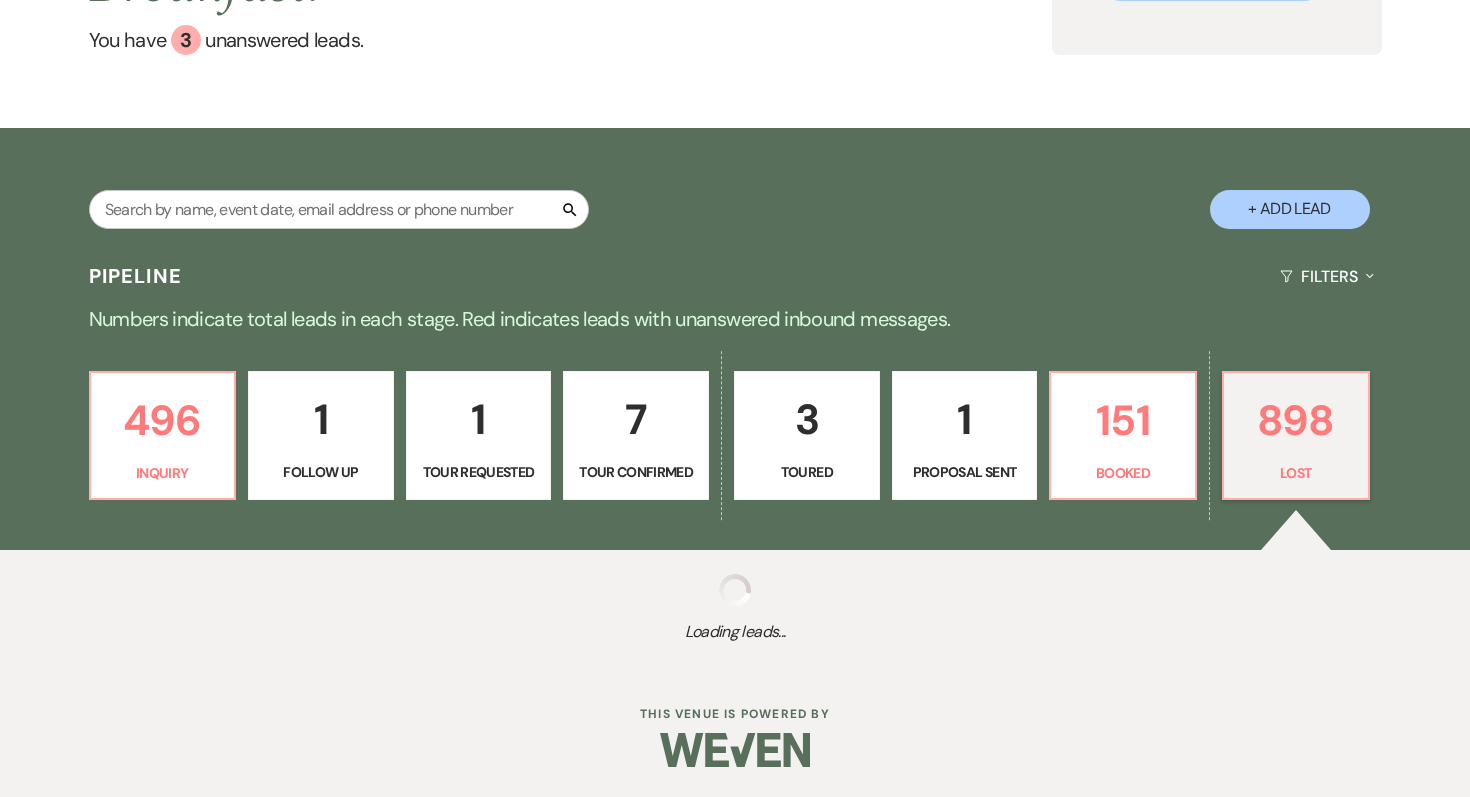 select on "10" 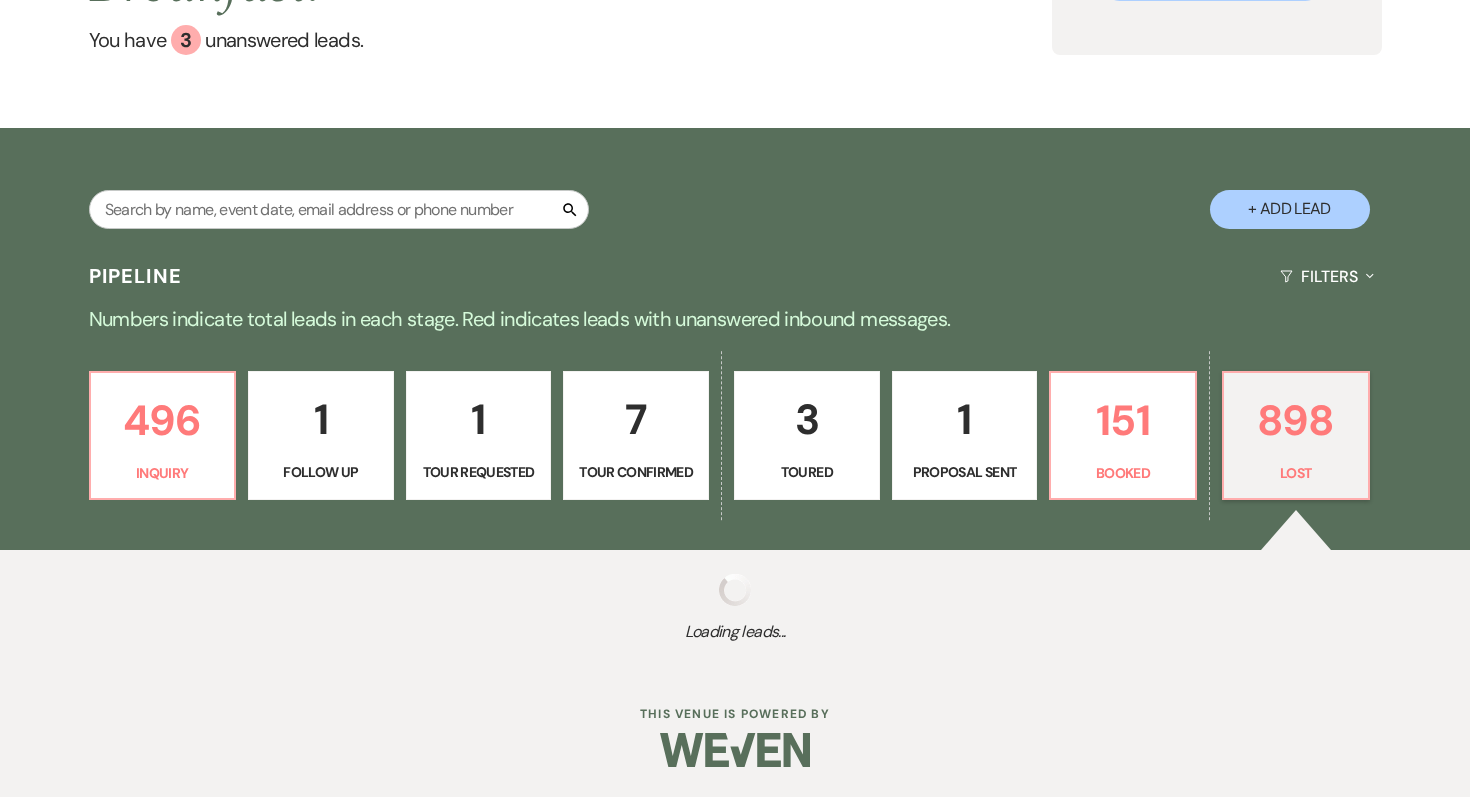 select on "8" 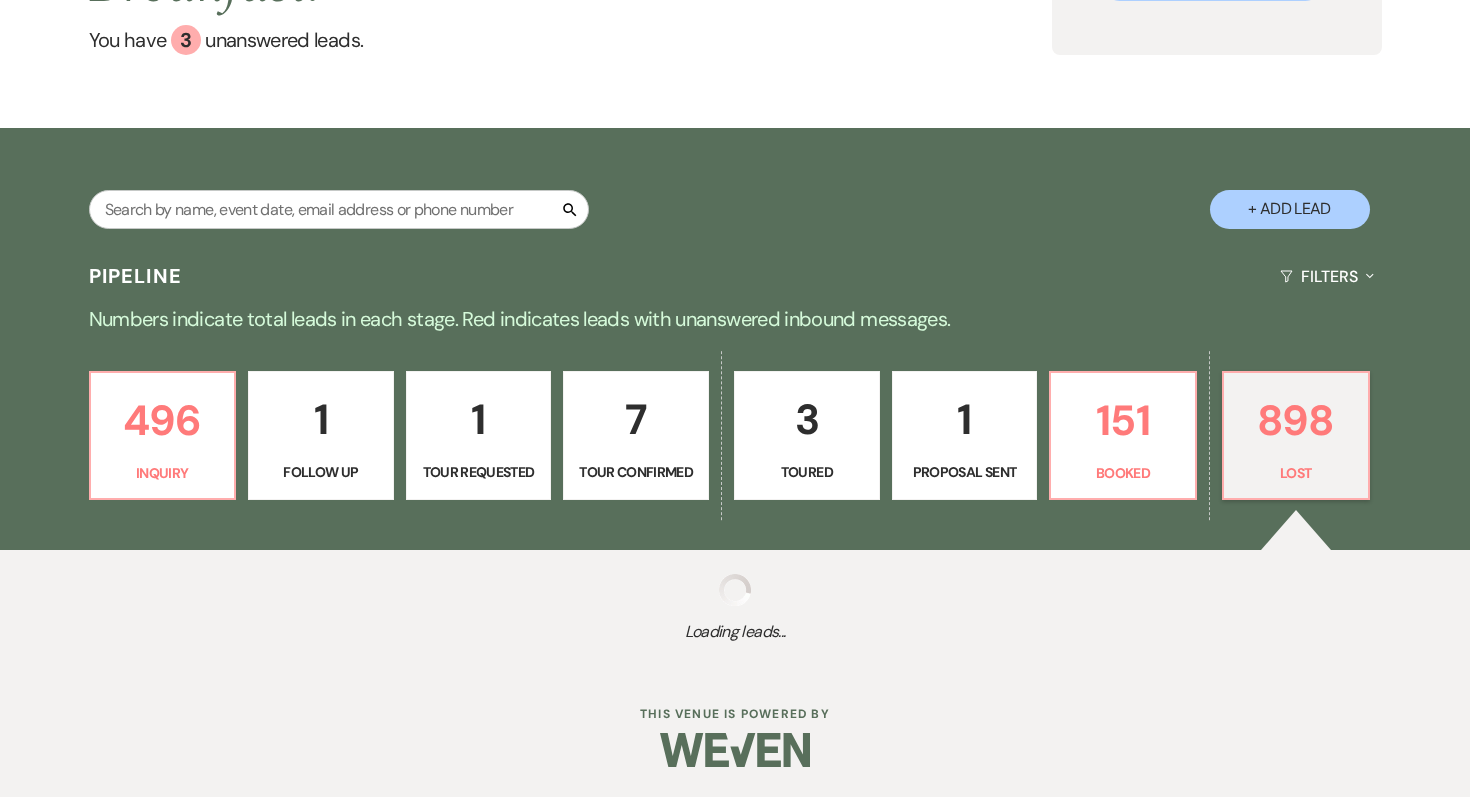 select on "5" 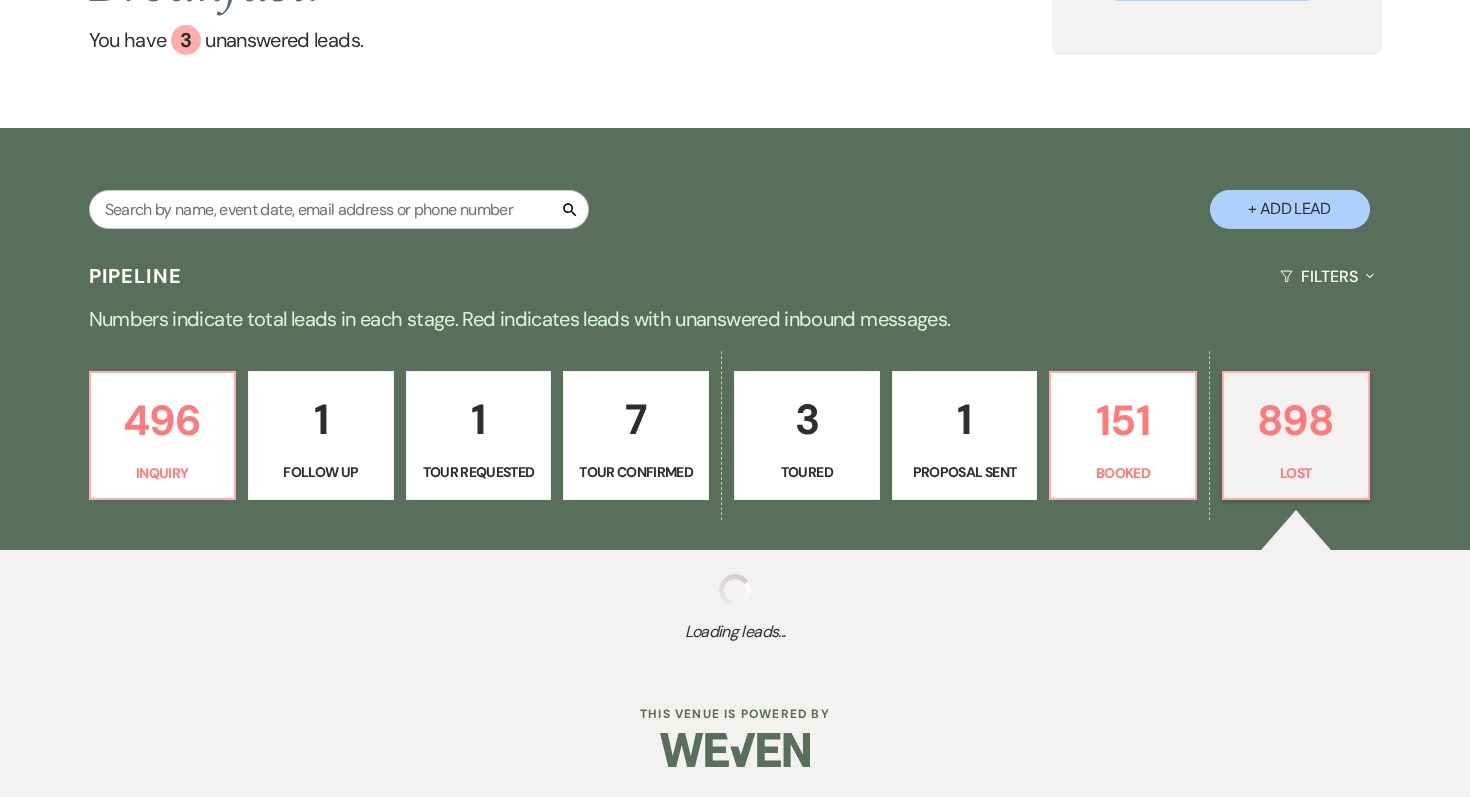 select on "8" 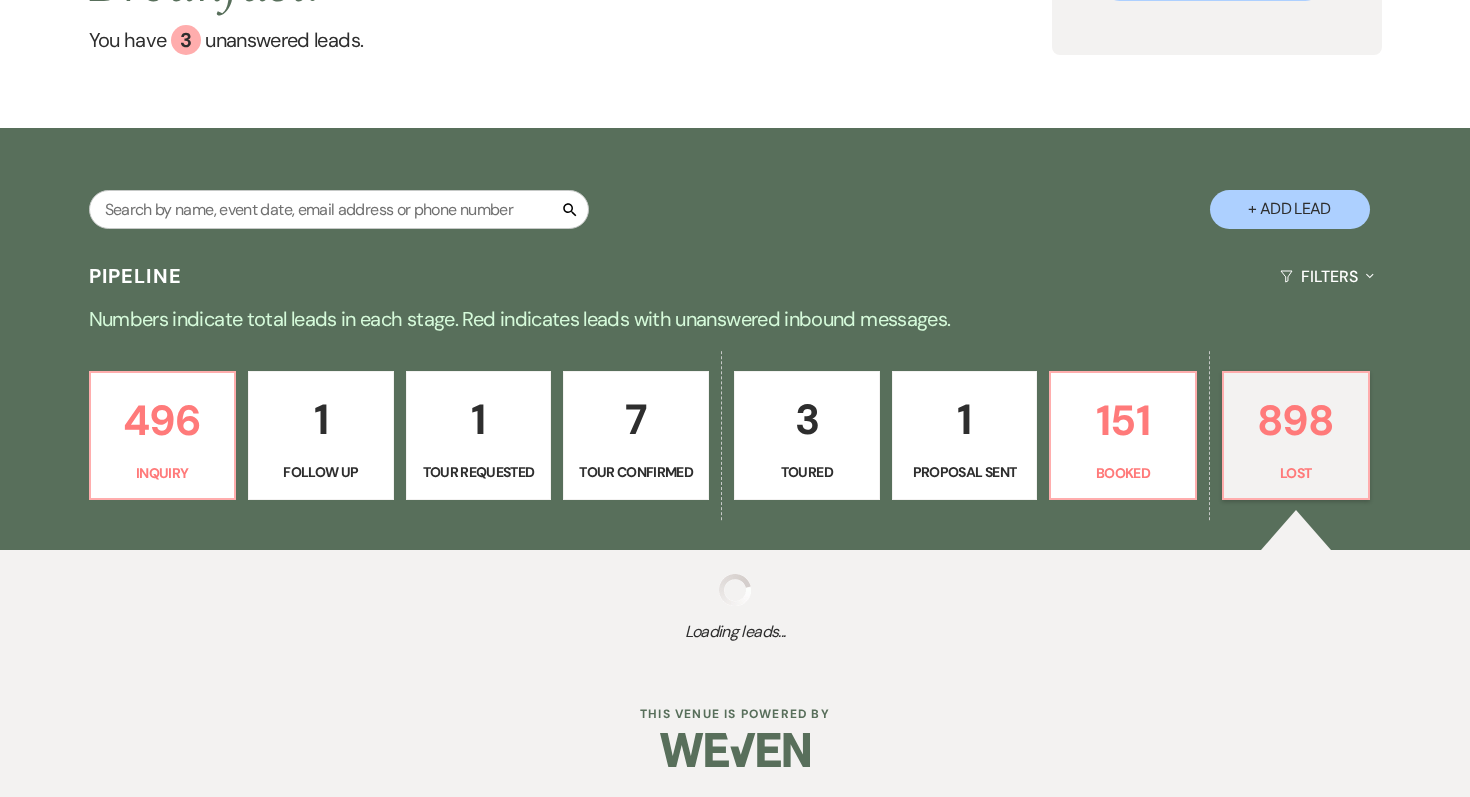 select on "5" 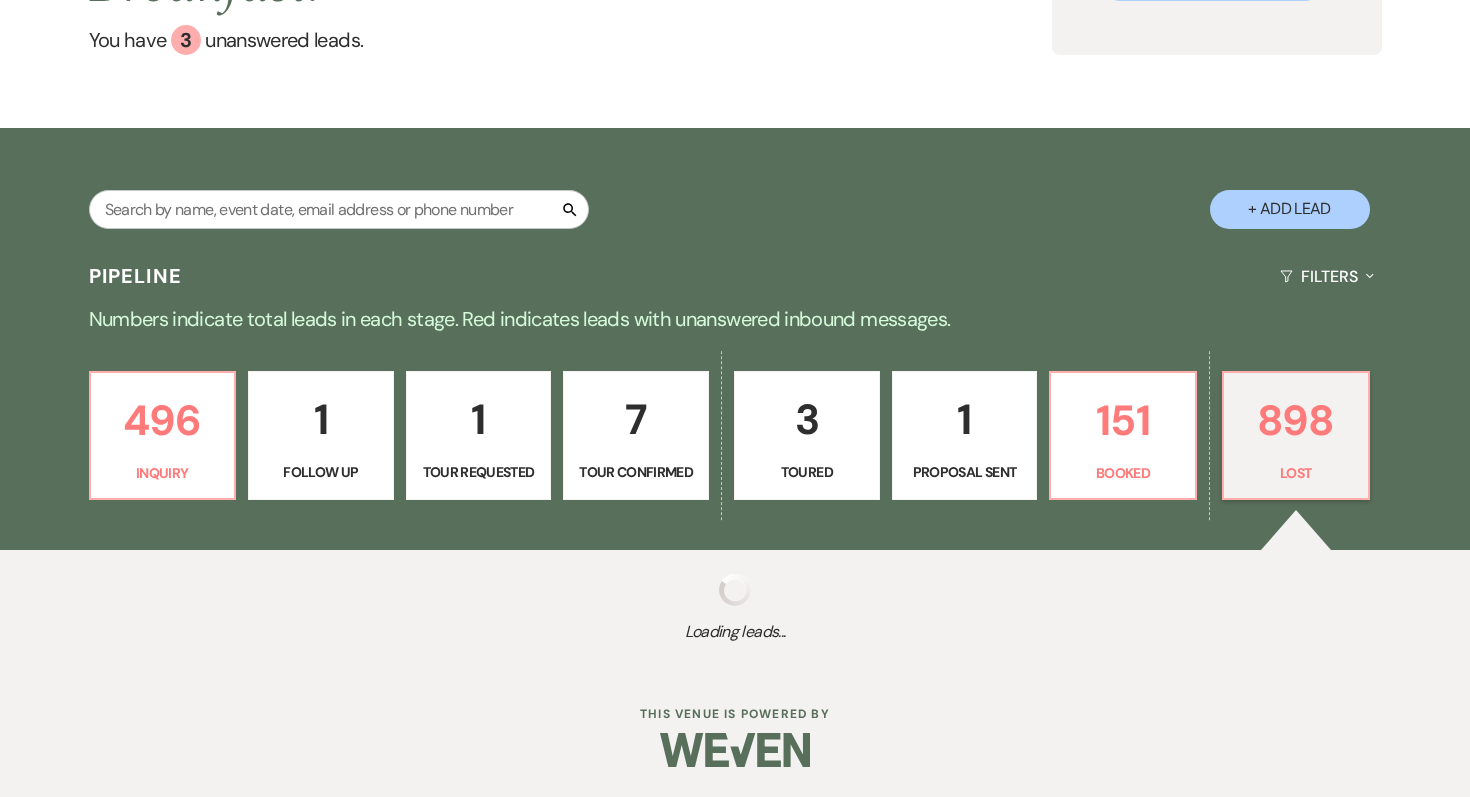 select on "8" 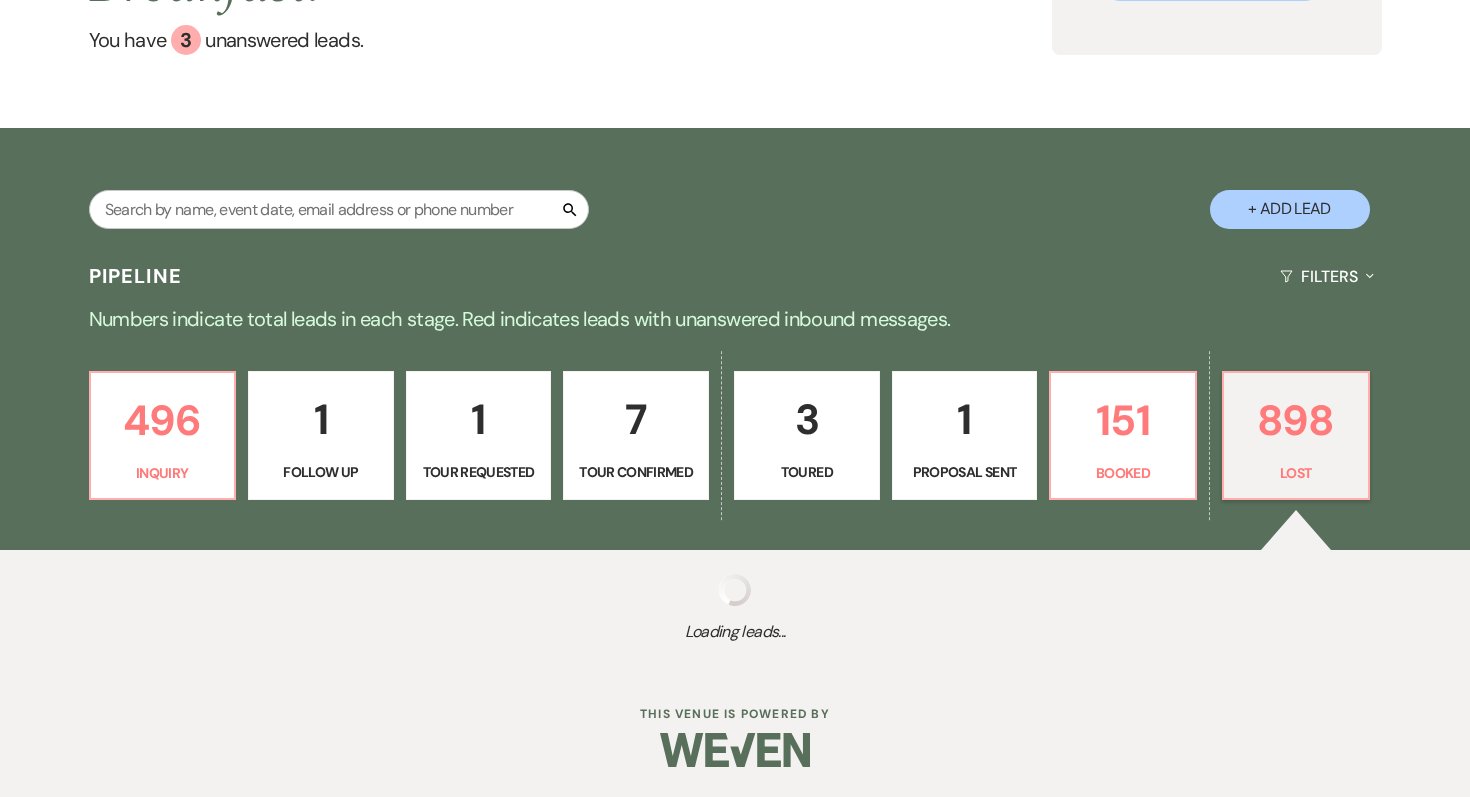 select on "5" 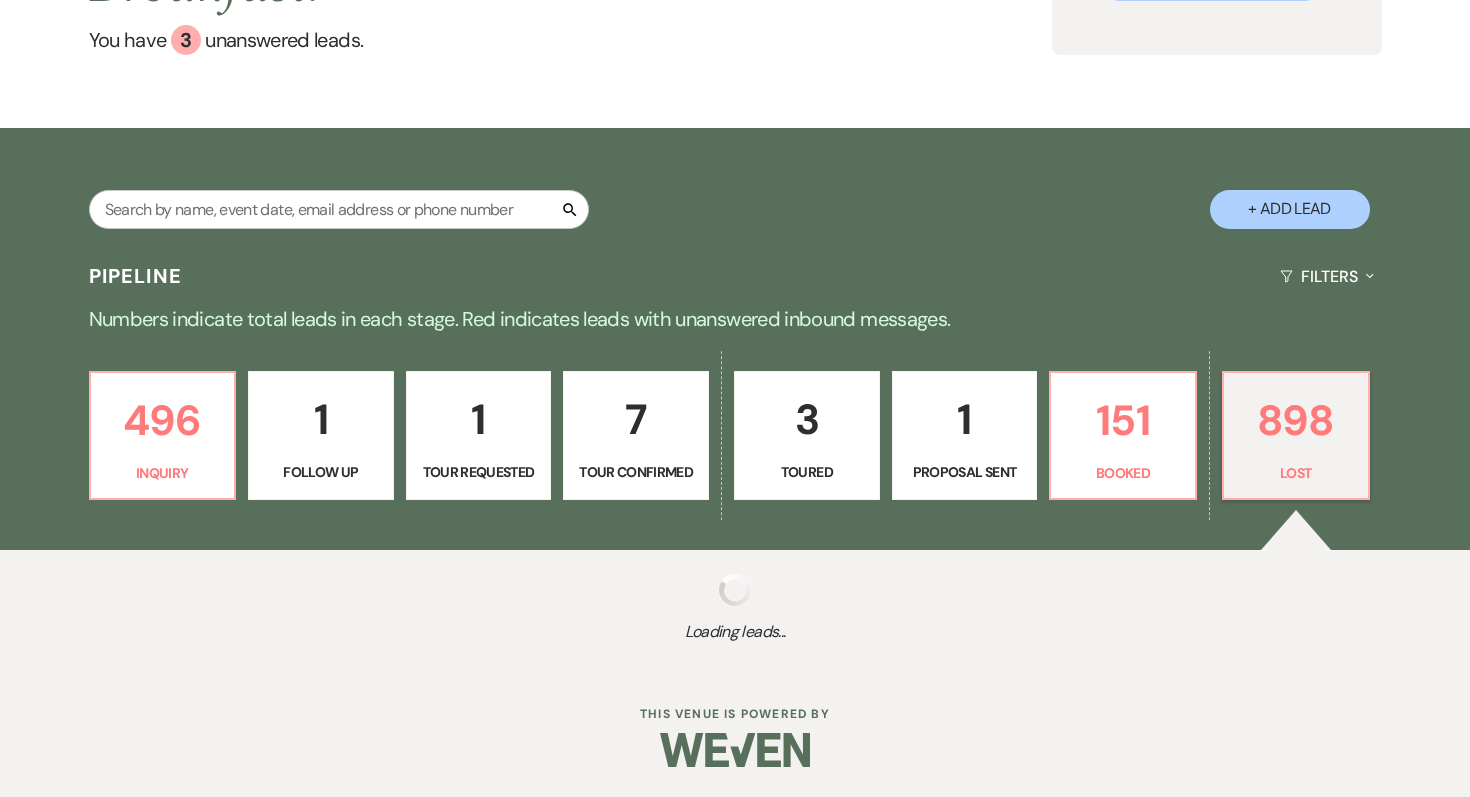 select on "8" 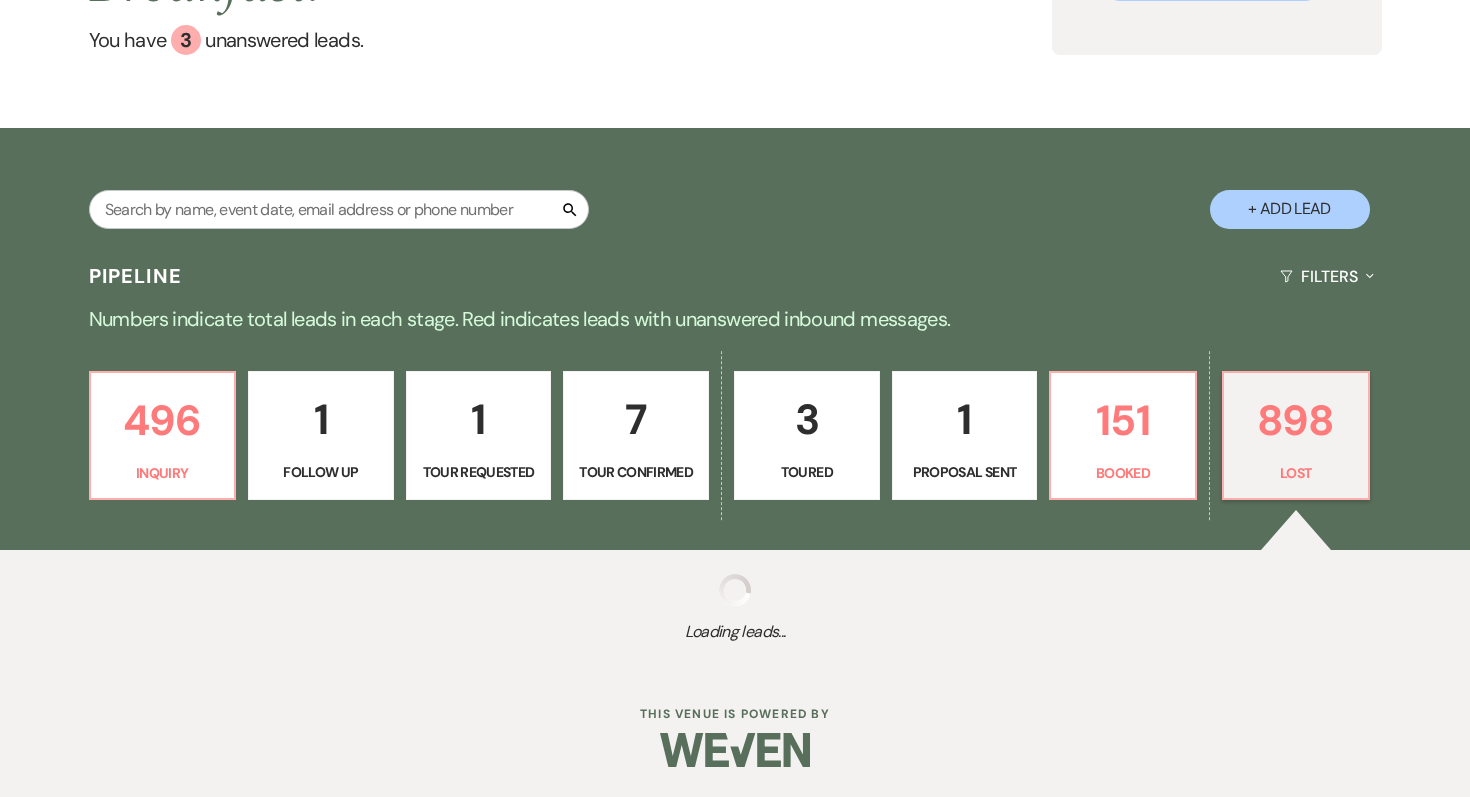 select on "8" 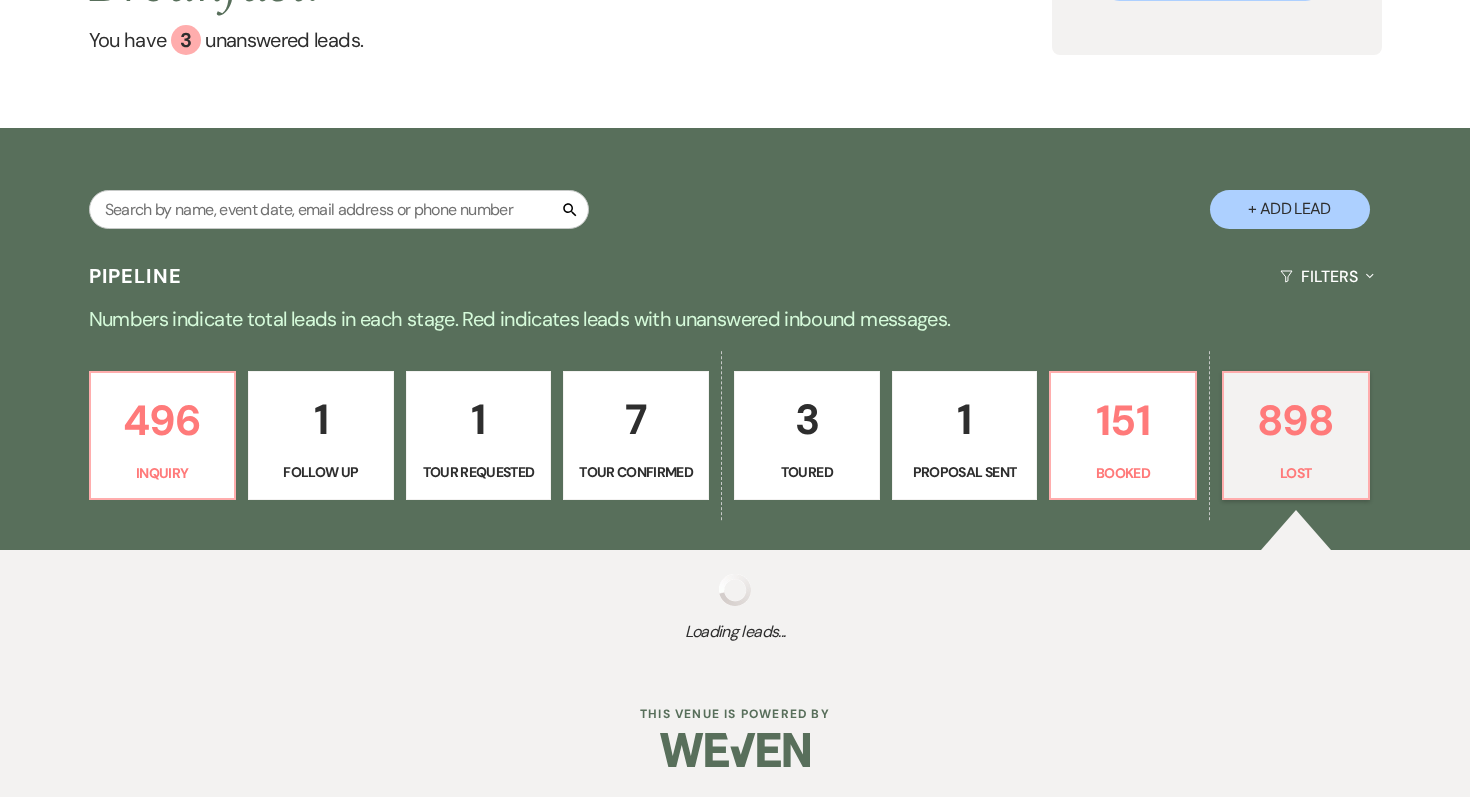 select on "8" 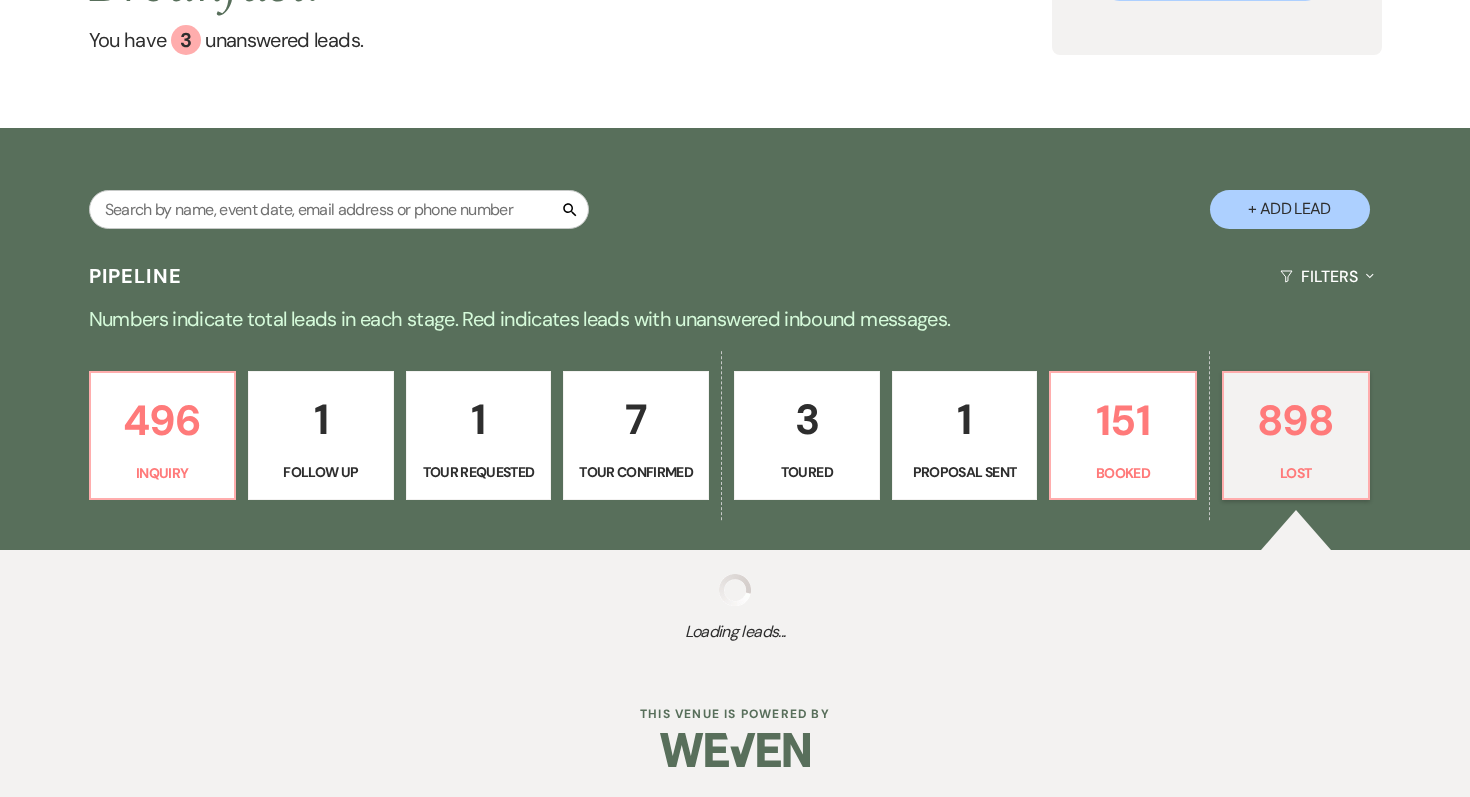 select on "8" 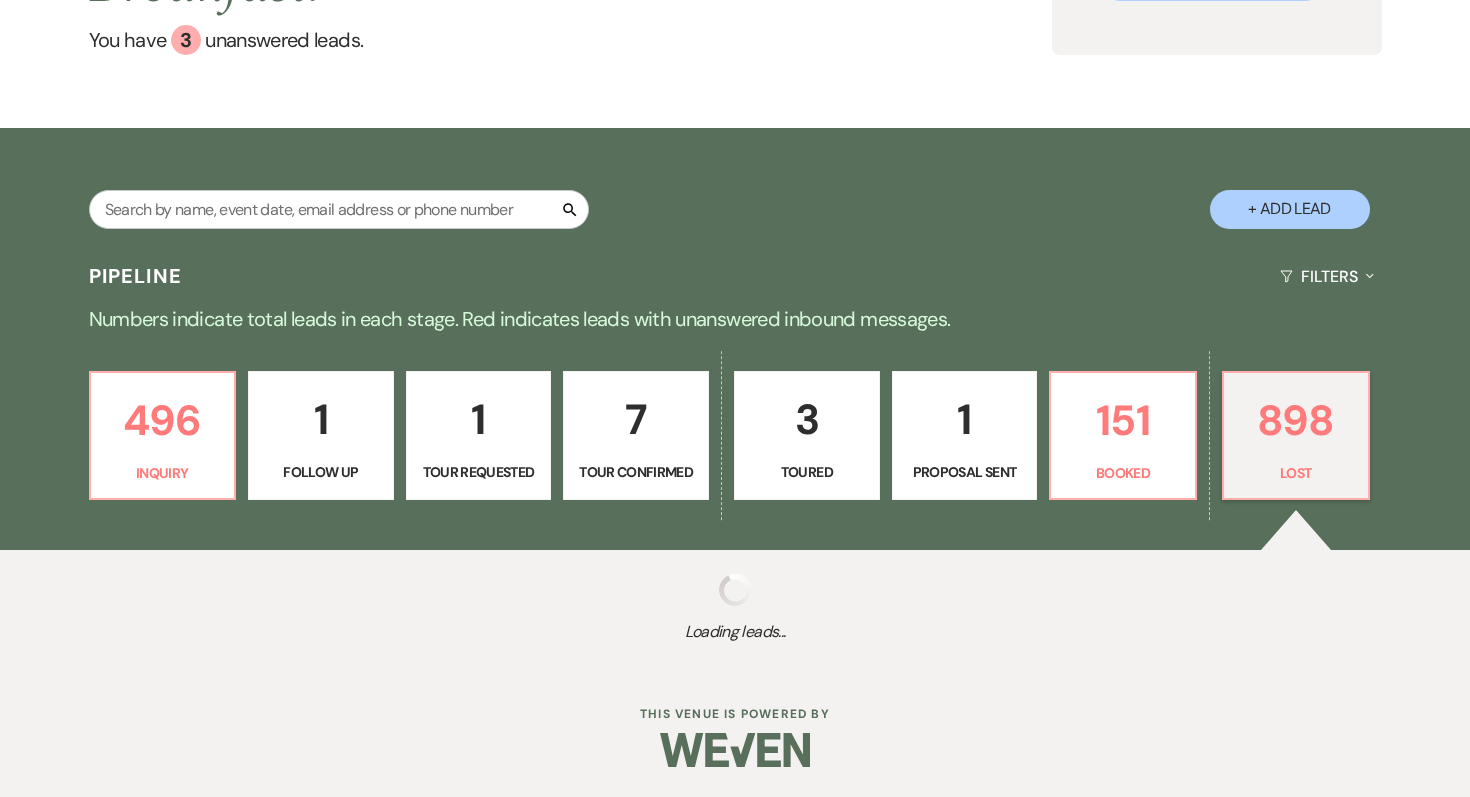 select on "8" 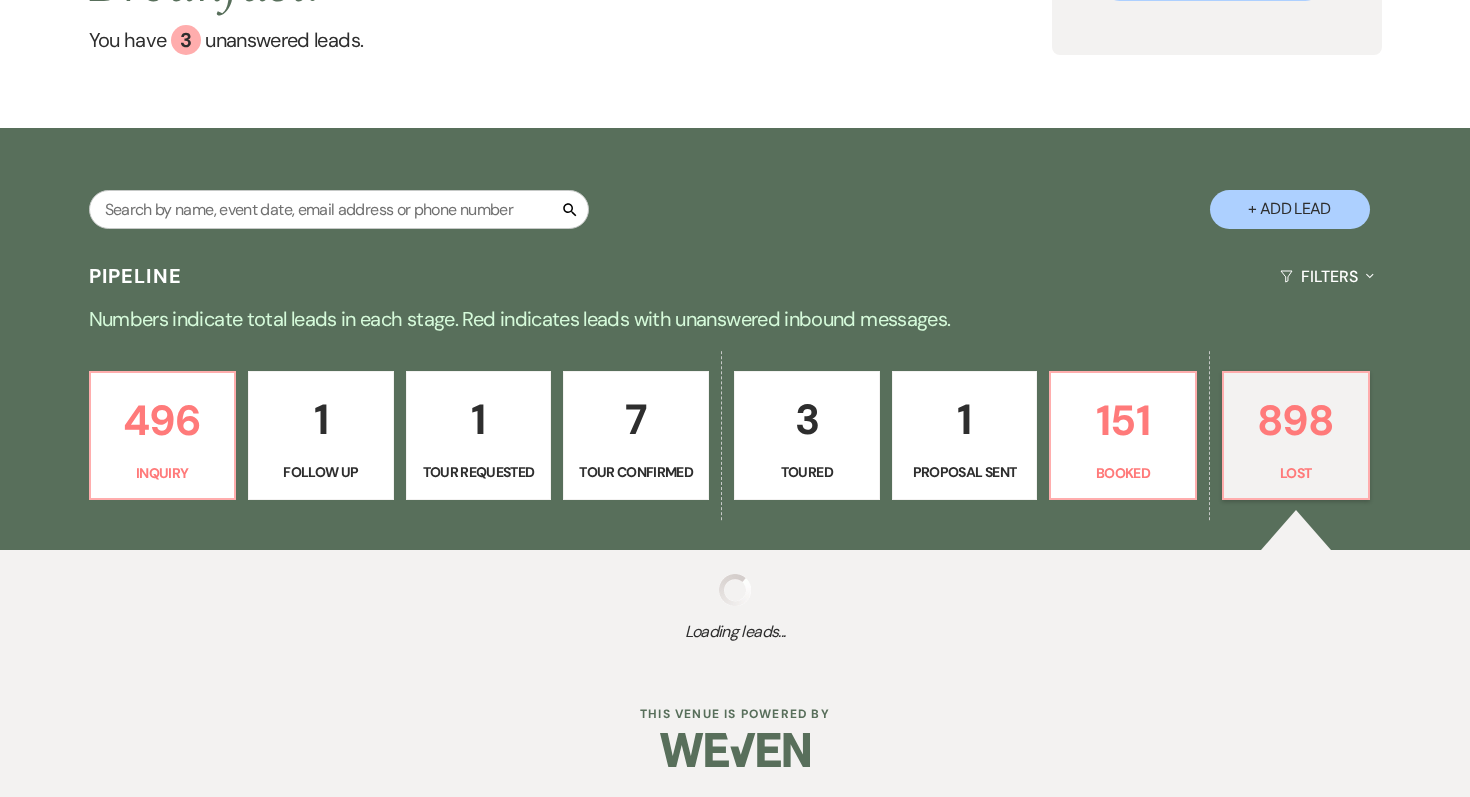 select on "5" 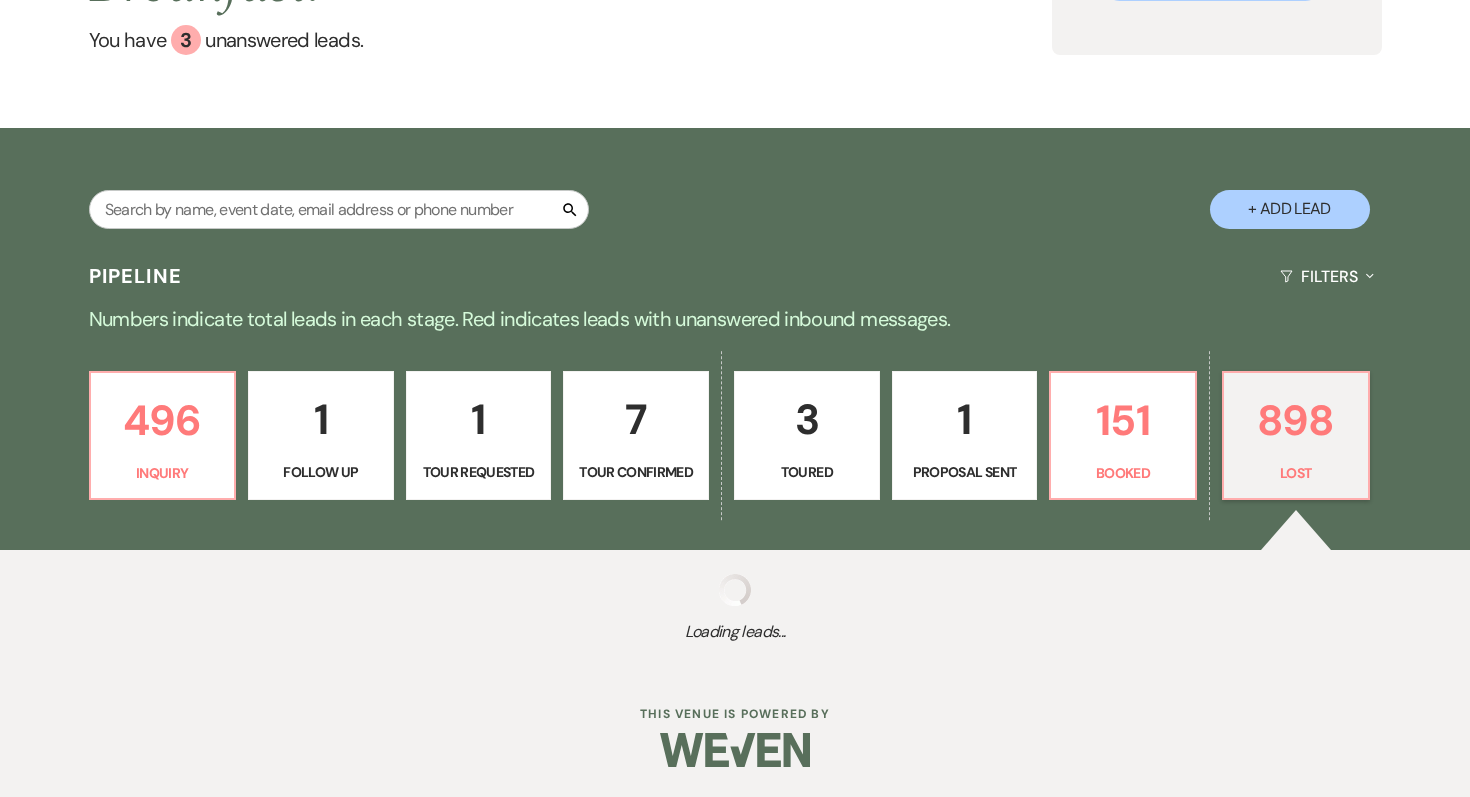 select on "8" 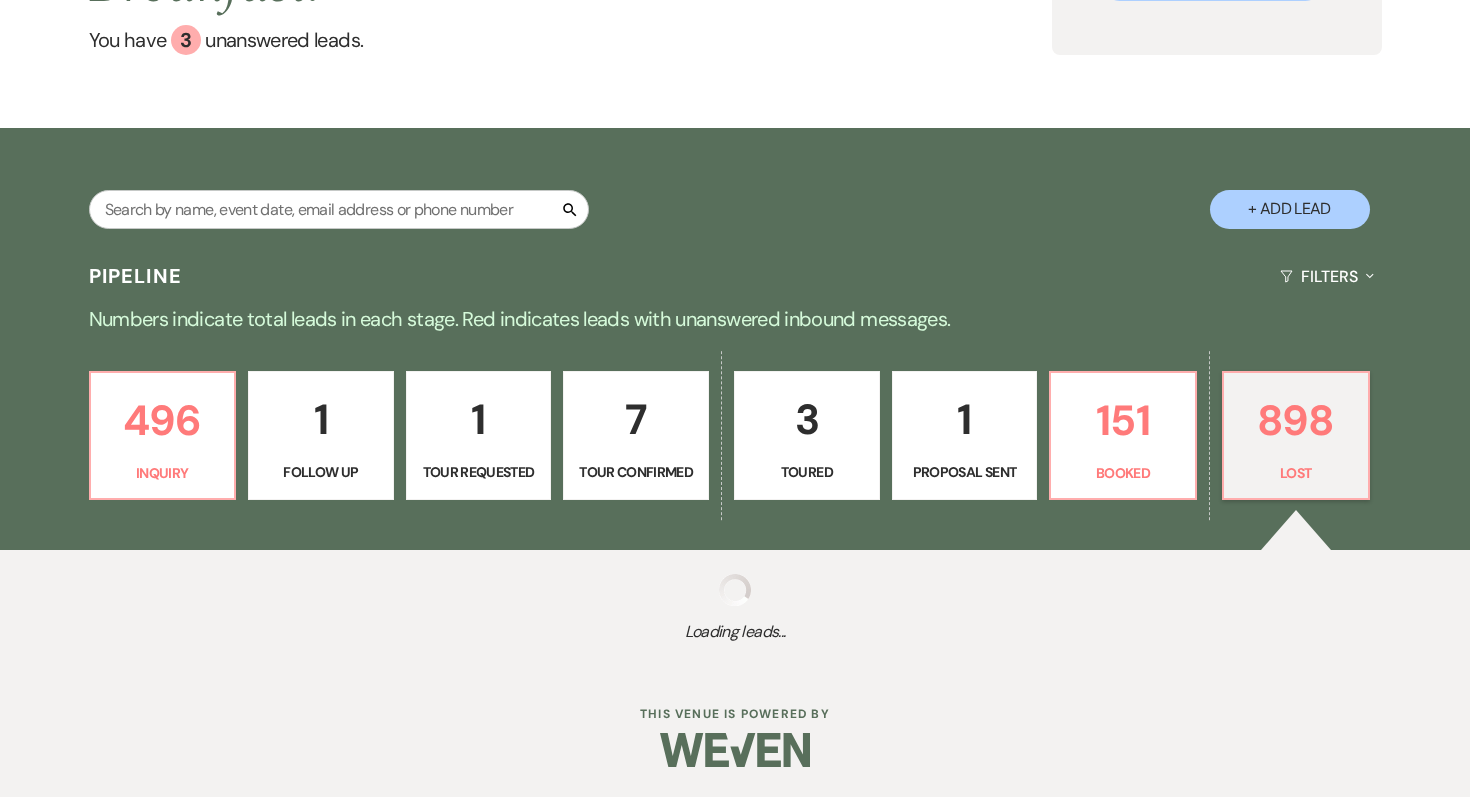select on "10" 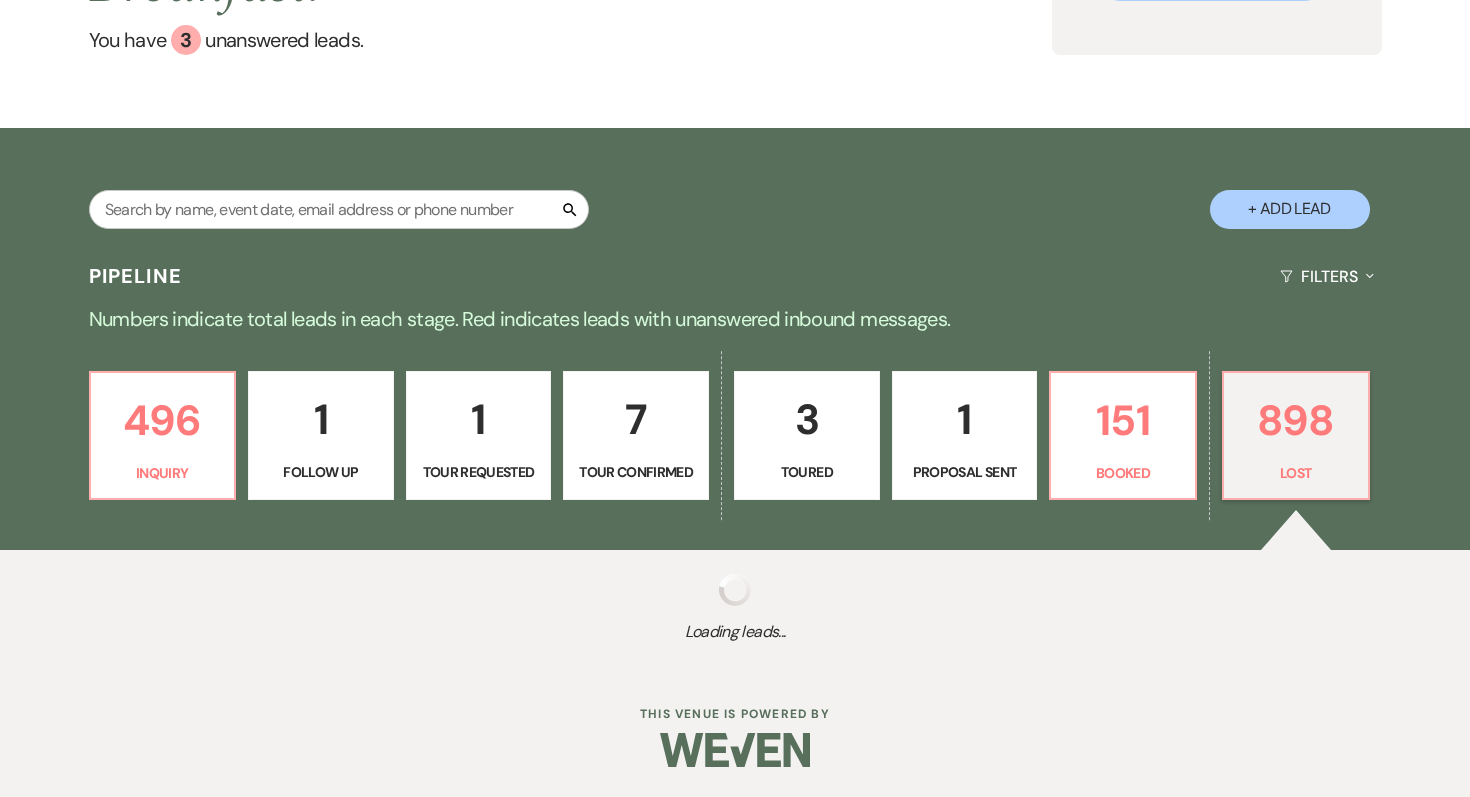 select on "8" 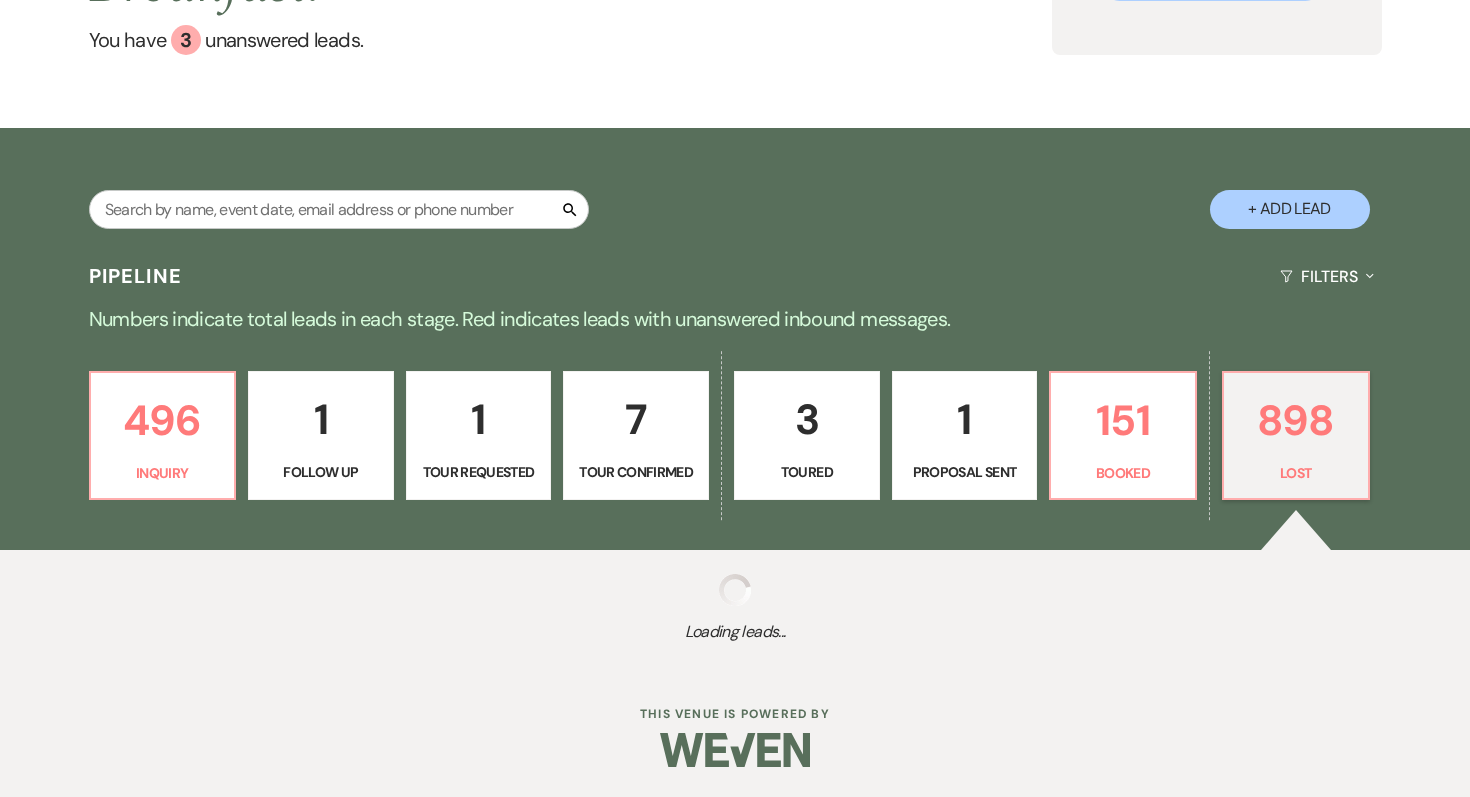 select on "5" 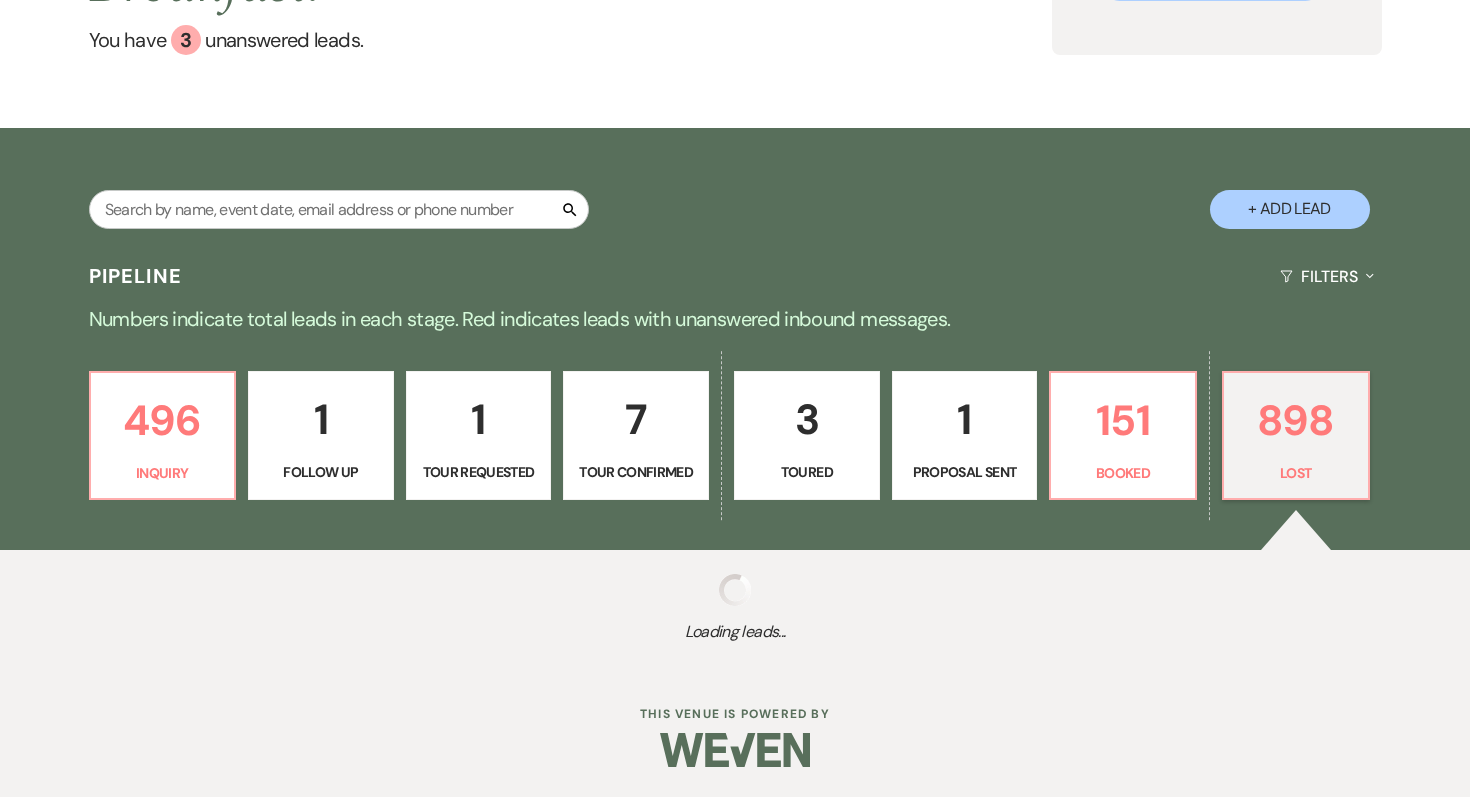 select on "8" 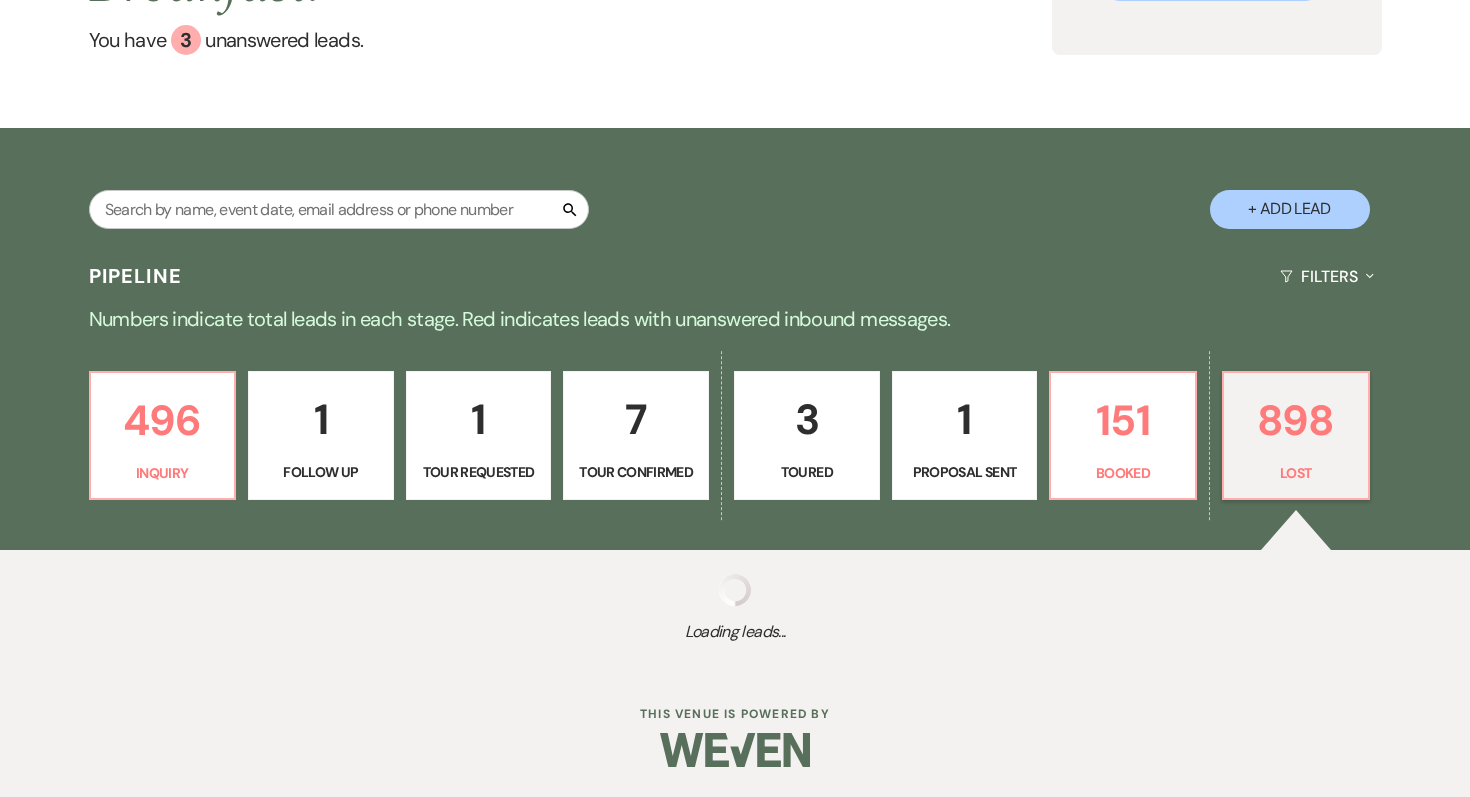 select on "5" 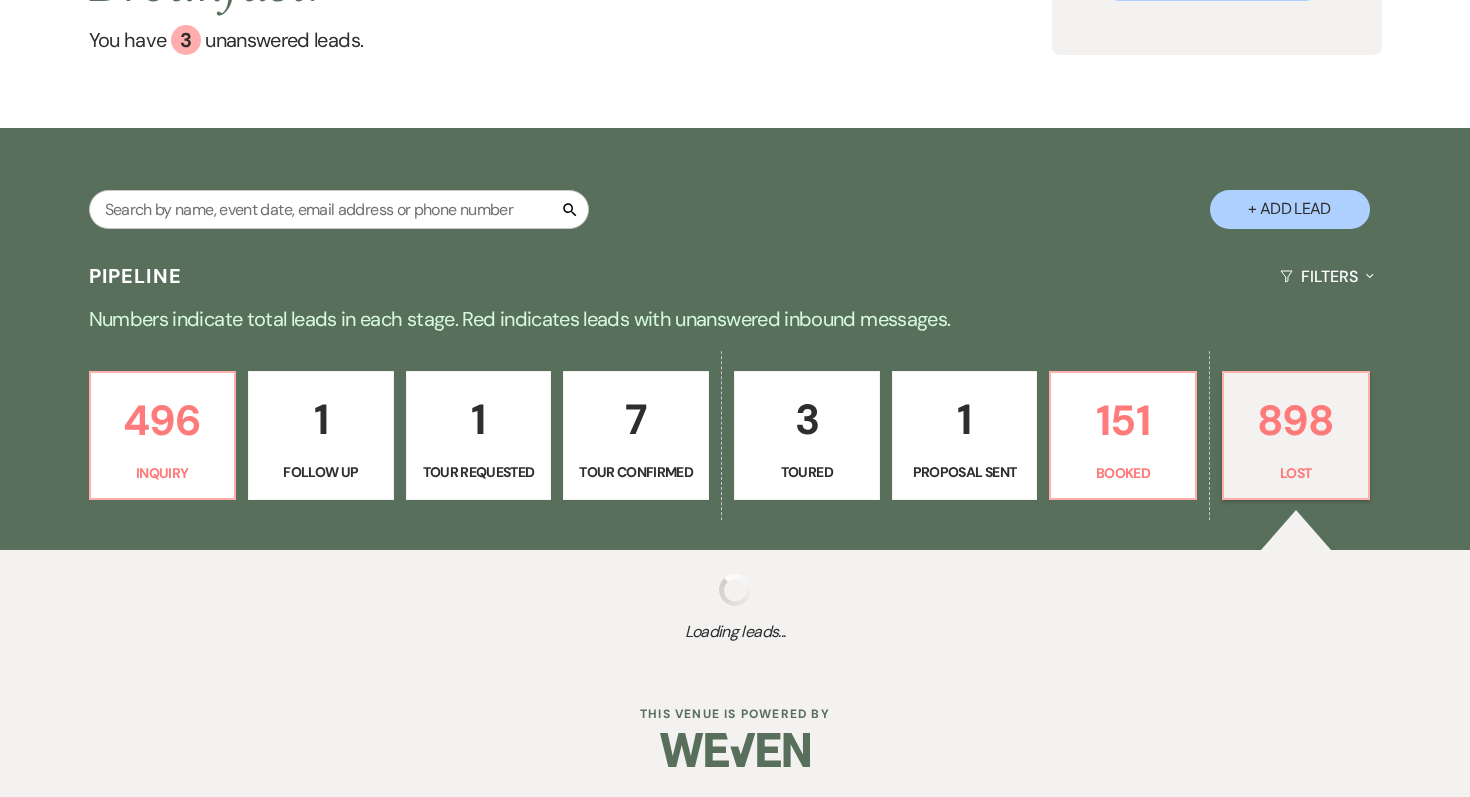 select on "8" 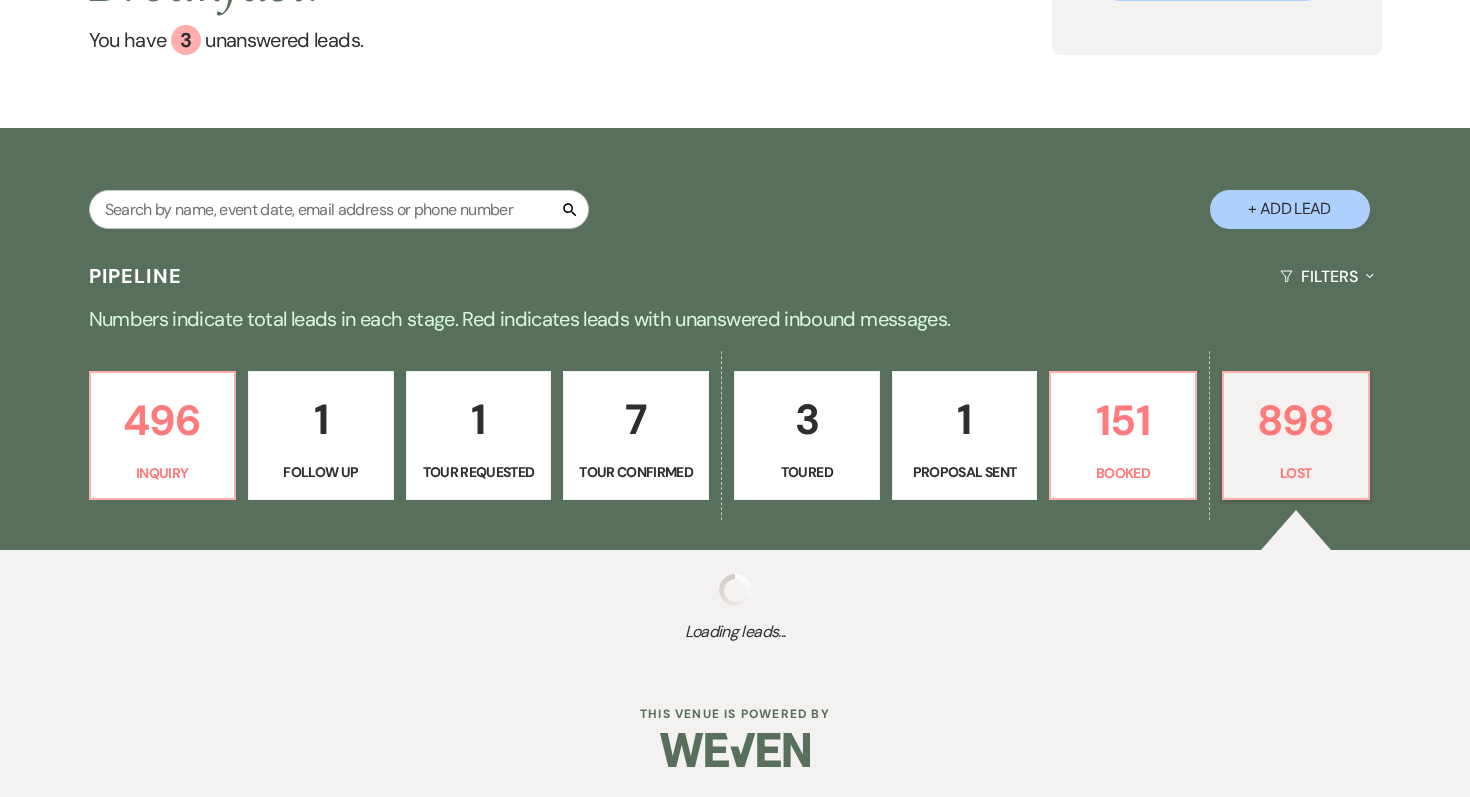 select on "1" 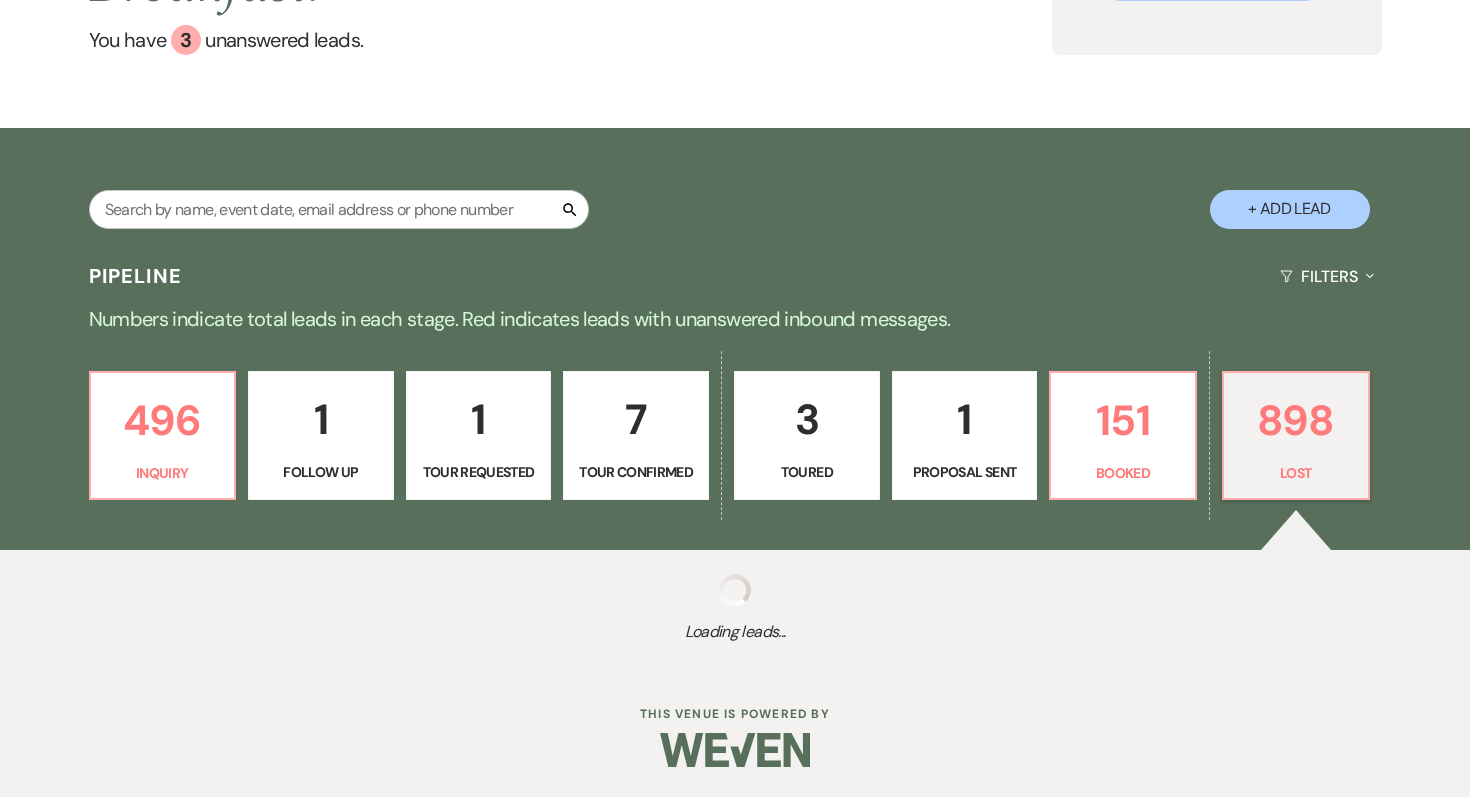 select on "8" 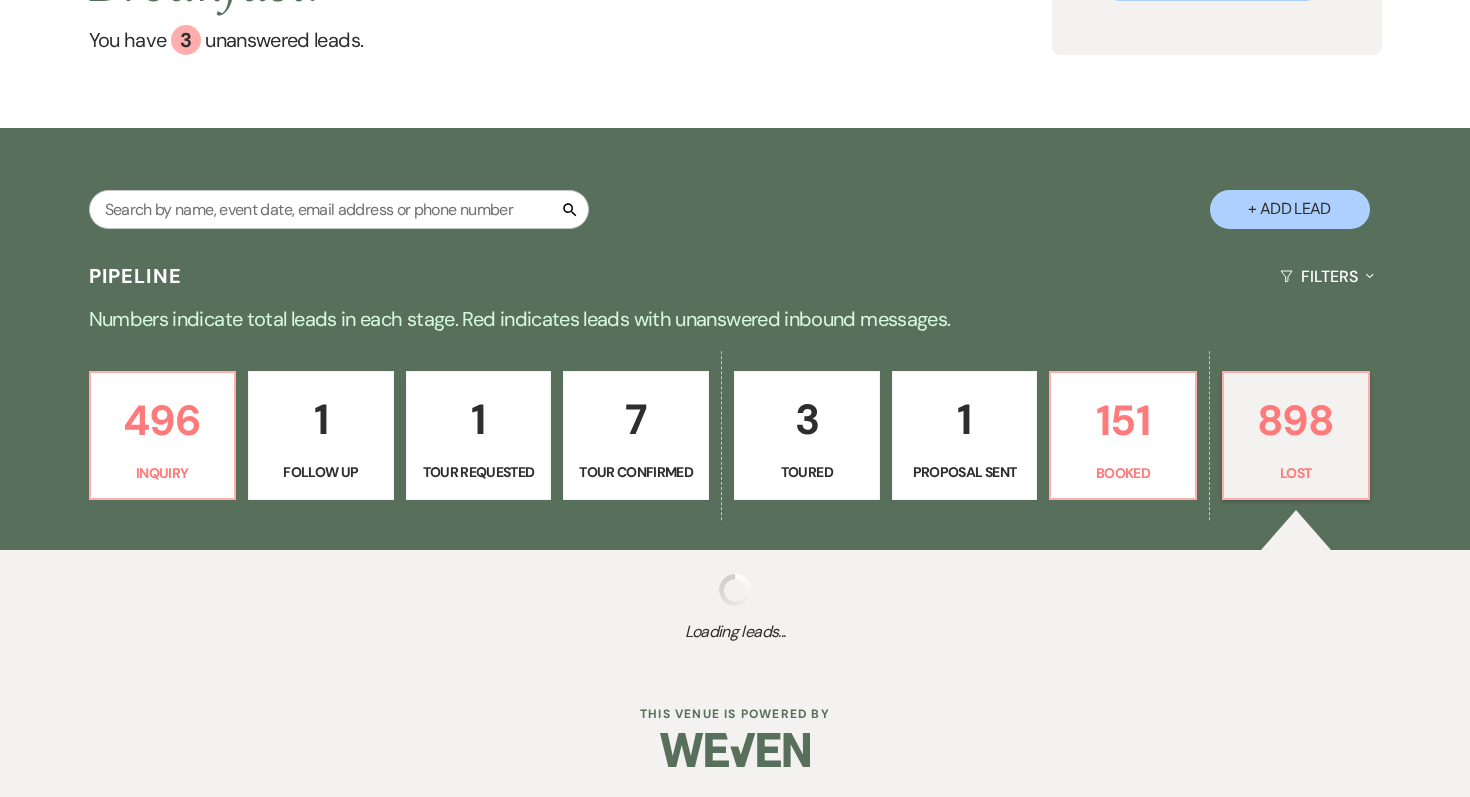 select on "5" 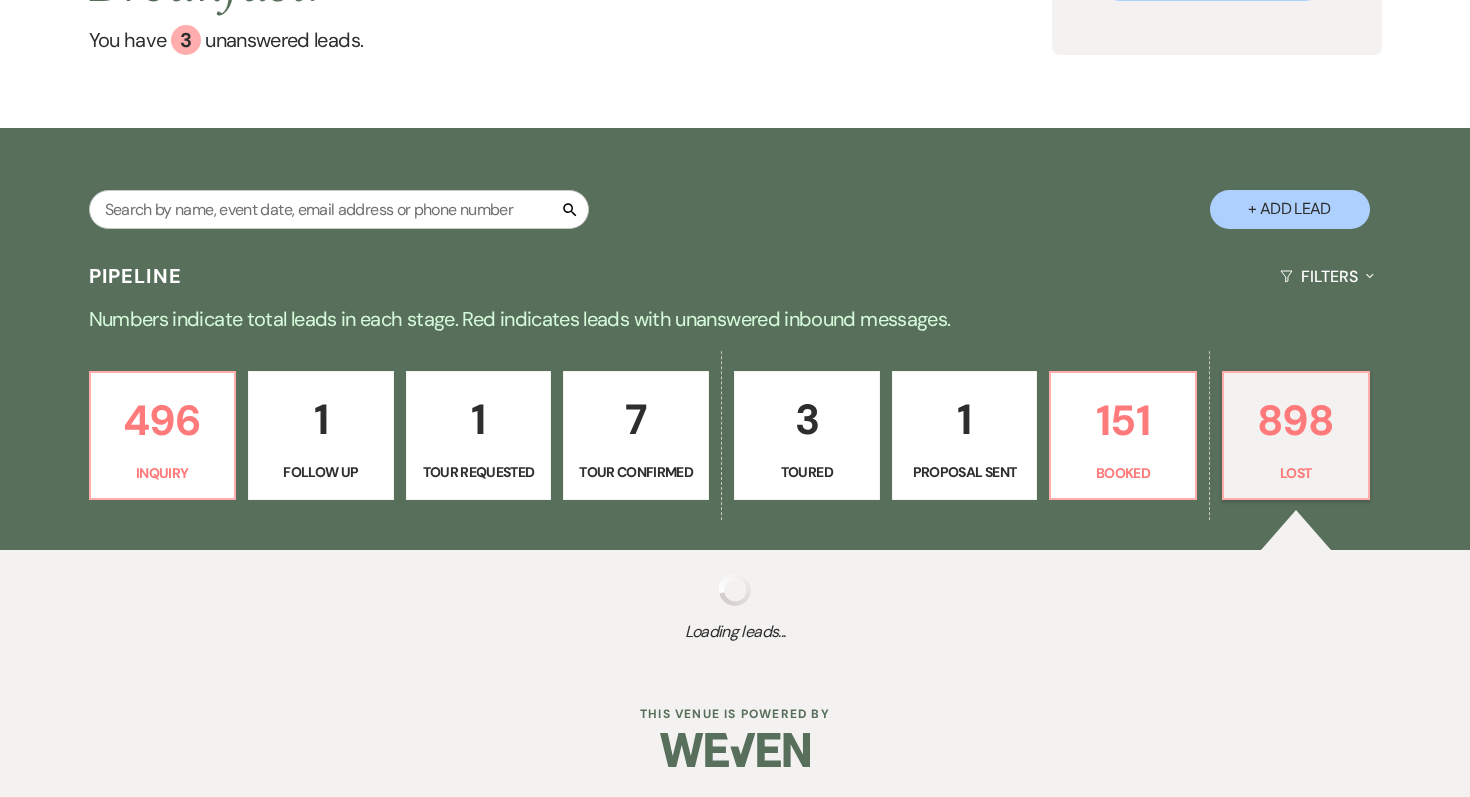 select on "8" 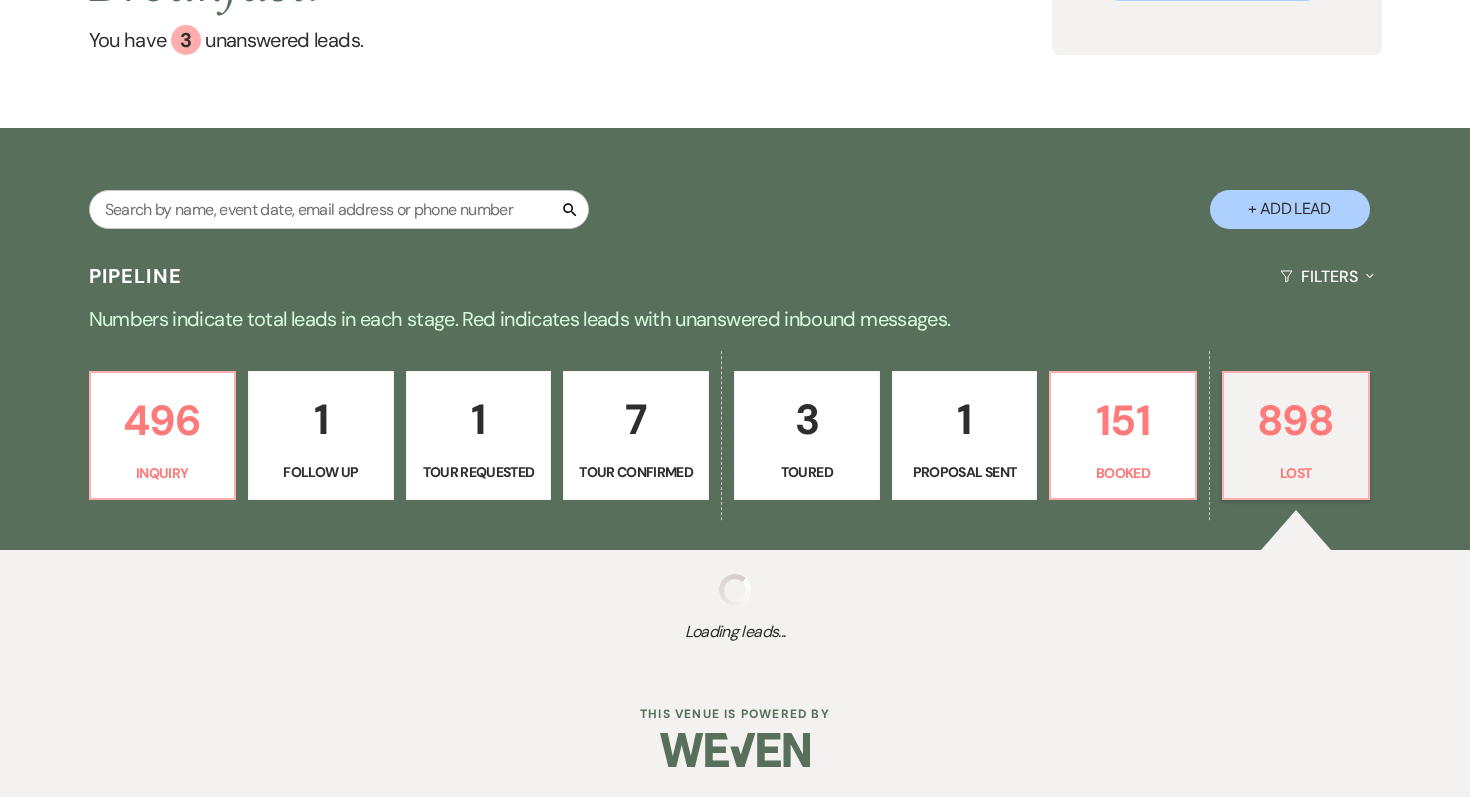 select on "5" 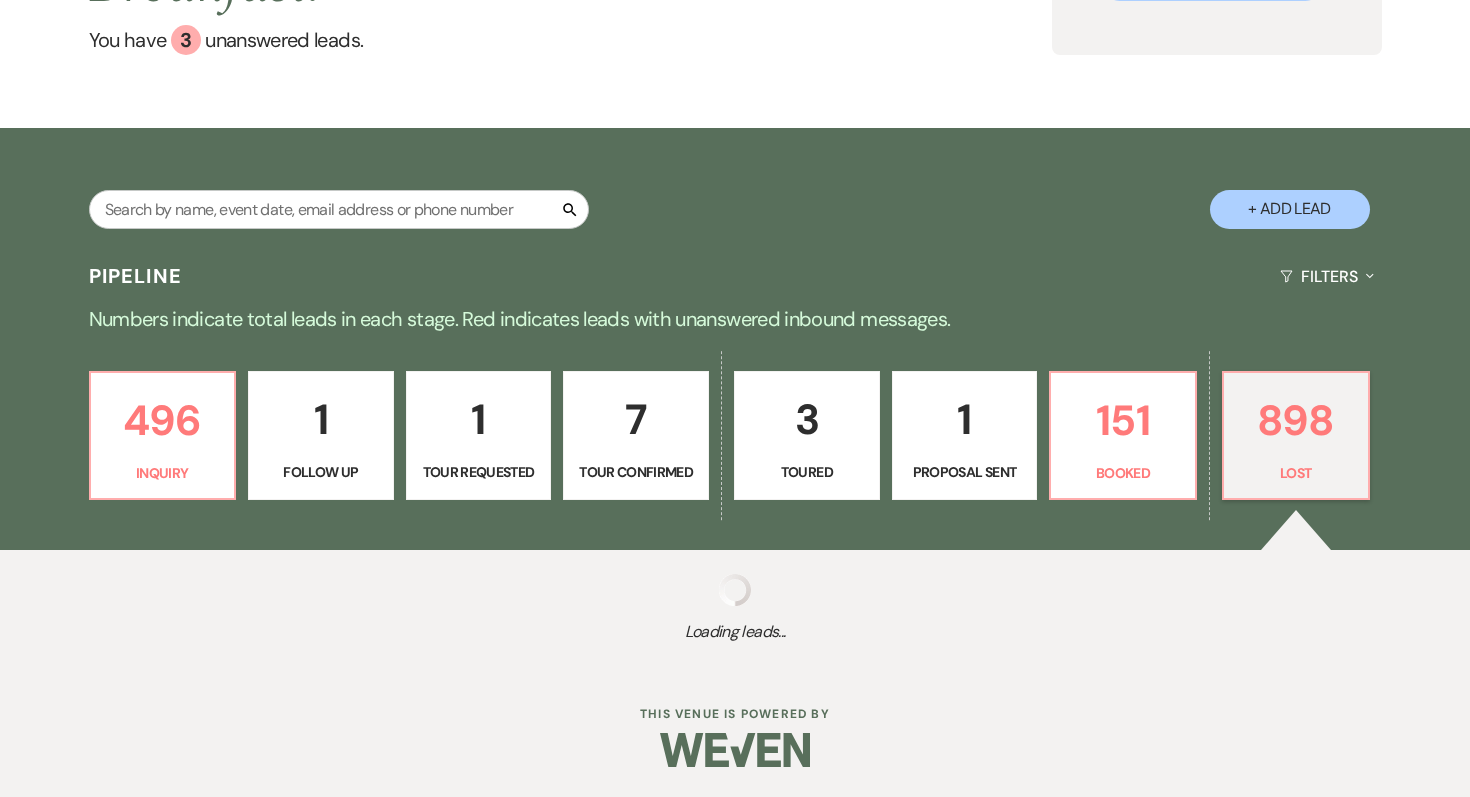 select on "8" 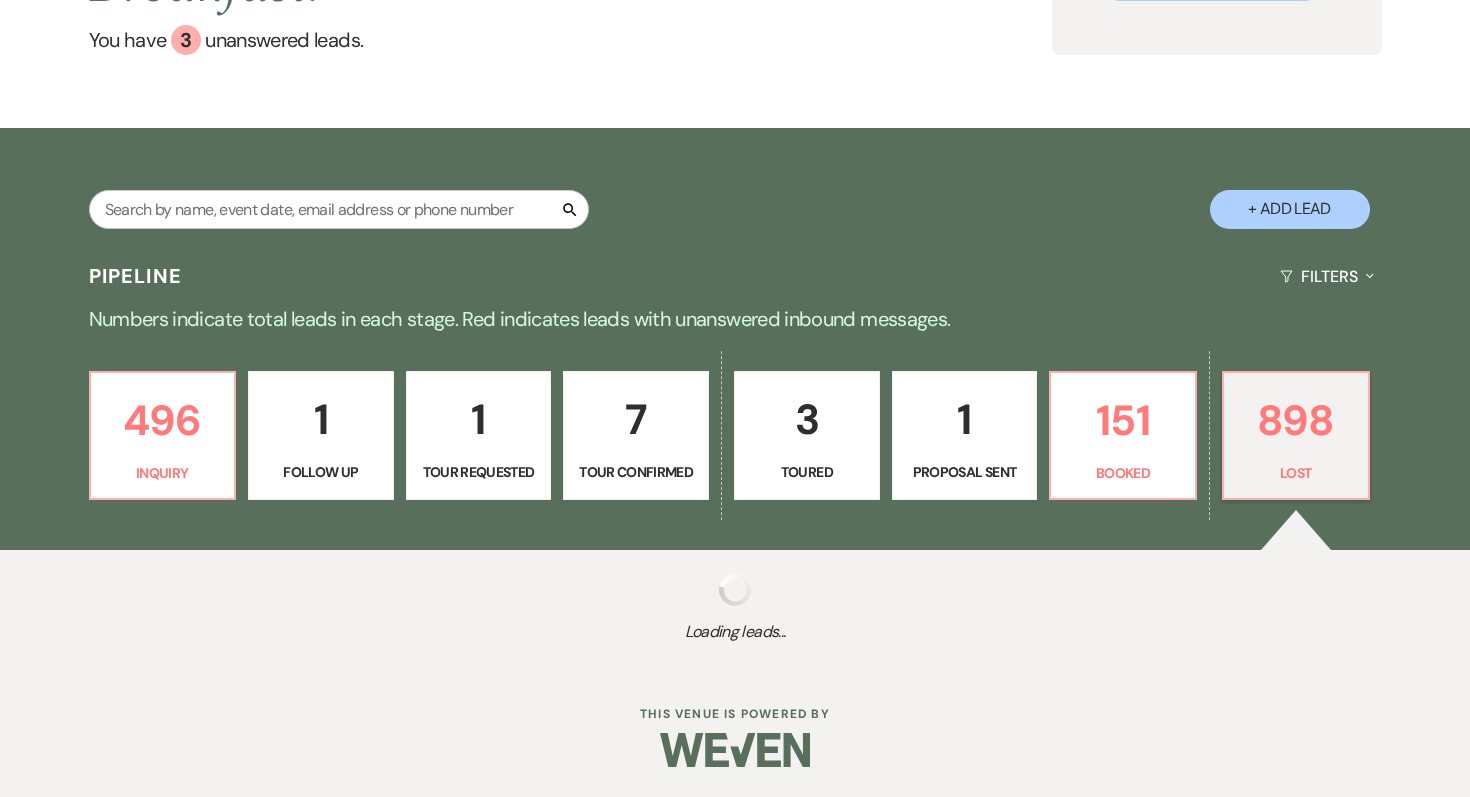 select on "6" 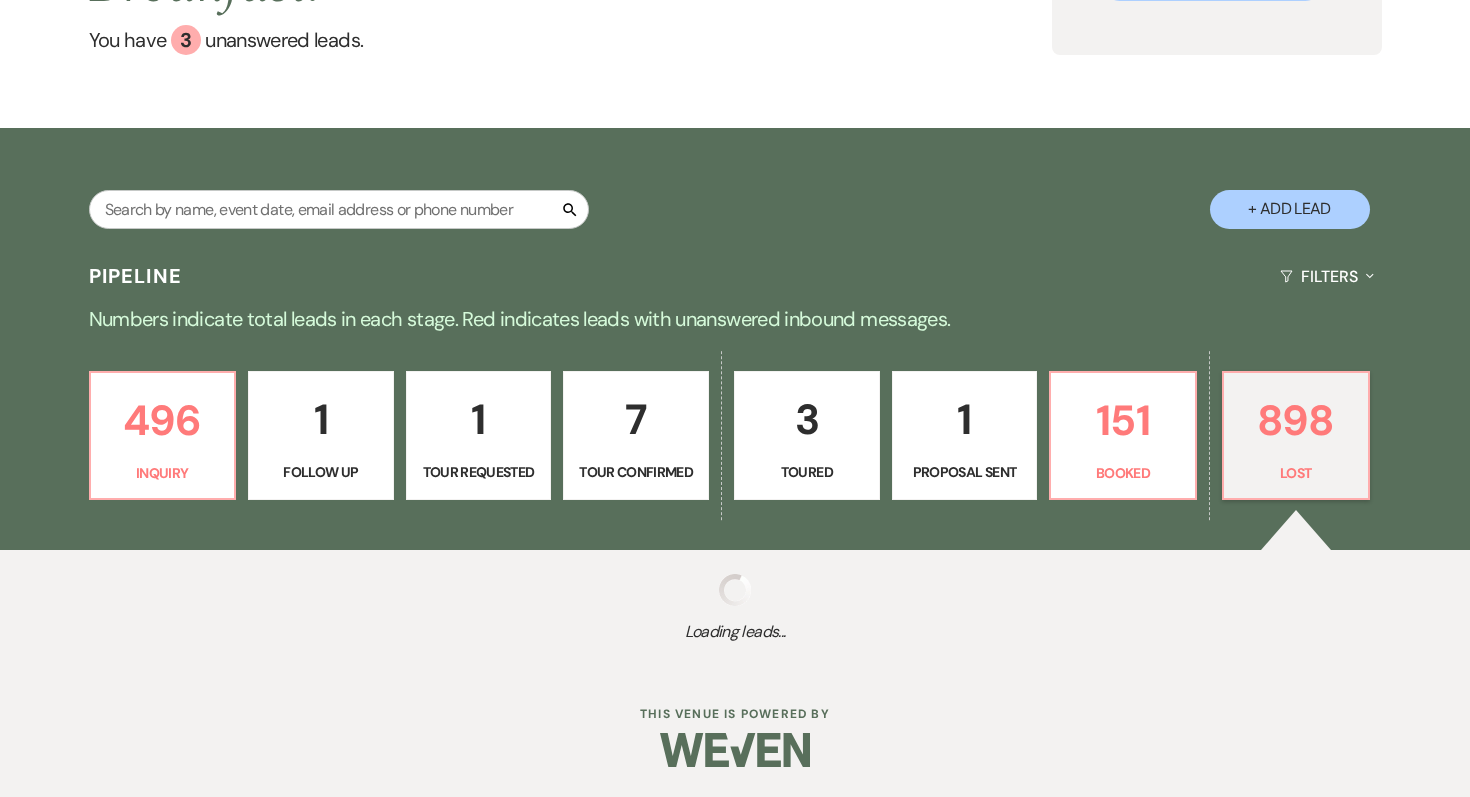select on "8" 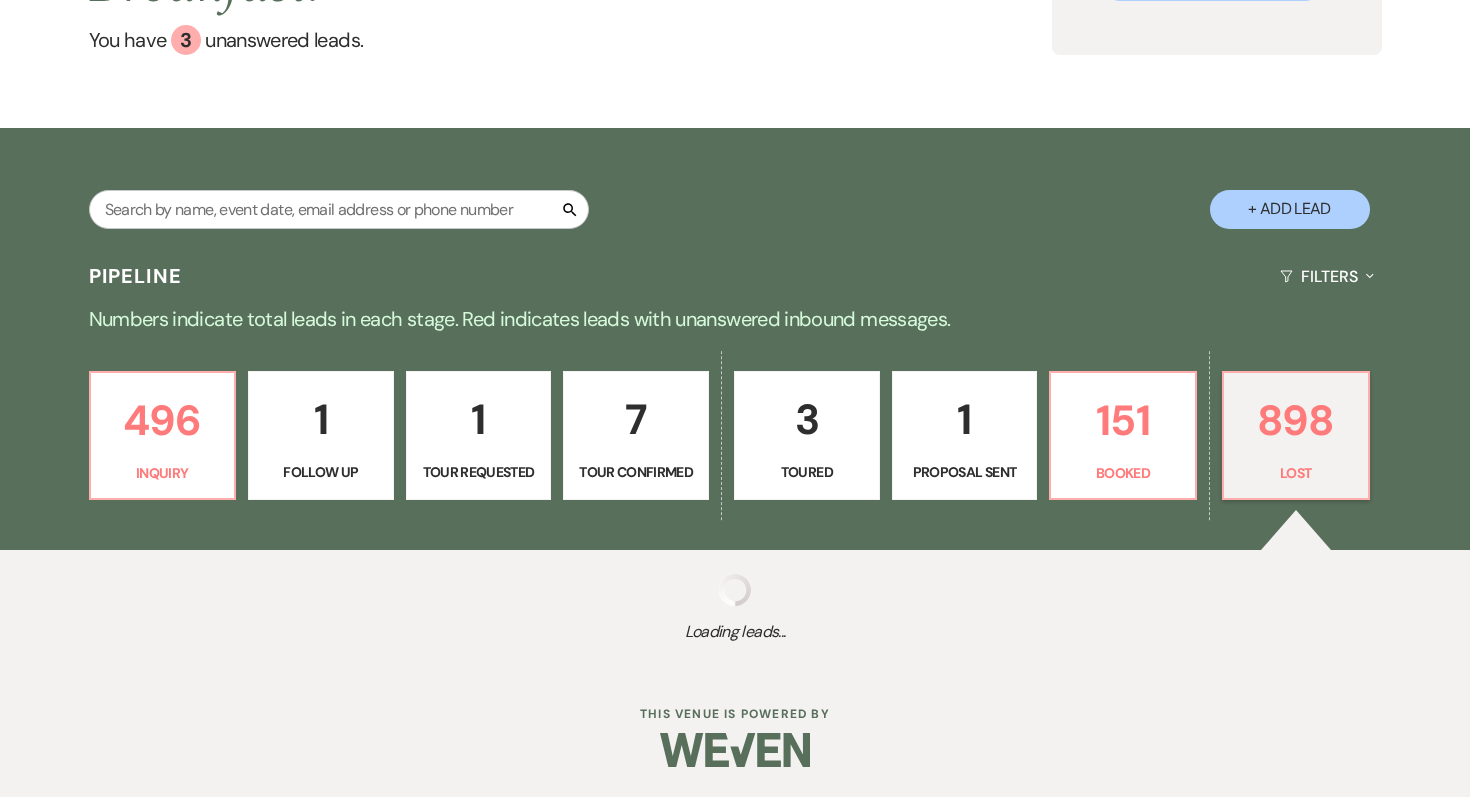 select on "5" 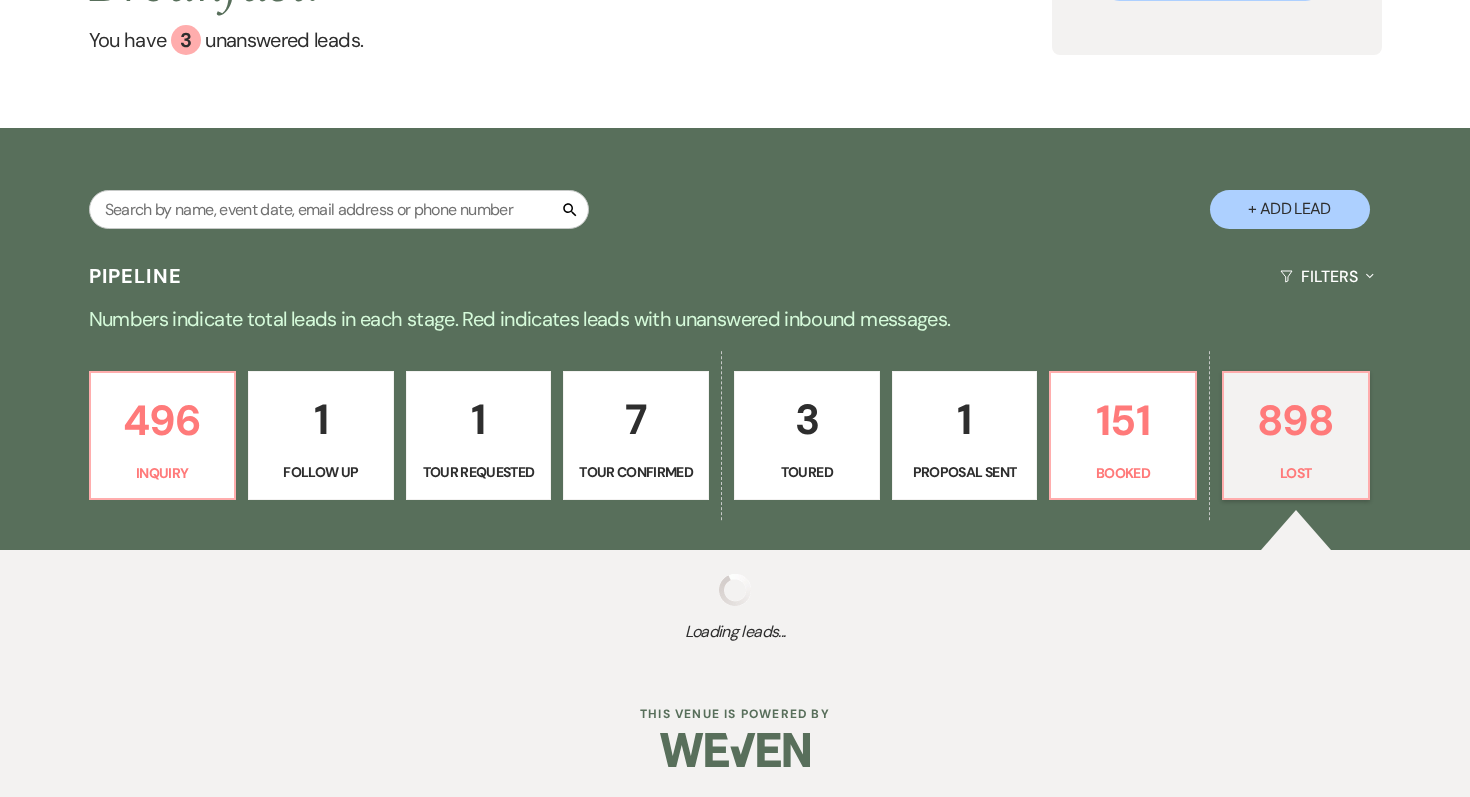 select on "8" 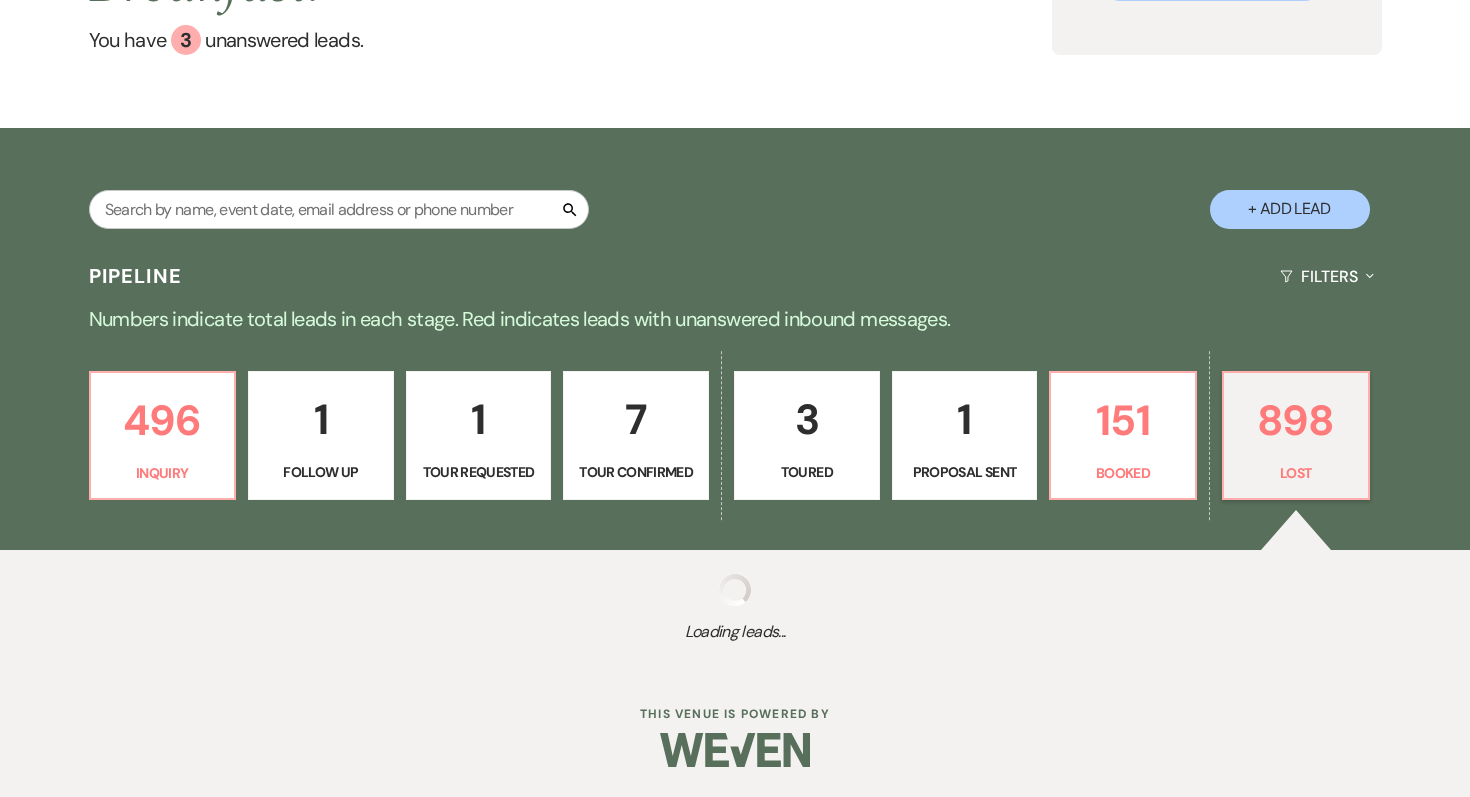 select on "5" 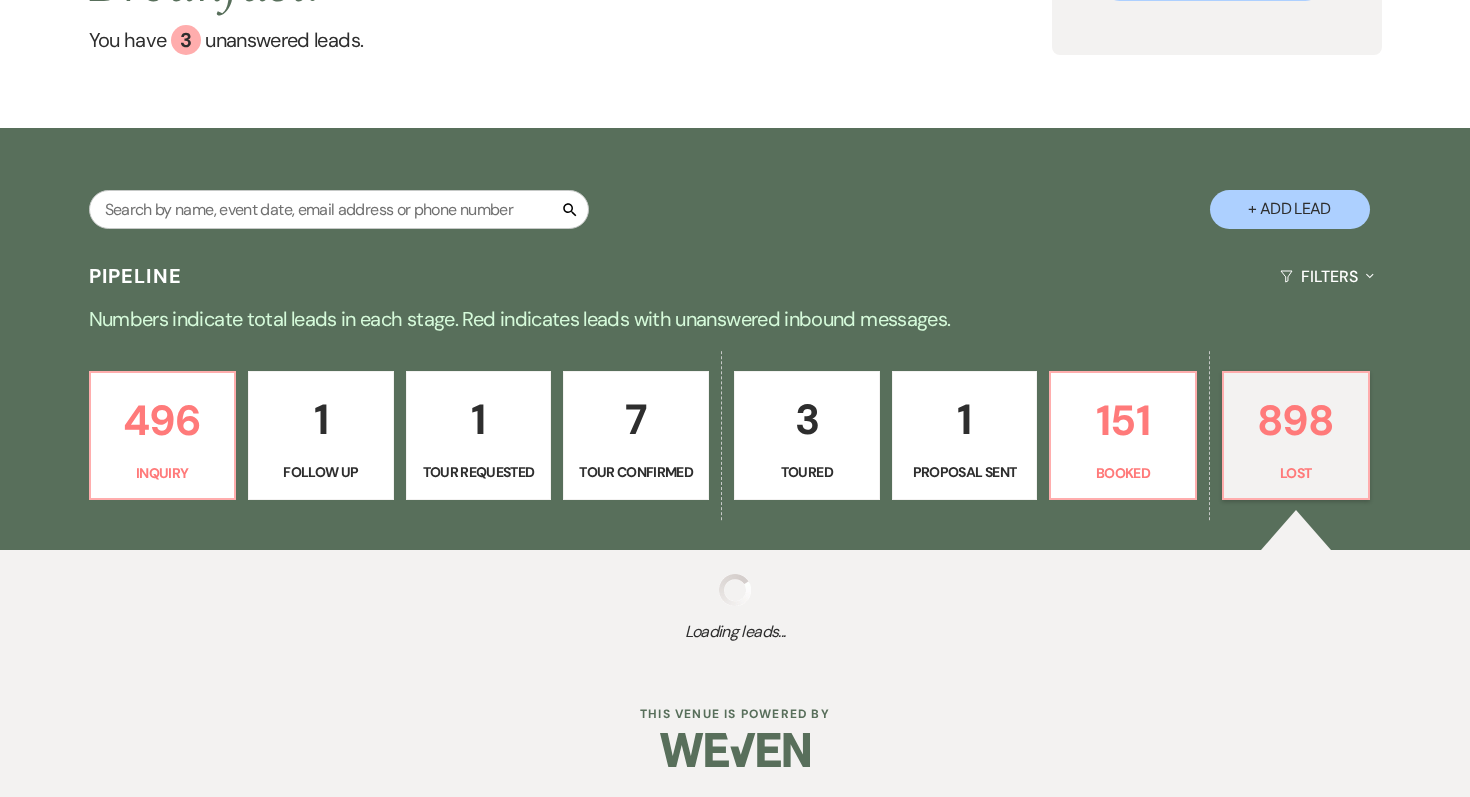 select on "8" 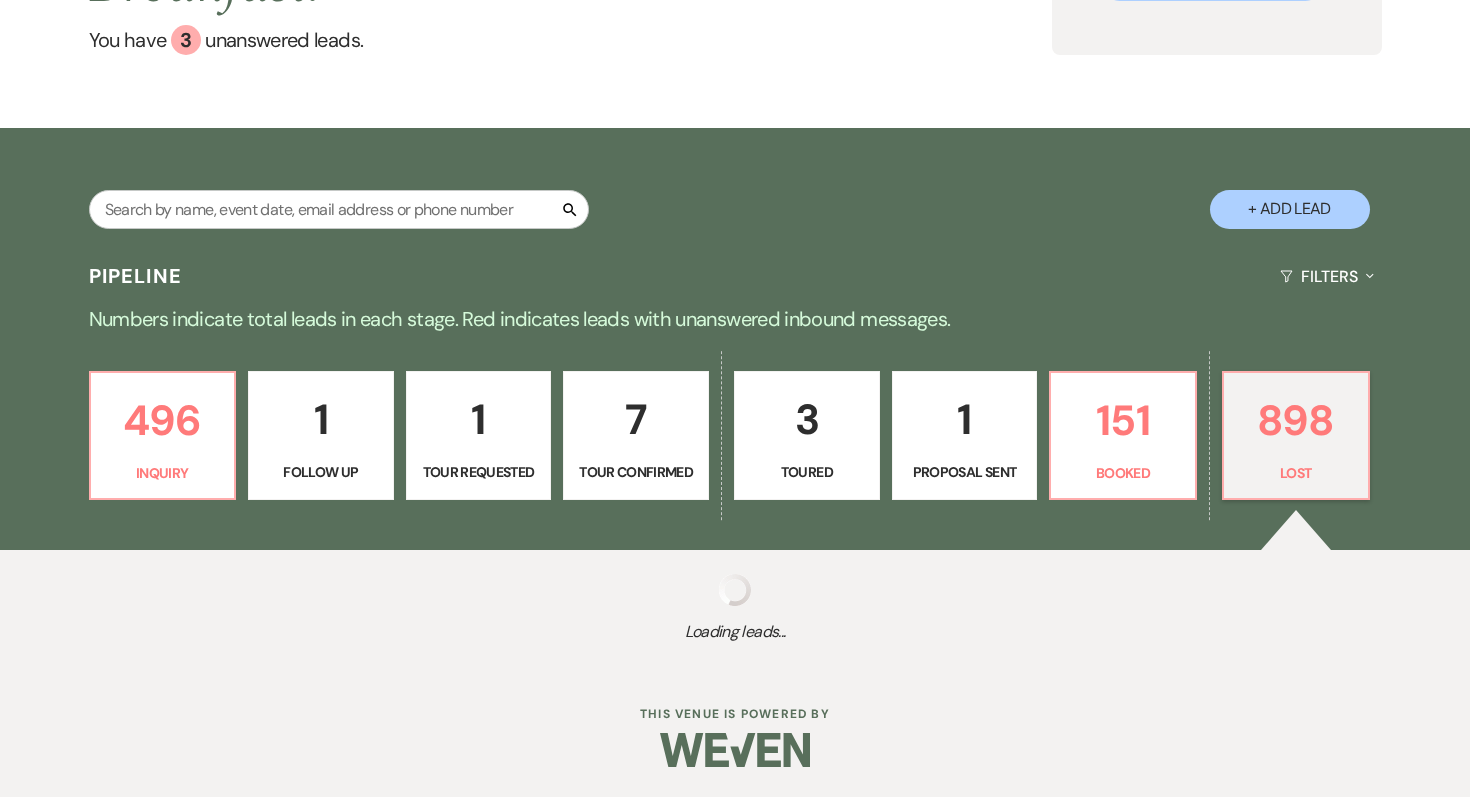 select on "5" 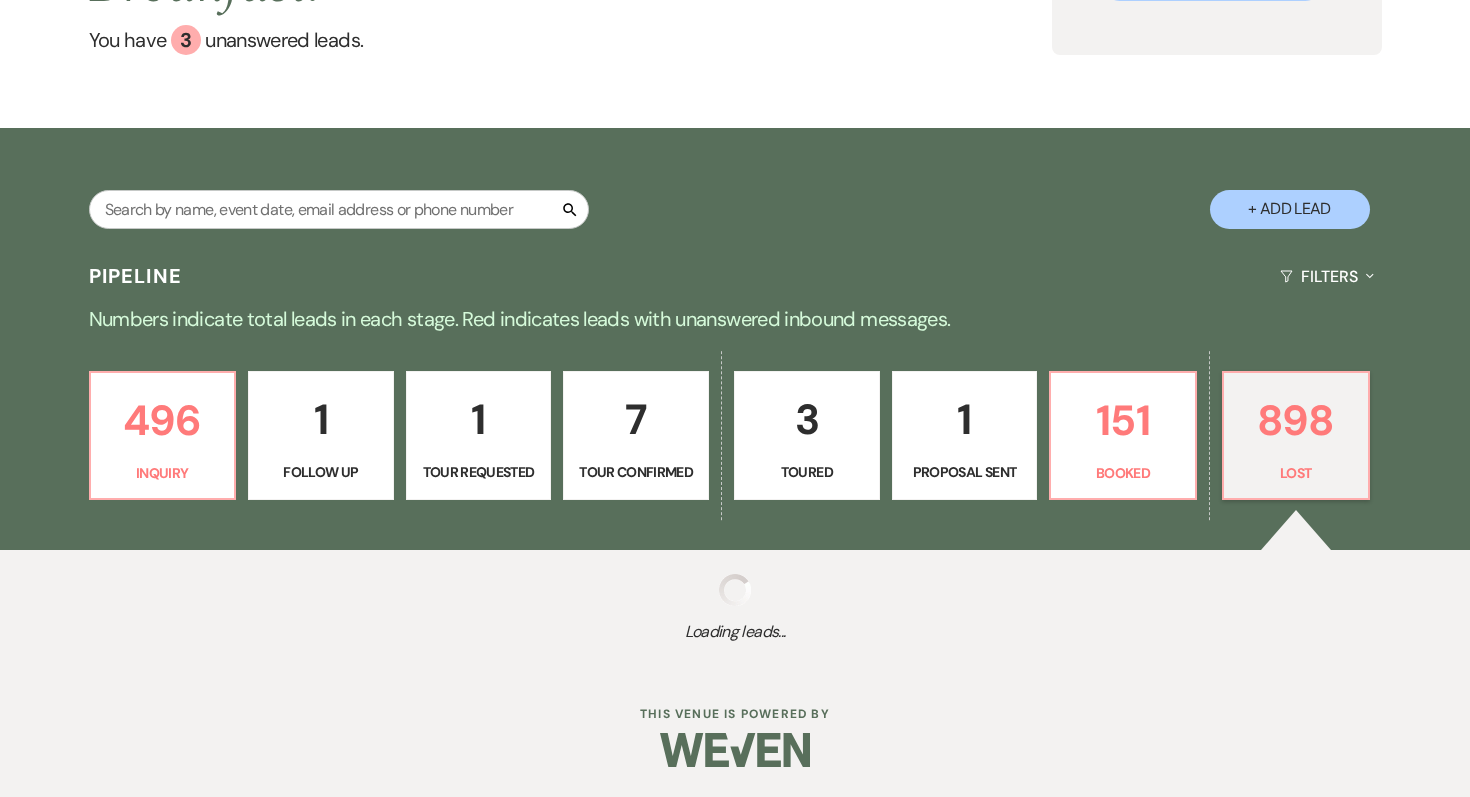 select on "8" 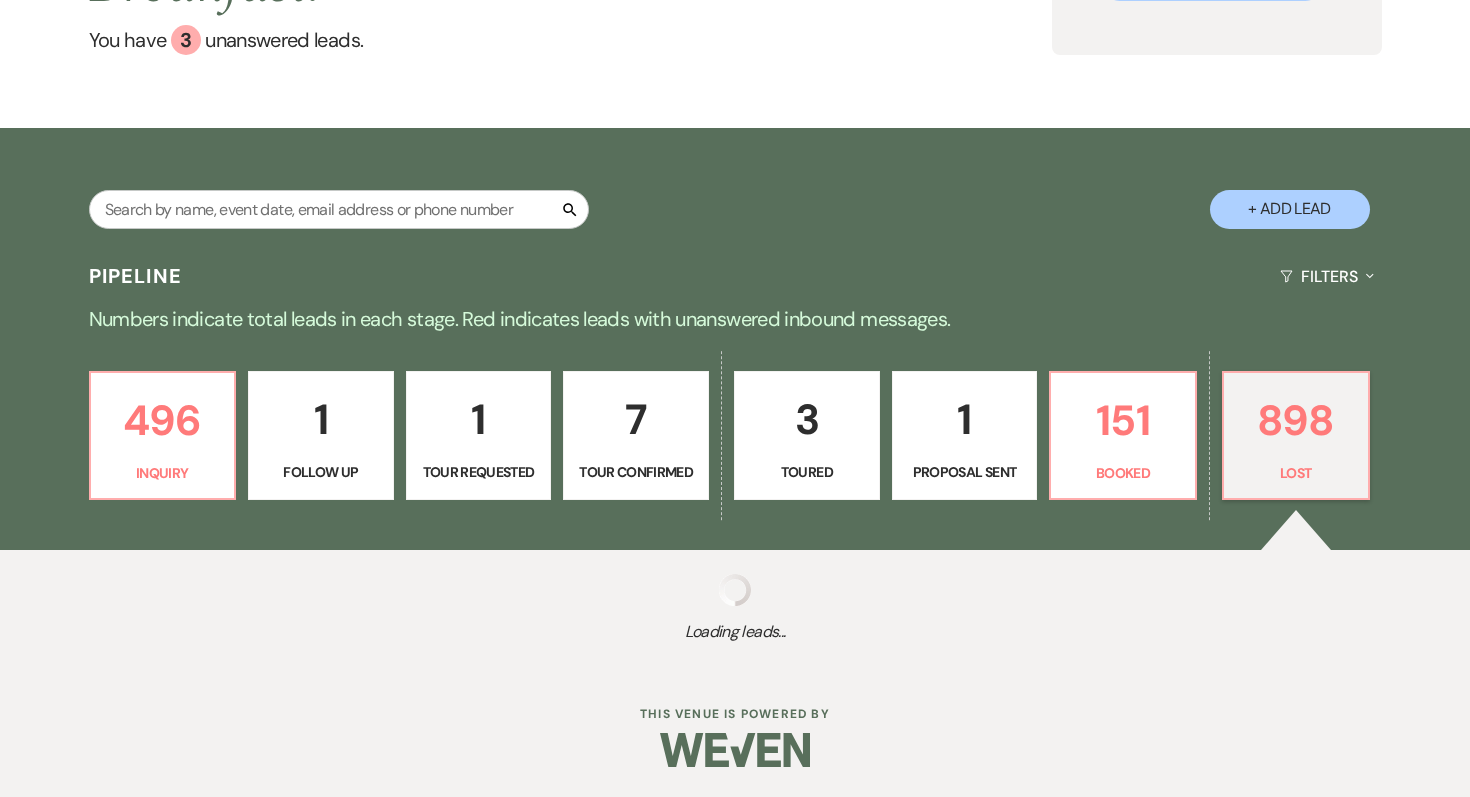 select on "6" 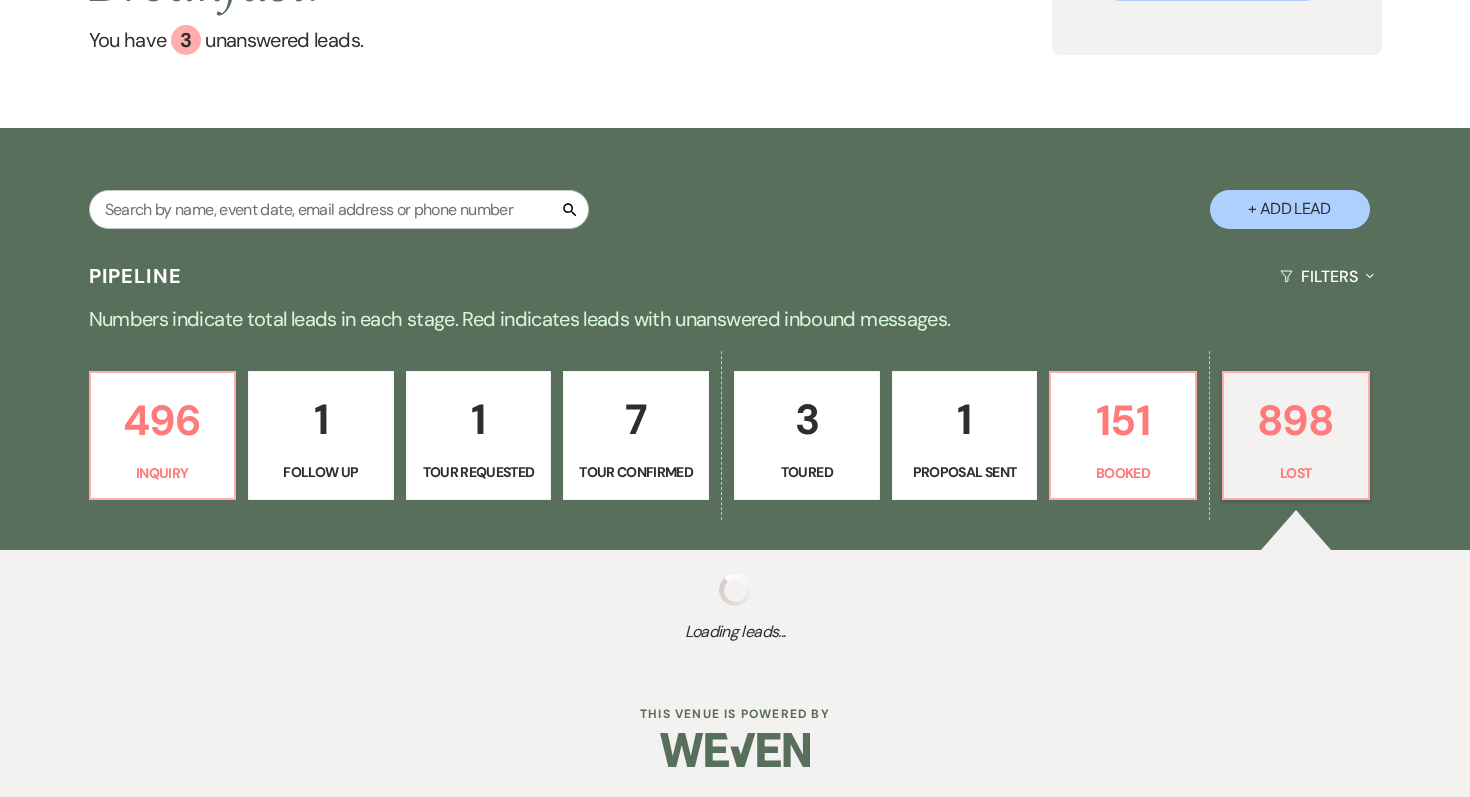 select on "8" 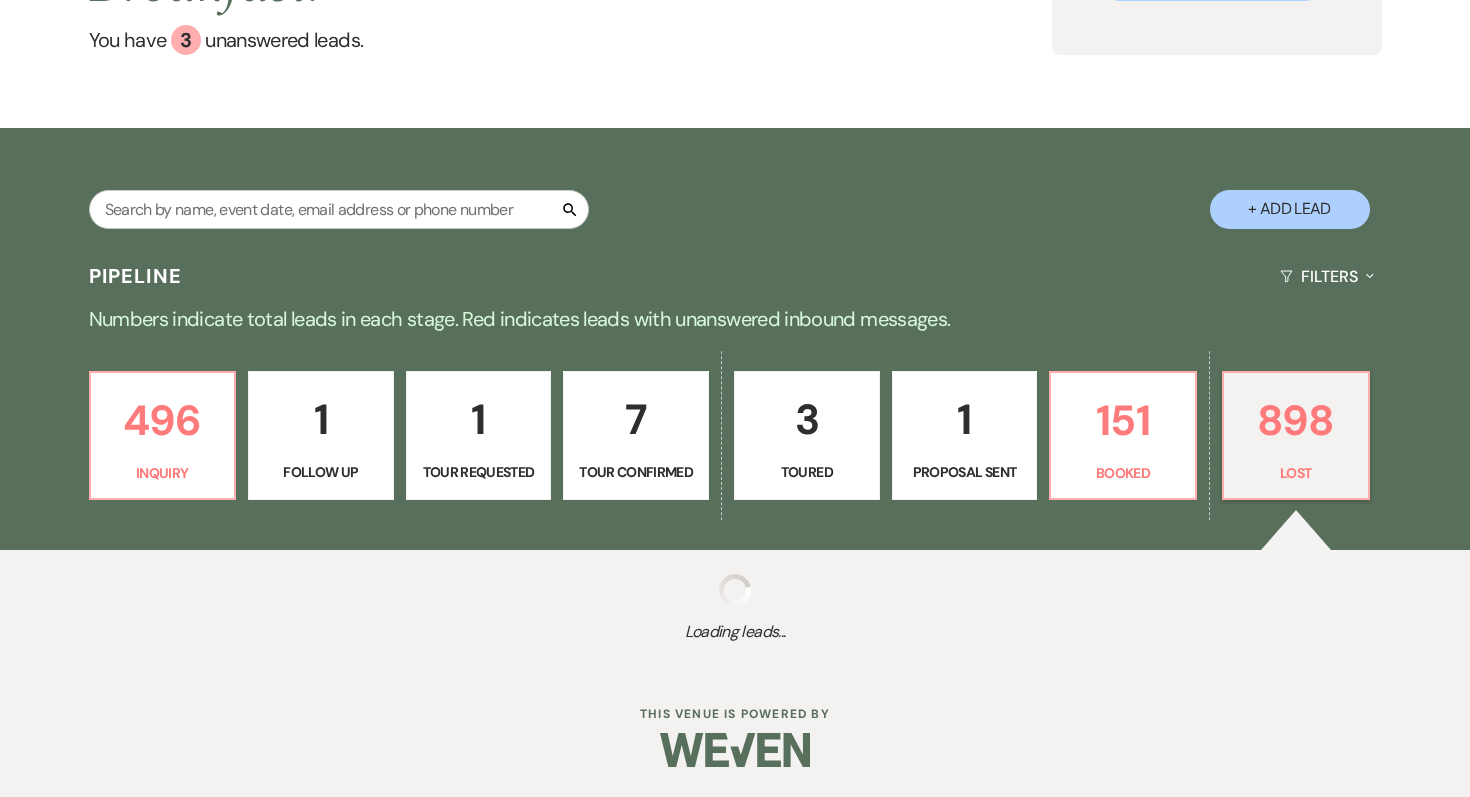 select on "5" 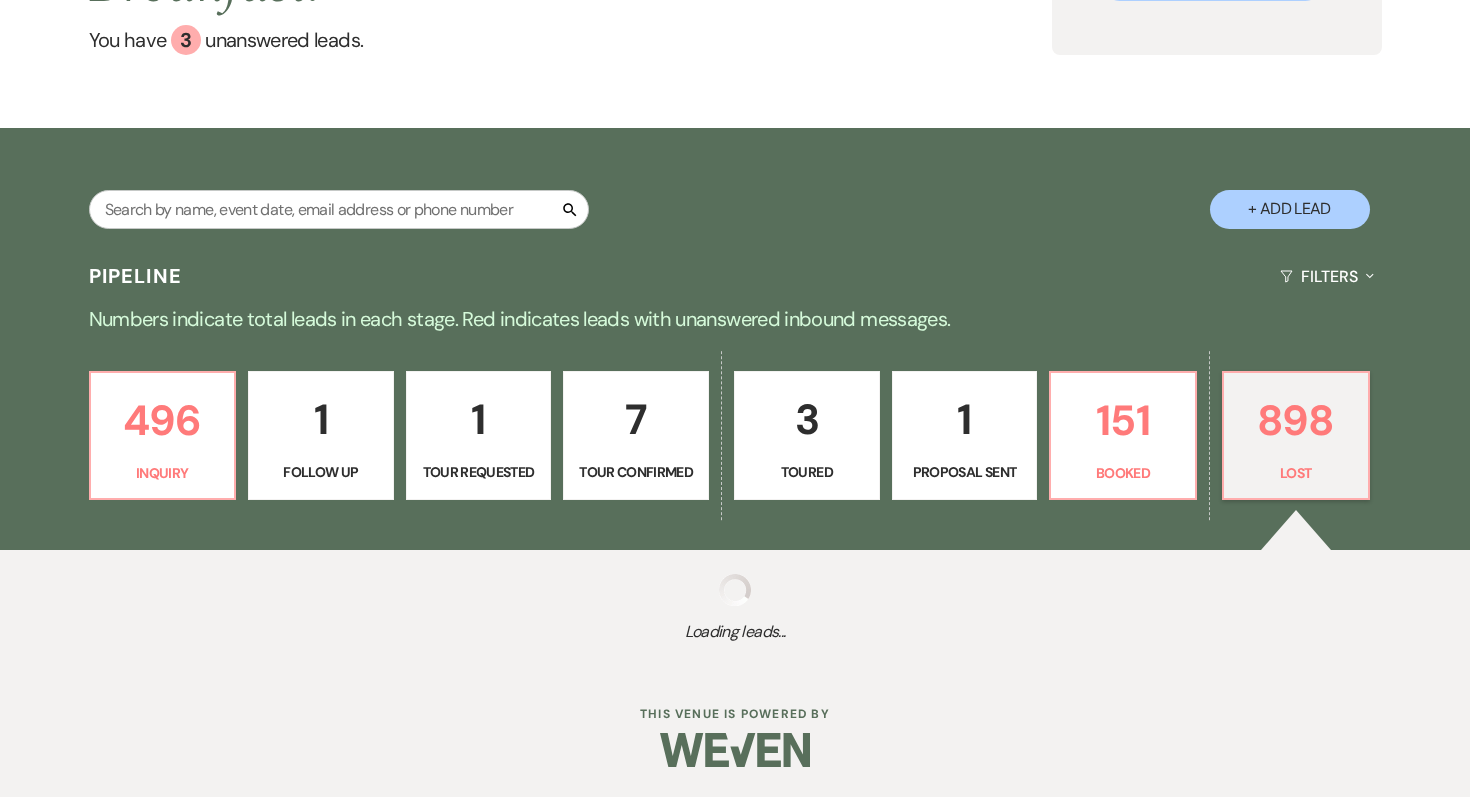 select on "8" 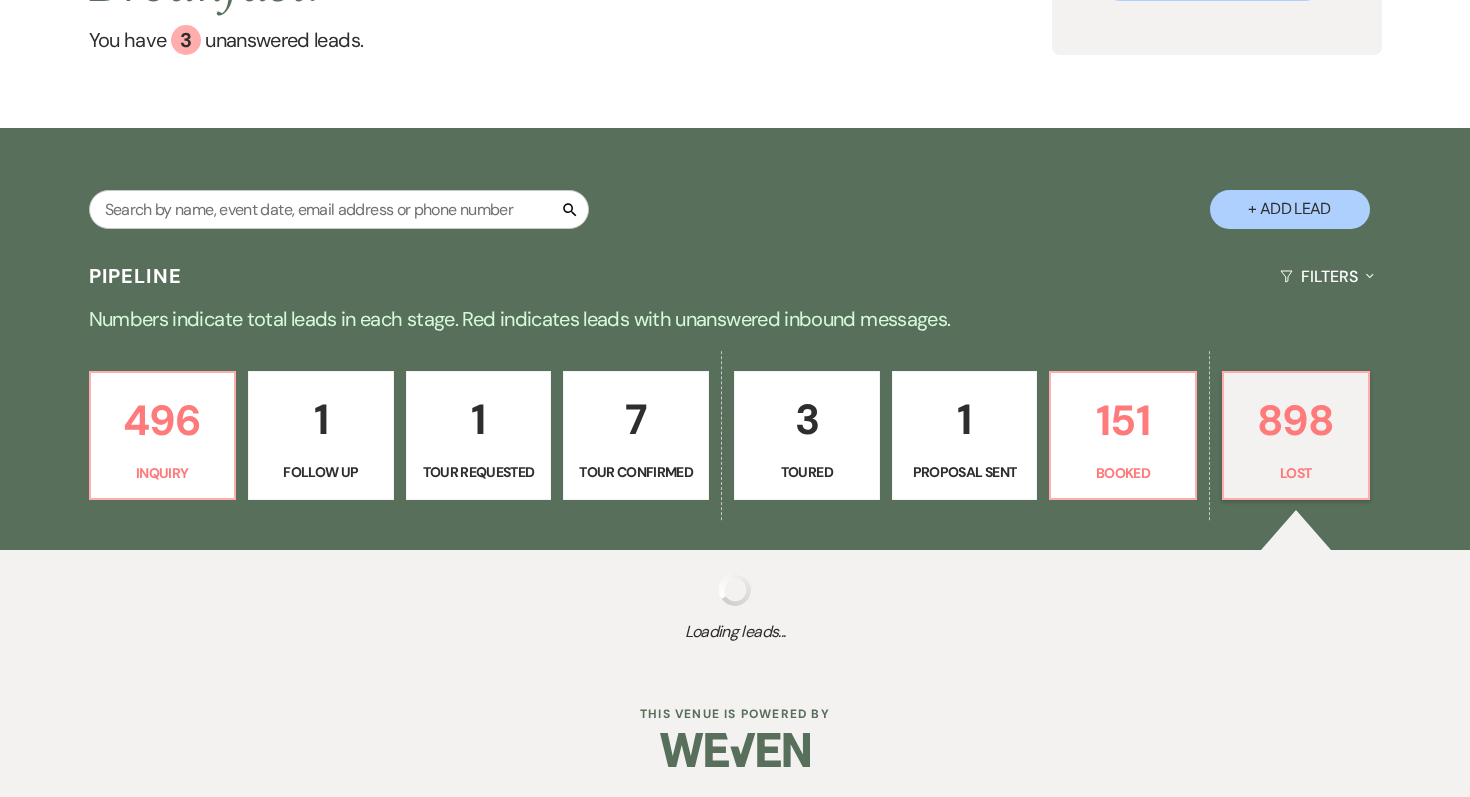 select on "5" 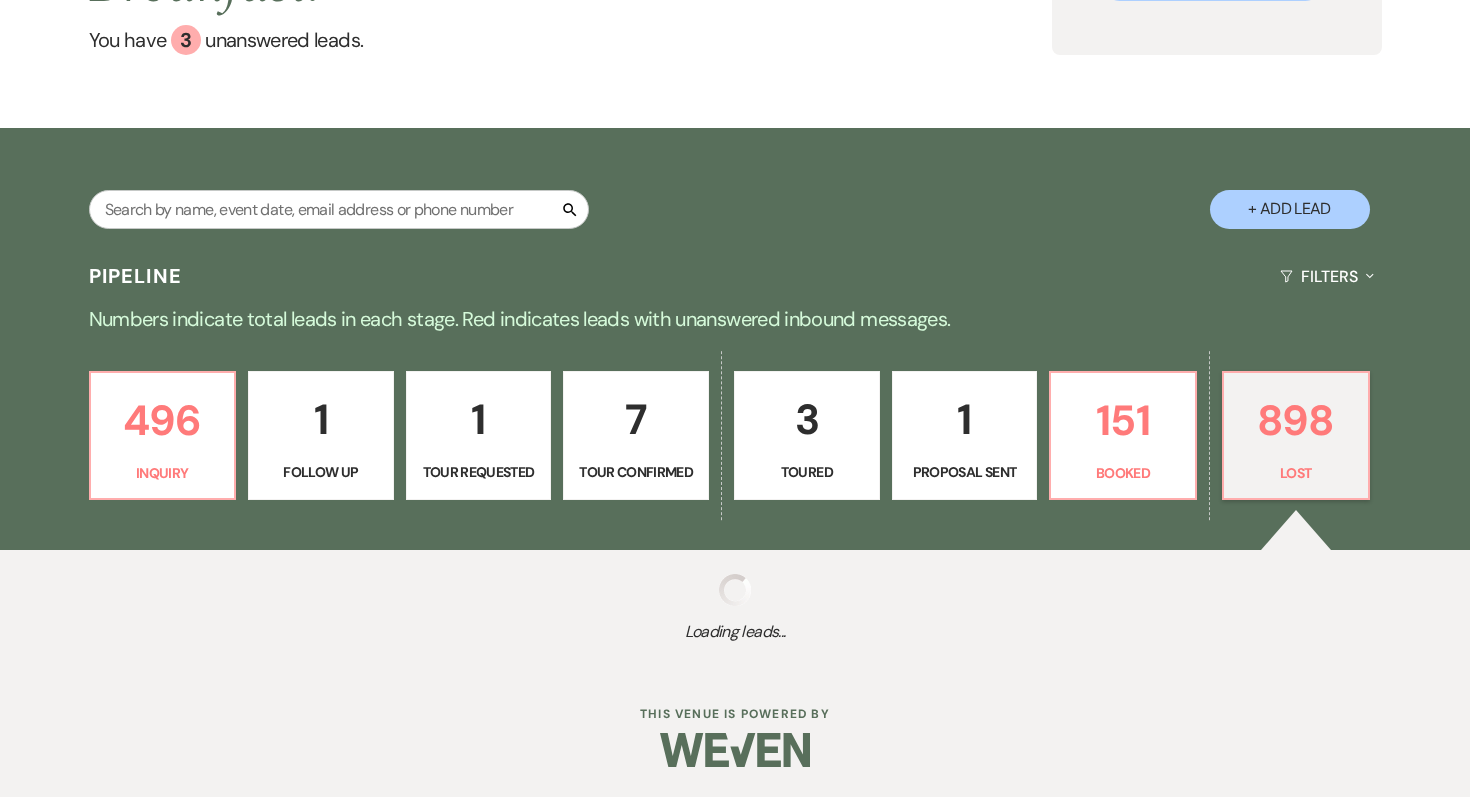 select on "8" 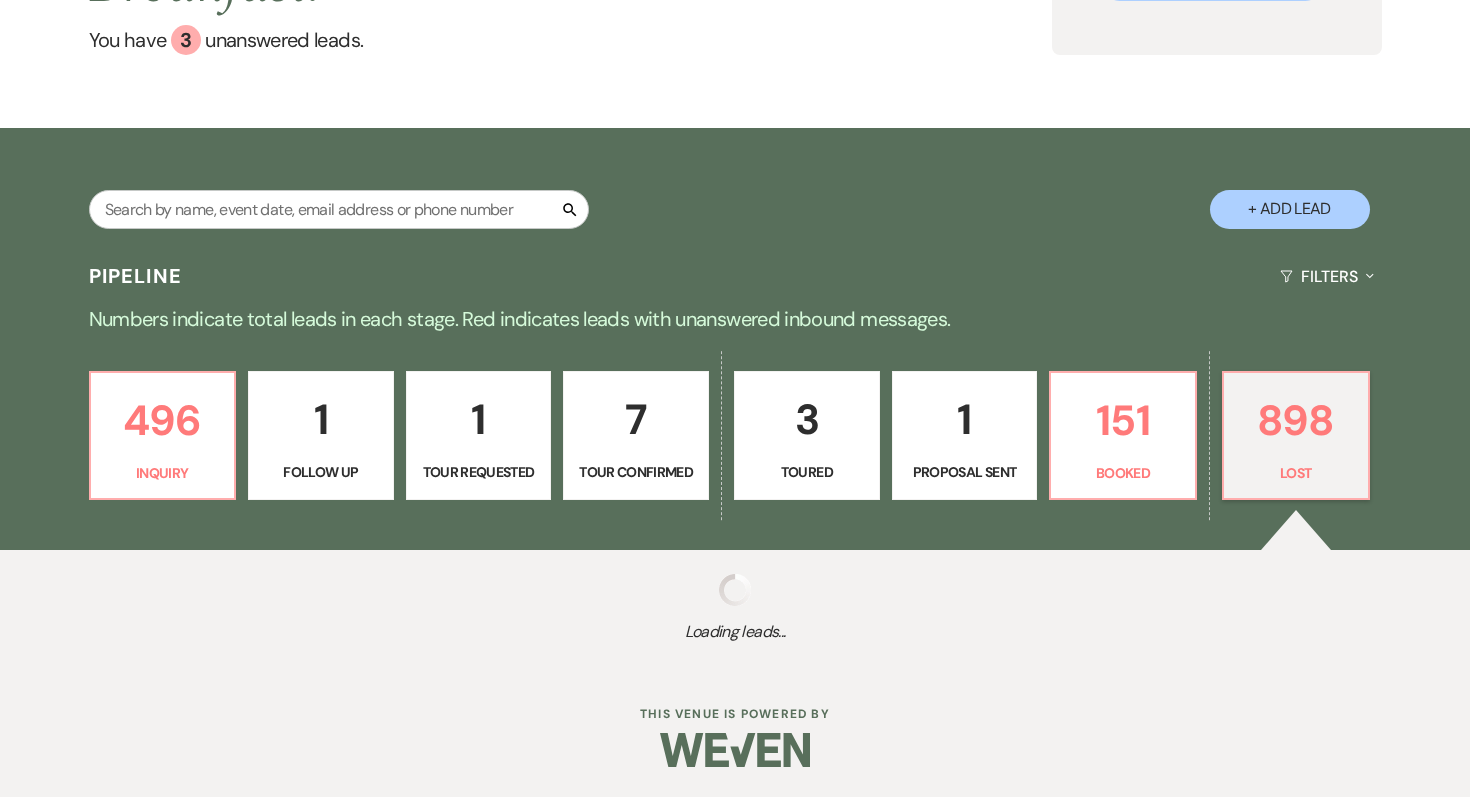 select on "5" 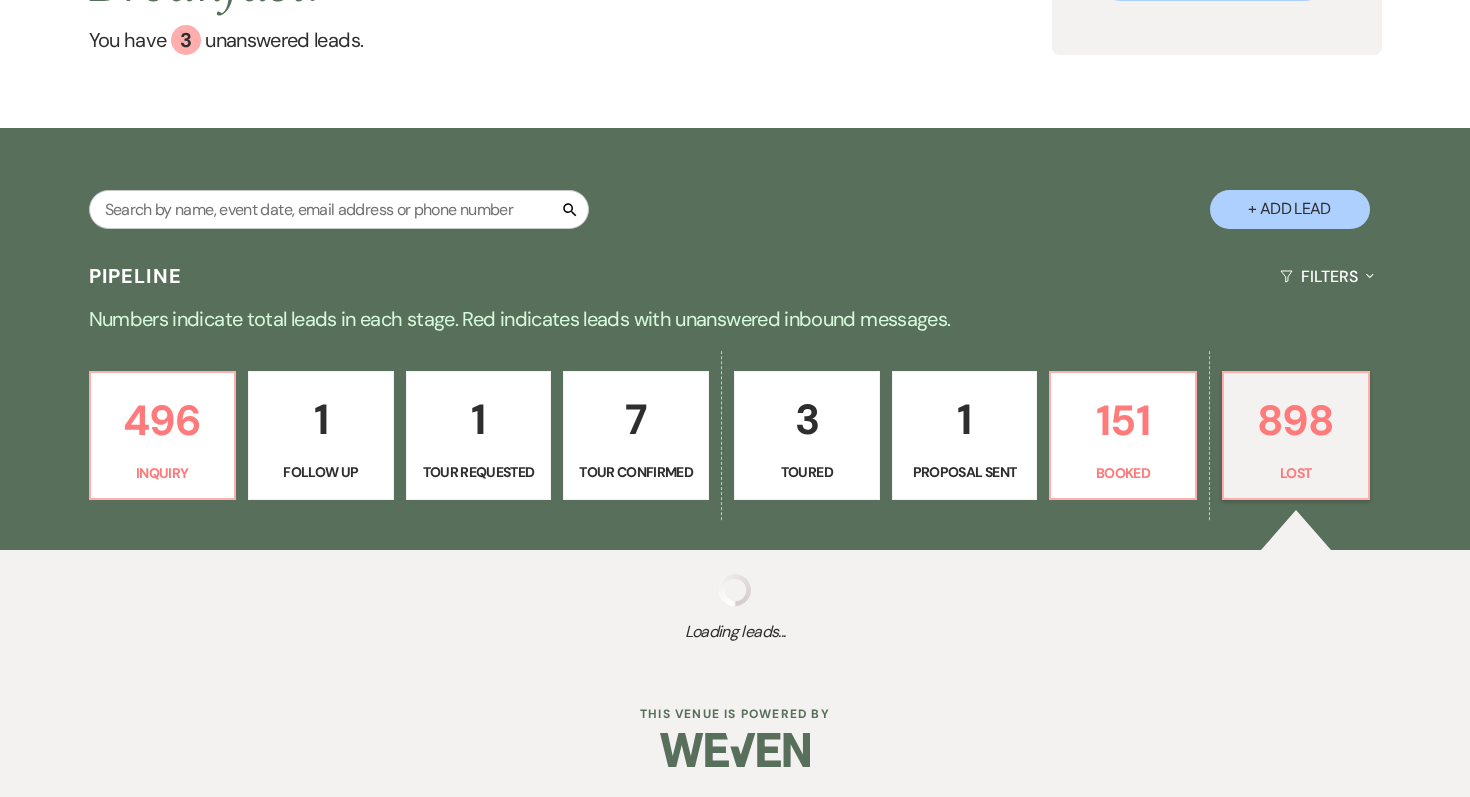select on "8" 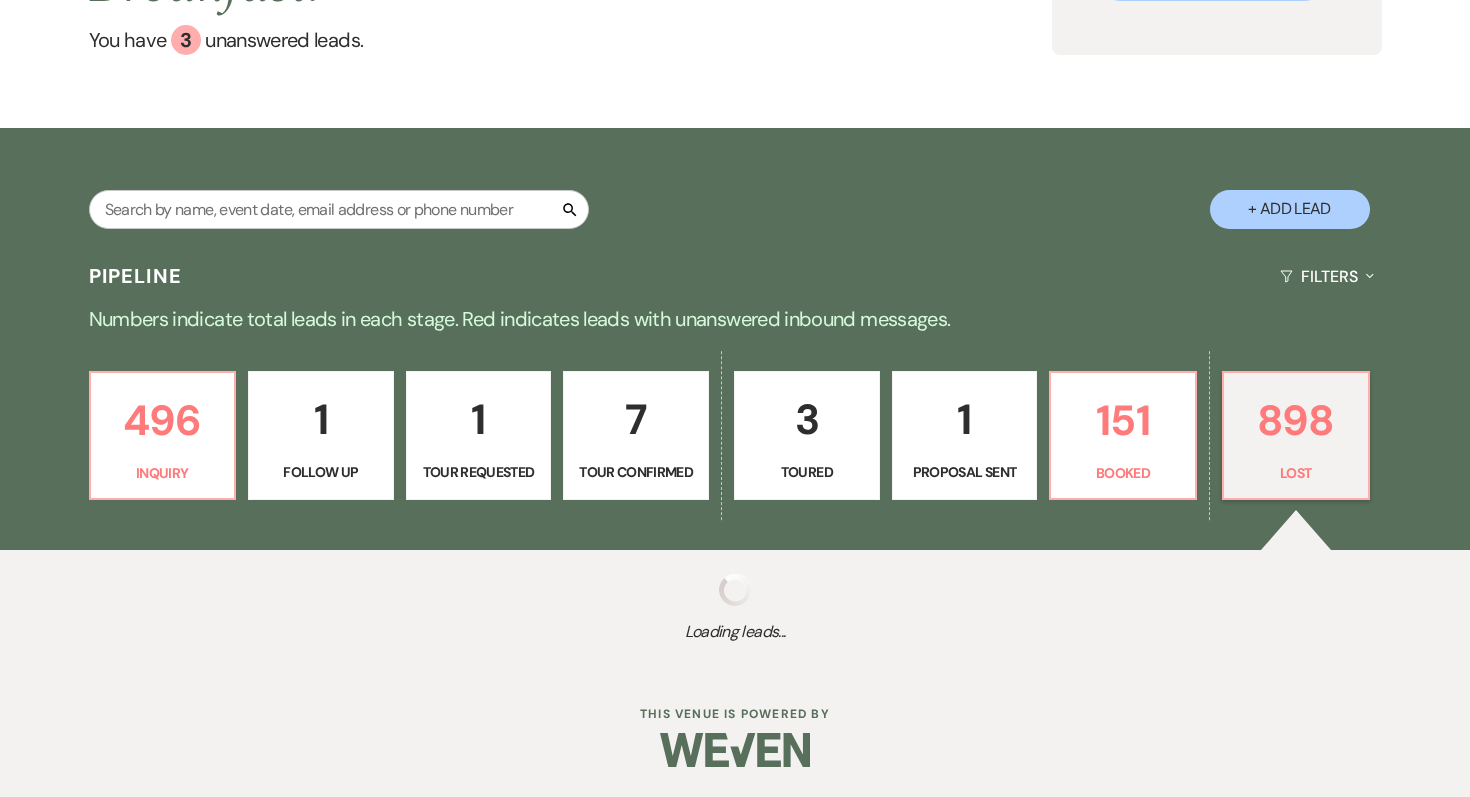 select on "5" 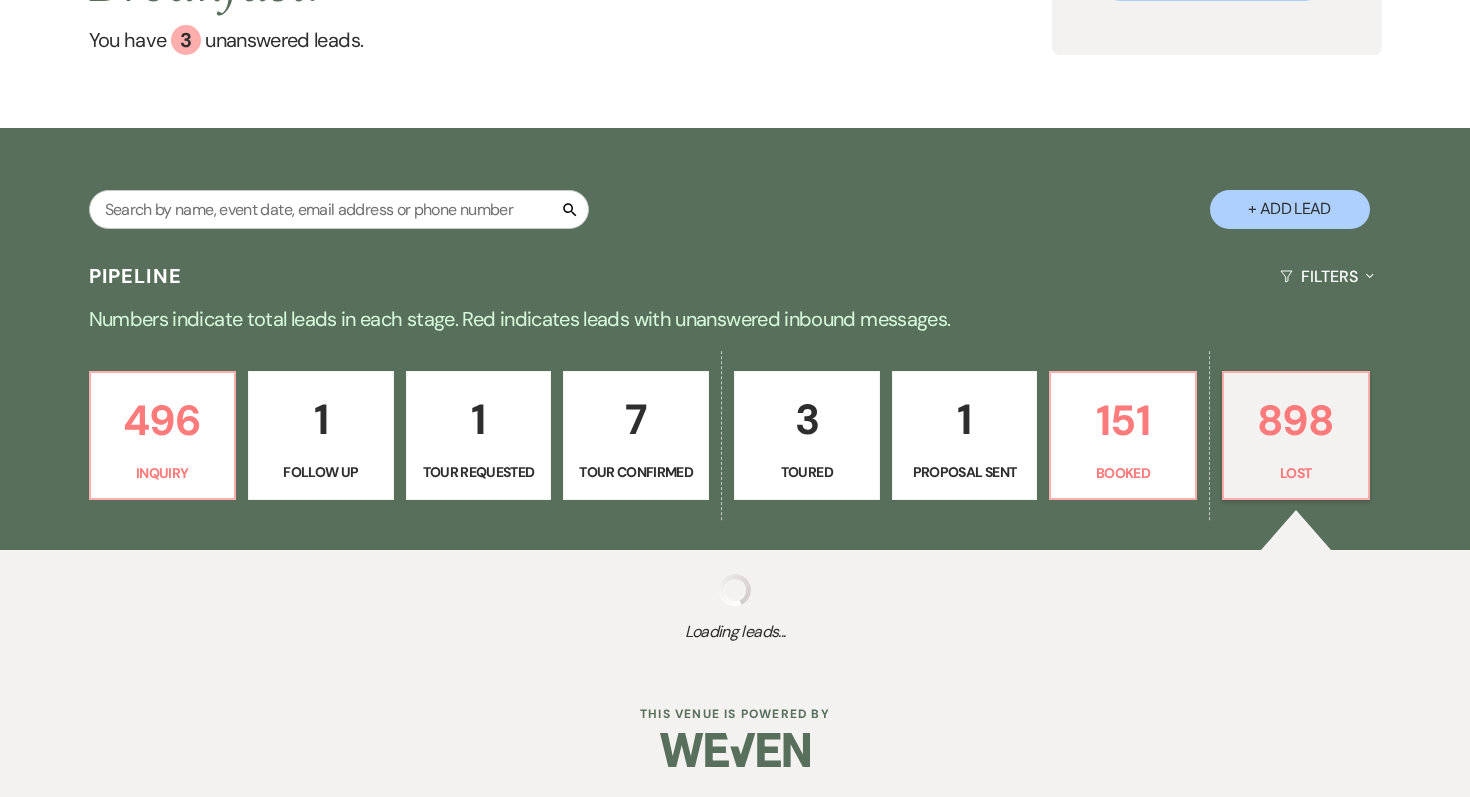 select on "8" 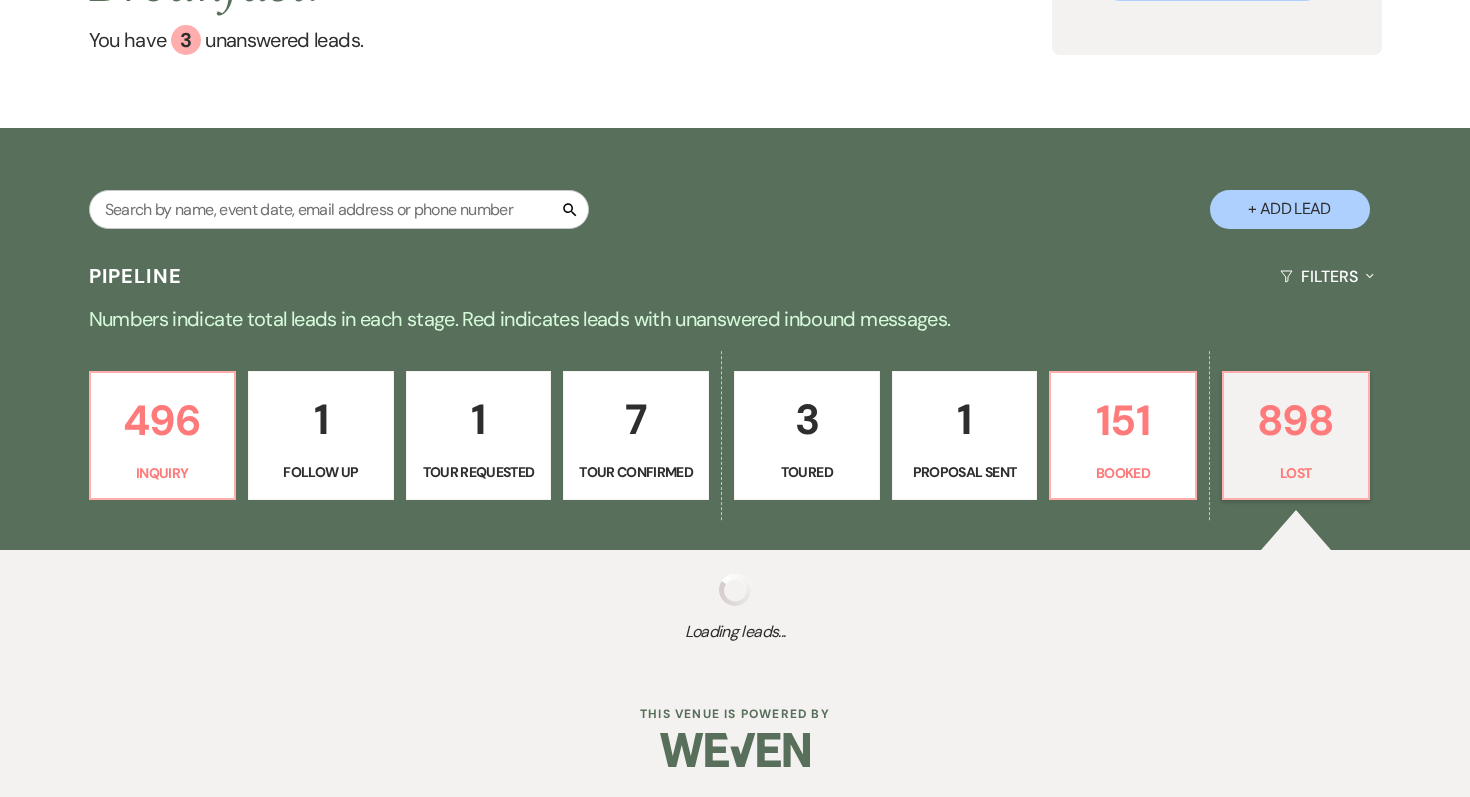 select on "5" 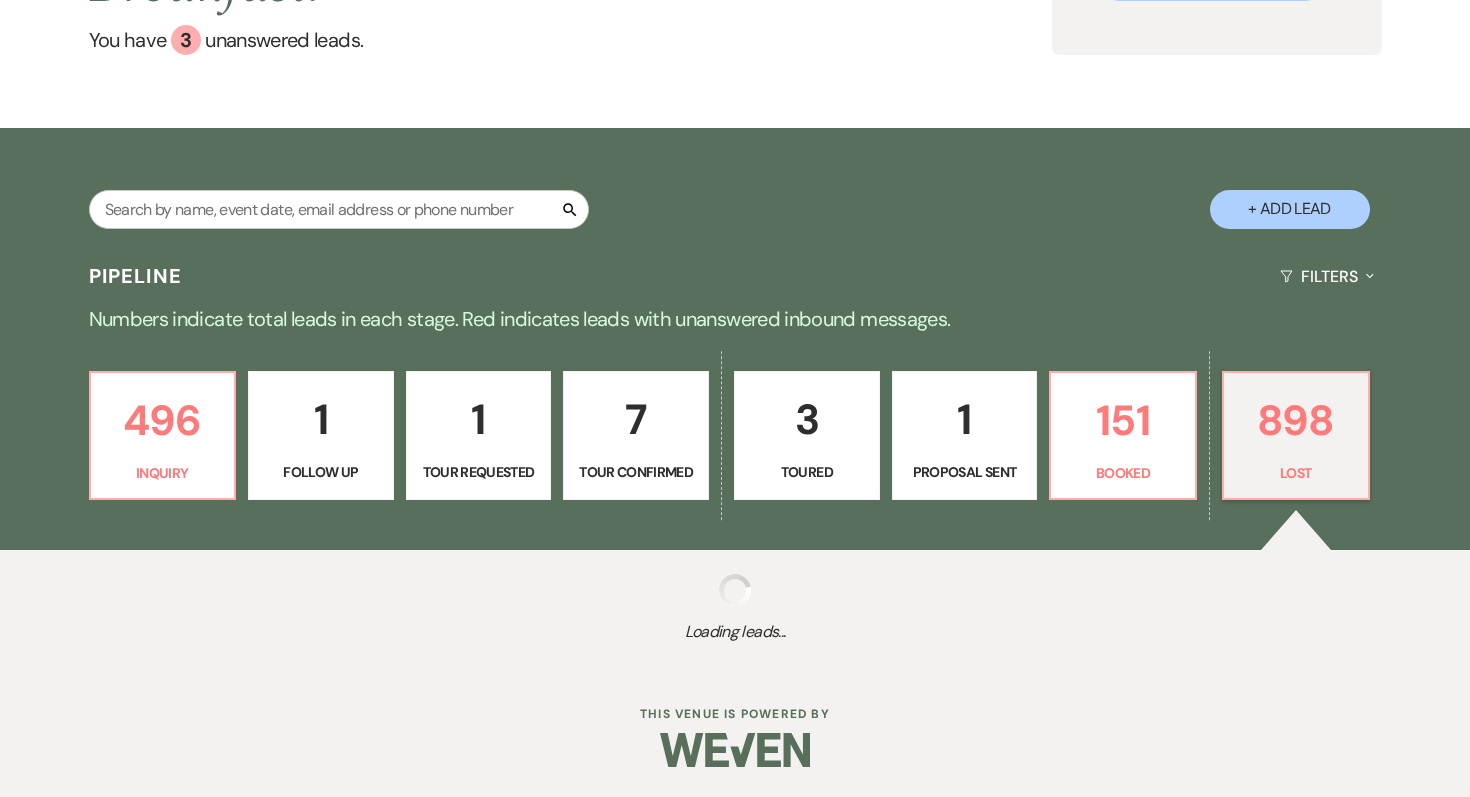 select on "8" 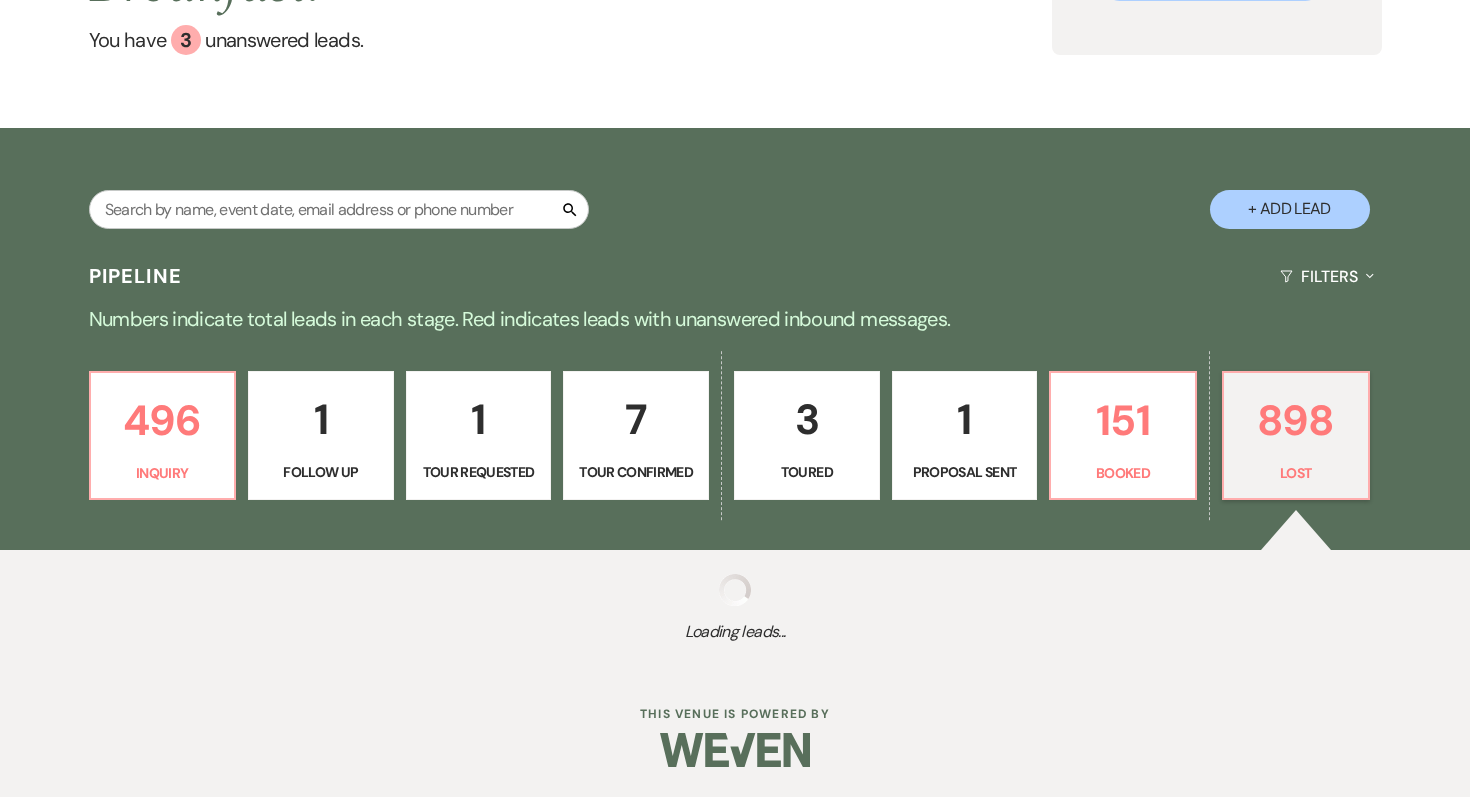 select on "5" 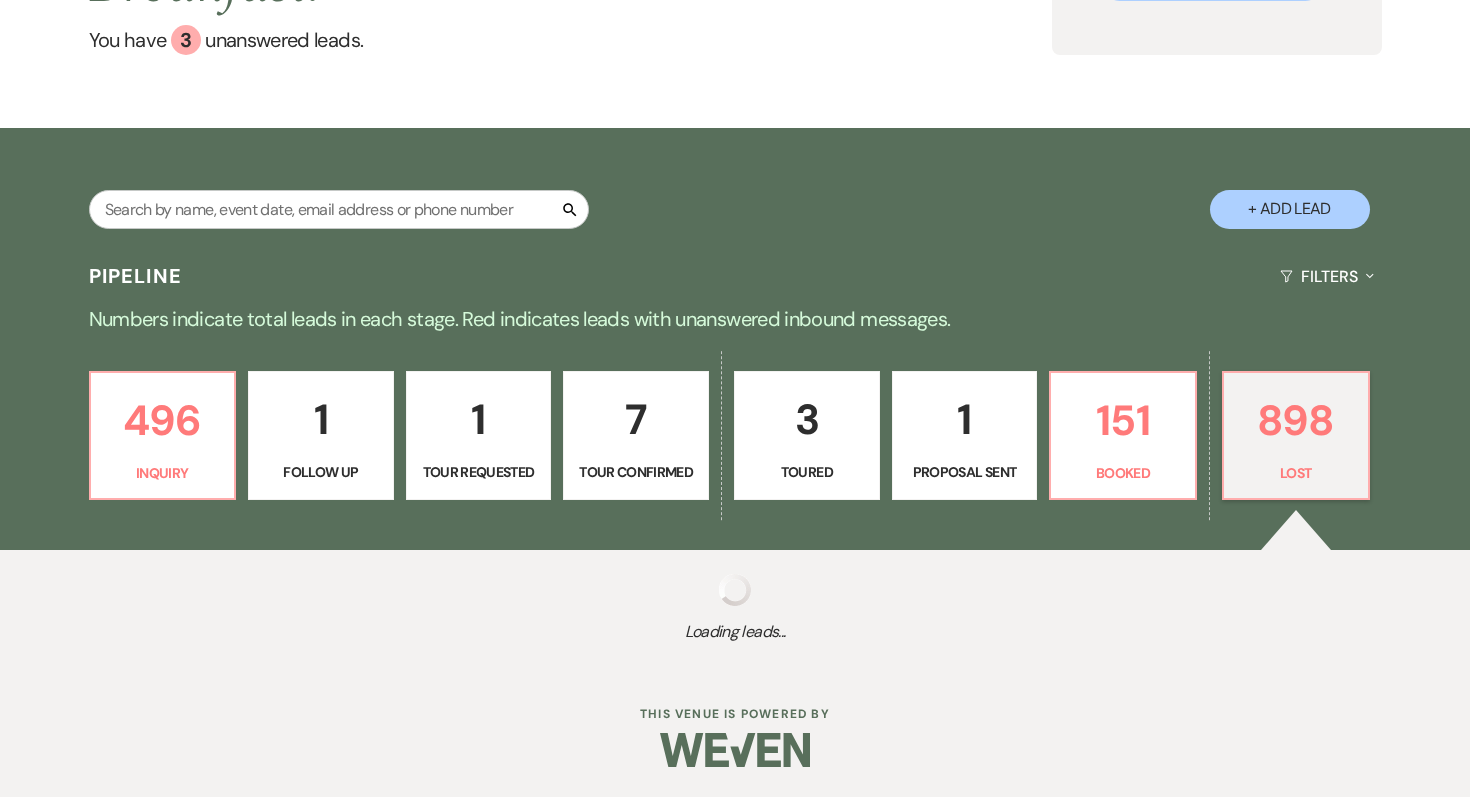 select on "8" 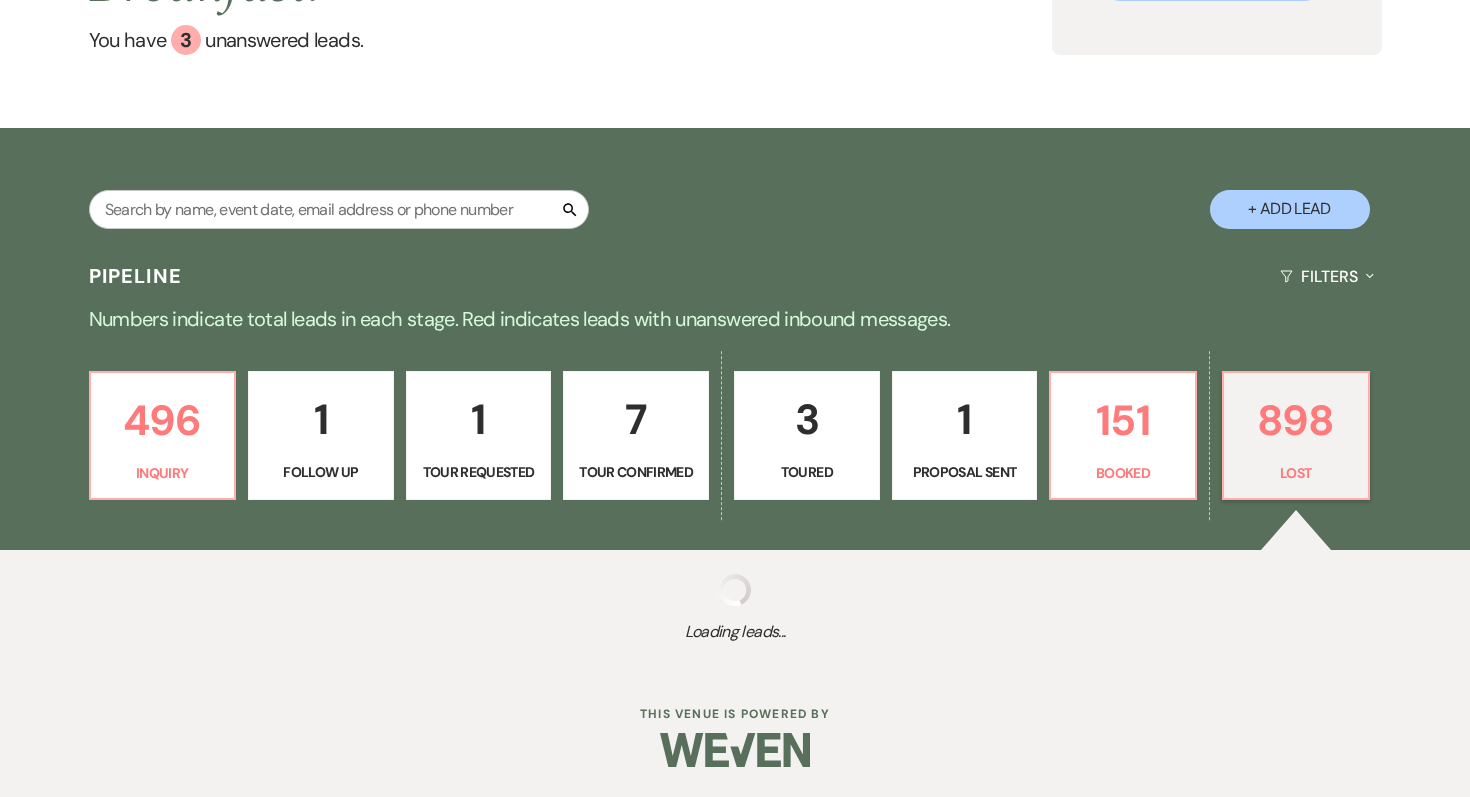 select on "10" 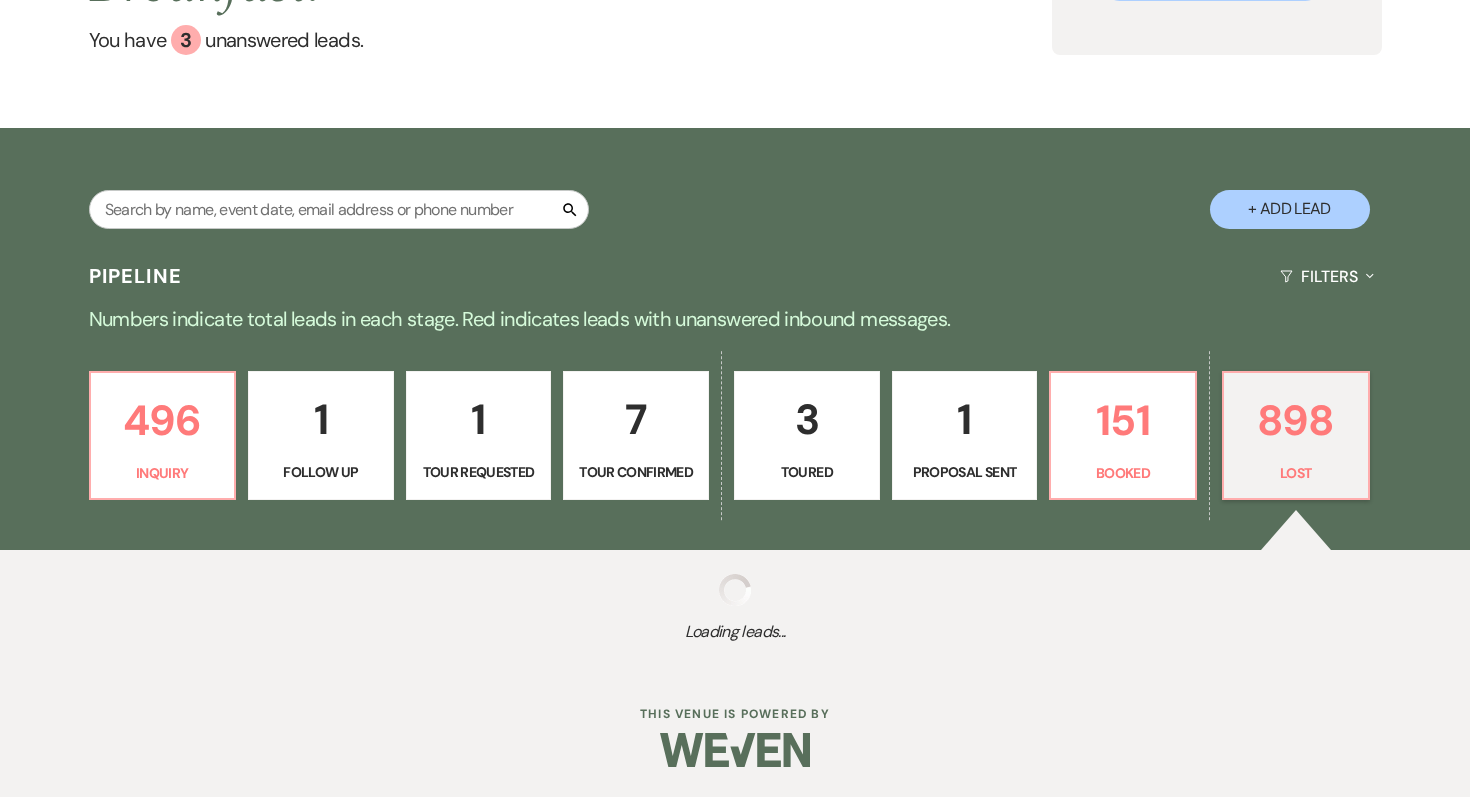 select on "8" 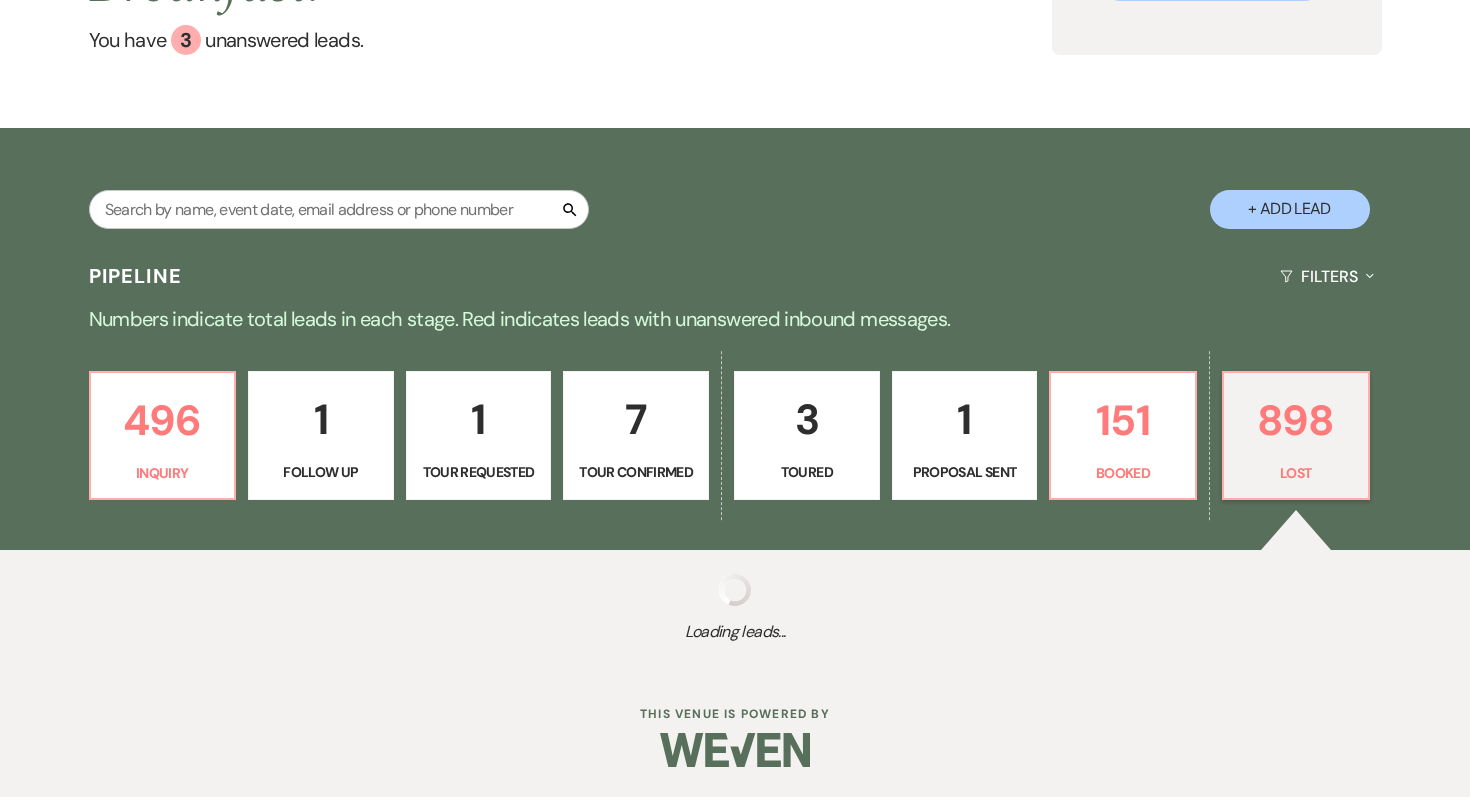 select on "5" 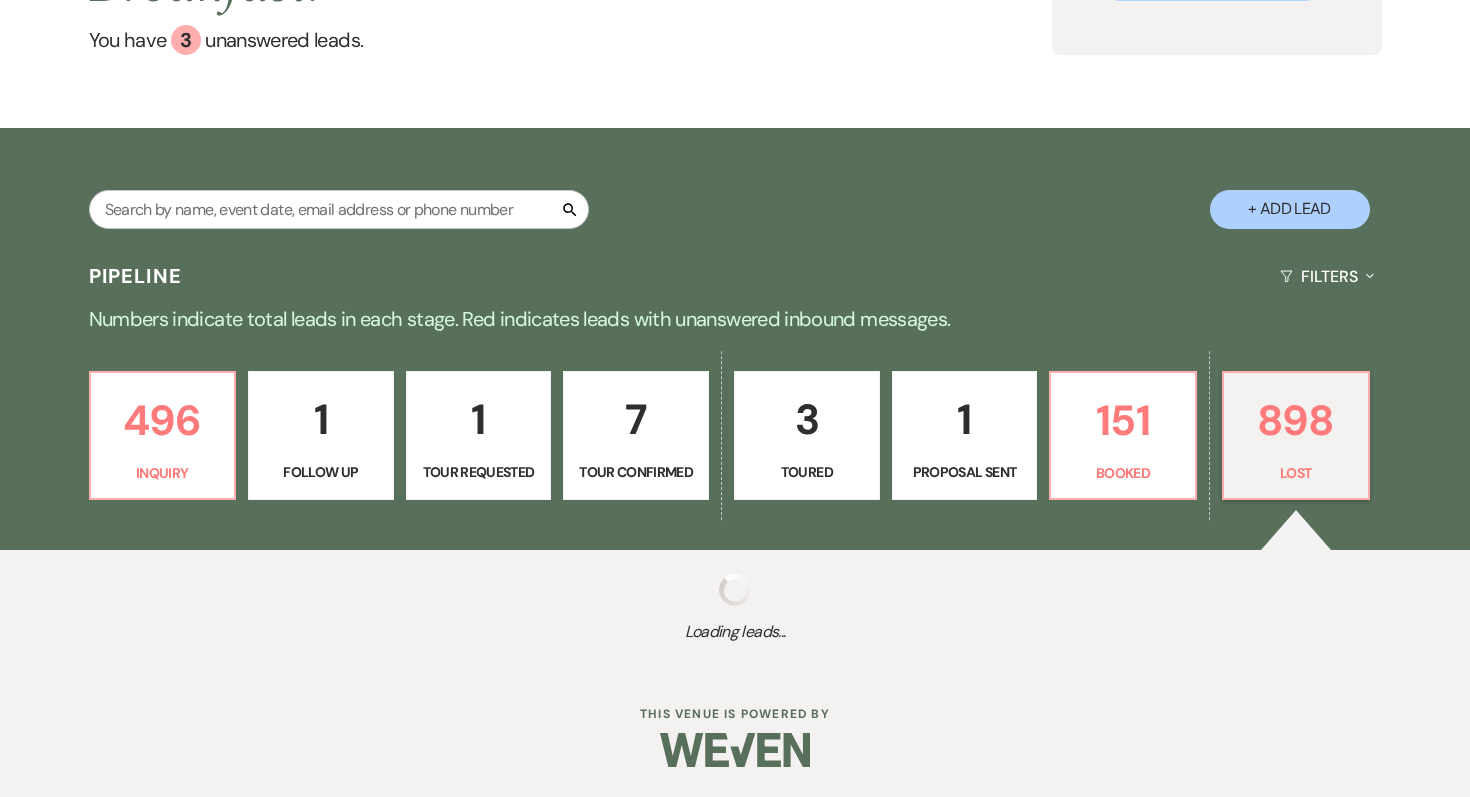 select on "8" 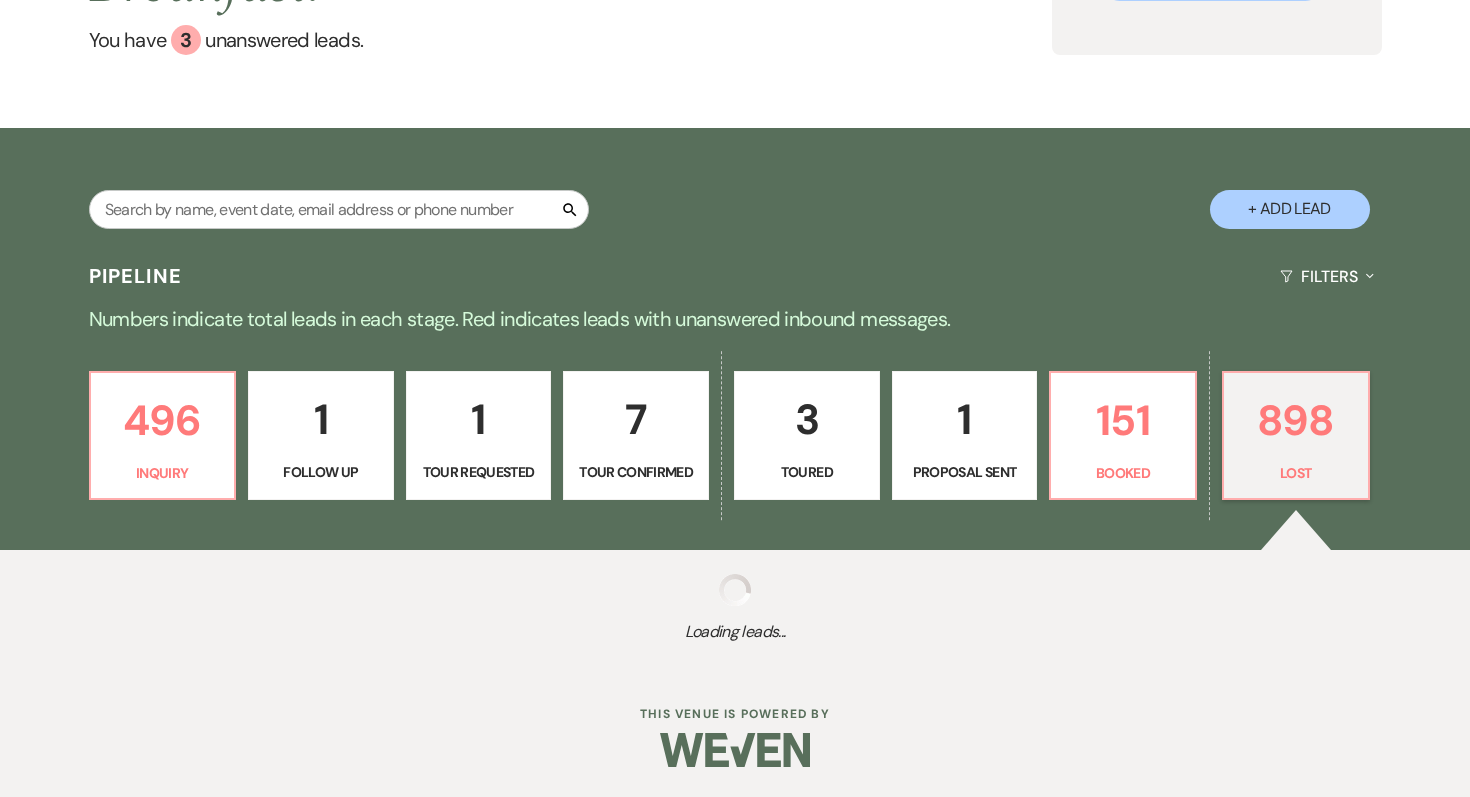 select on "1" 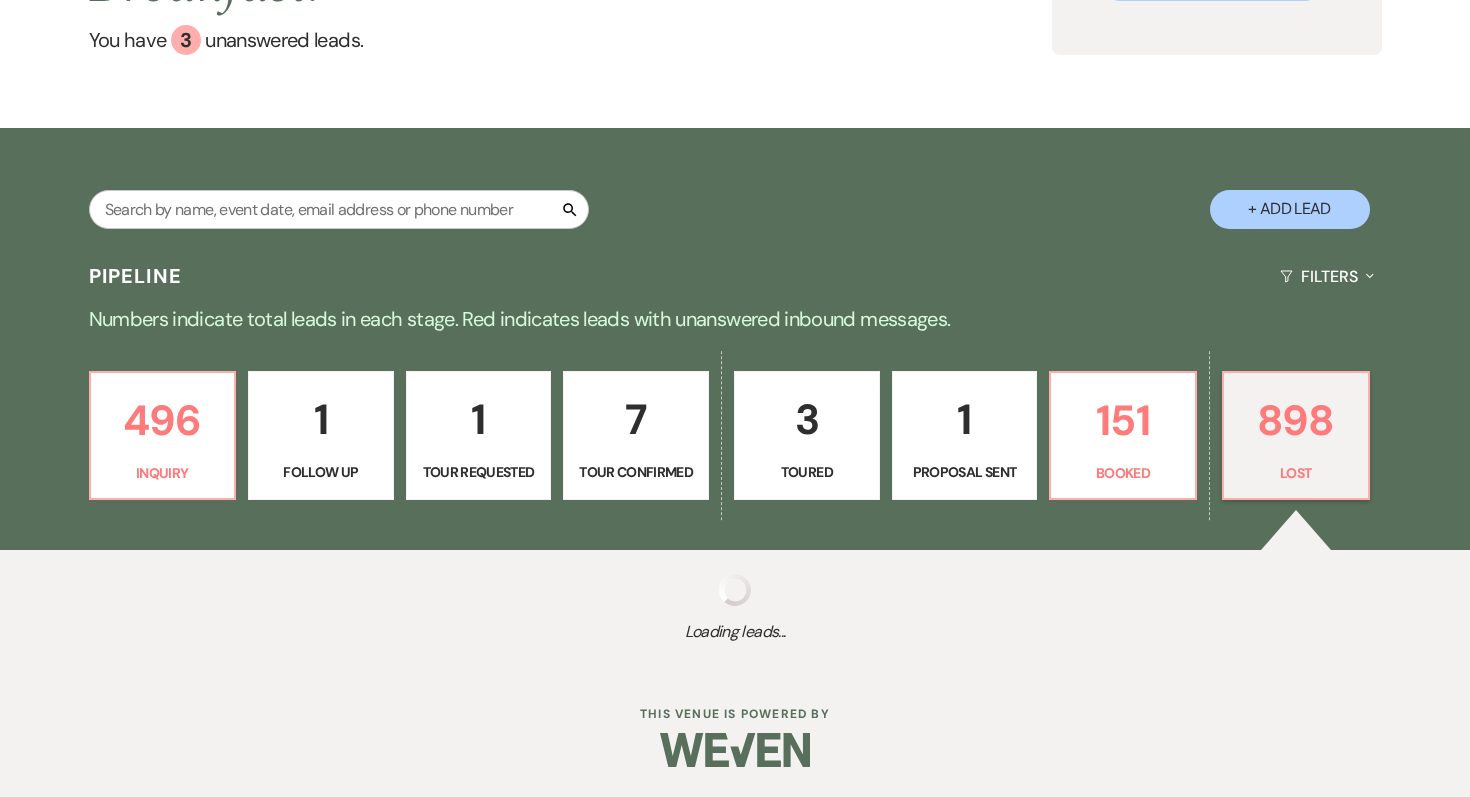select on "8" 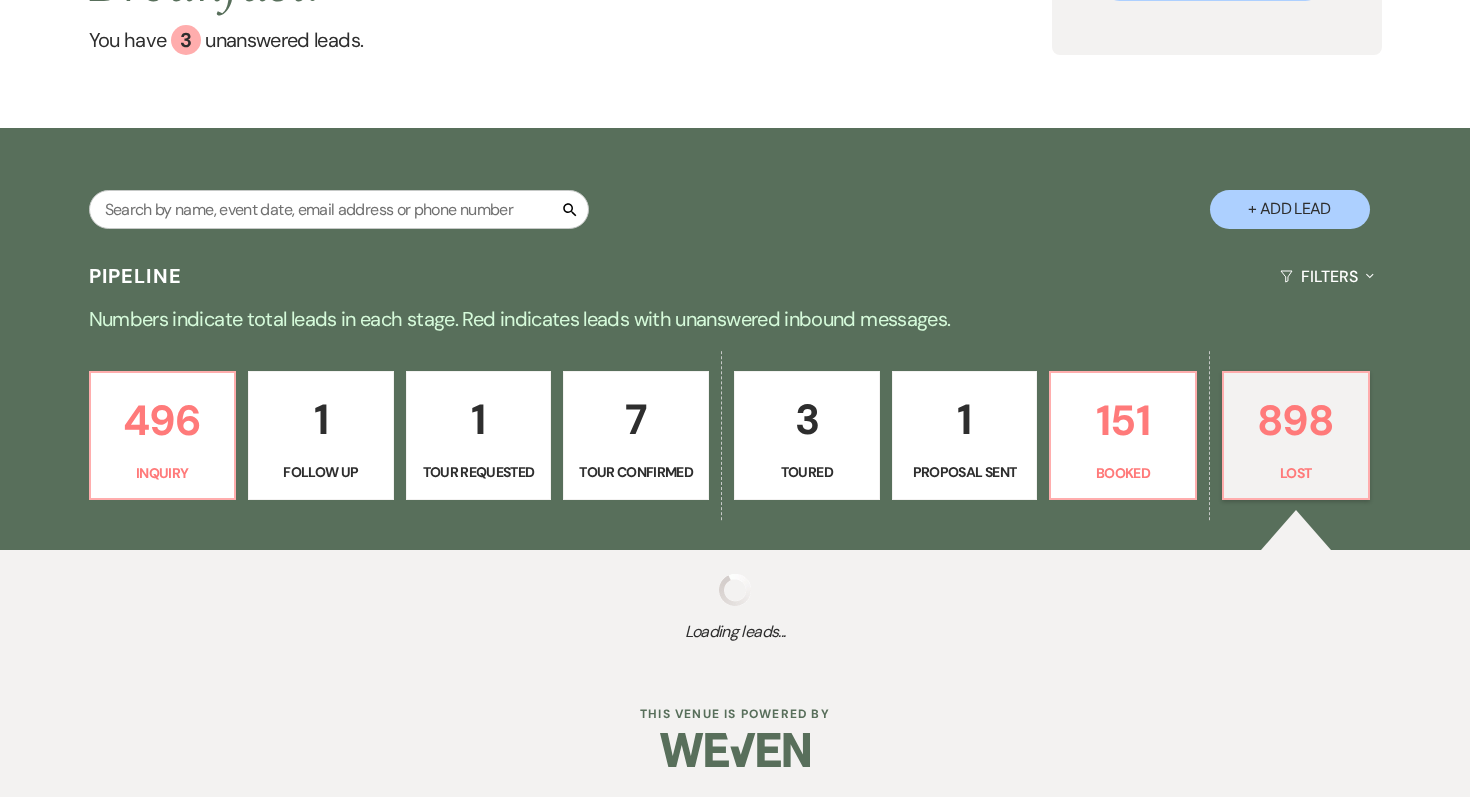 select on "5" 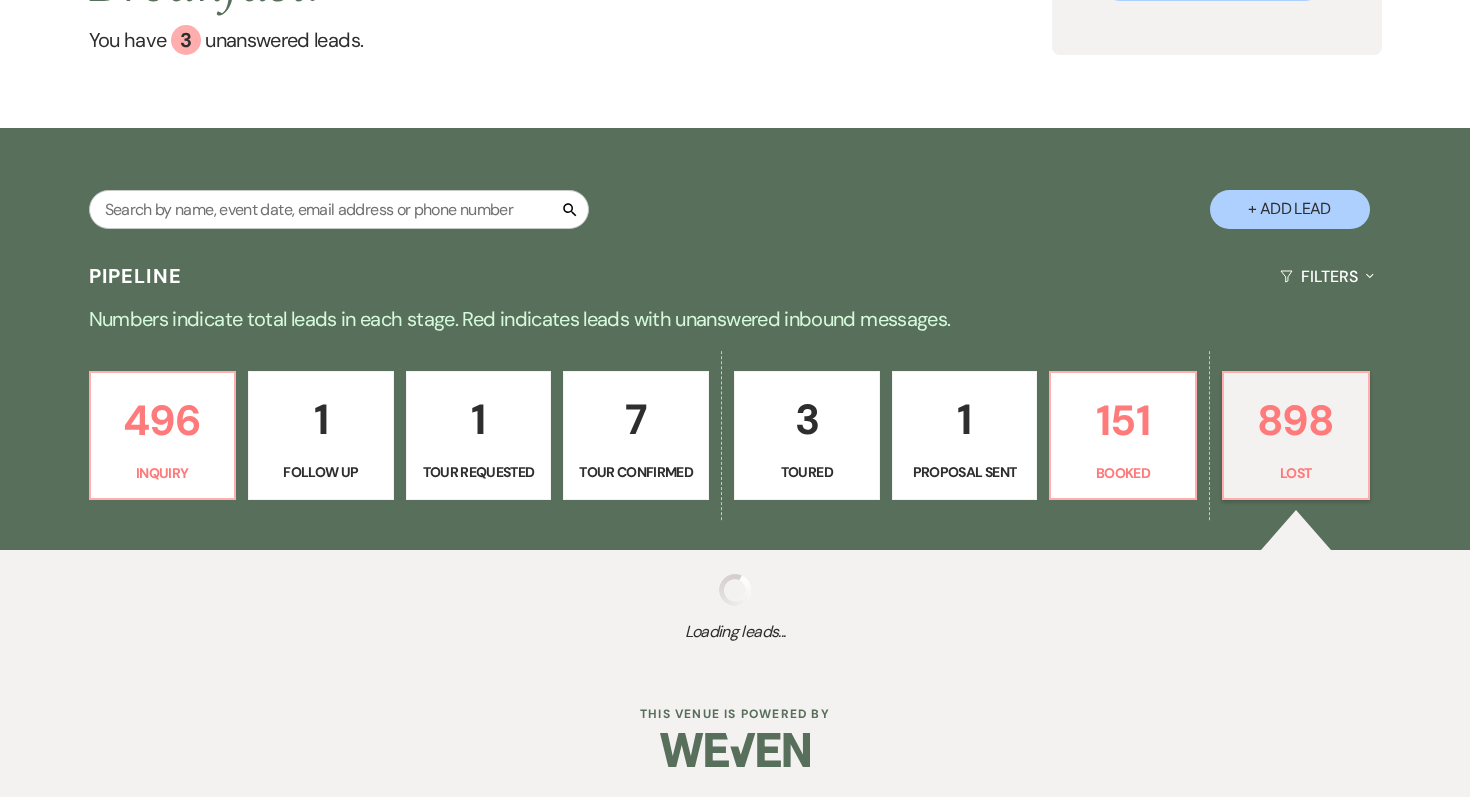 select on "8" 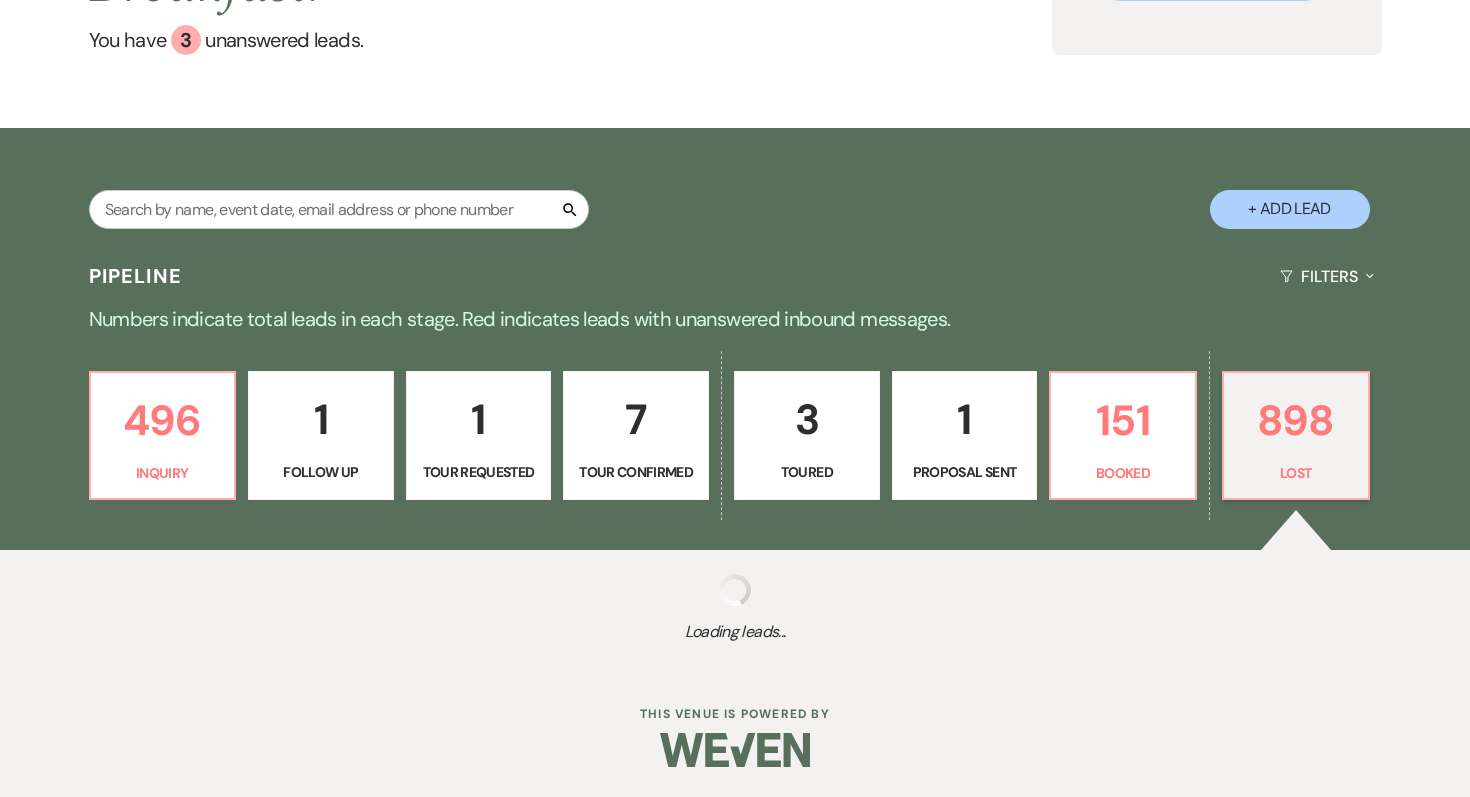 select on "5" 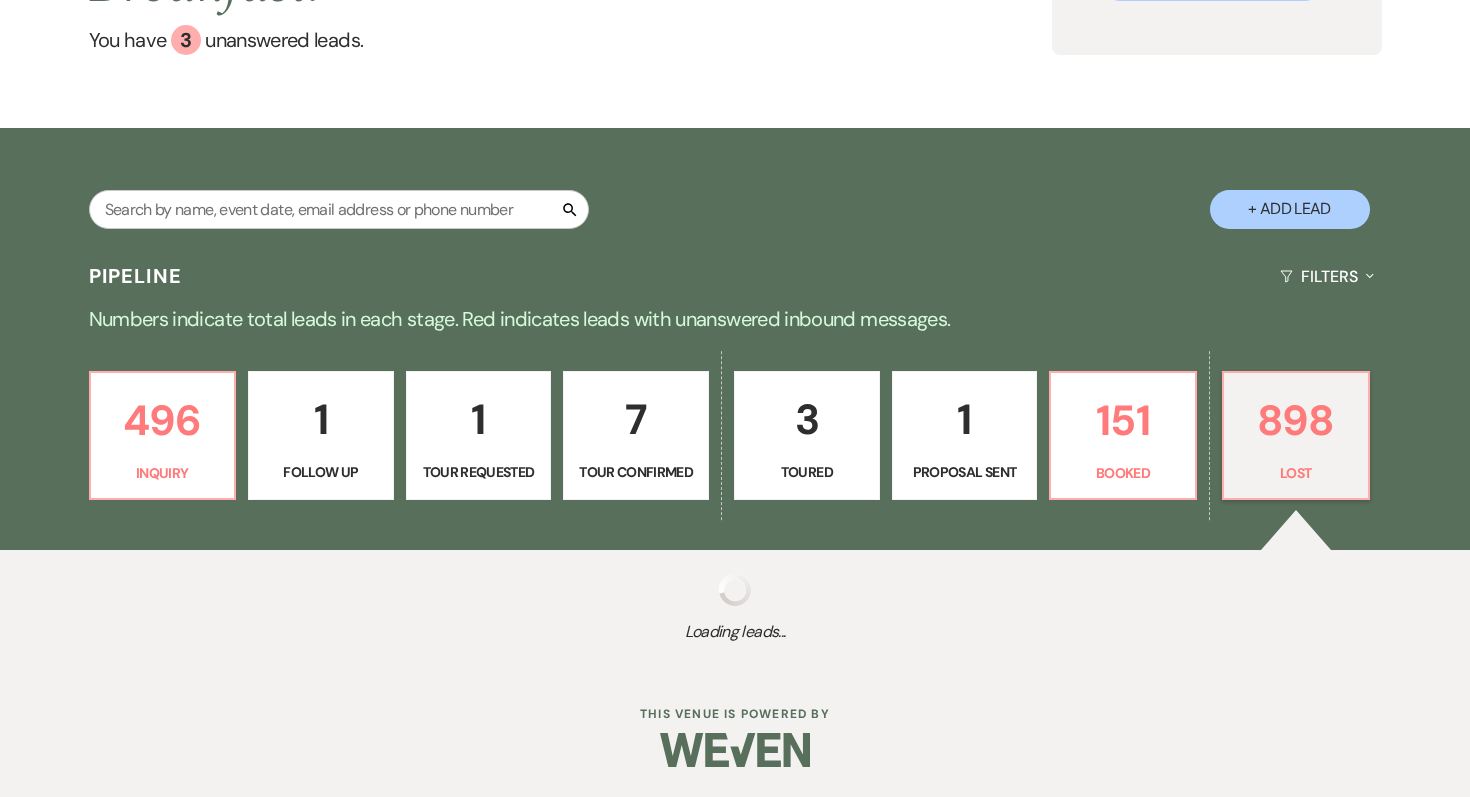 select on "8" 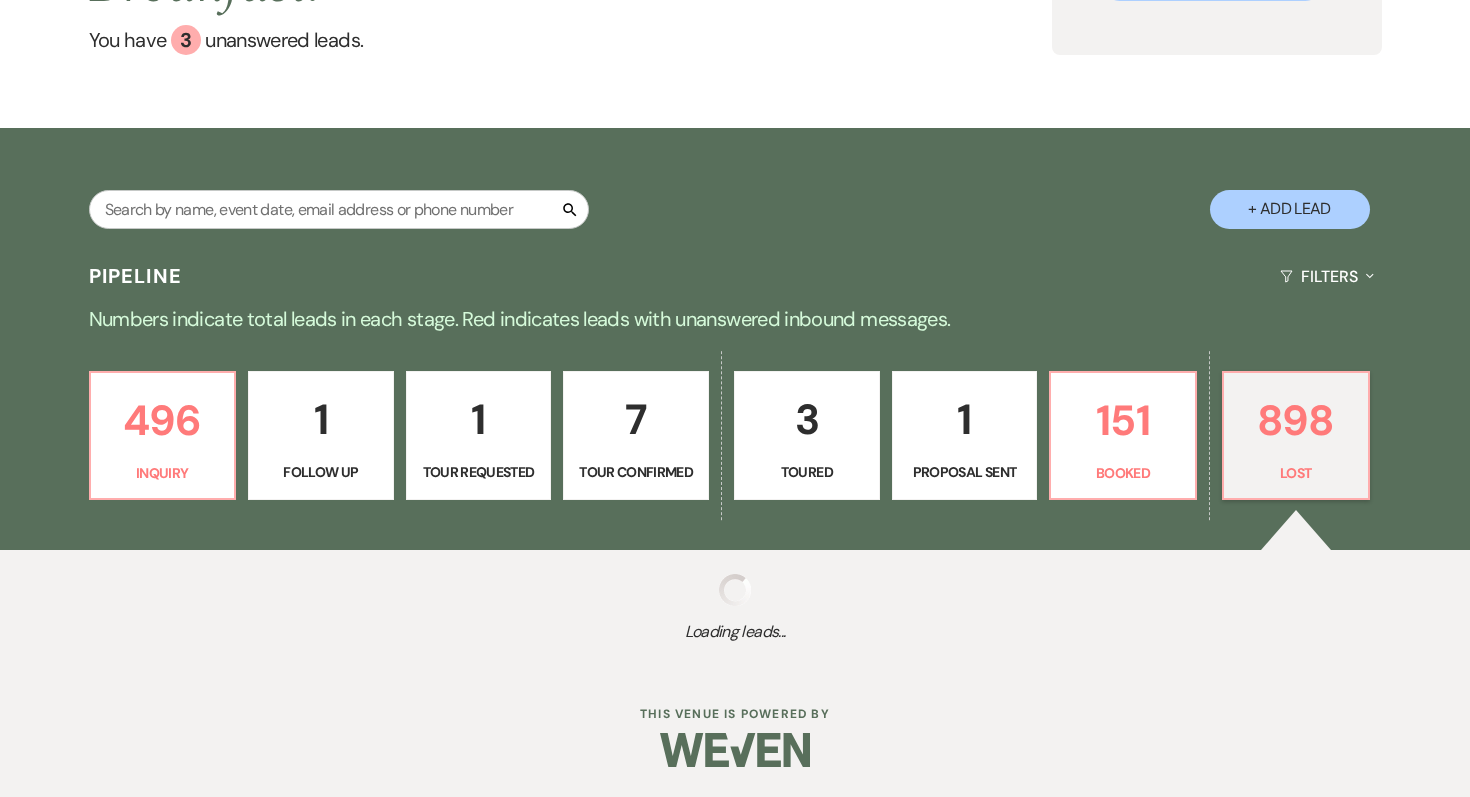 select on "5" 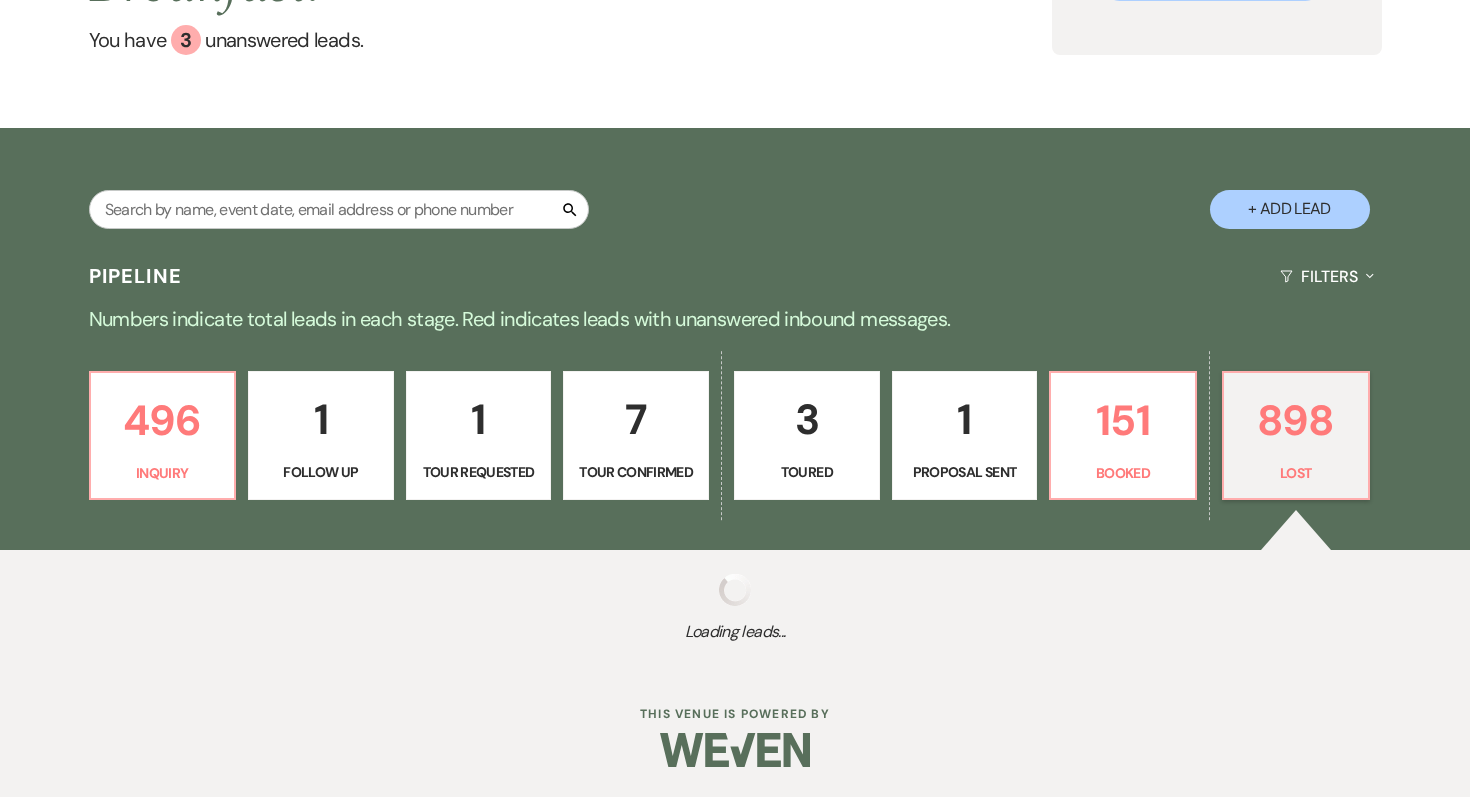 select on "8" 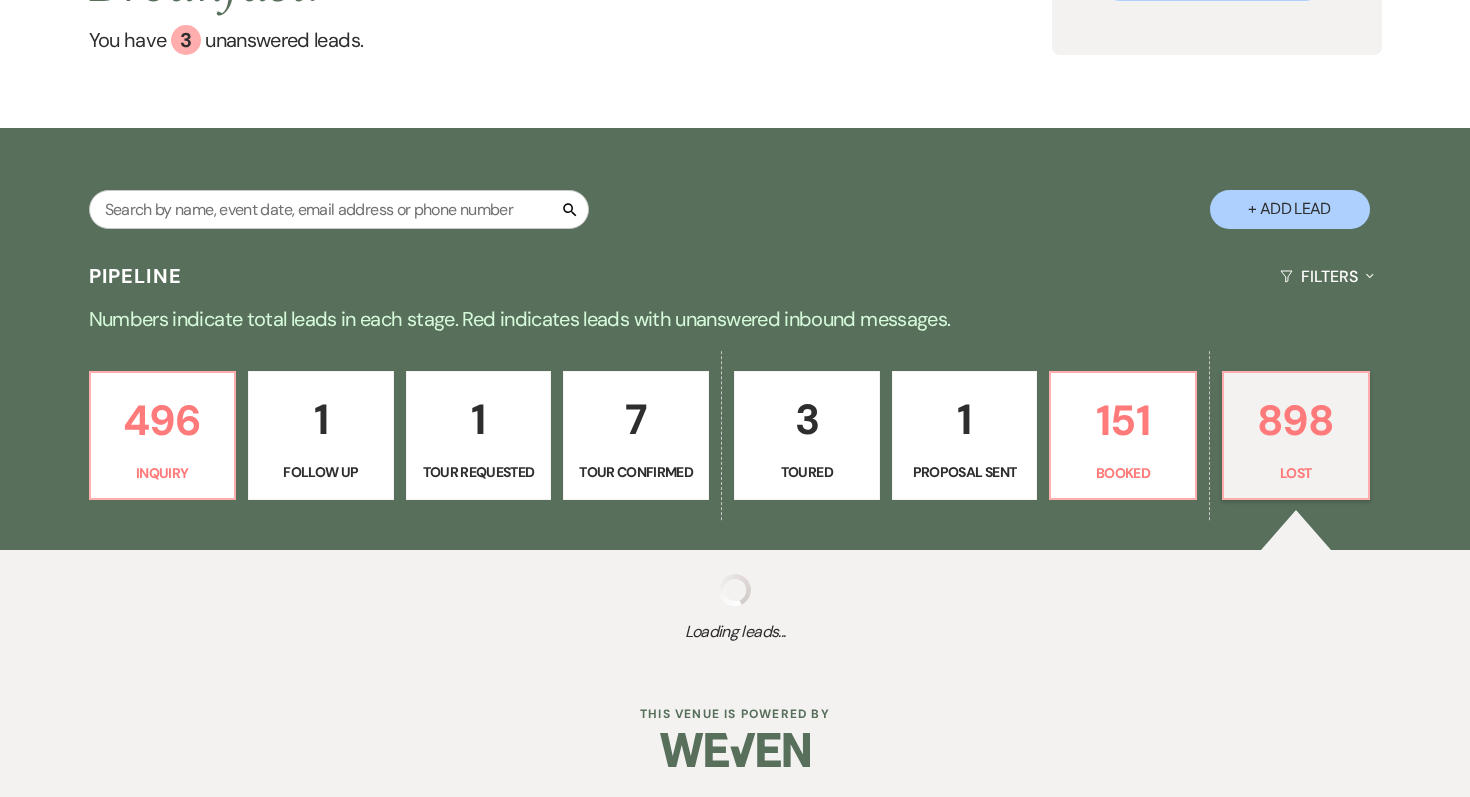 select on "10" 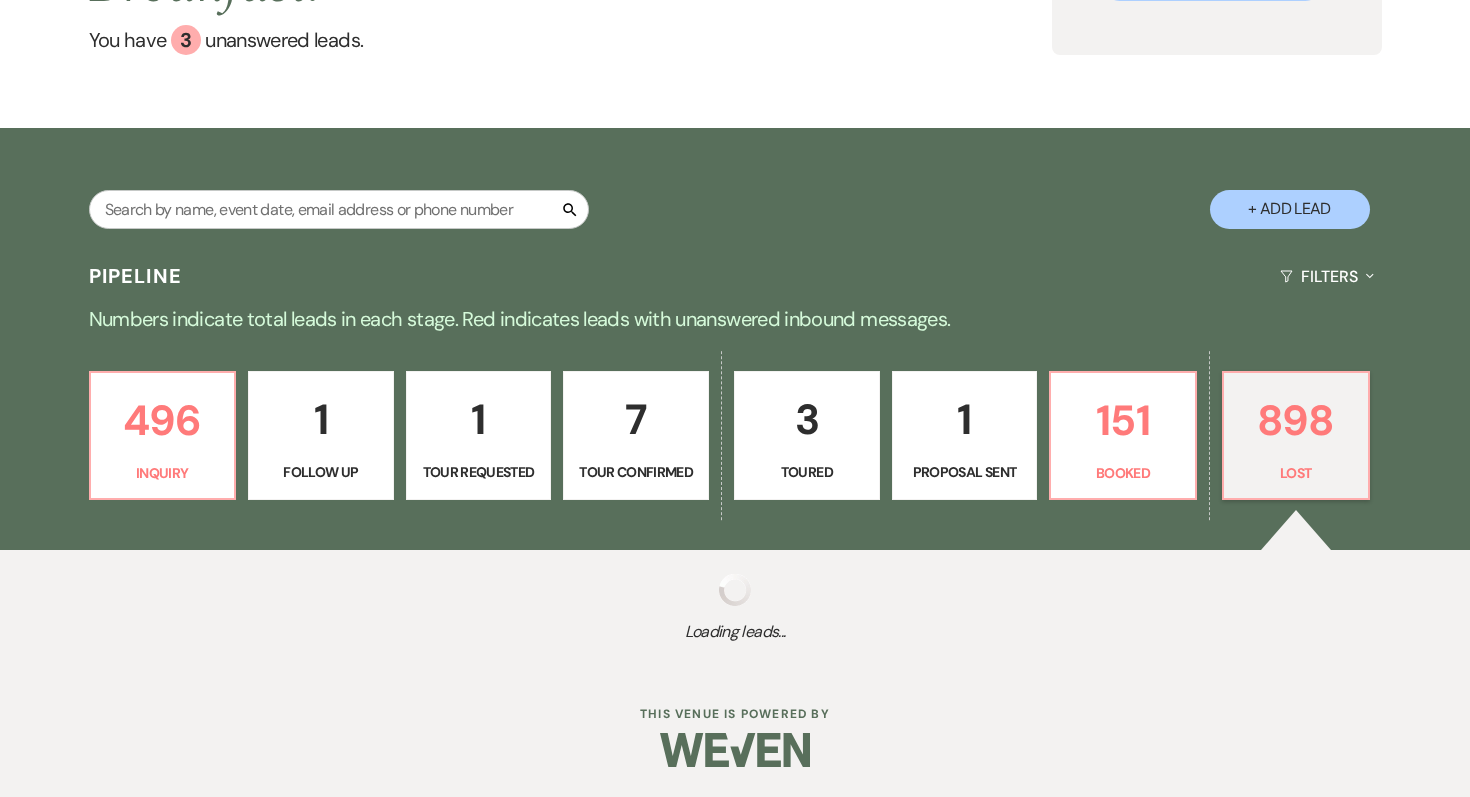 select on "8" 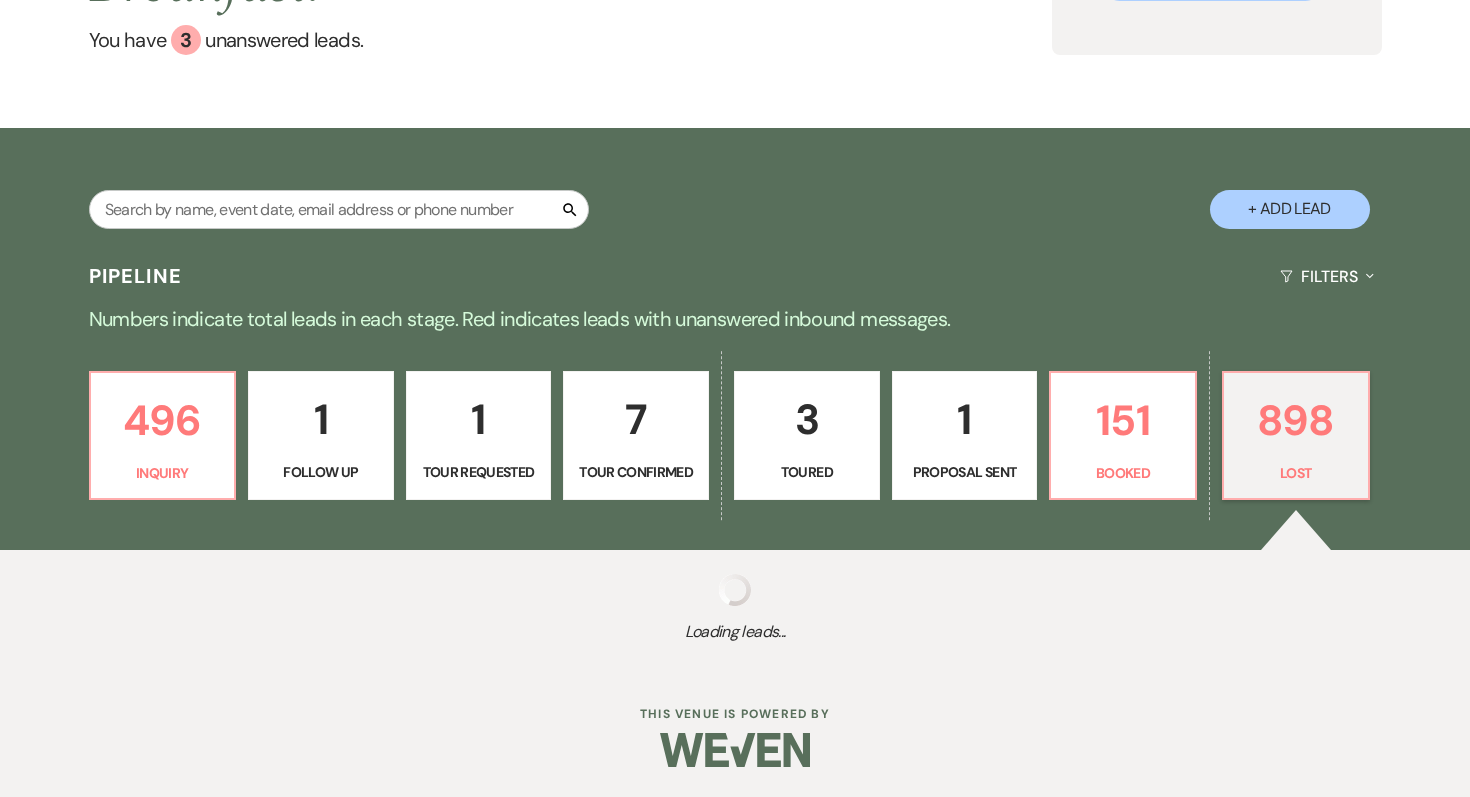 select on "5" 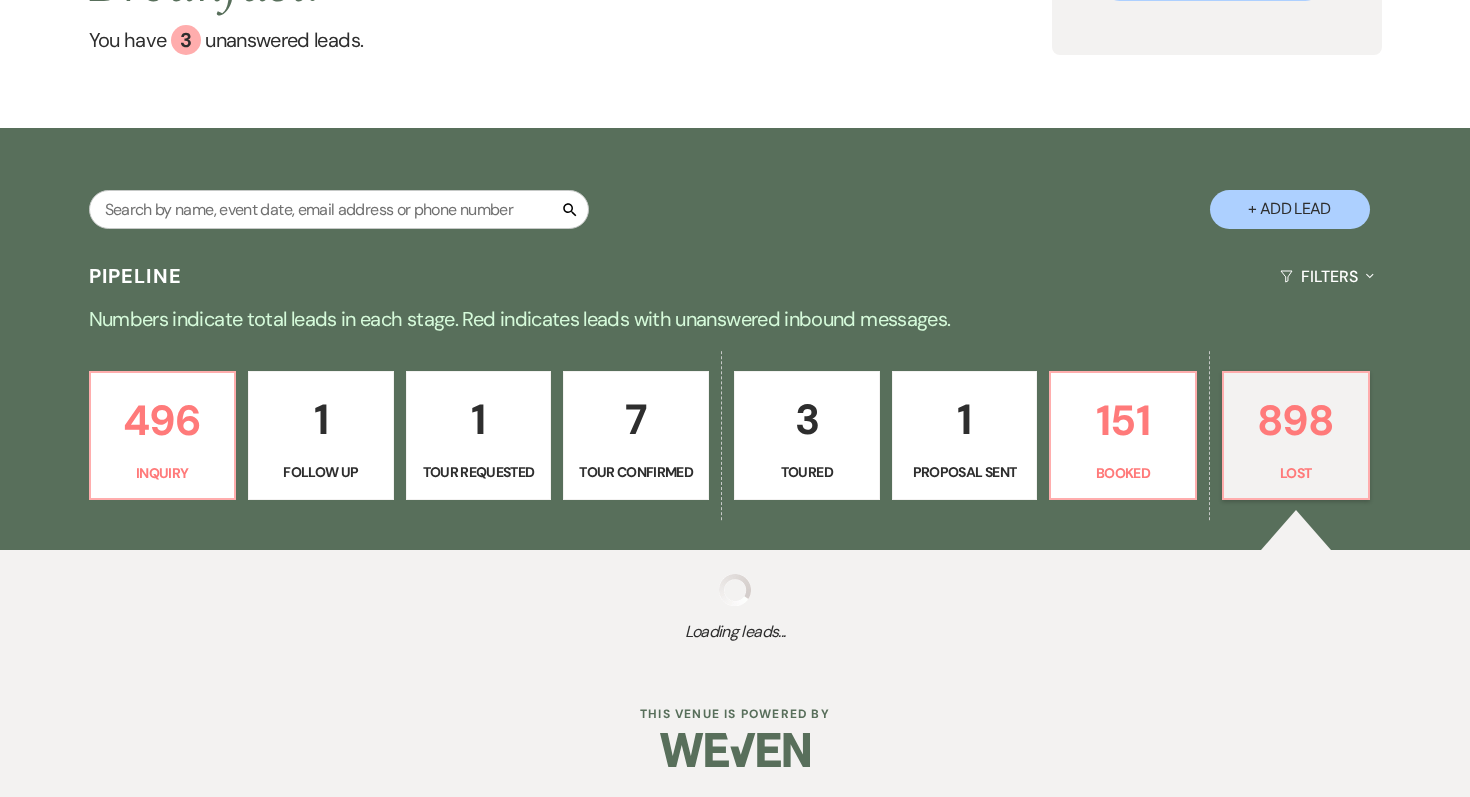 select on "8" 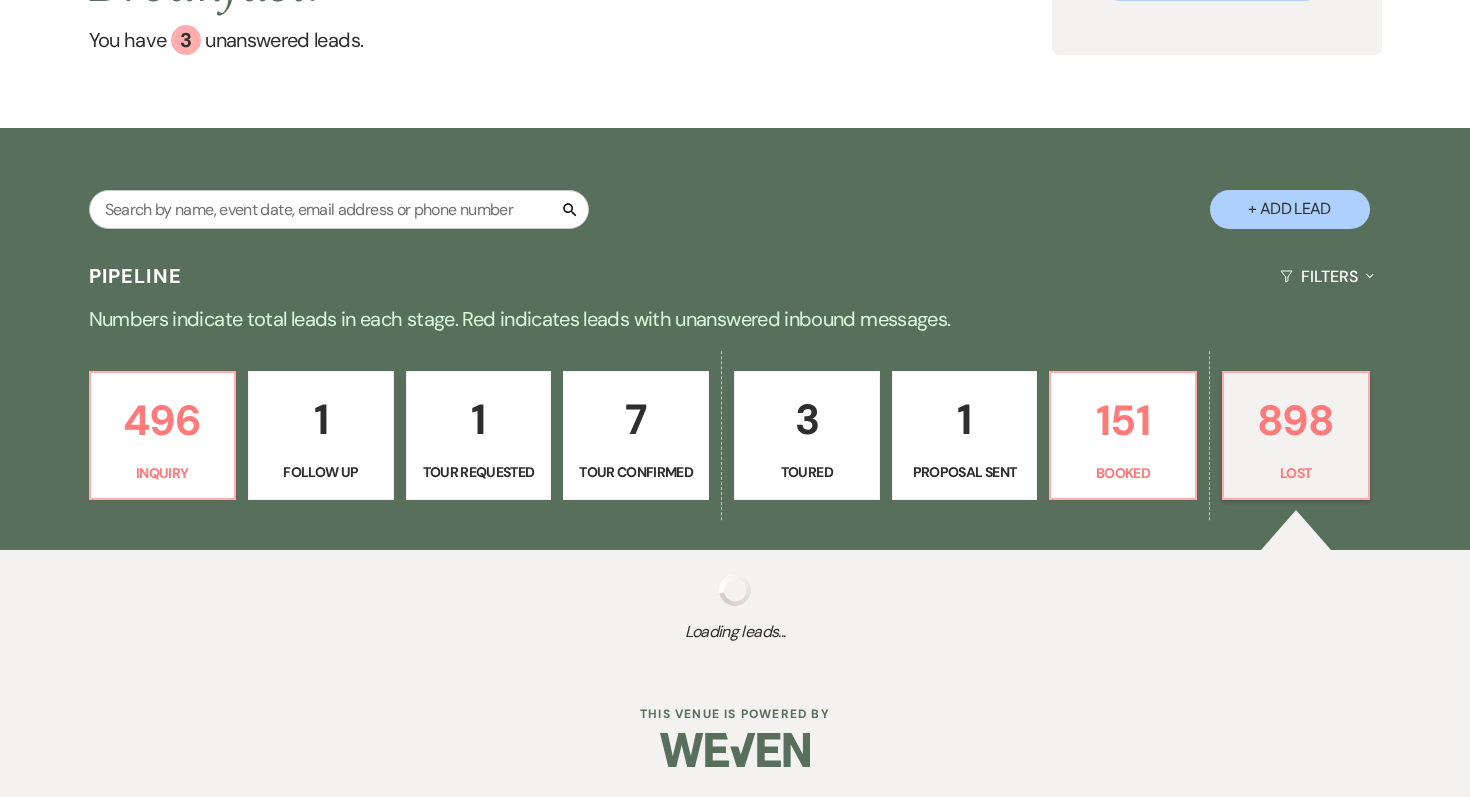 select on "5" 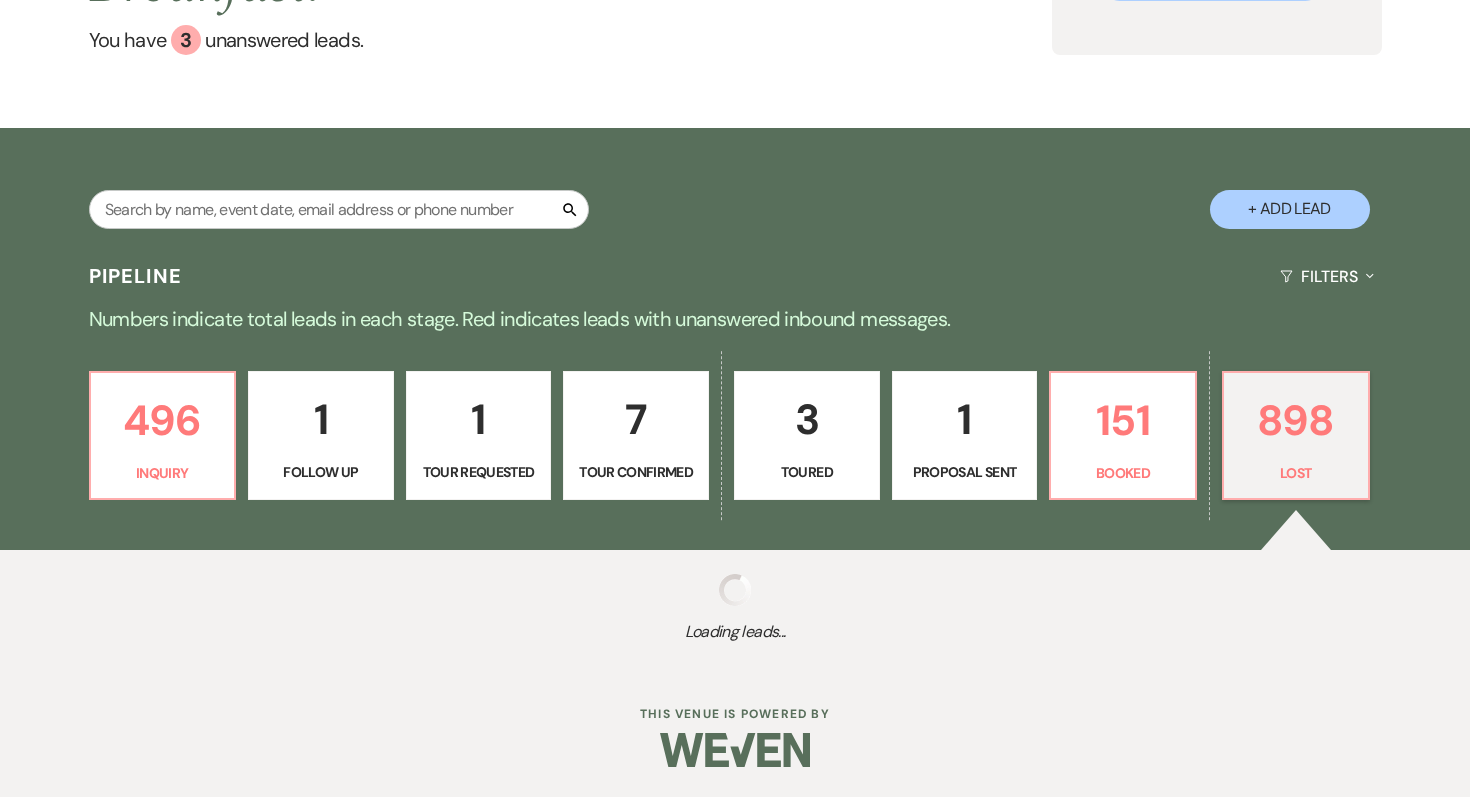 select on "8" 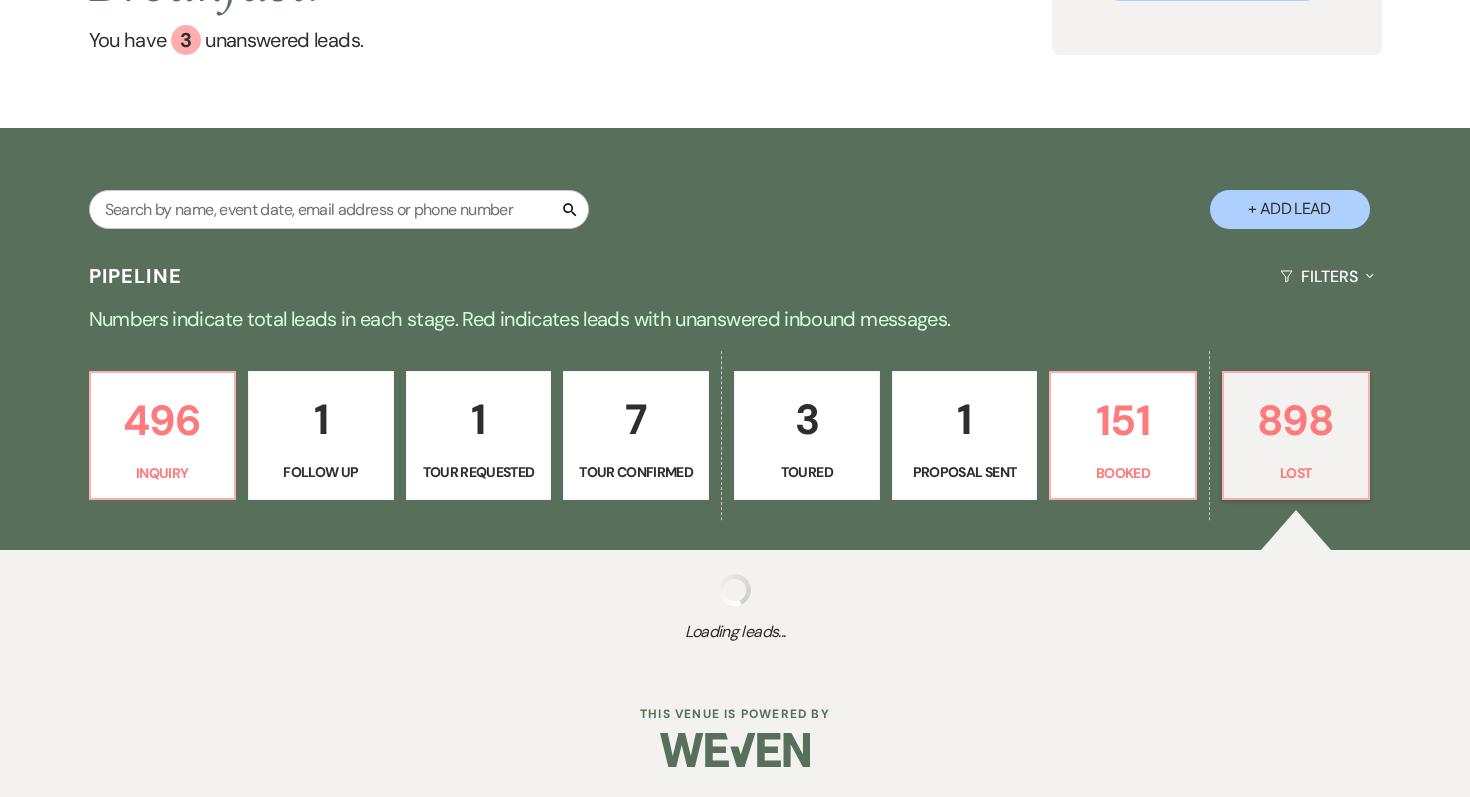 select on "5" 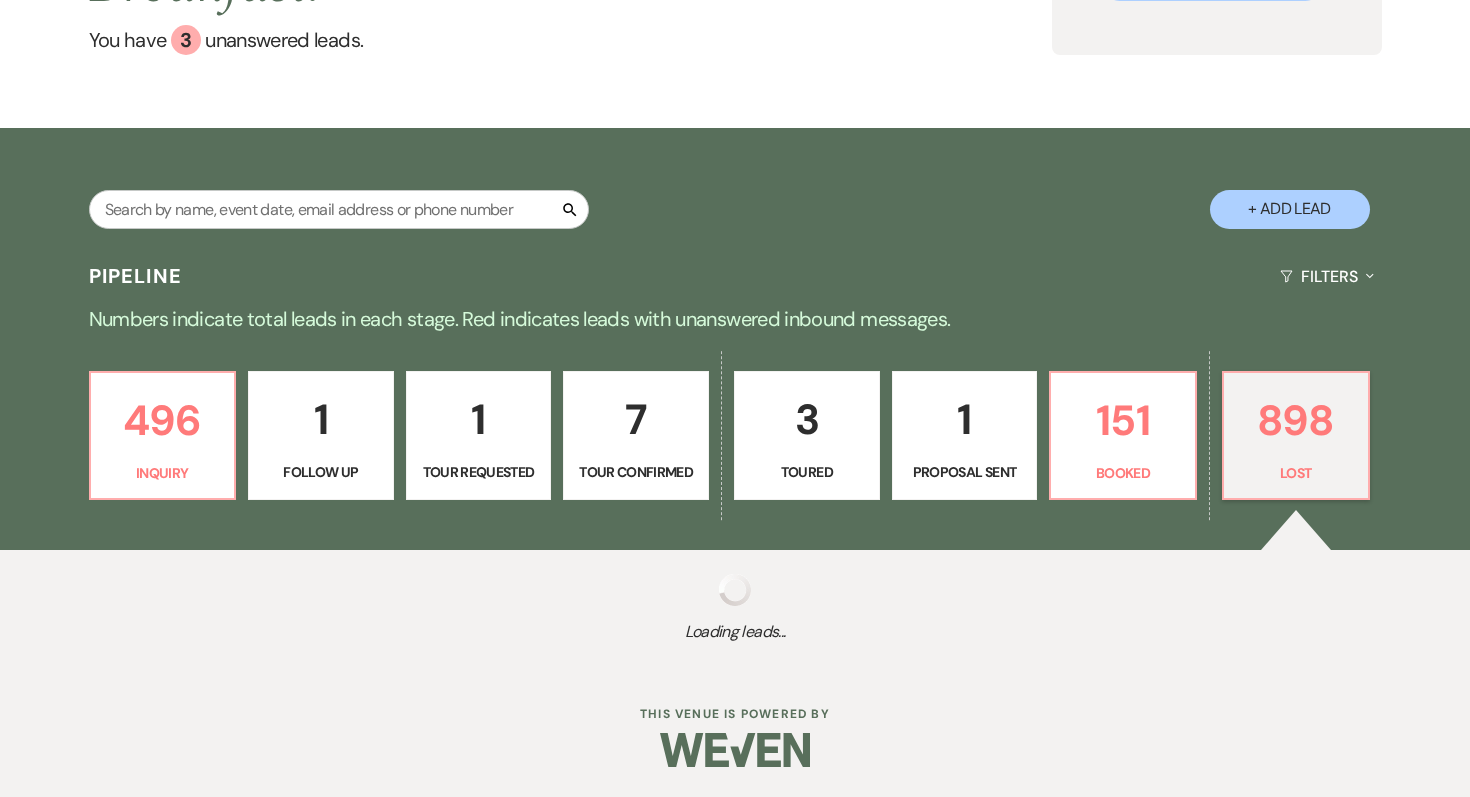select on "8" 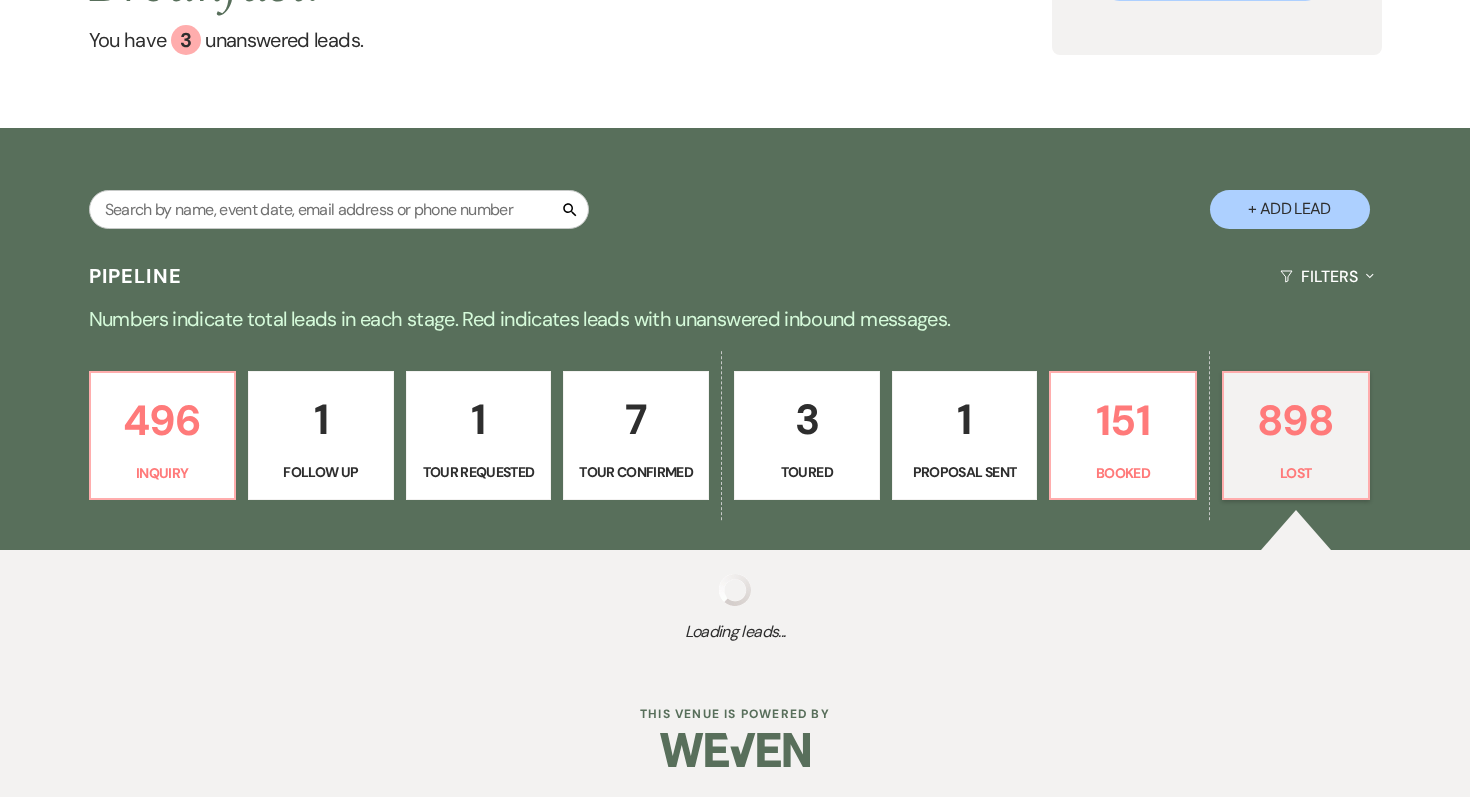 select on "5" 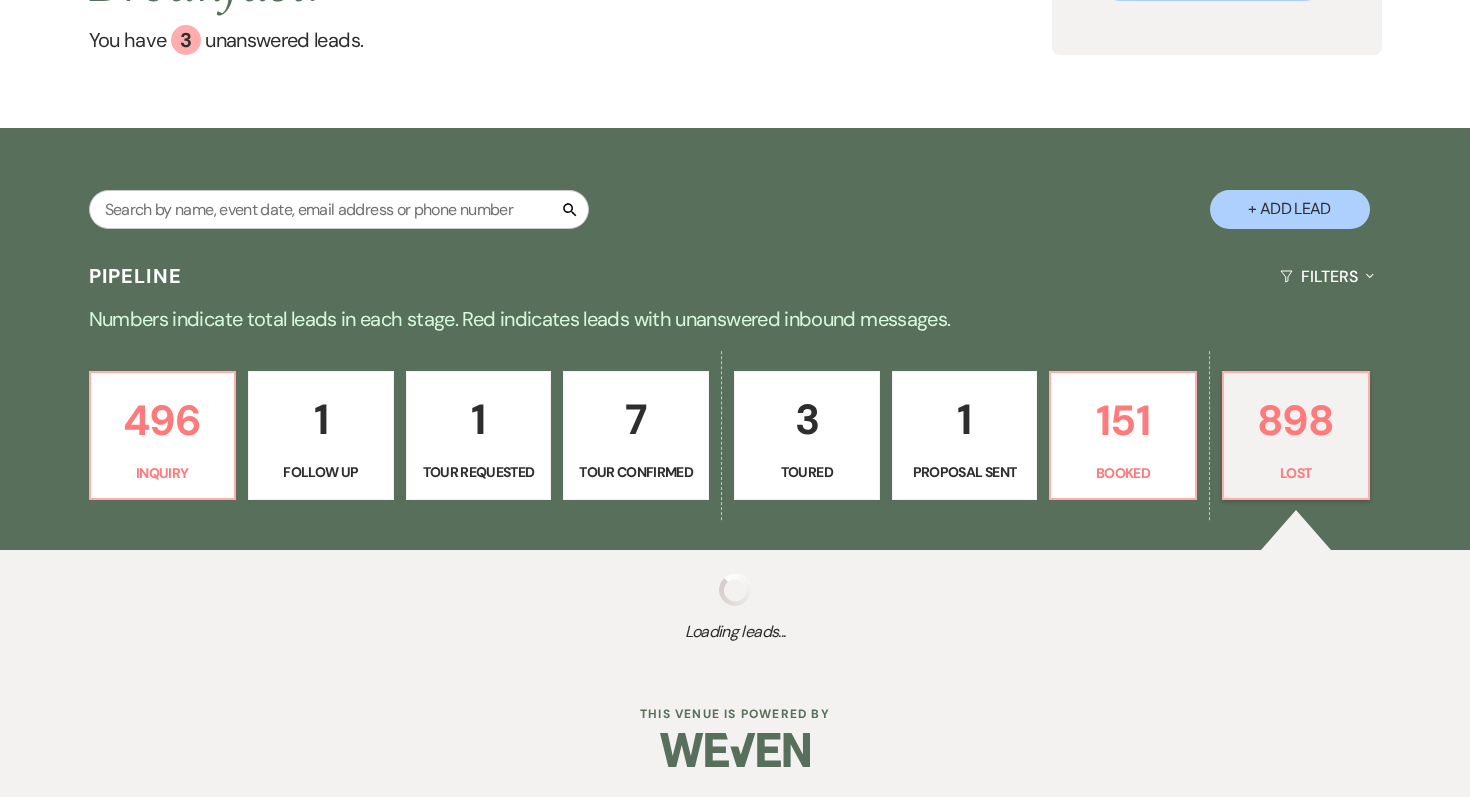 select on "8" 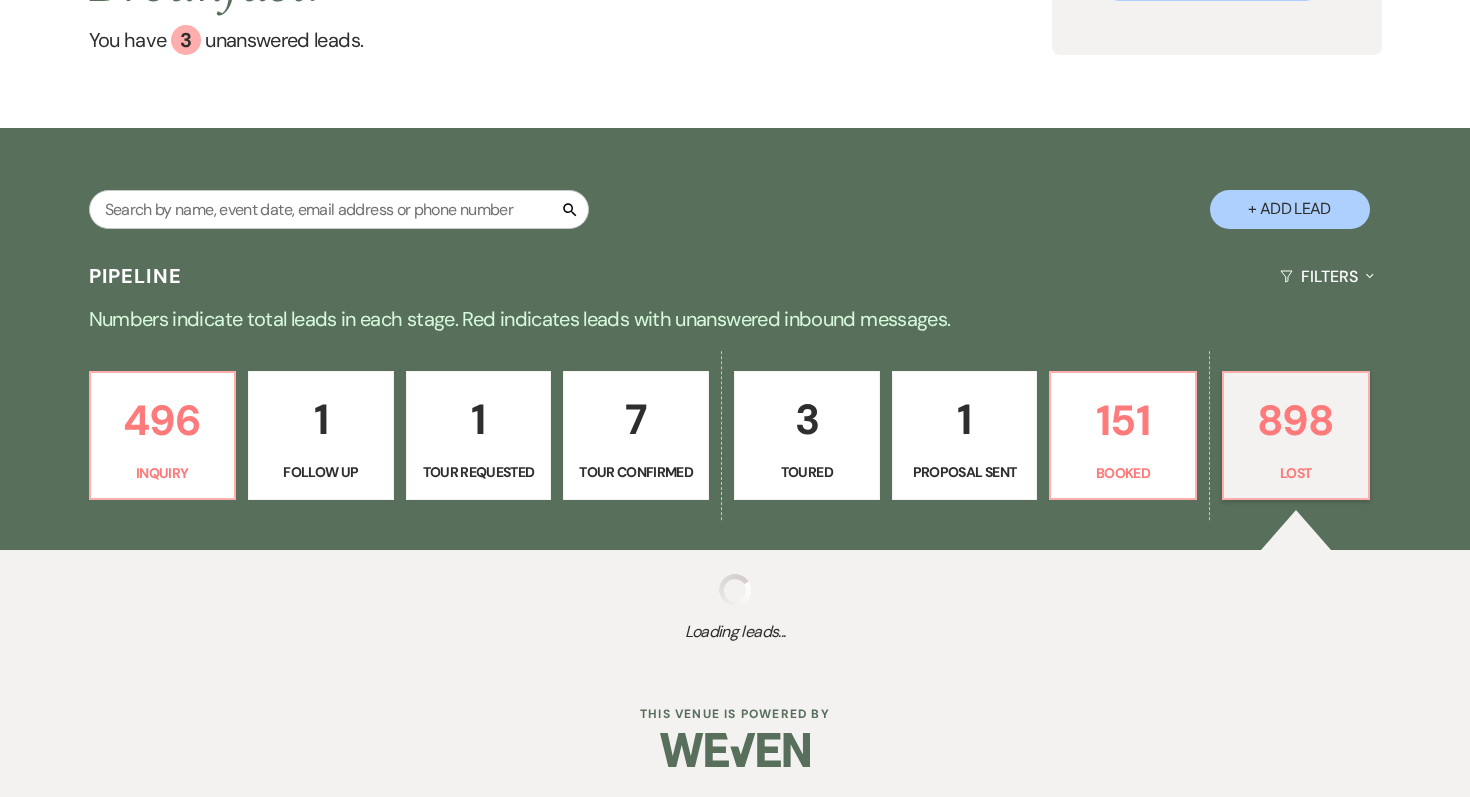 select on "5" 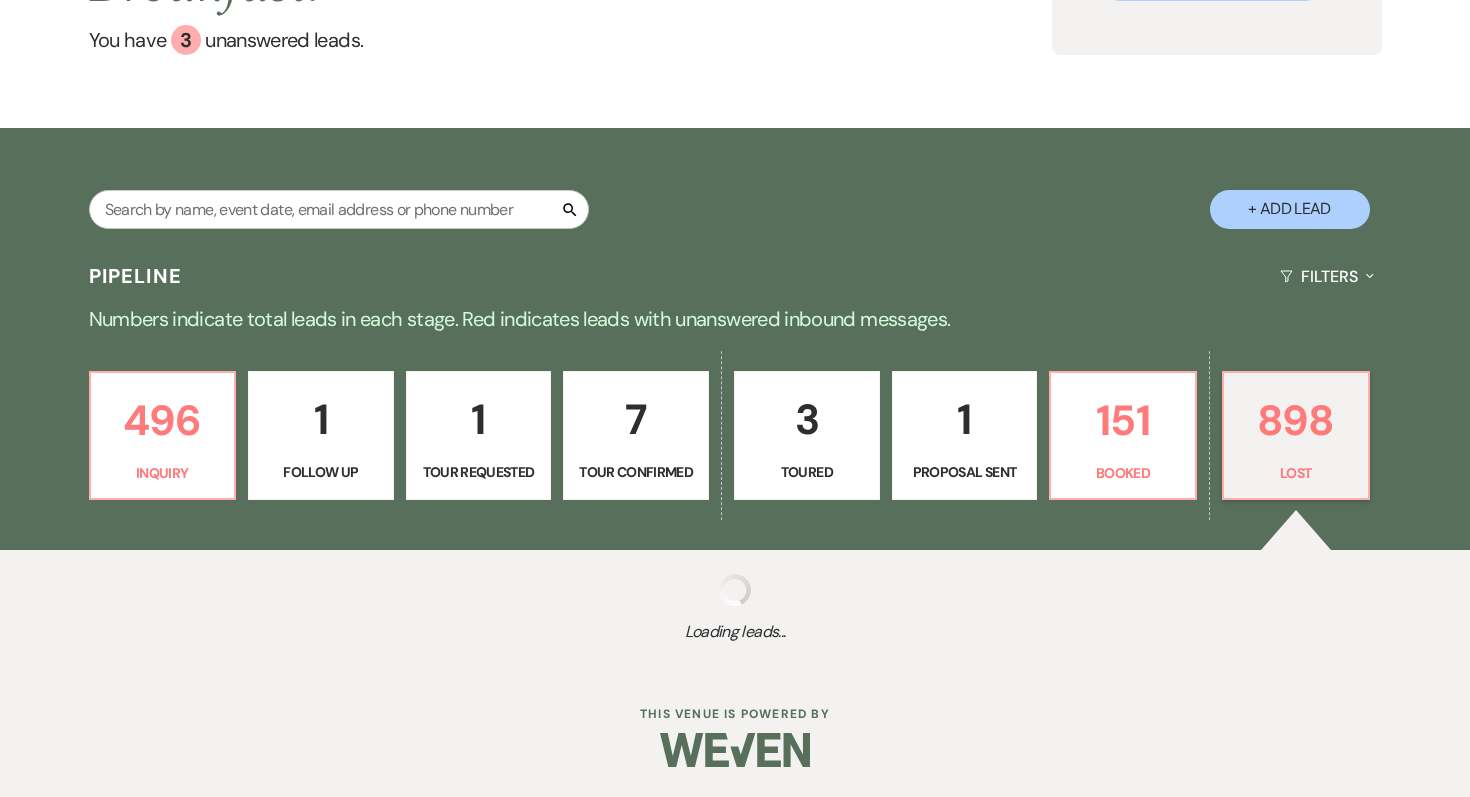 select on "8" 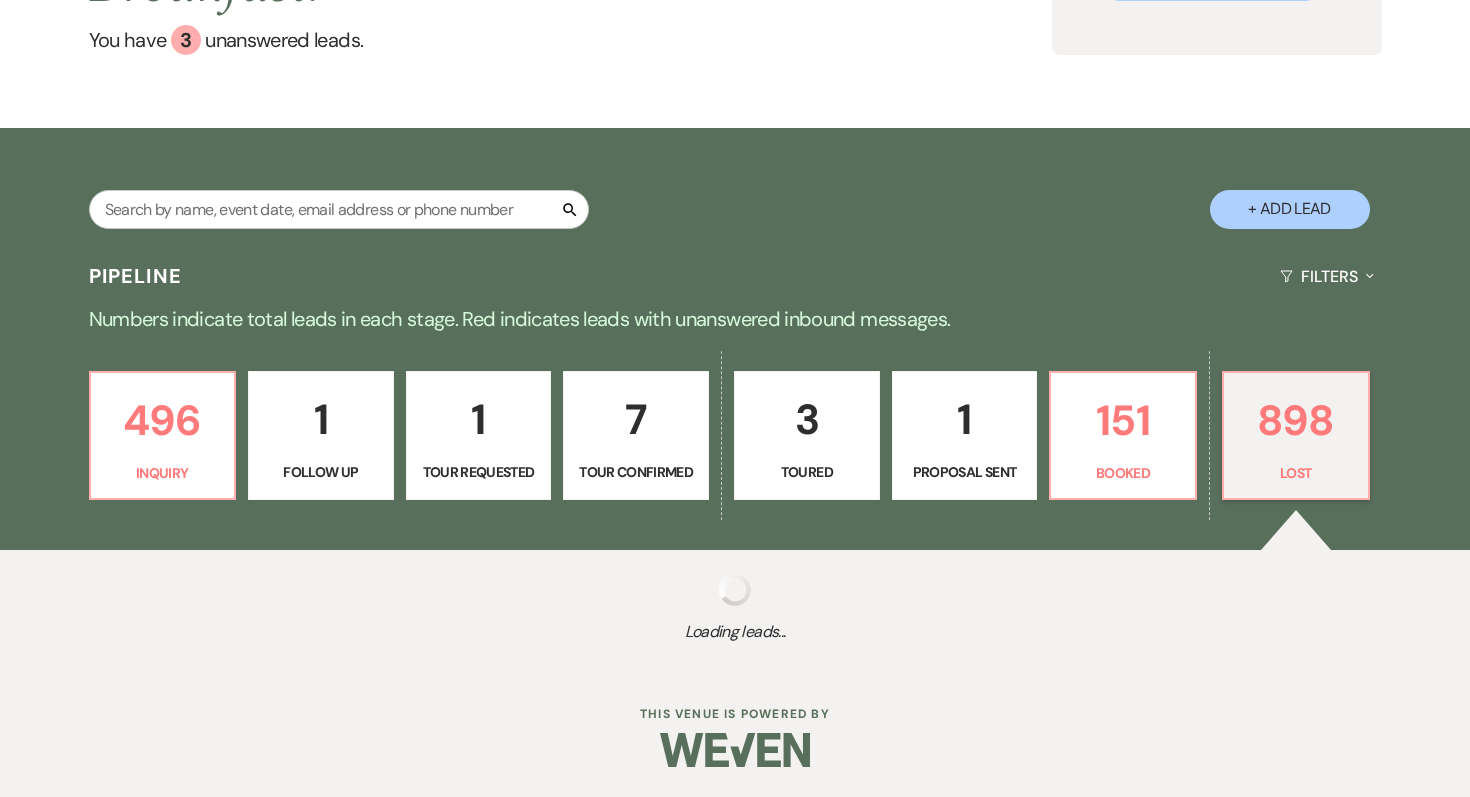 select on "5" 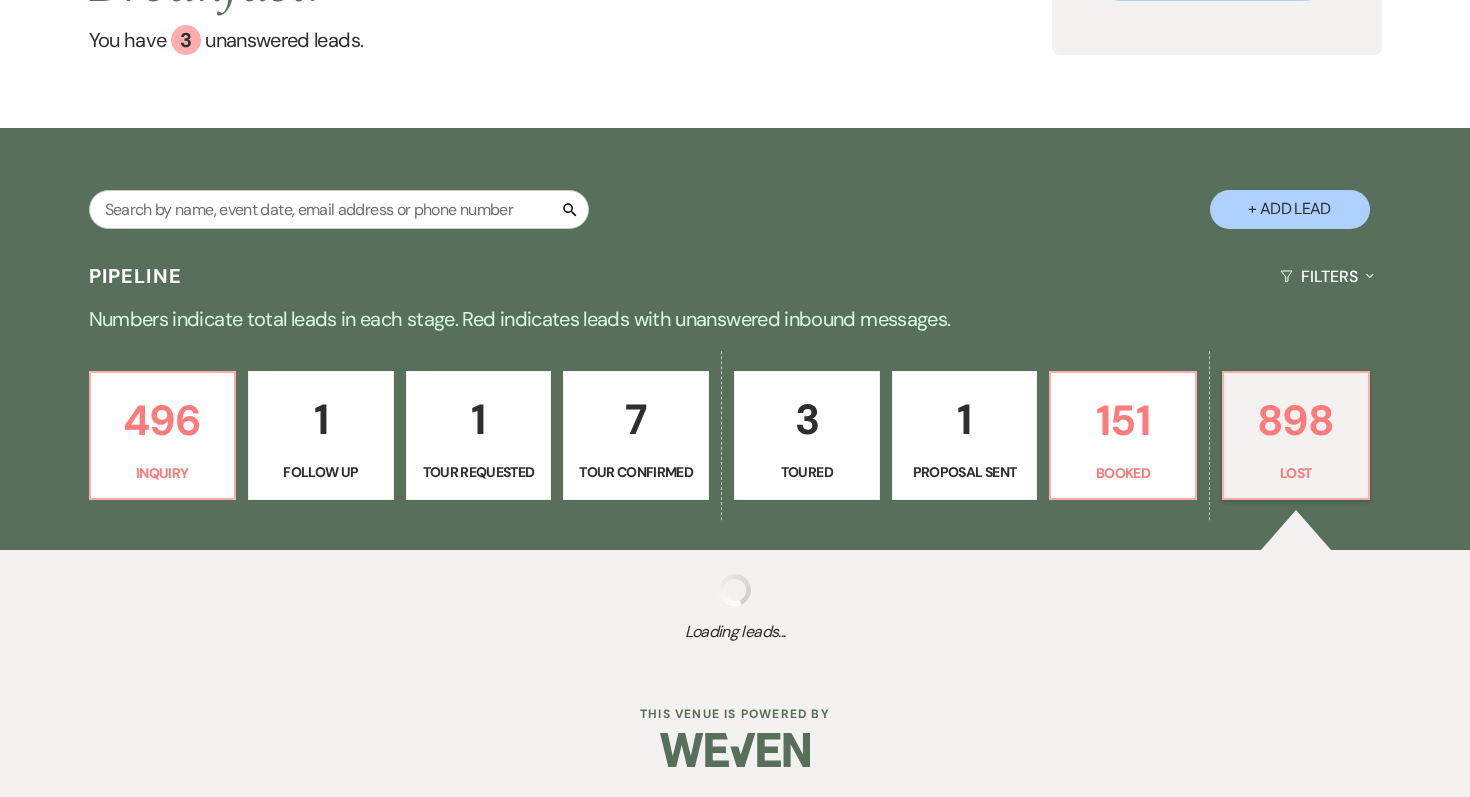 select on "8" 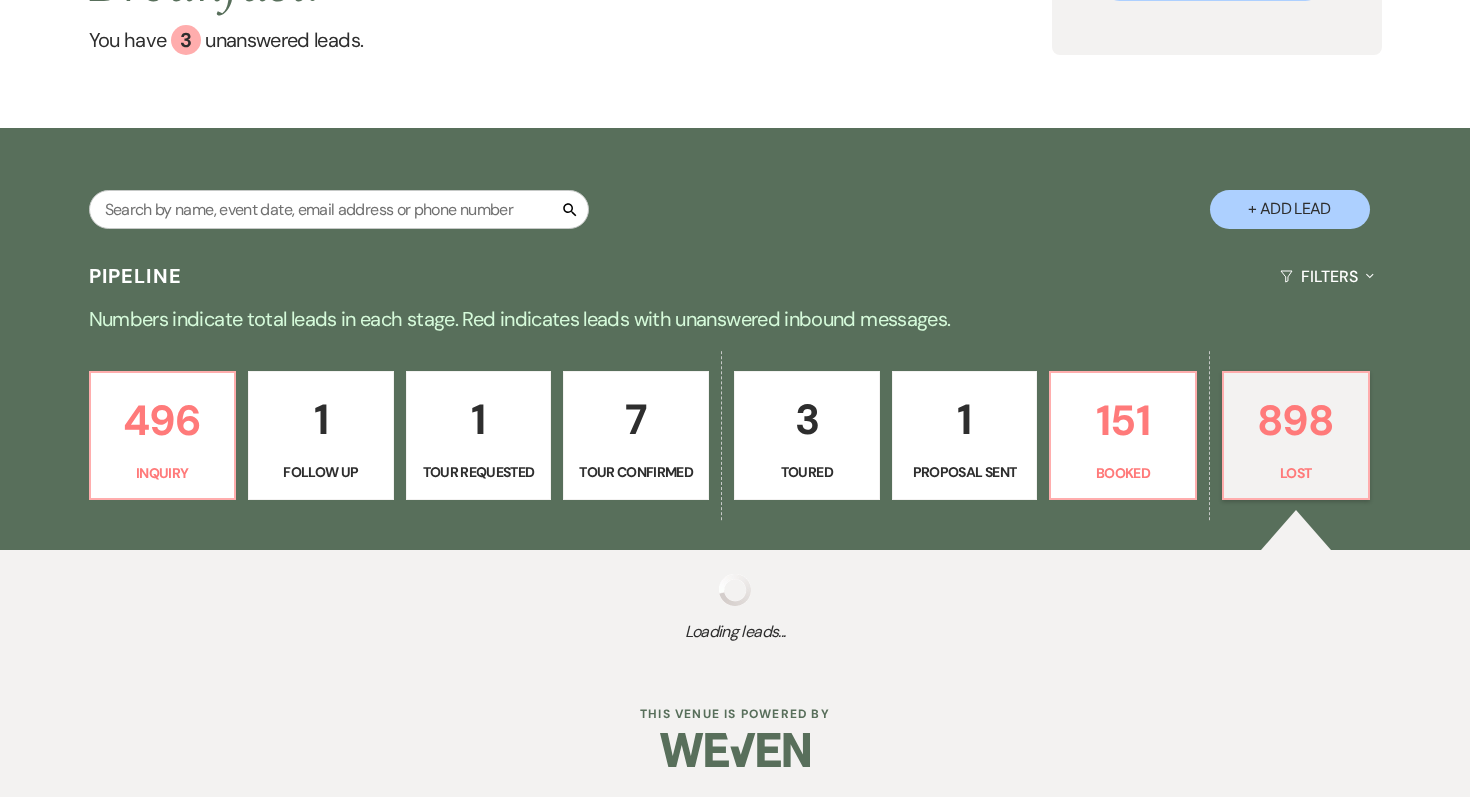 select on "5" 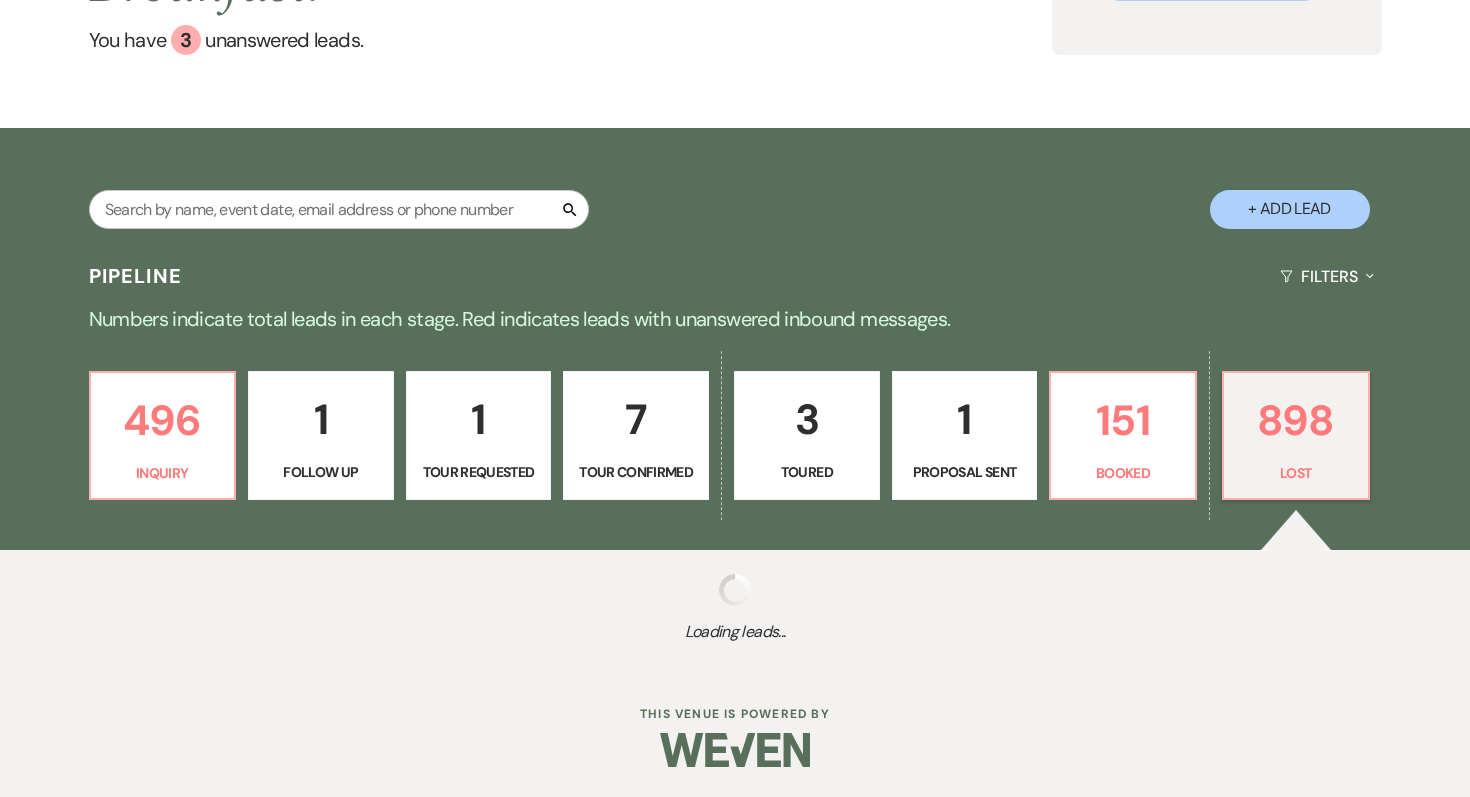 select on "8" 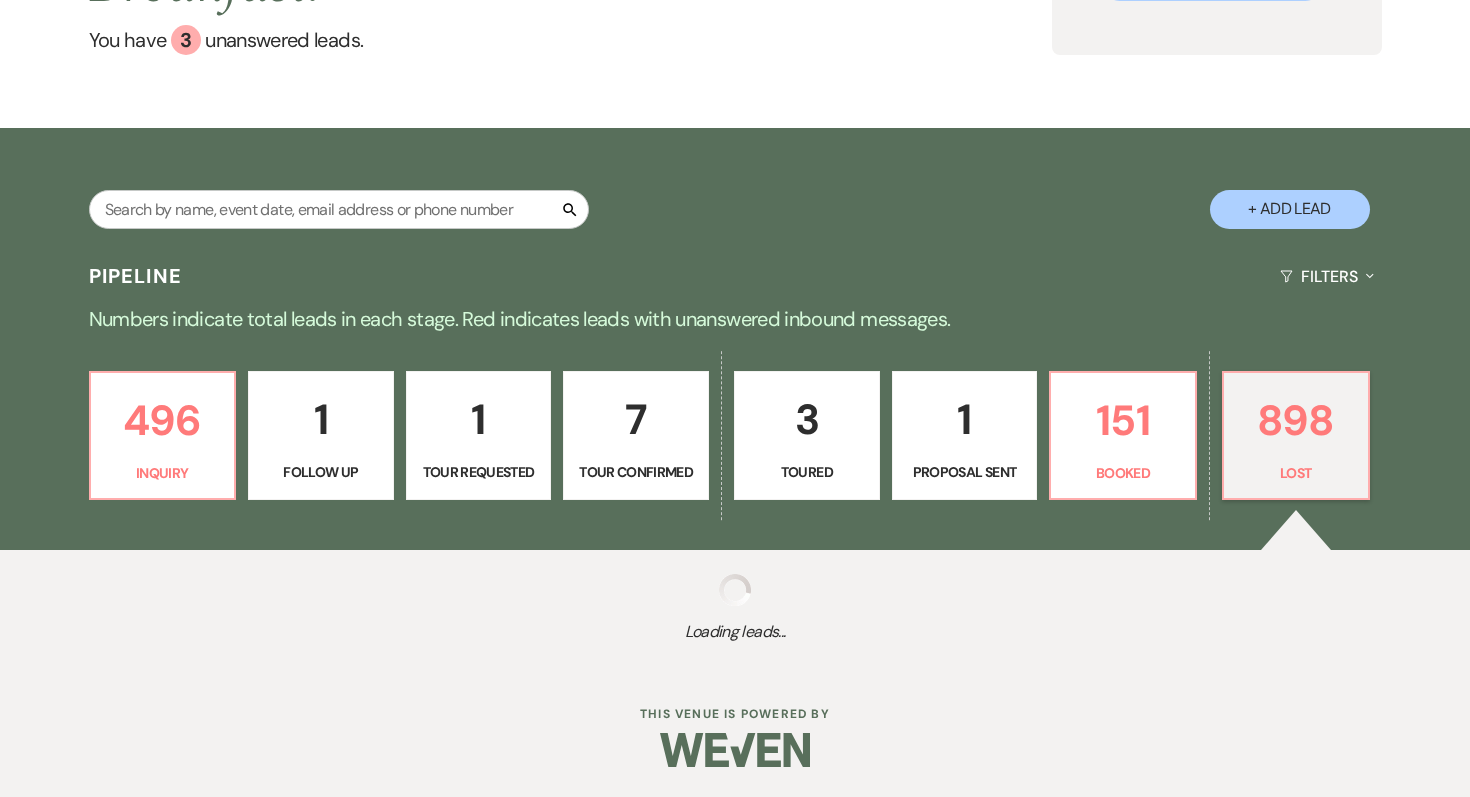select on "7" 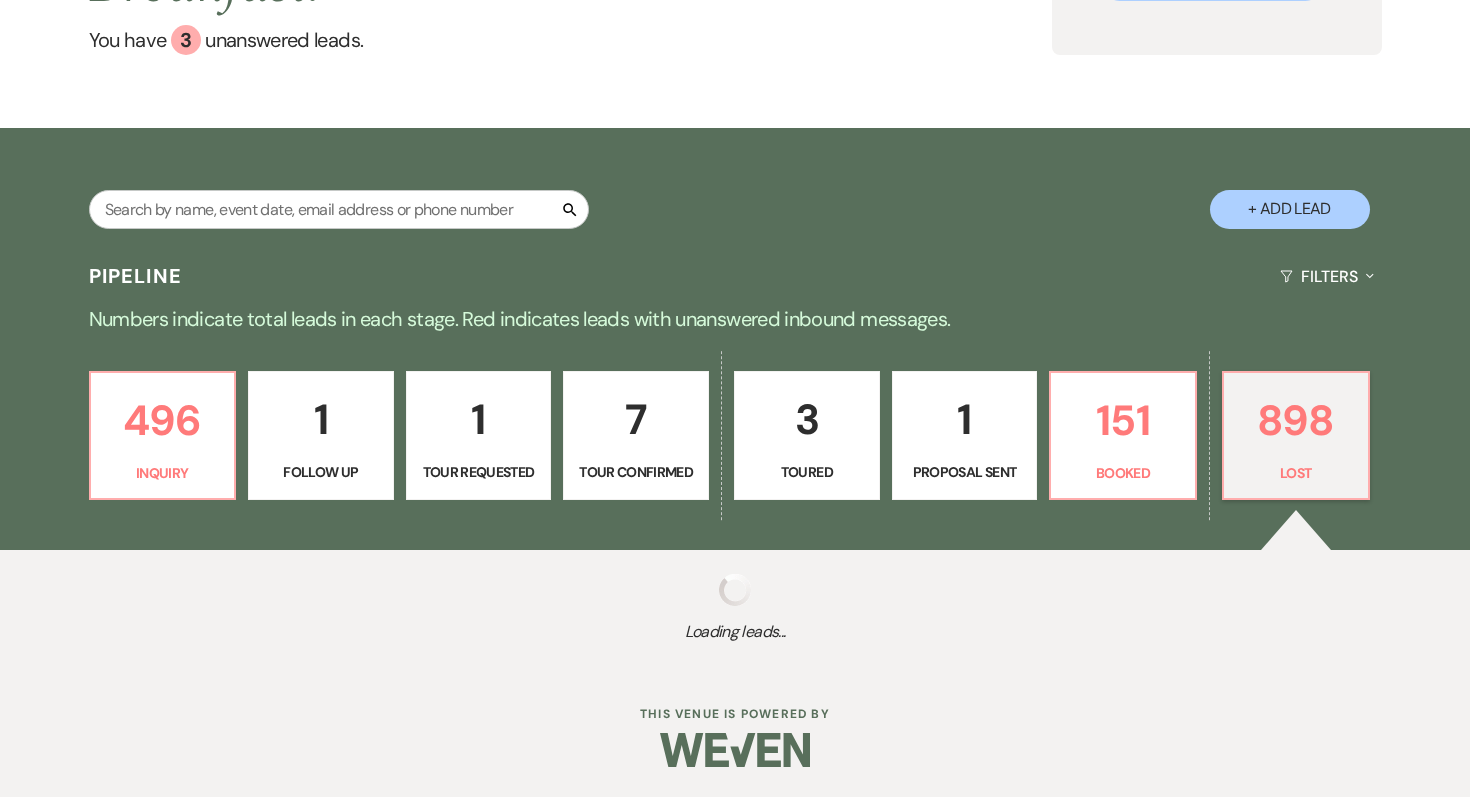 select on "8" 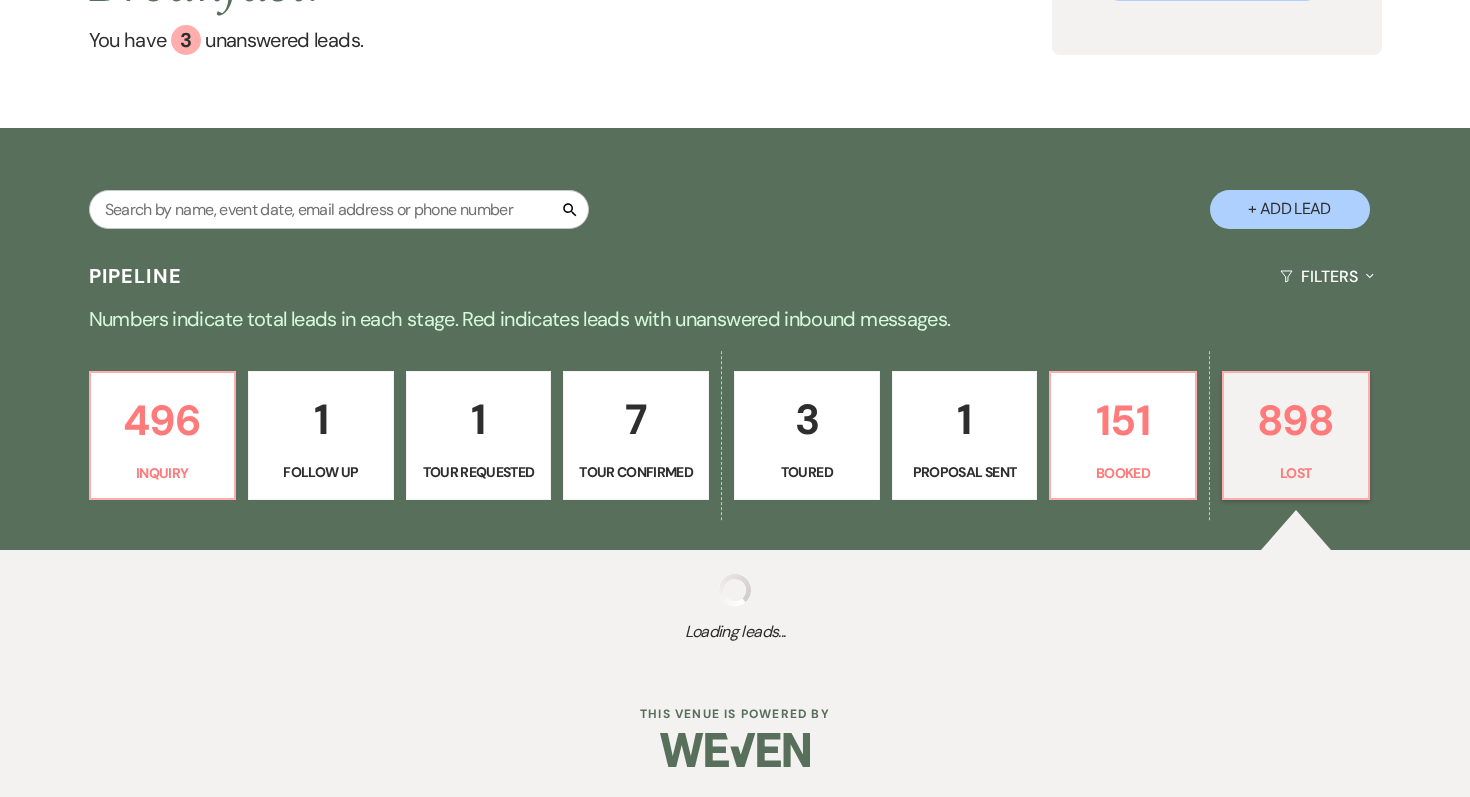 select on "5" 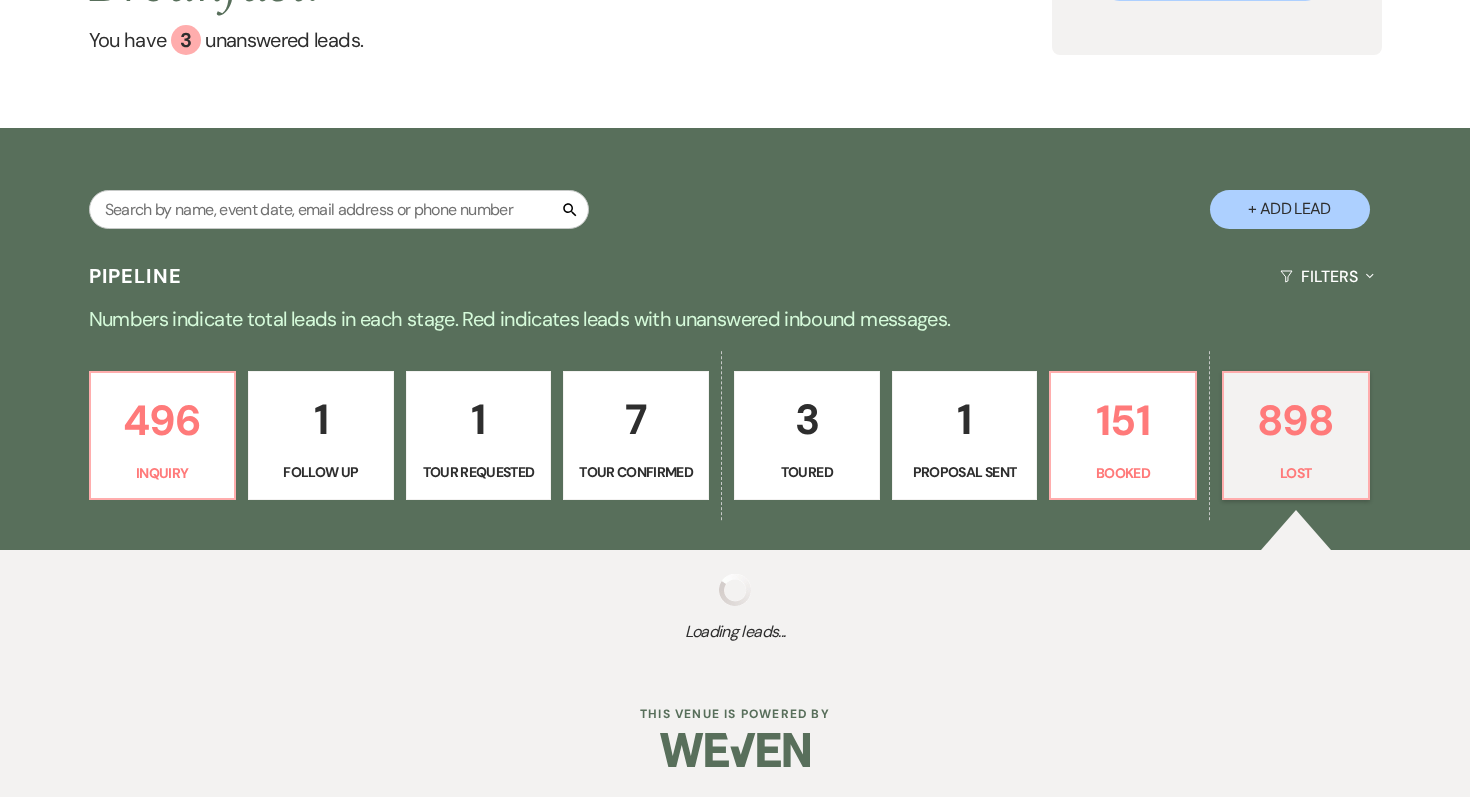 select on "8" 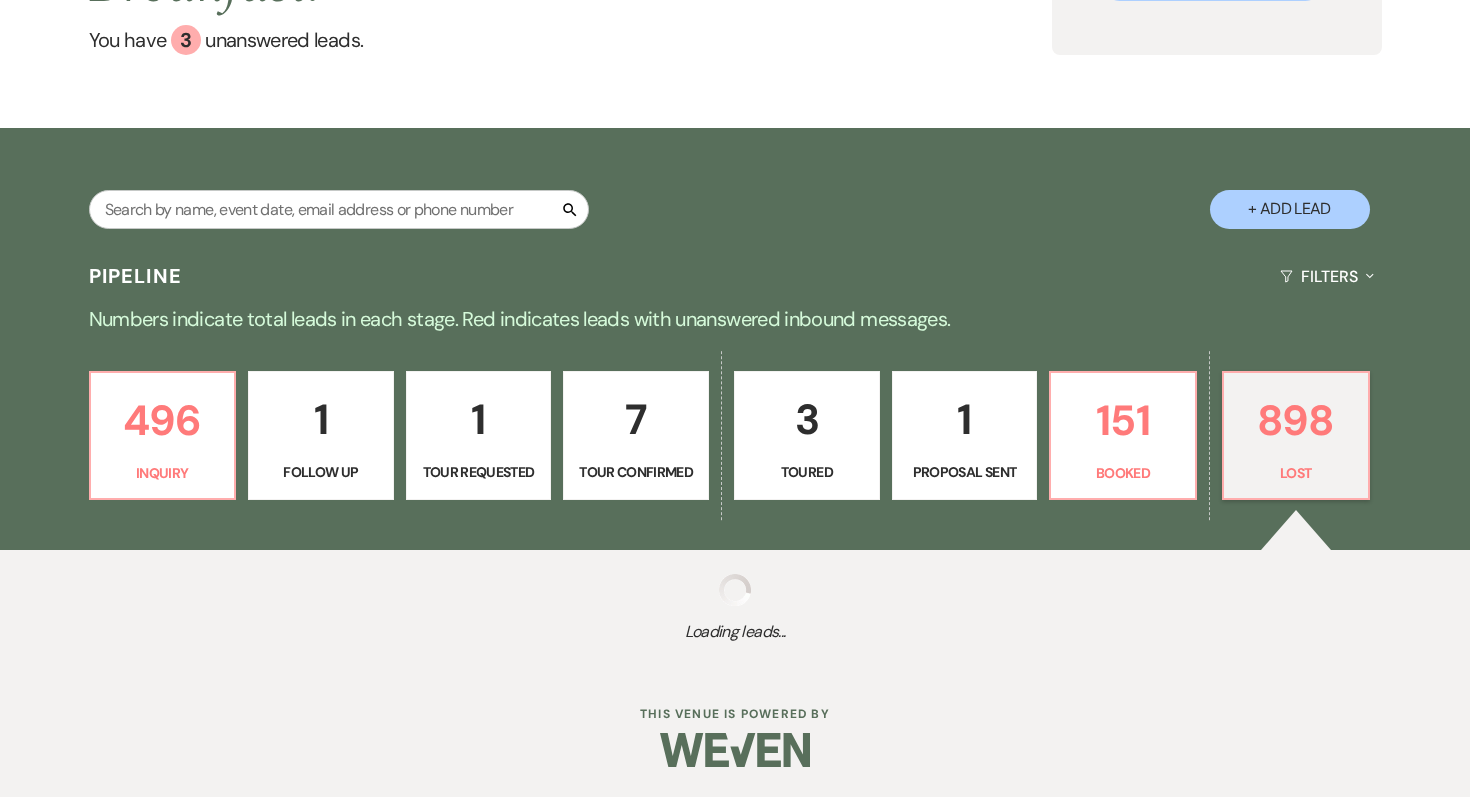select on "11" 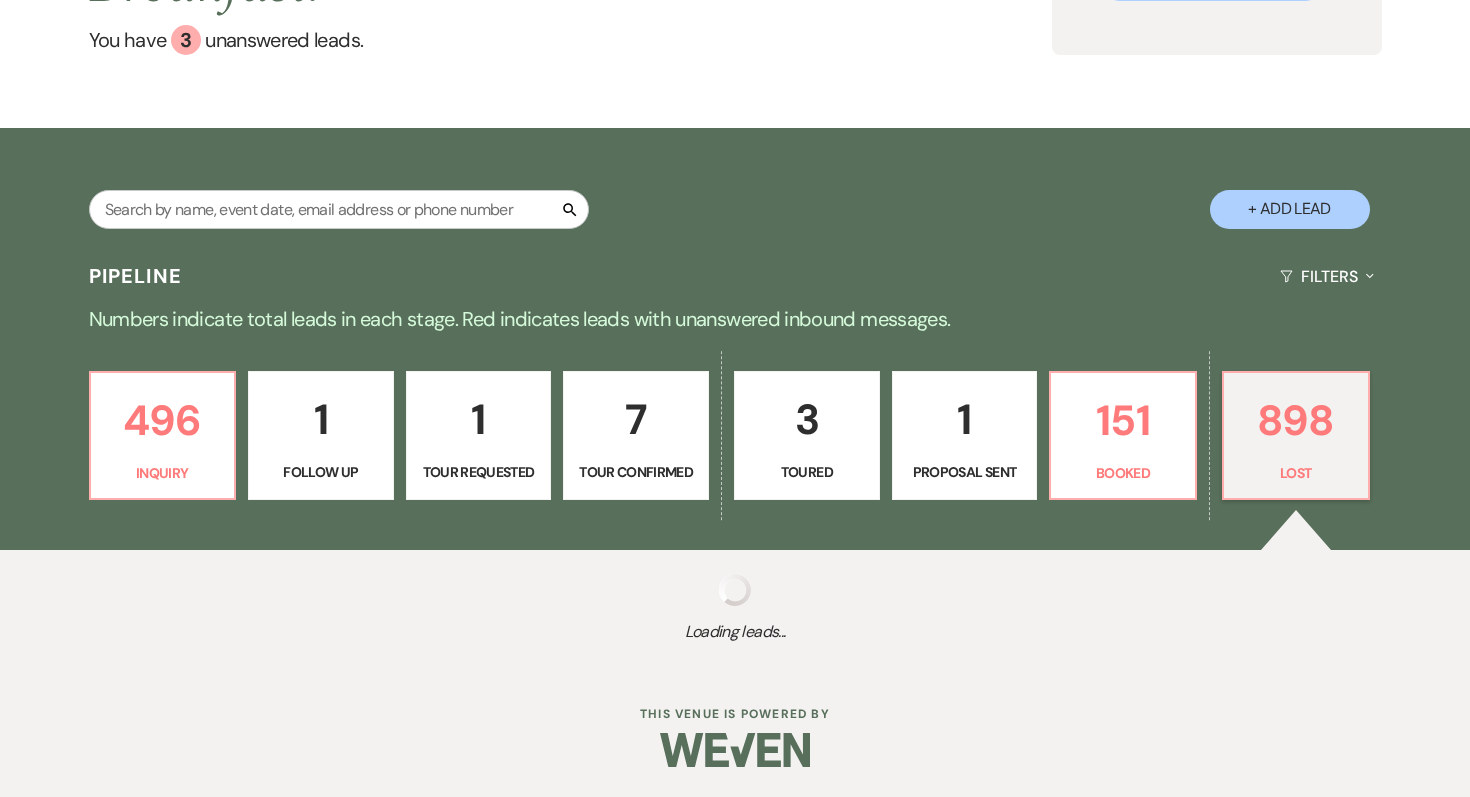 select on "8" 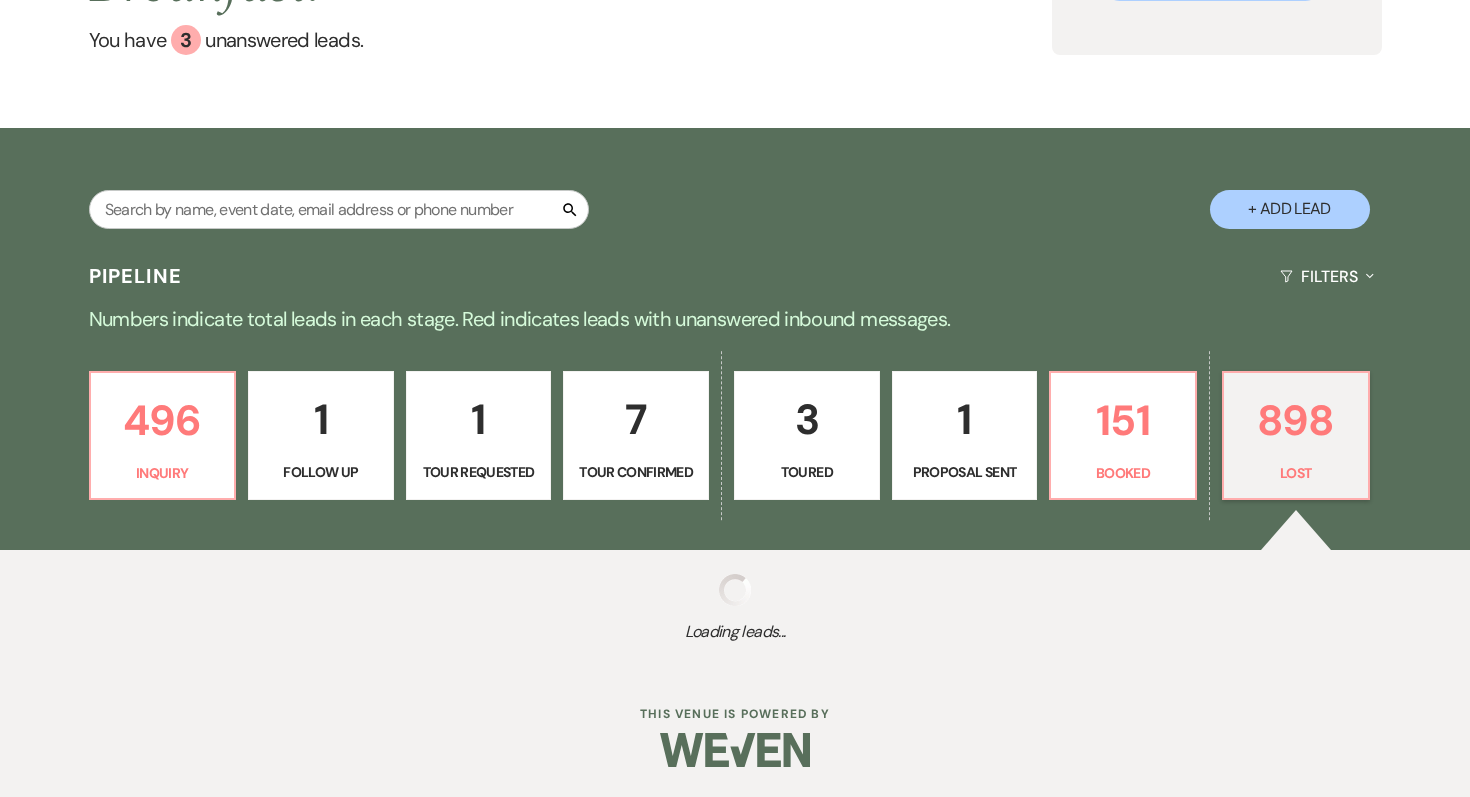select on "5" 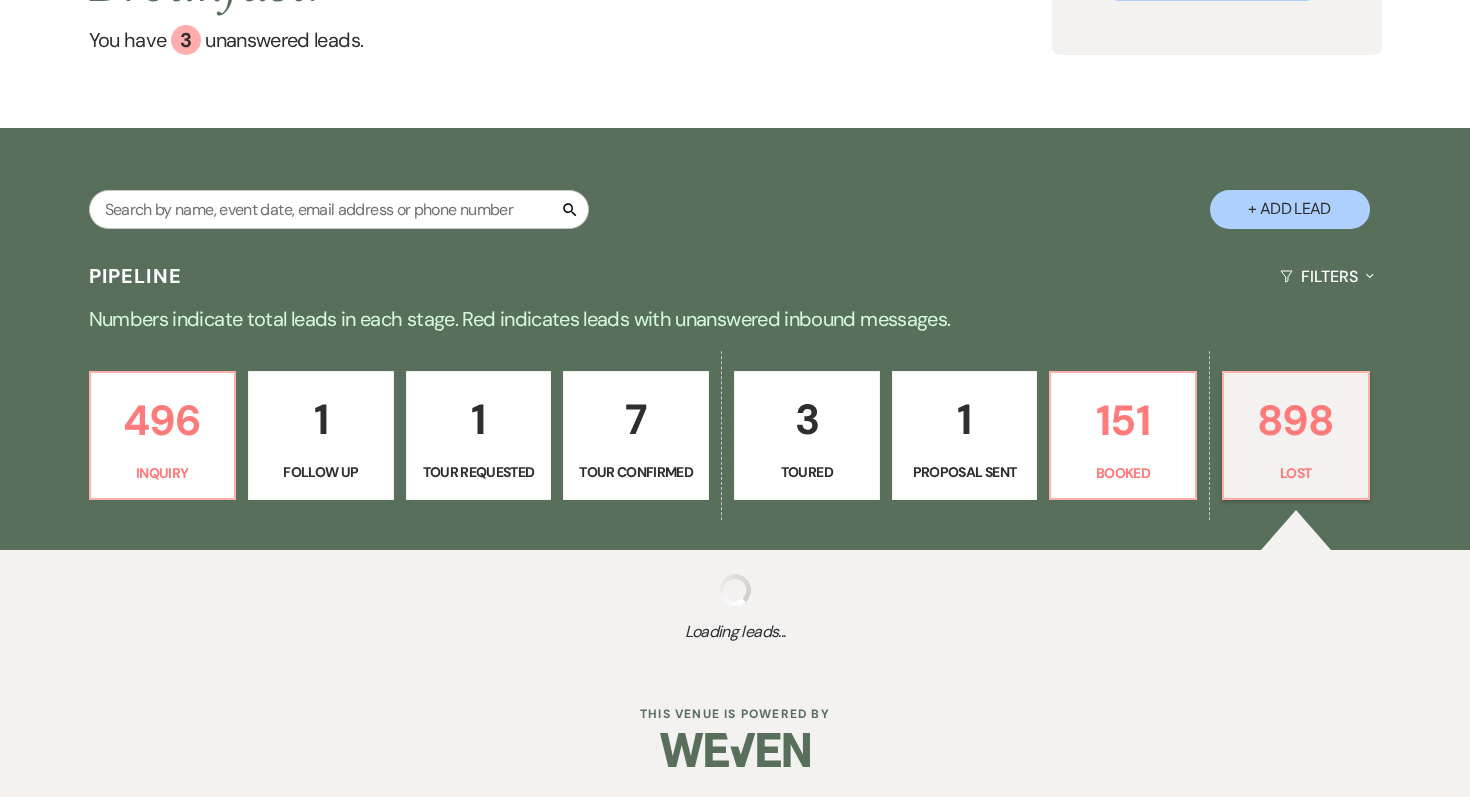select on "8" 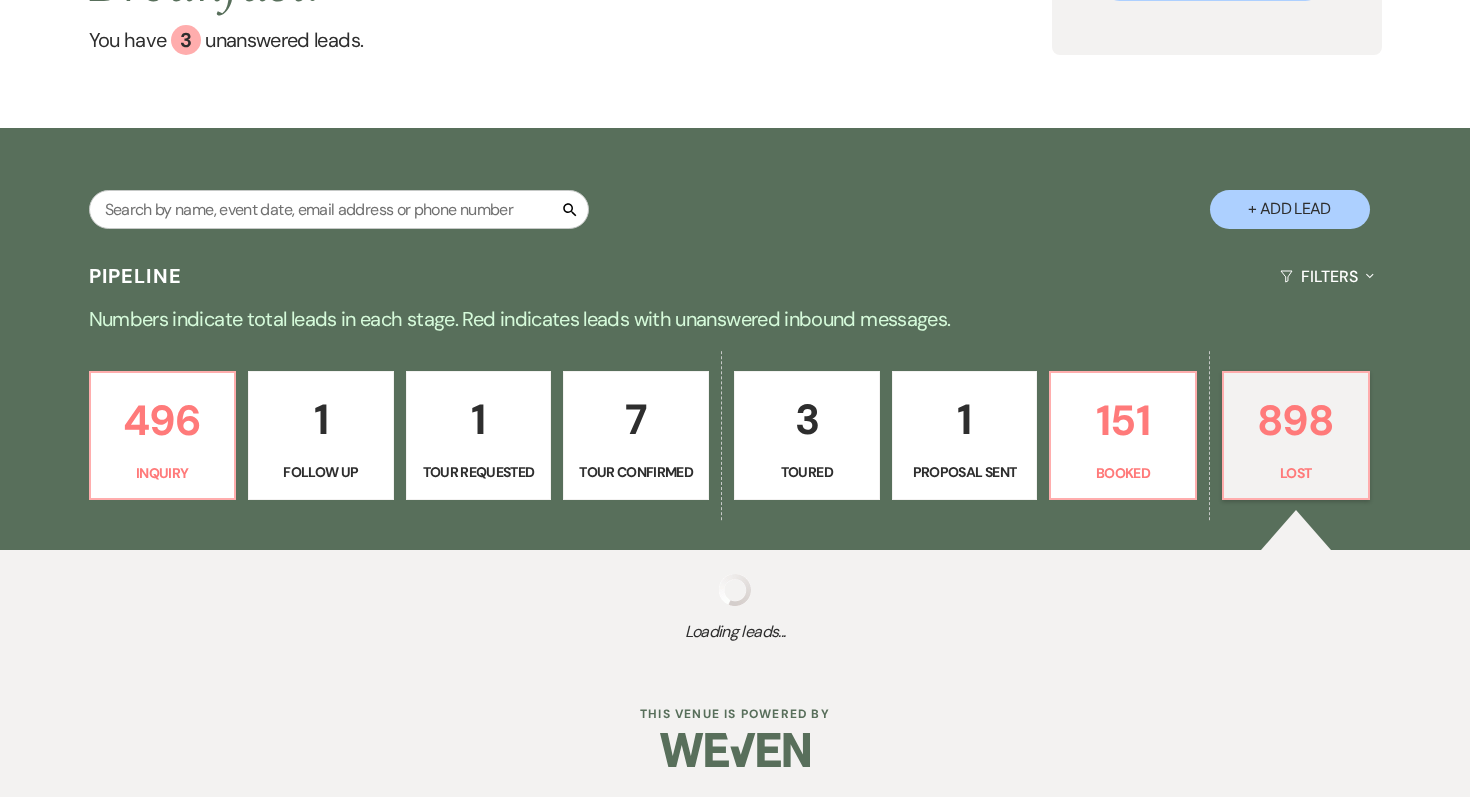select on "5" 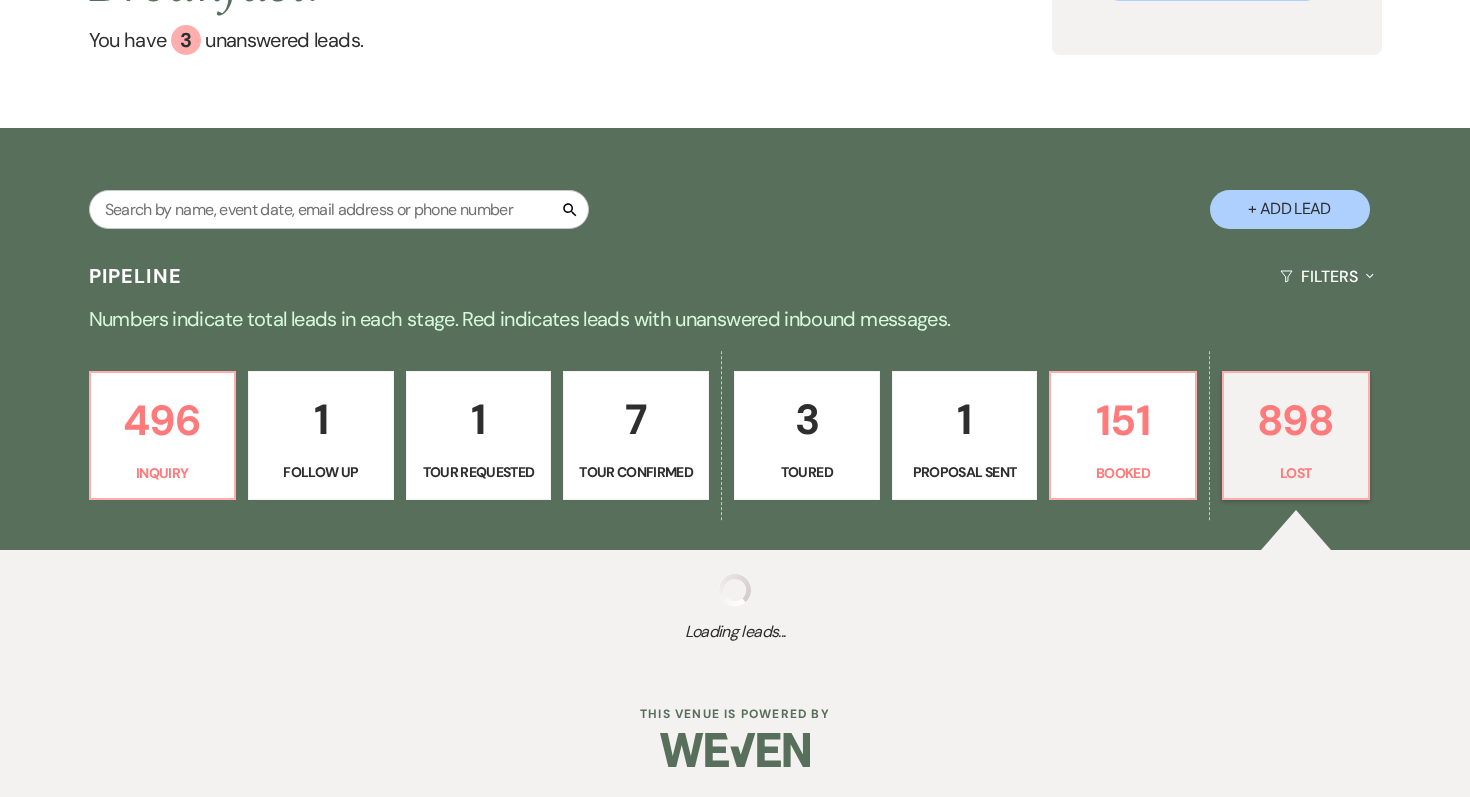 select on "8" 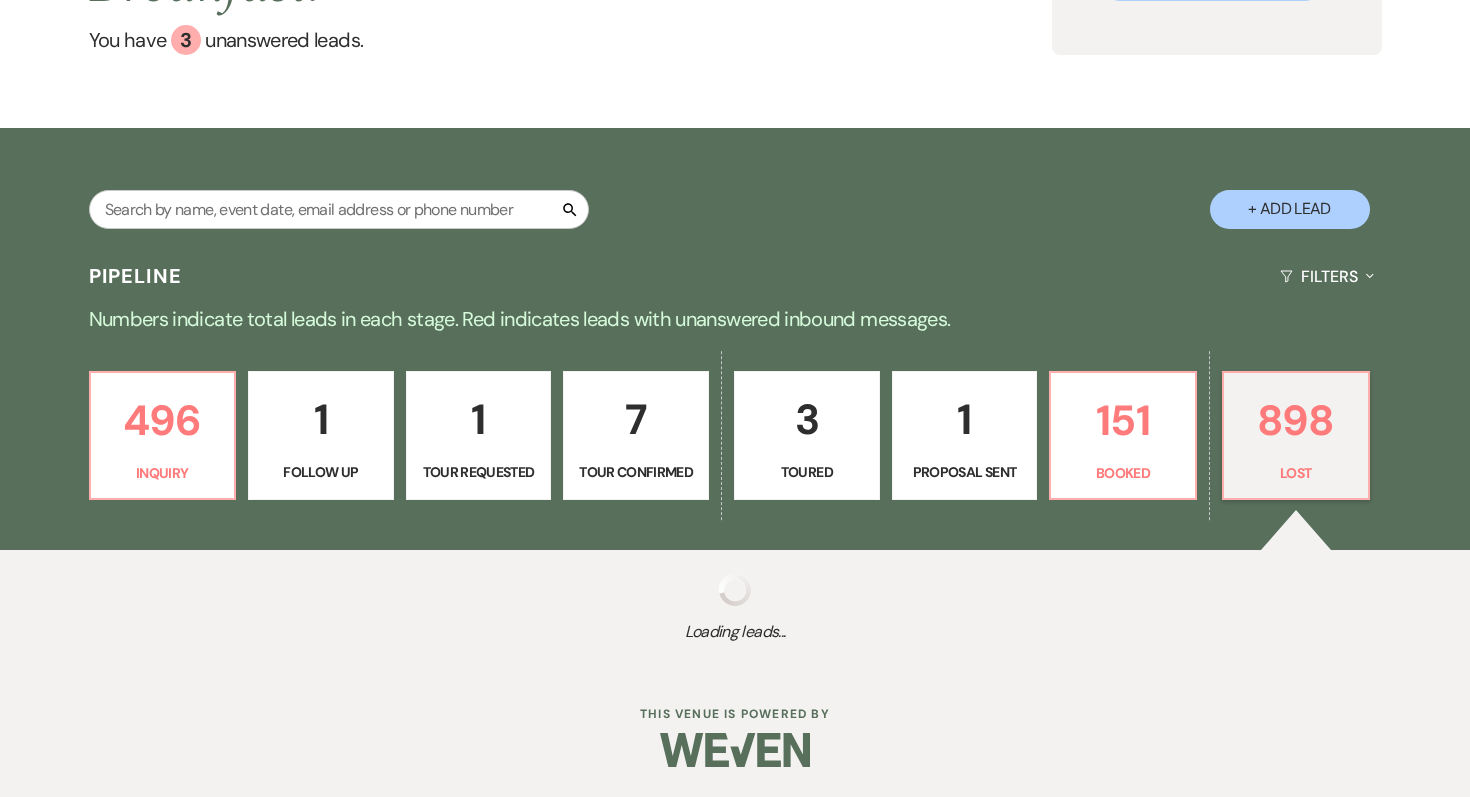 select on "10" 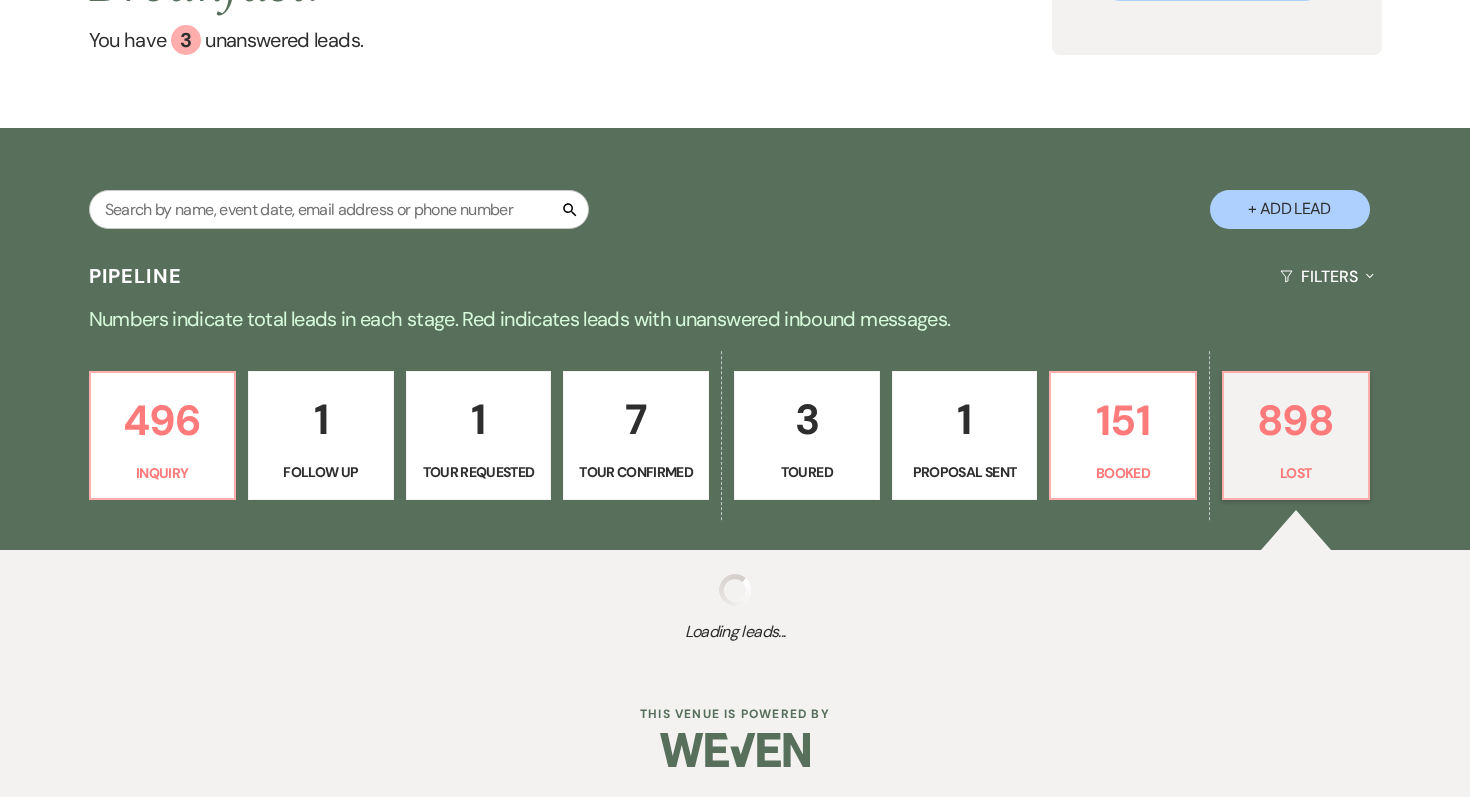 select on "8" 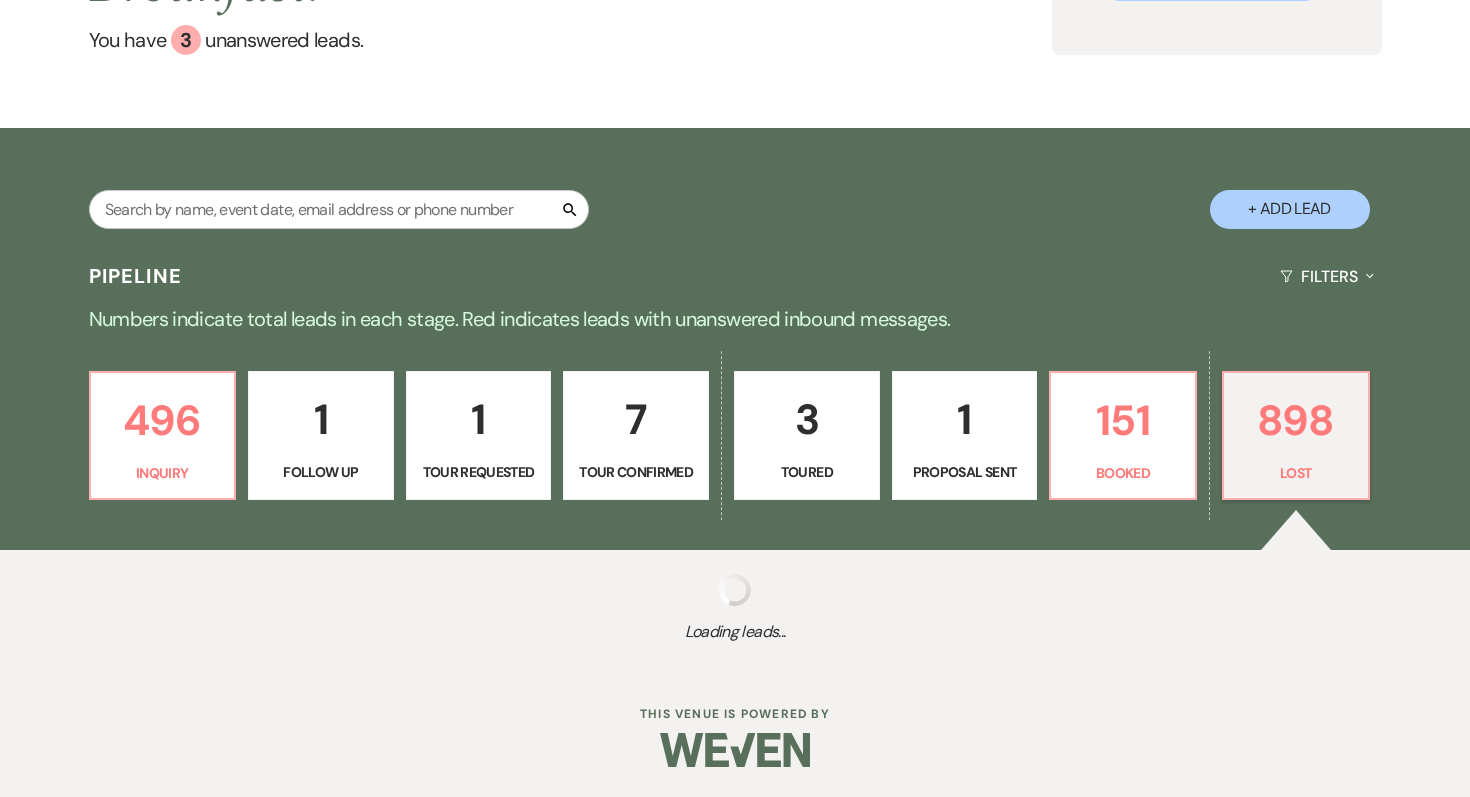 select on "5" 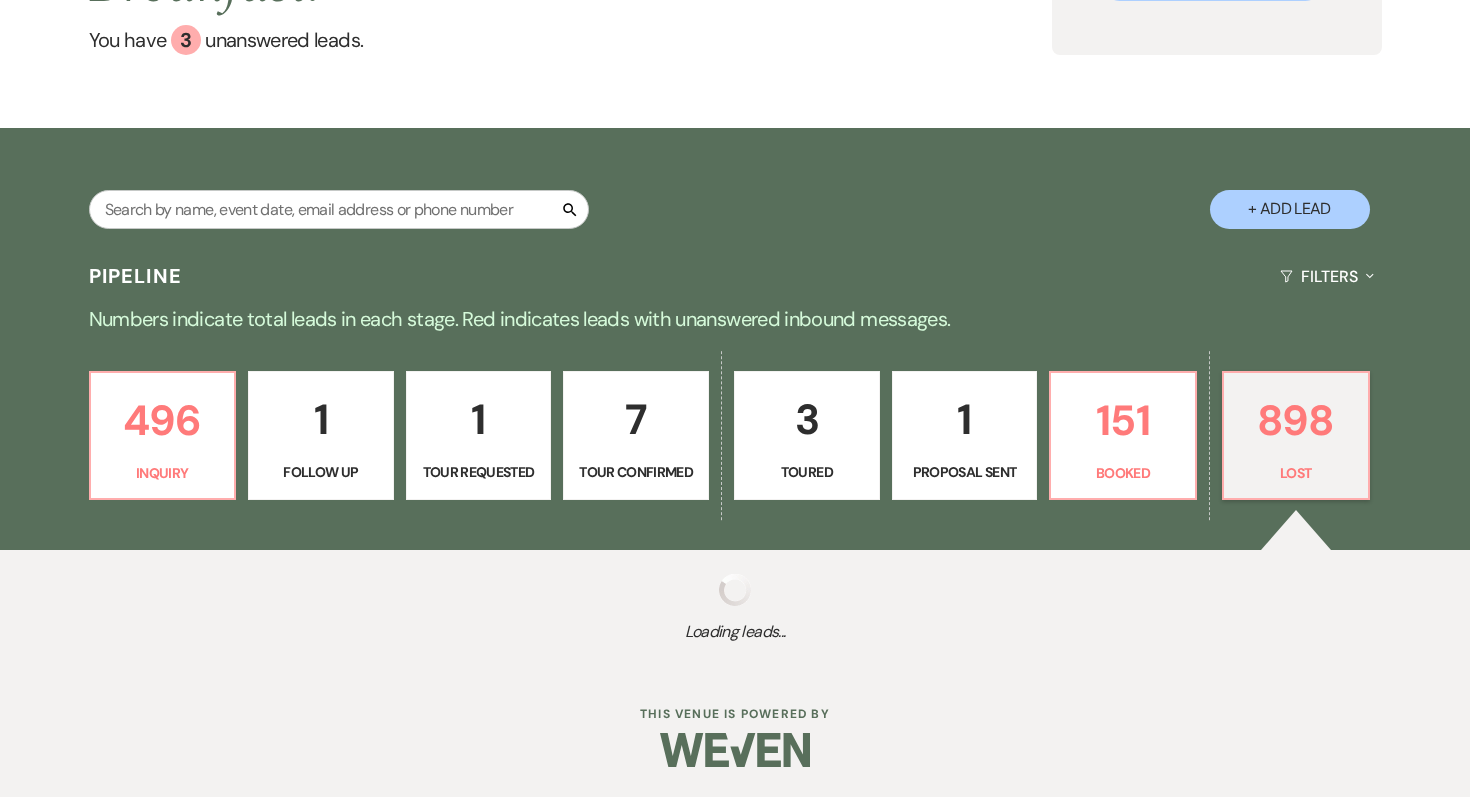 select on "8" 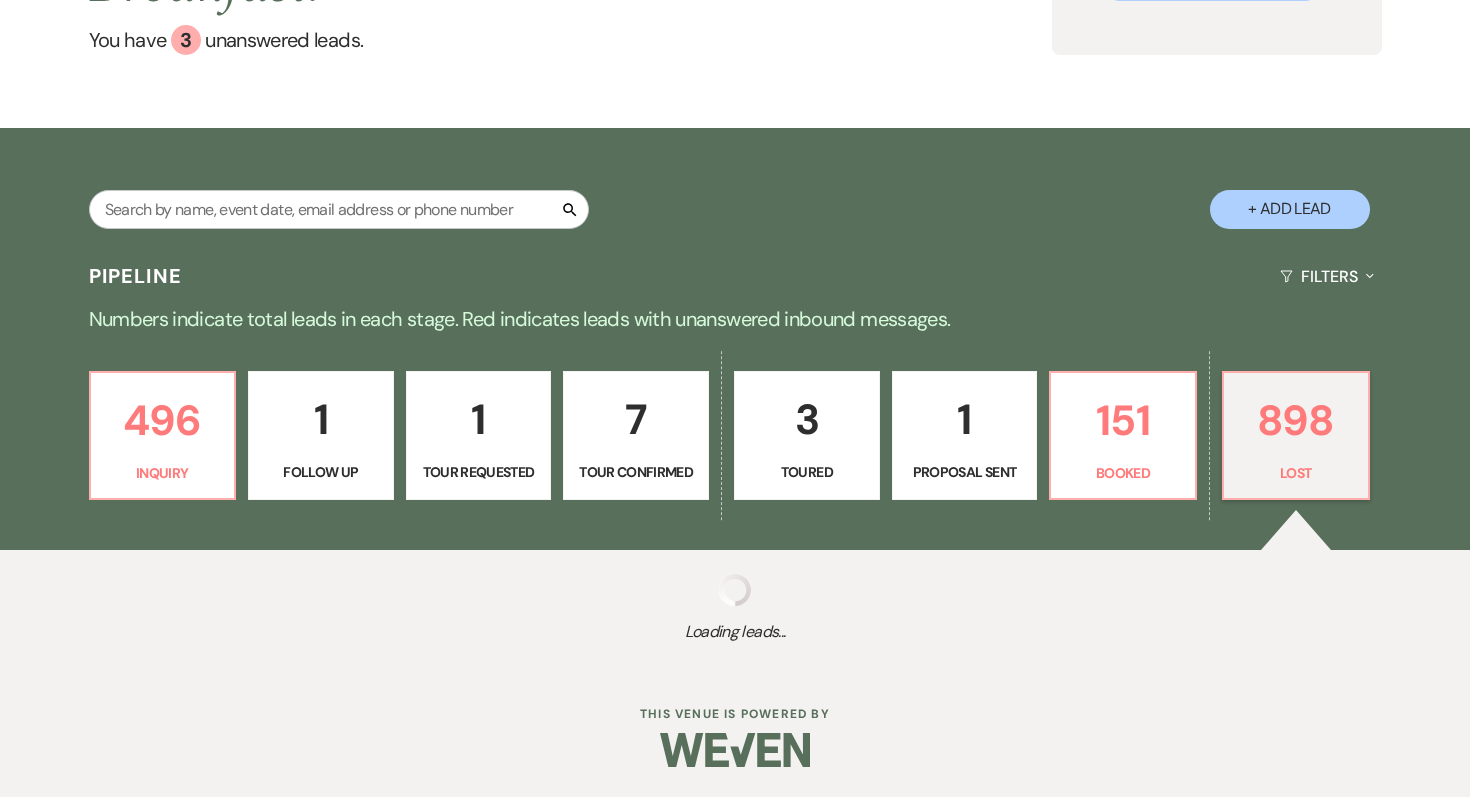 select on "5" 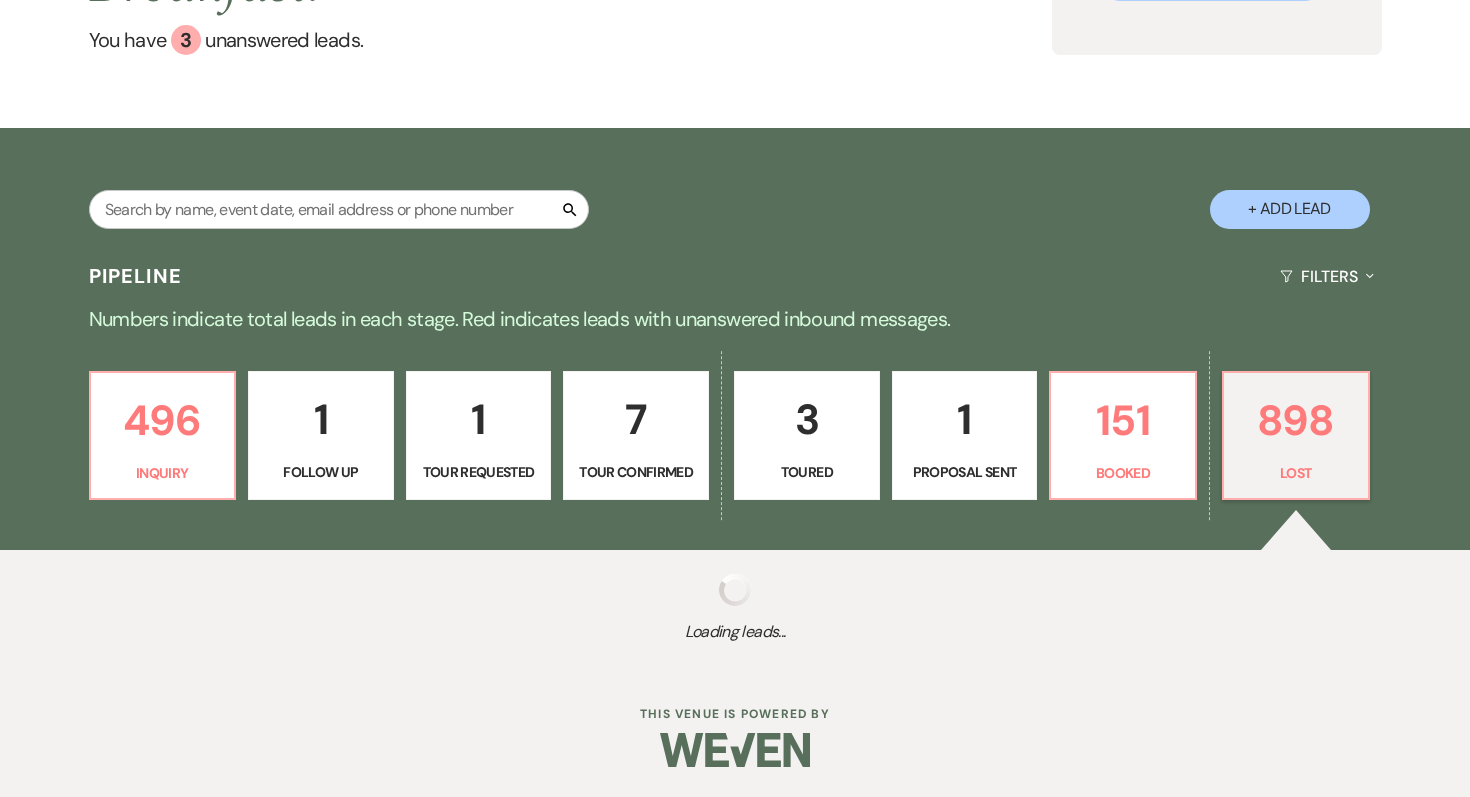 select on "8" 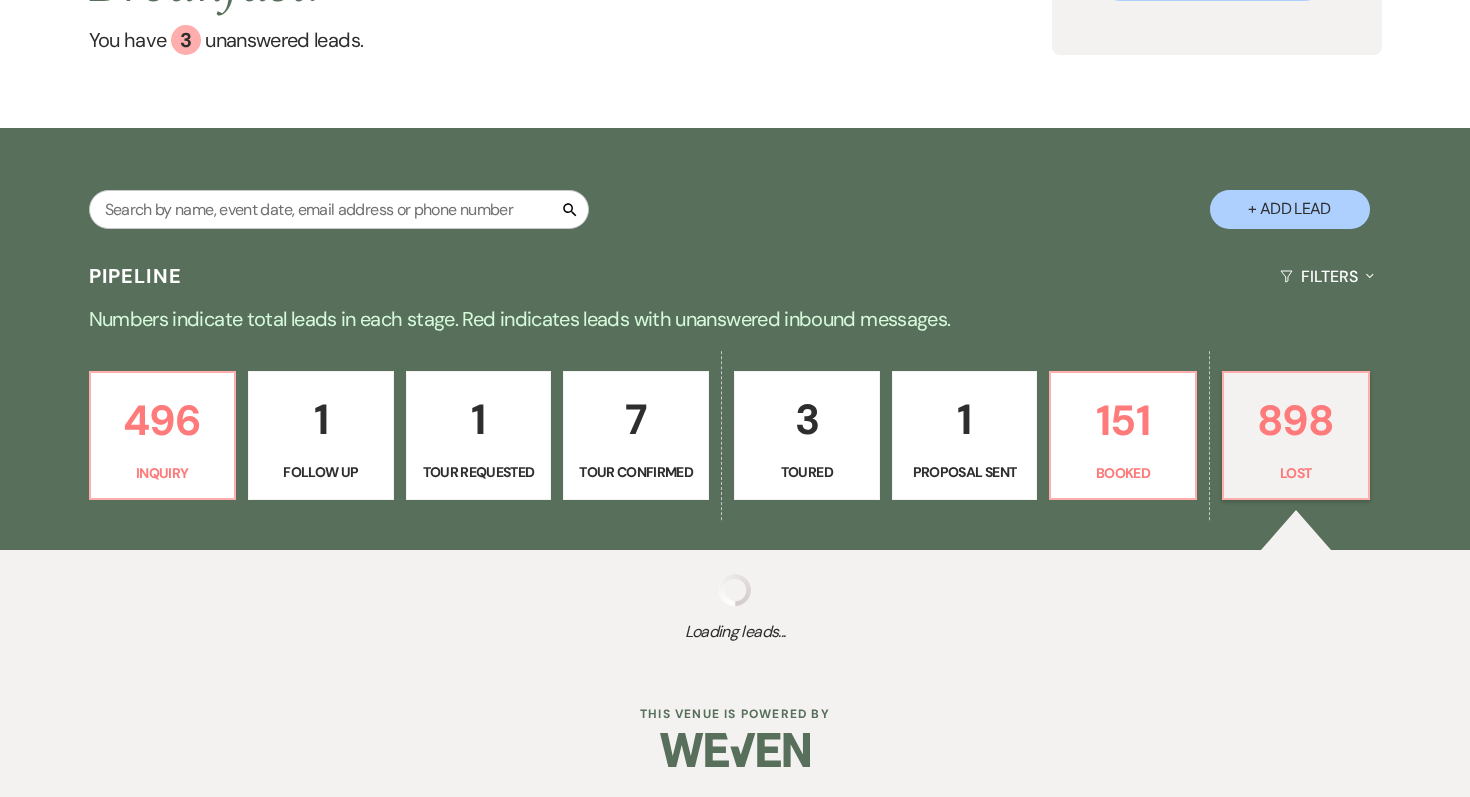 select on "5" 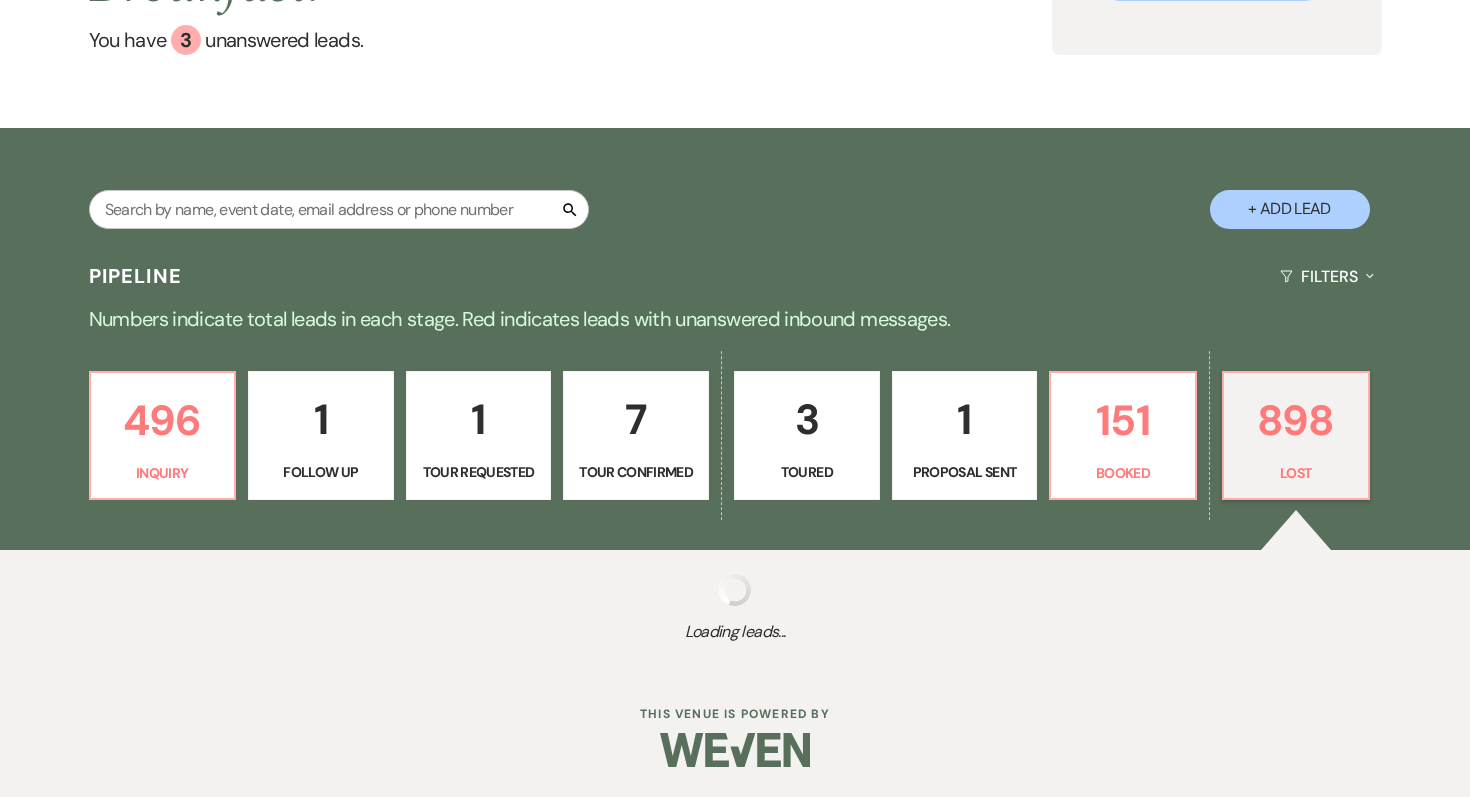 select on "8" 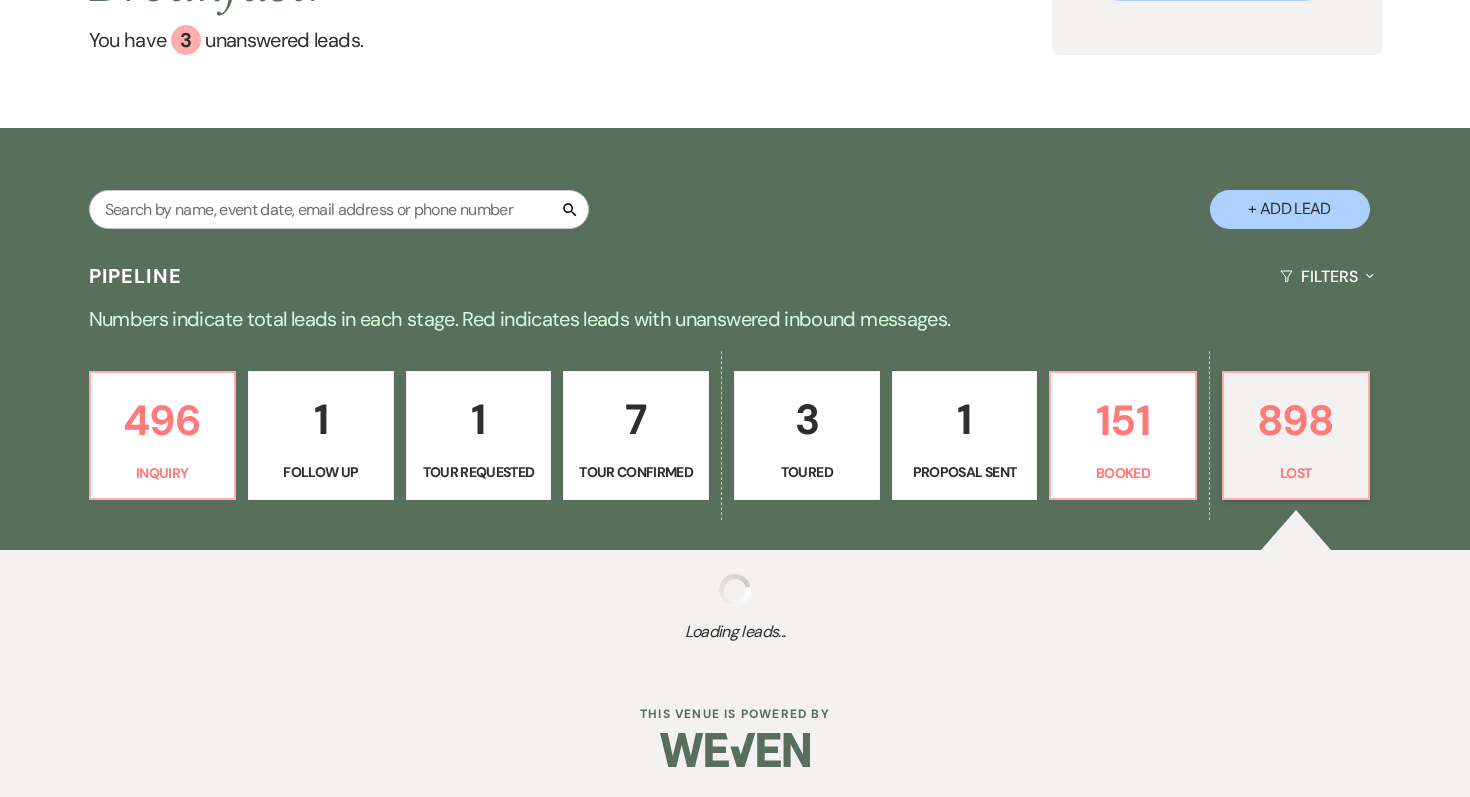 select on "5" 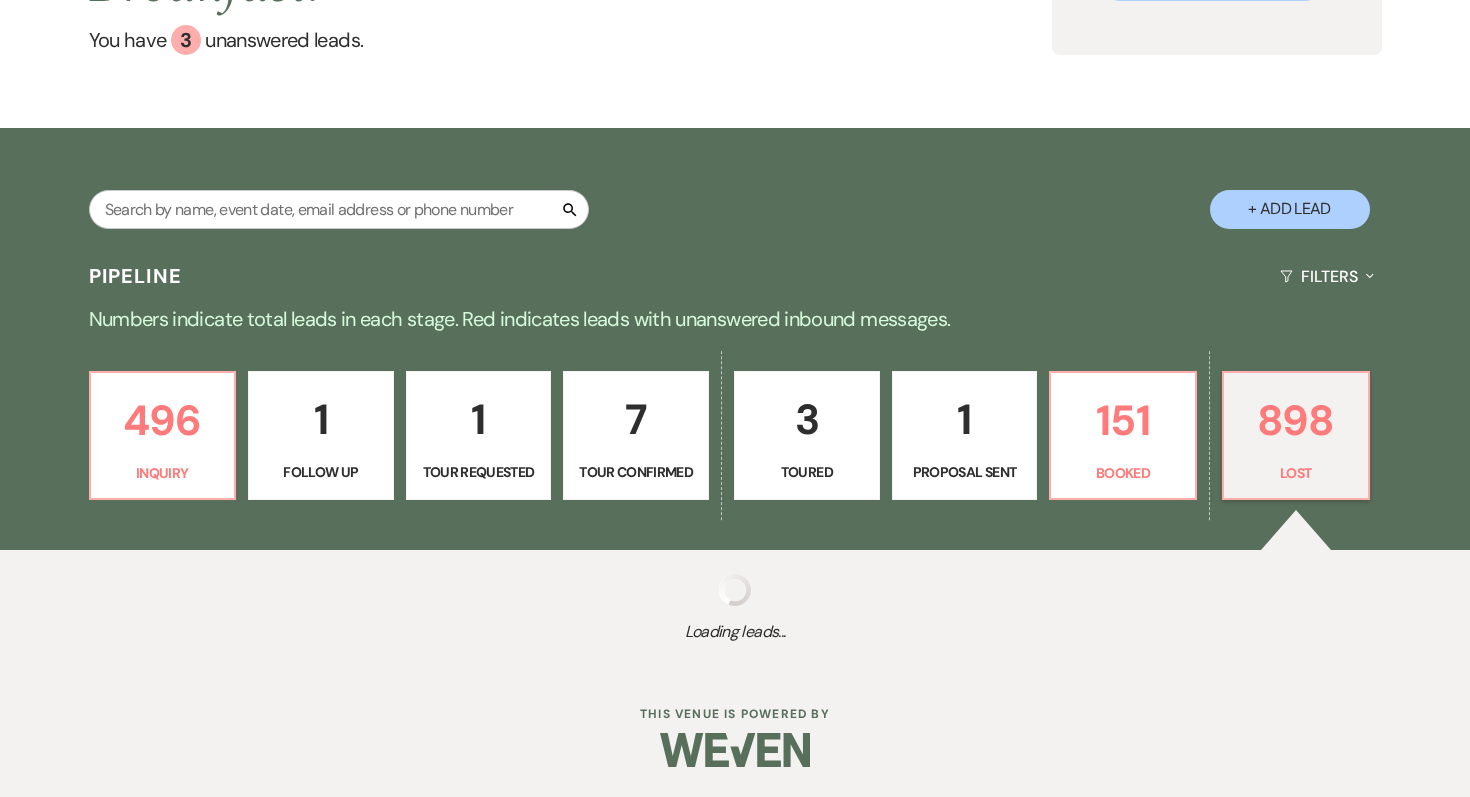 select on "8" 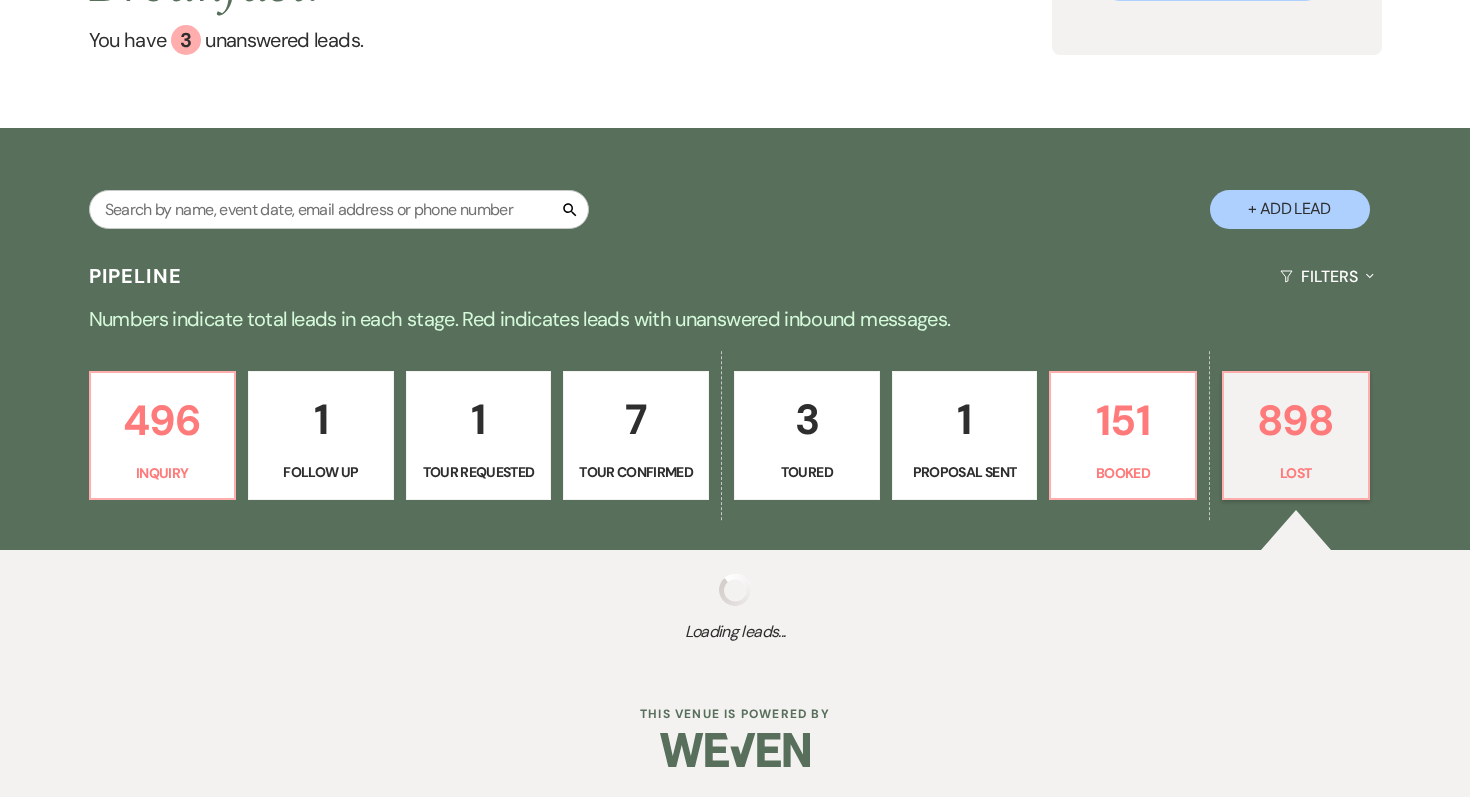 select on "5" 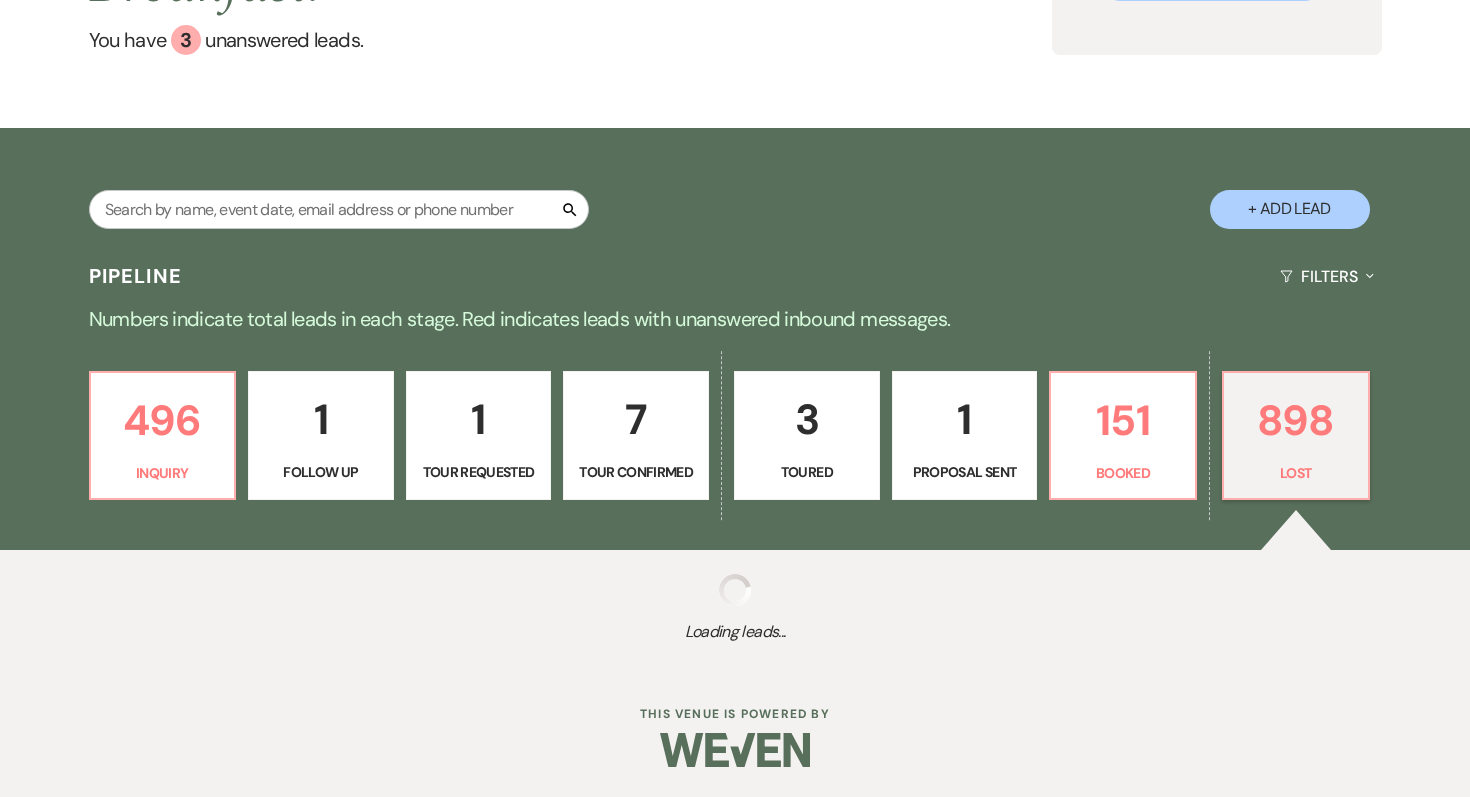 select on "8" 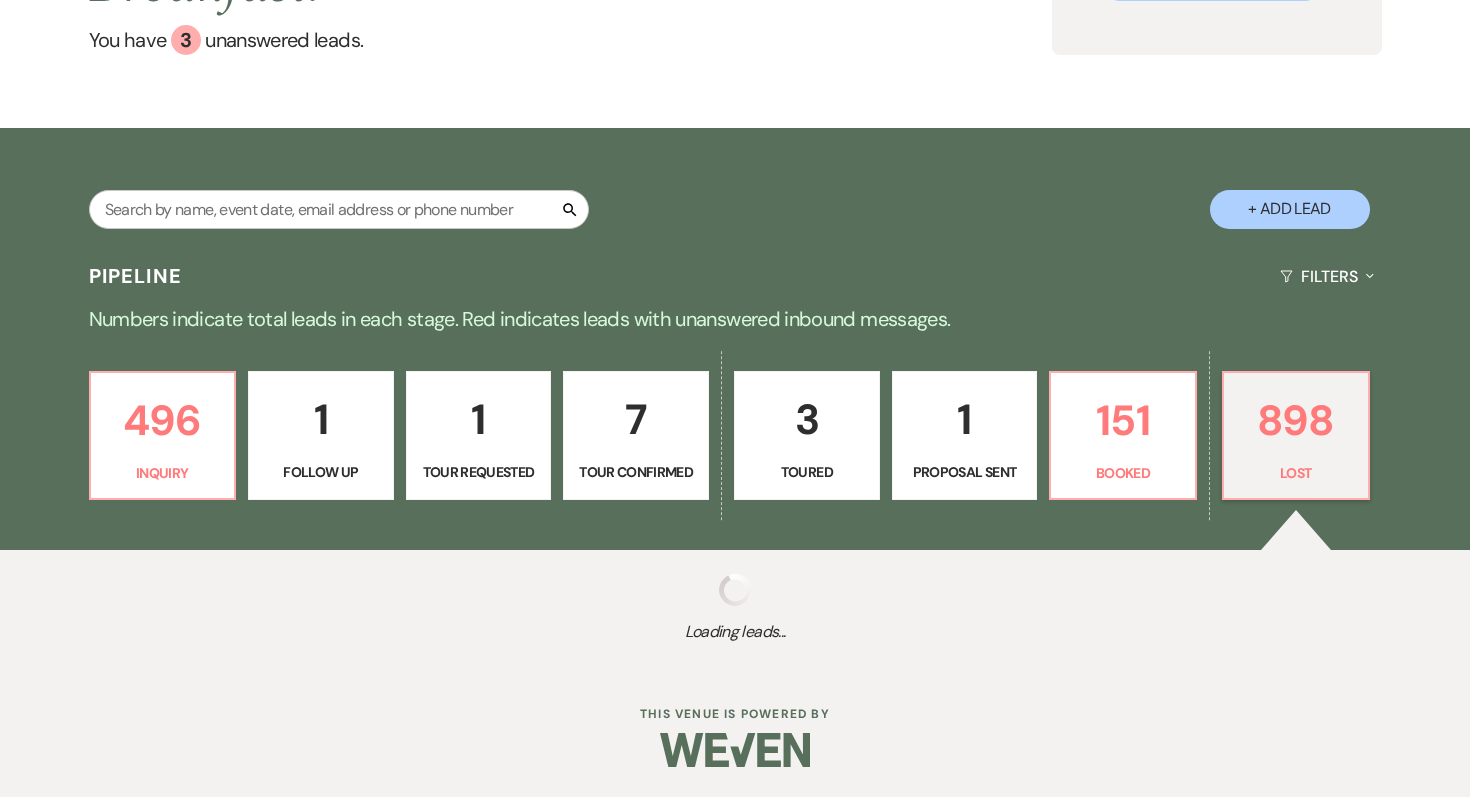 select on "5" 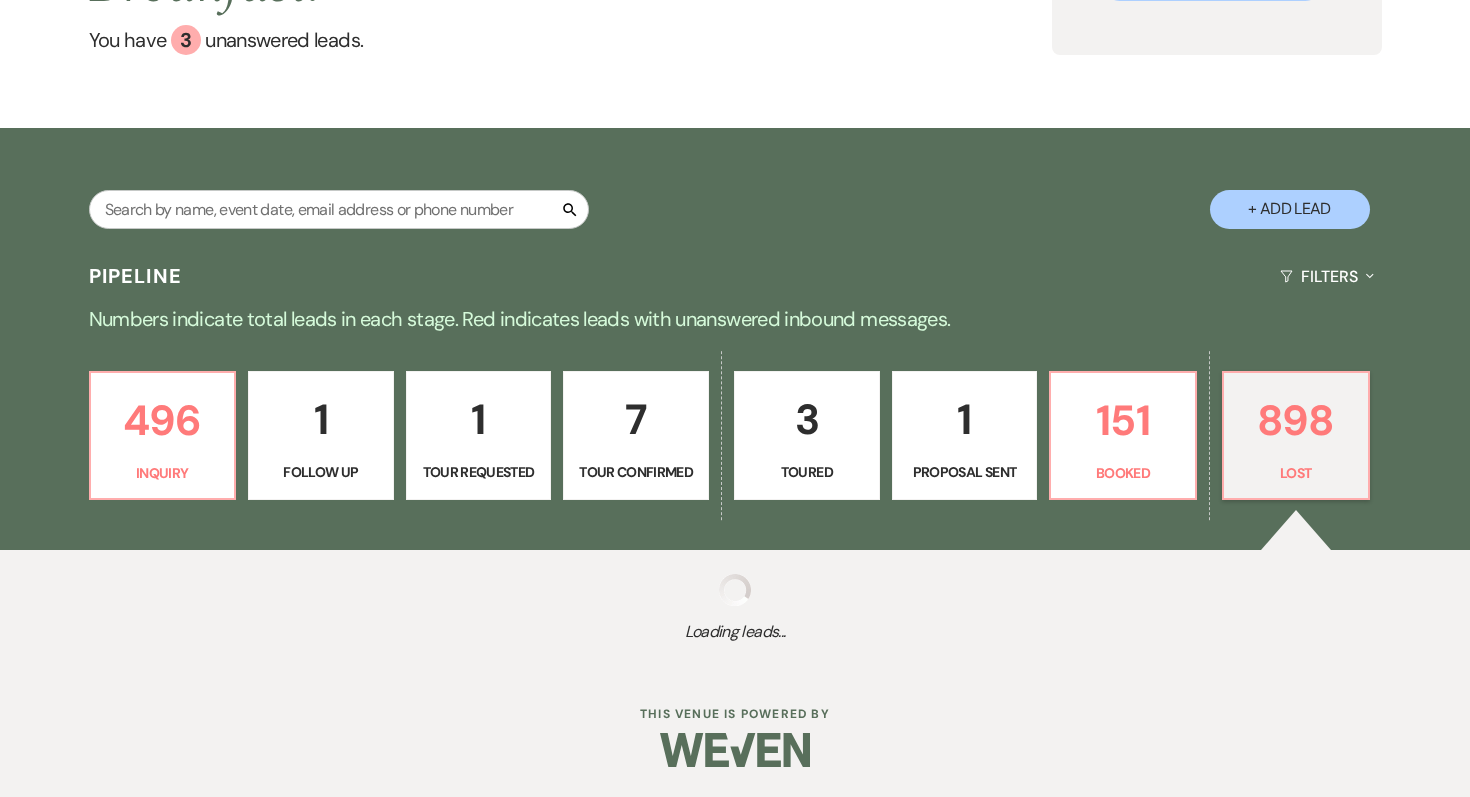 select on "8" 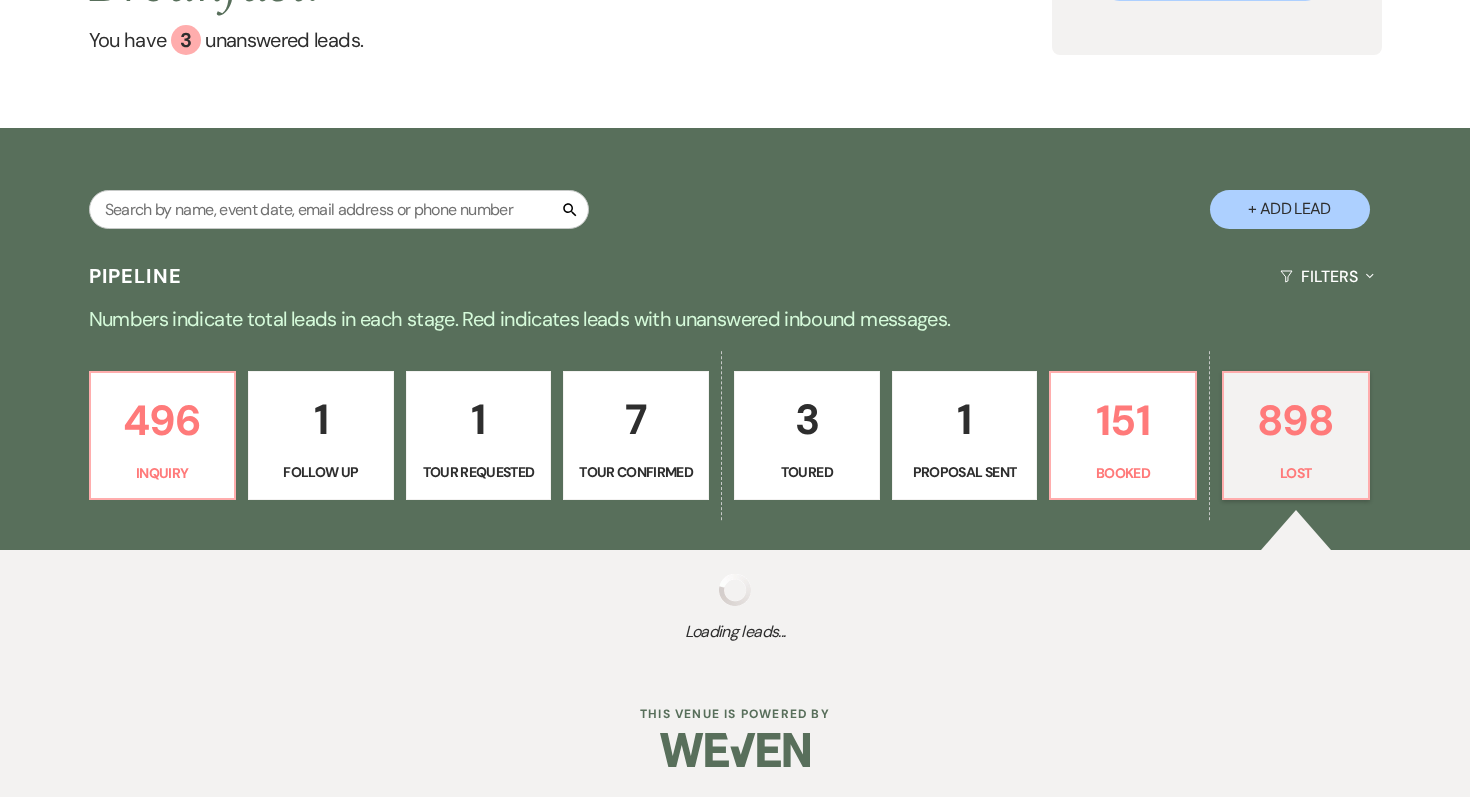 select on "5" 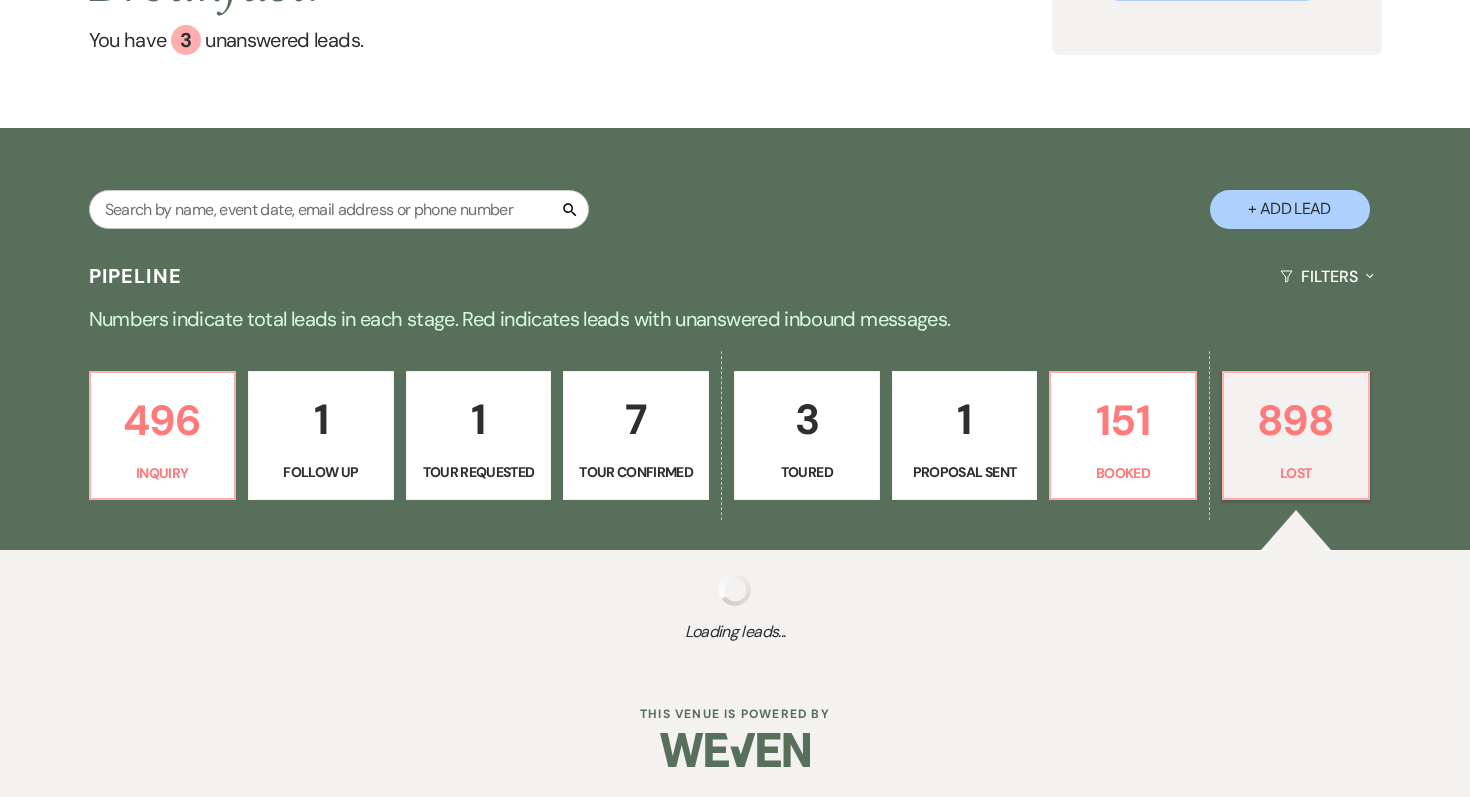 select on "5" 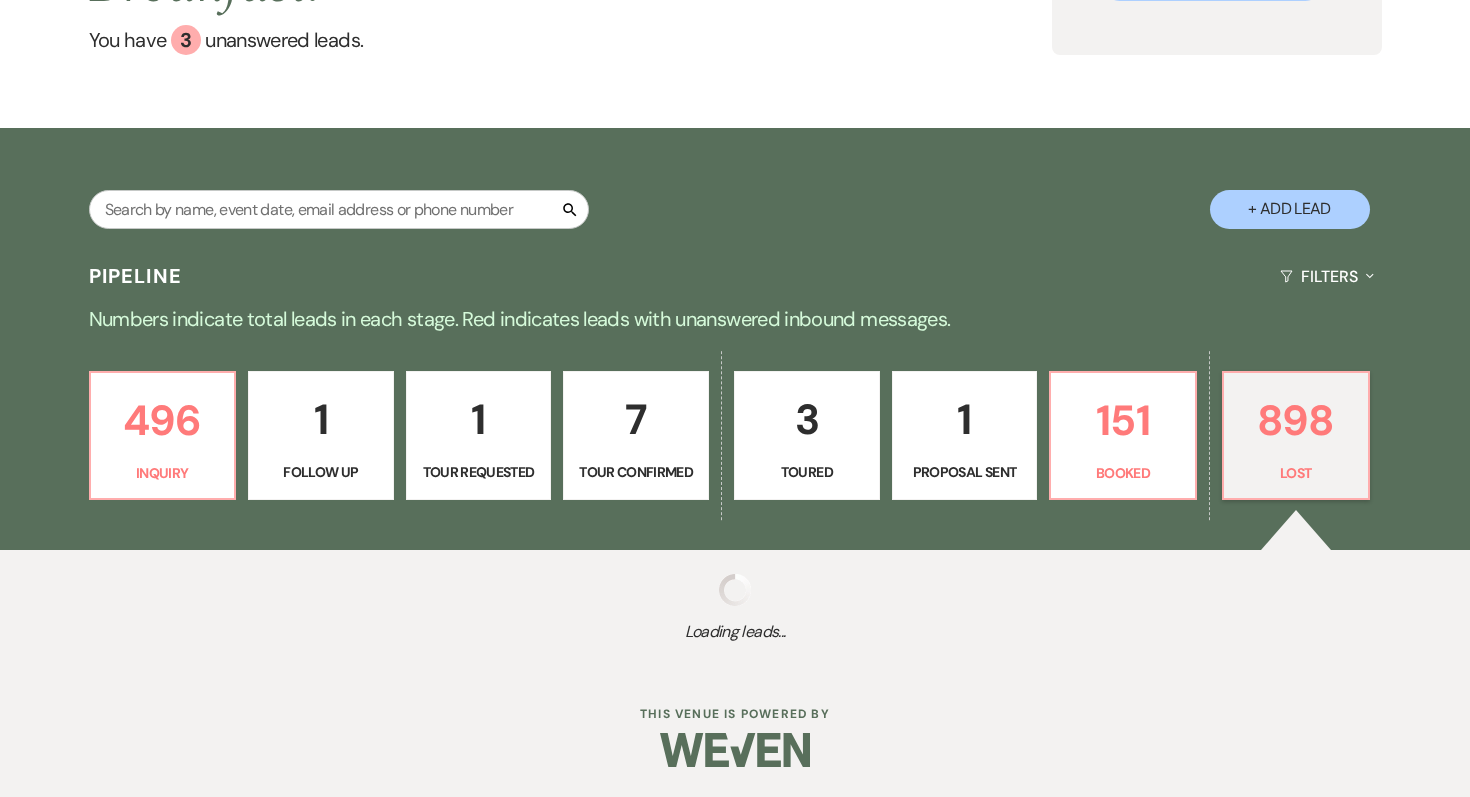 select on "8" 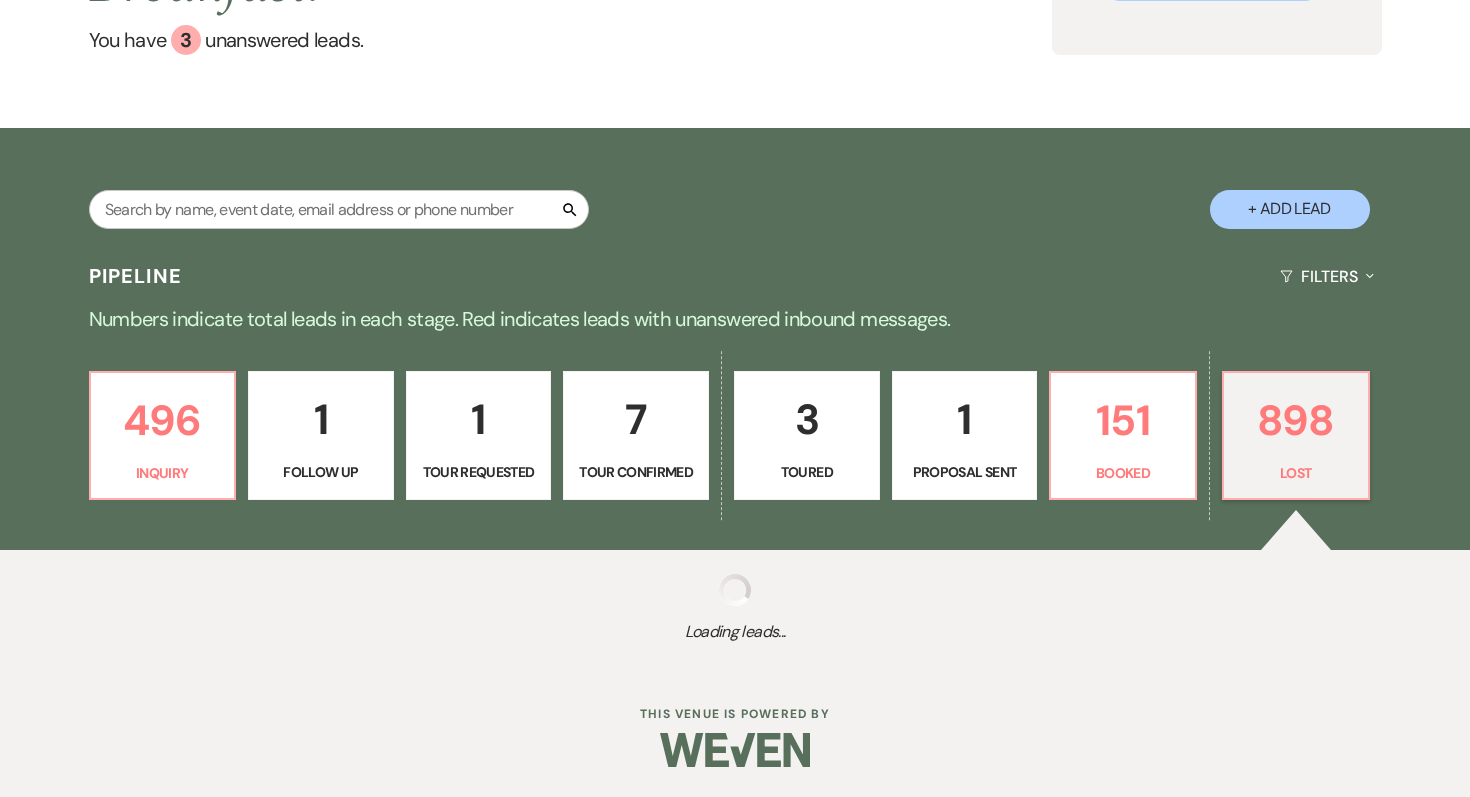 select on "5" 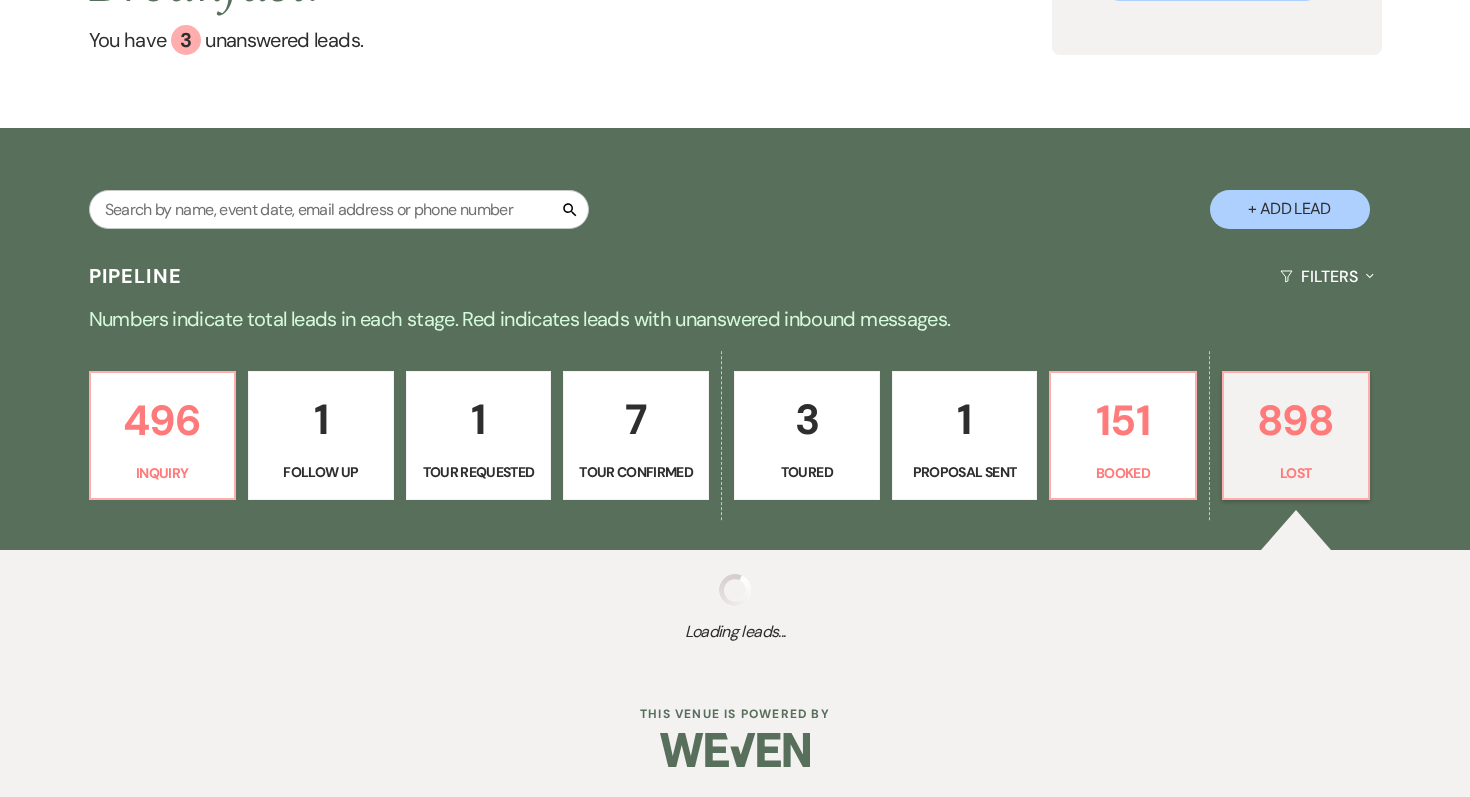 select on "8" 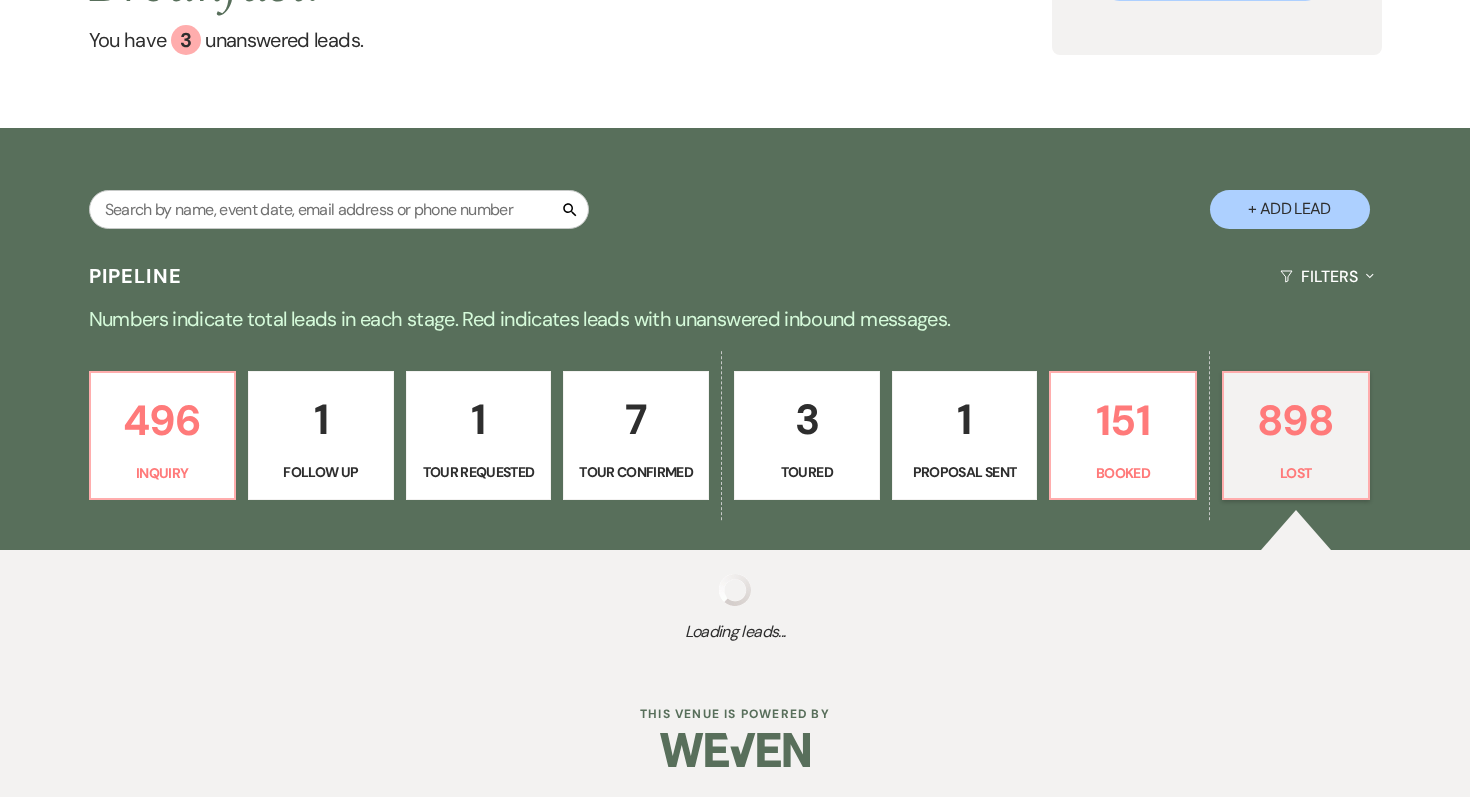 select on "5" 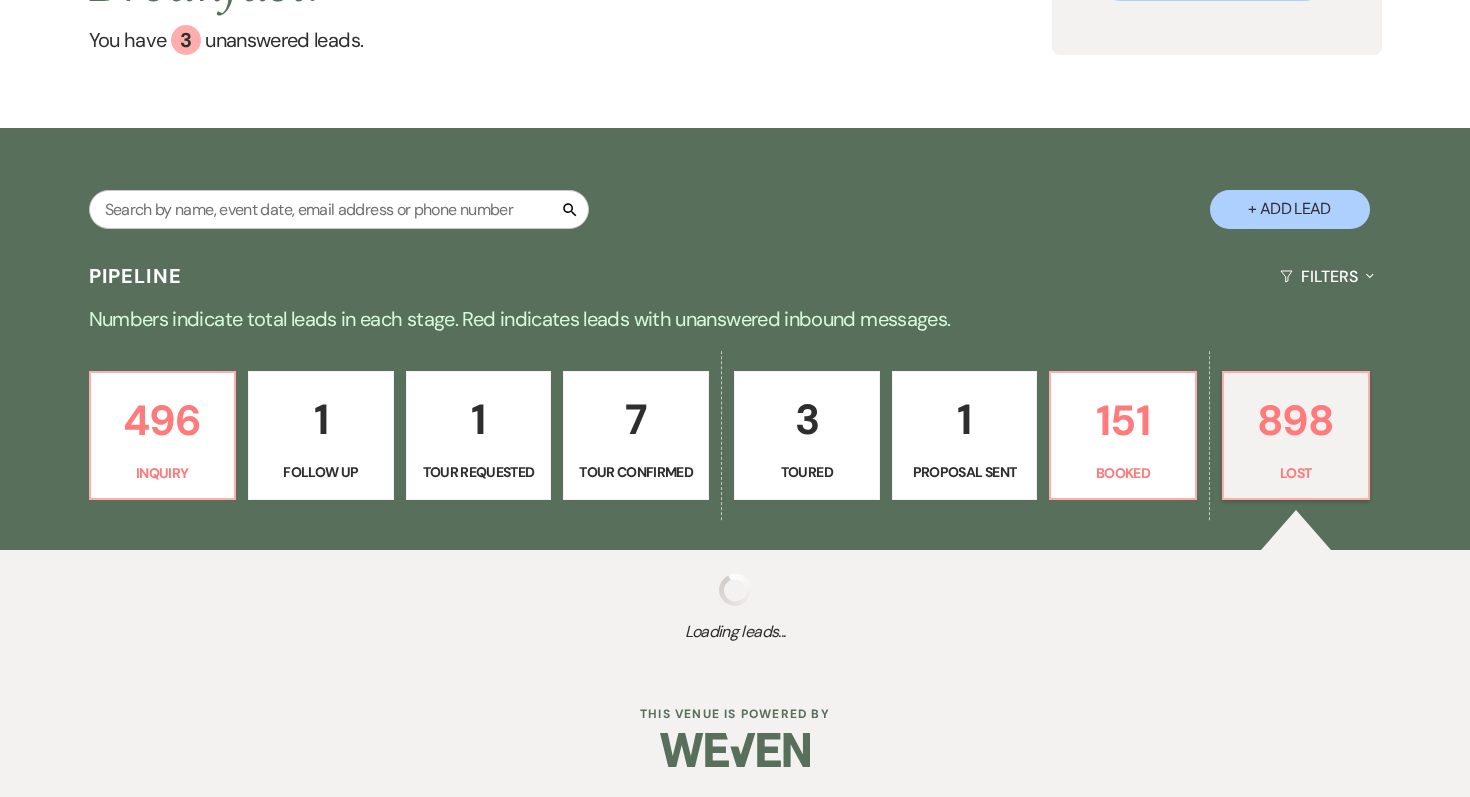 select on "8" 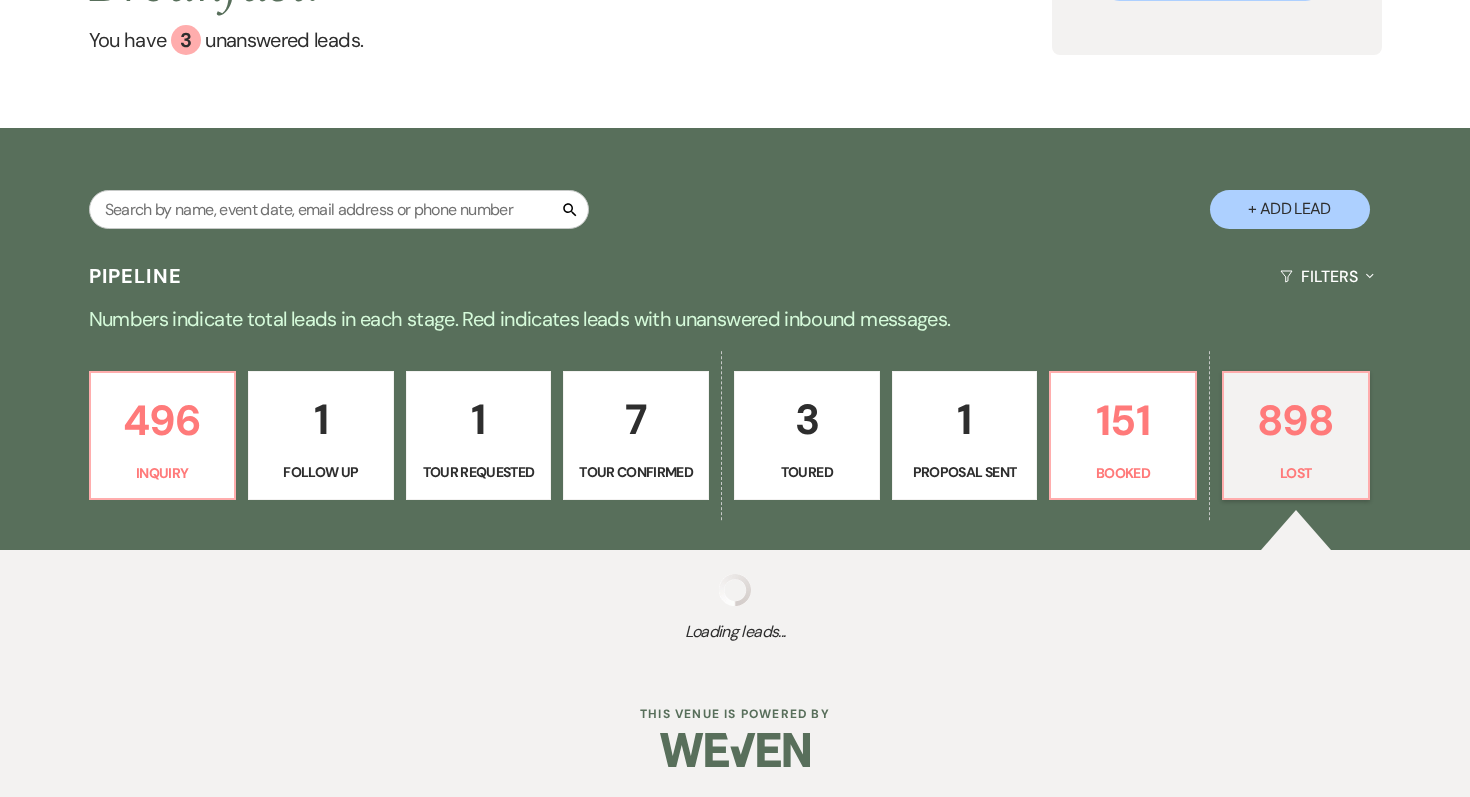 select on "5" 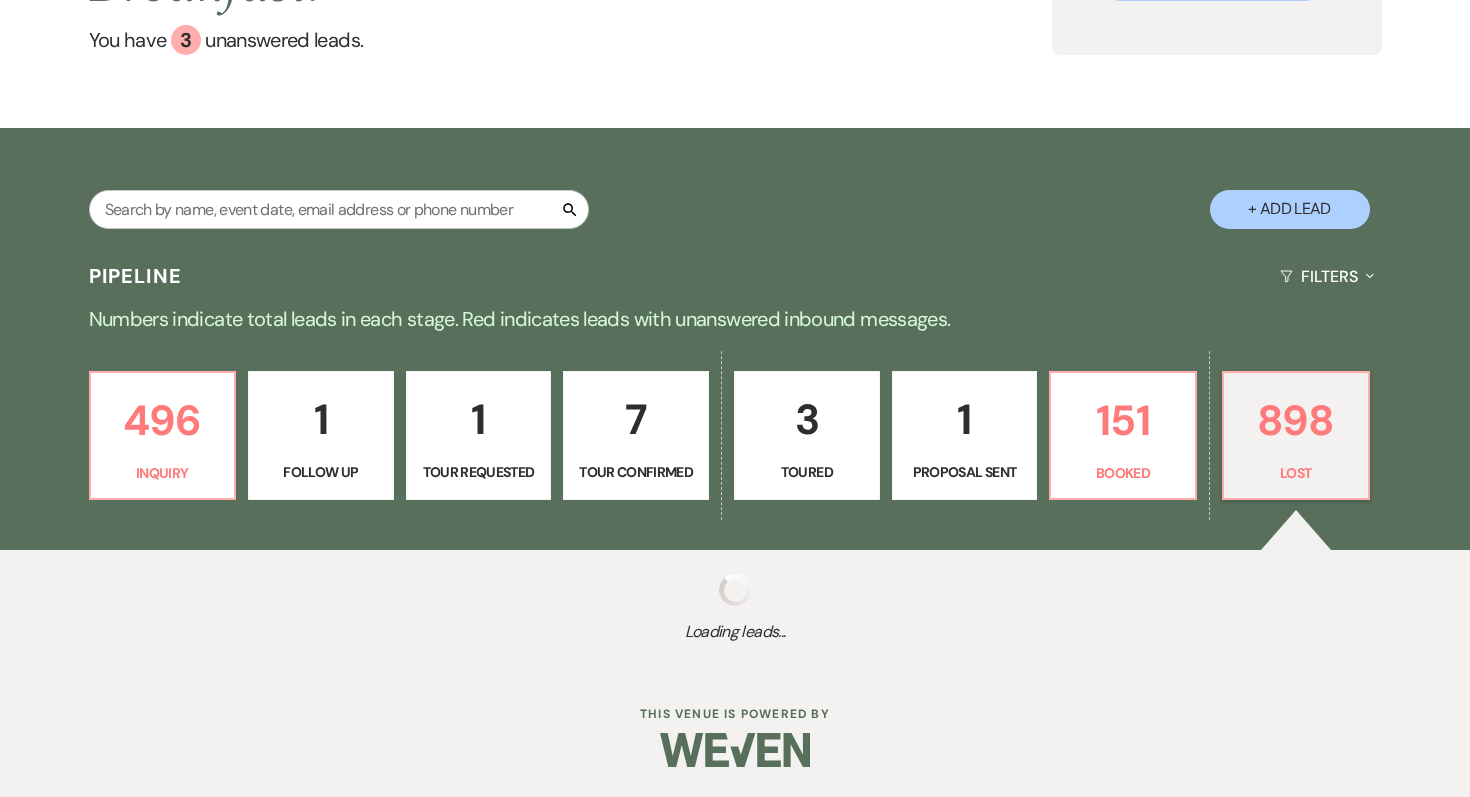 select on "8" 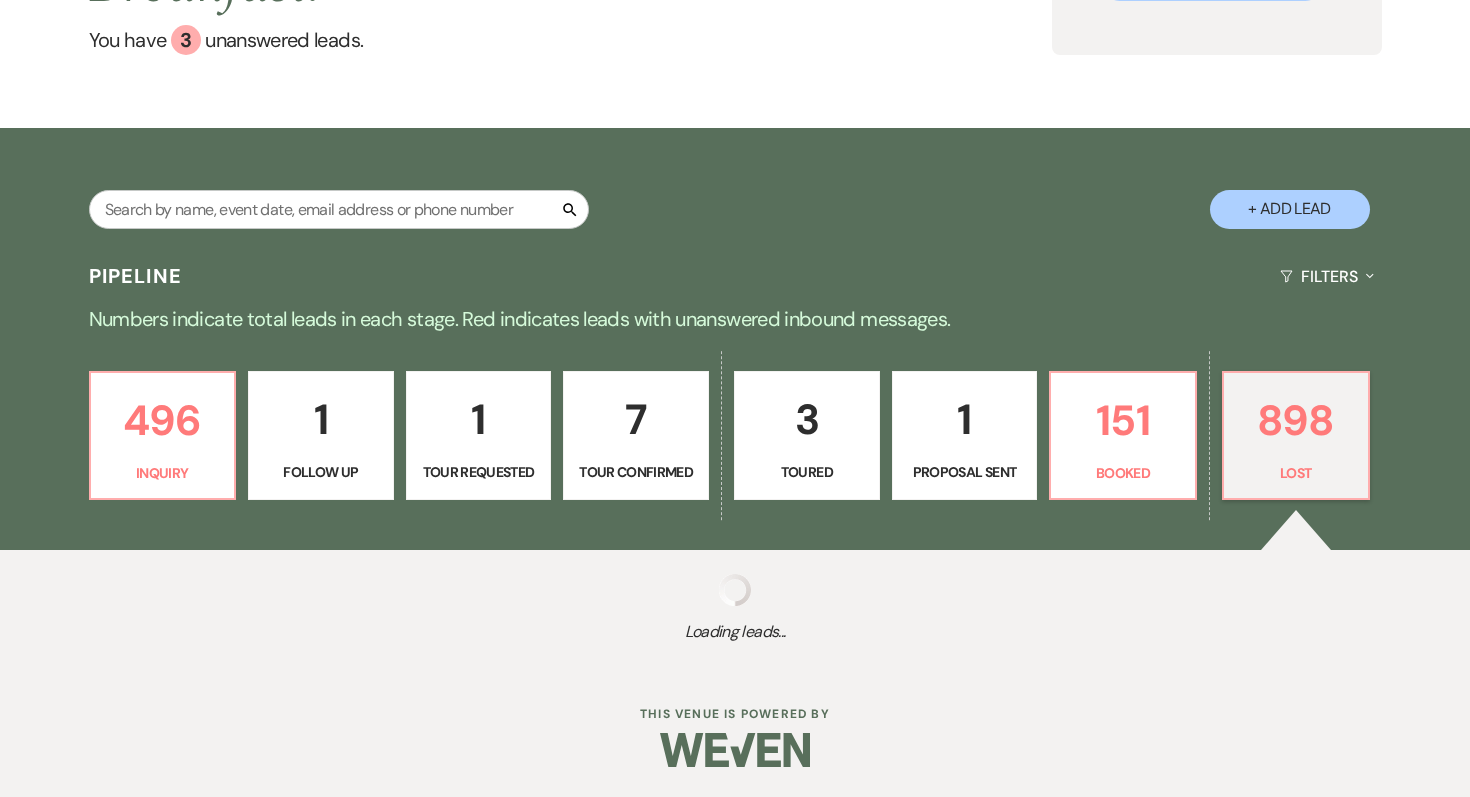 select on "5" 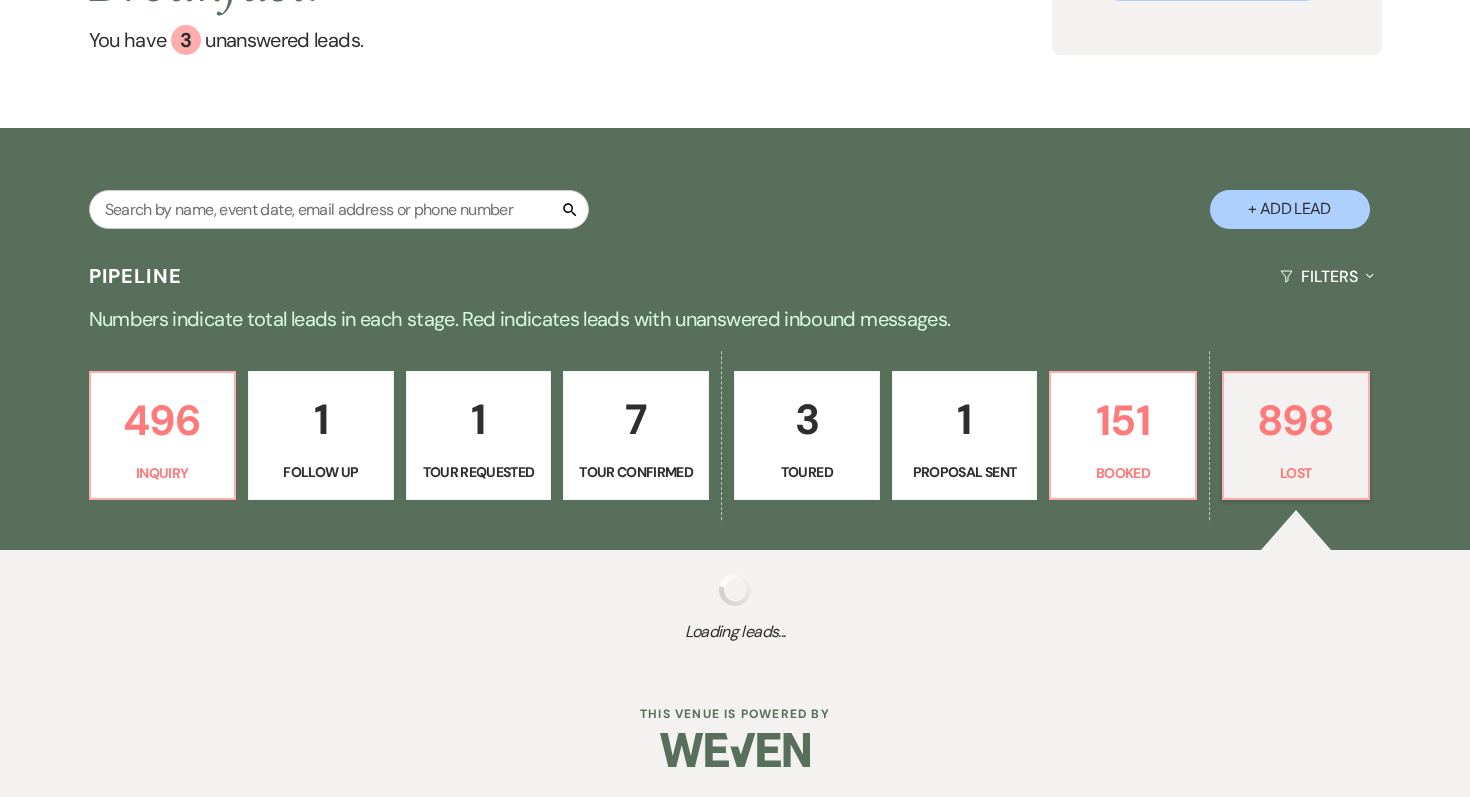 select on "8" 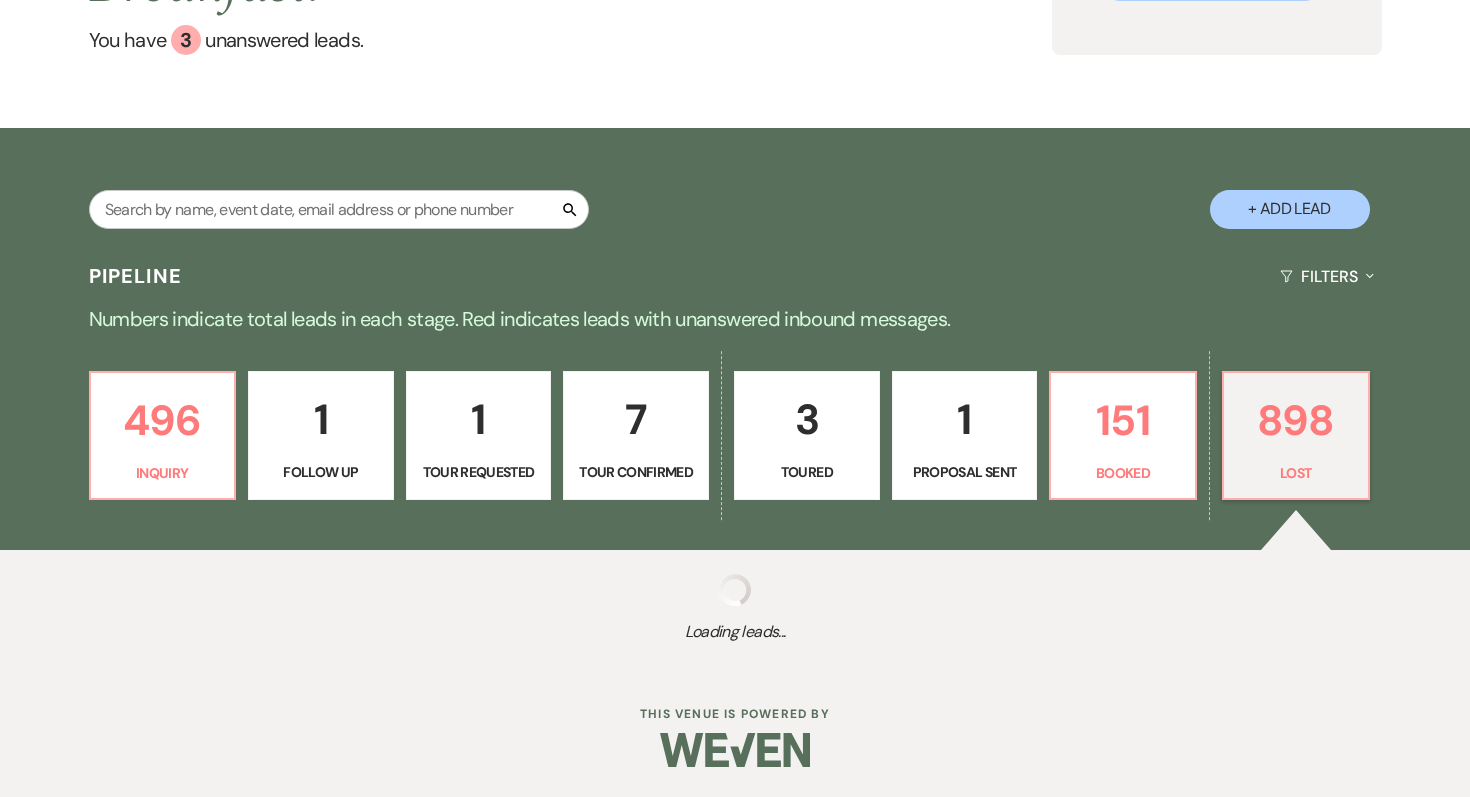 select on "5" 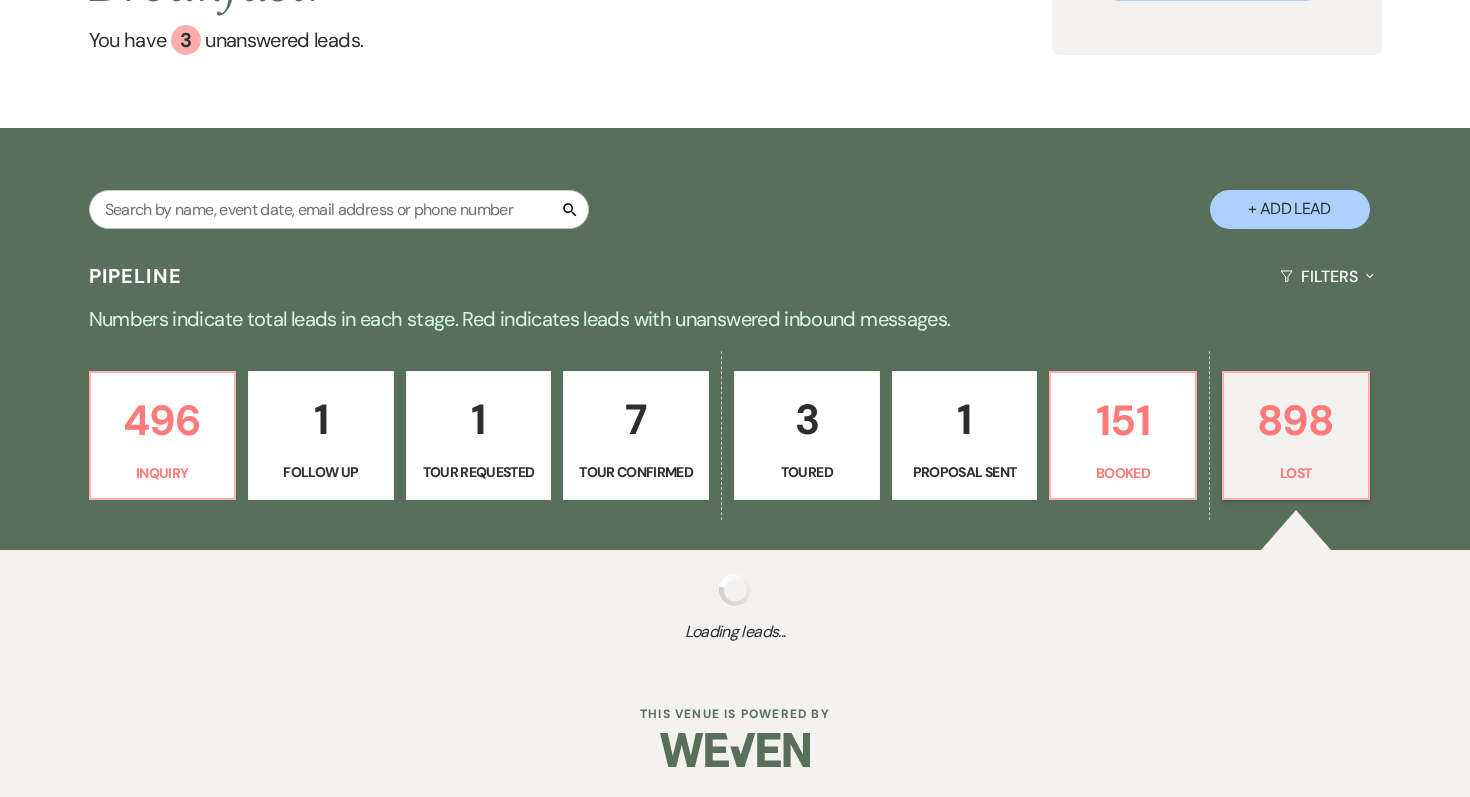 select on "8" 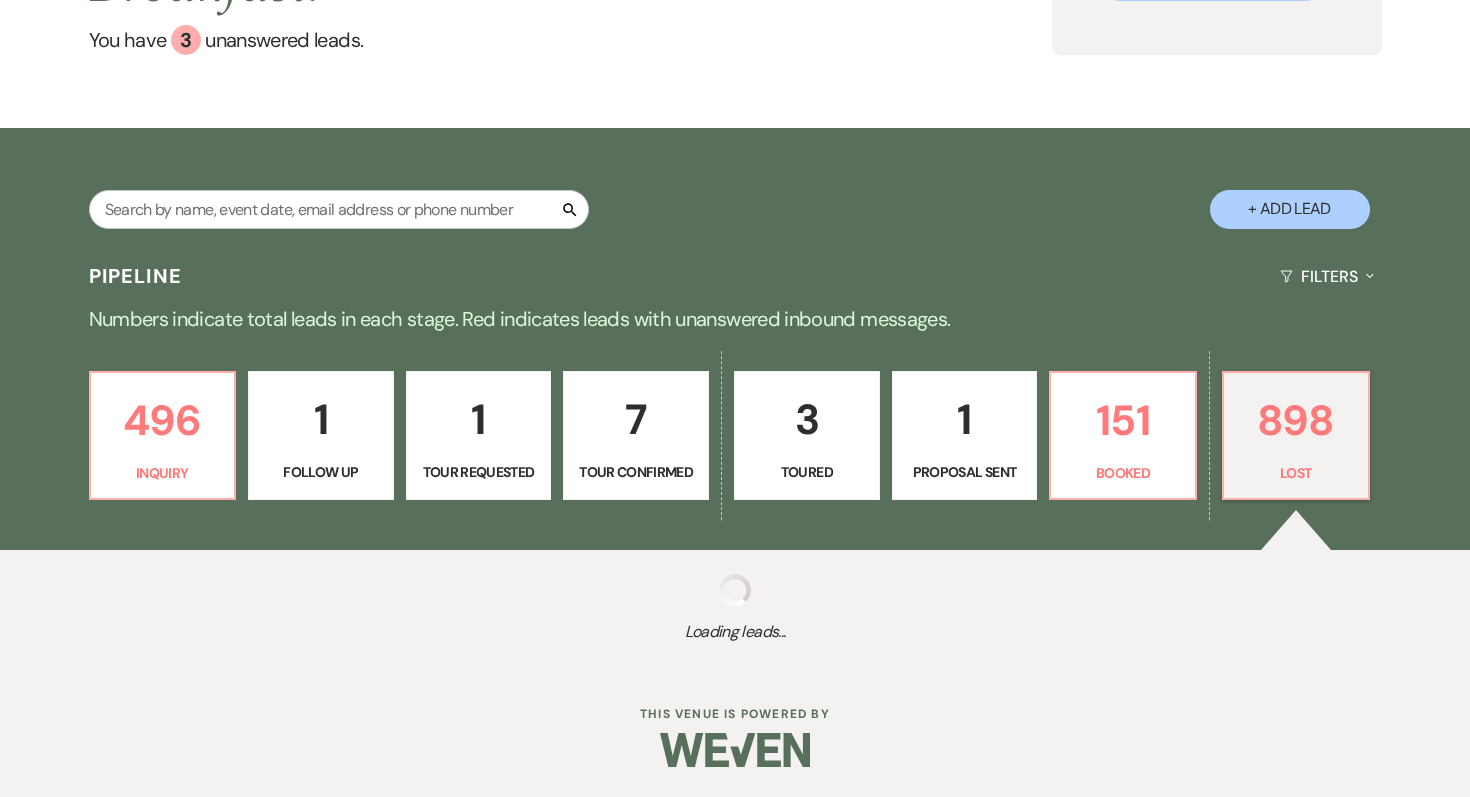 select on "1" 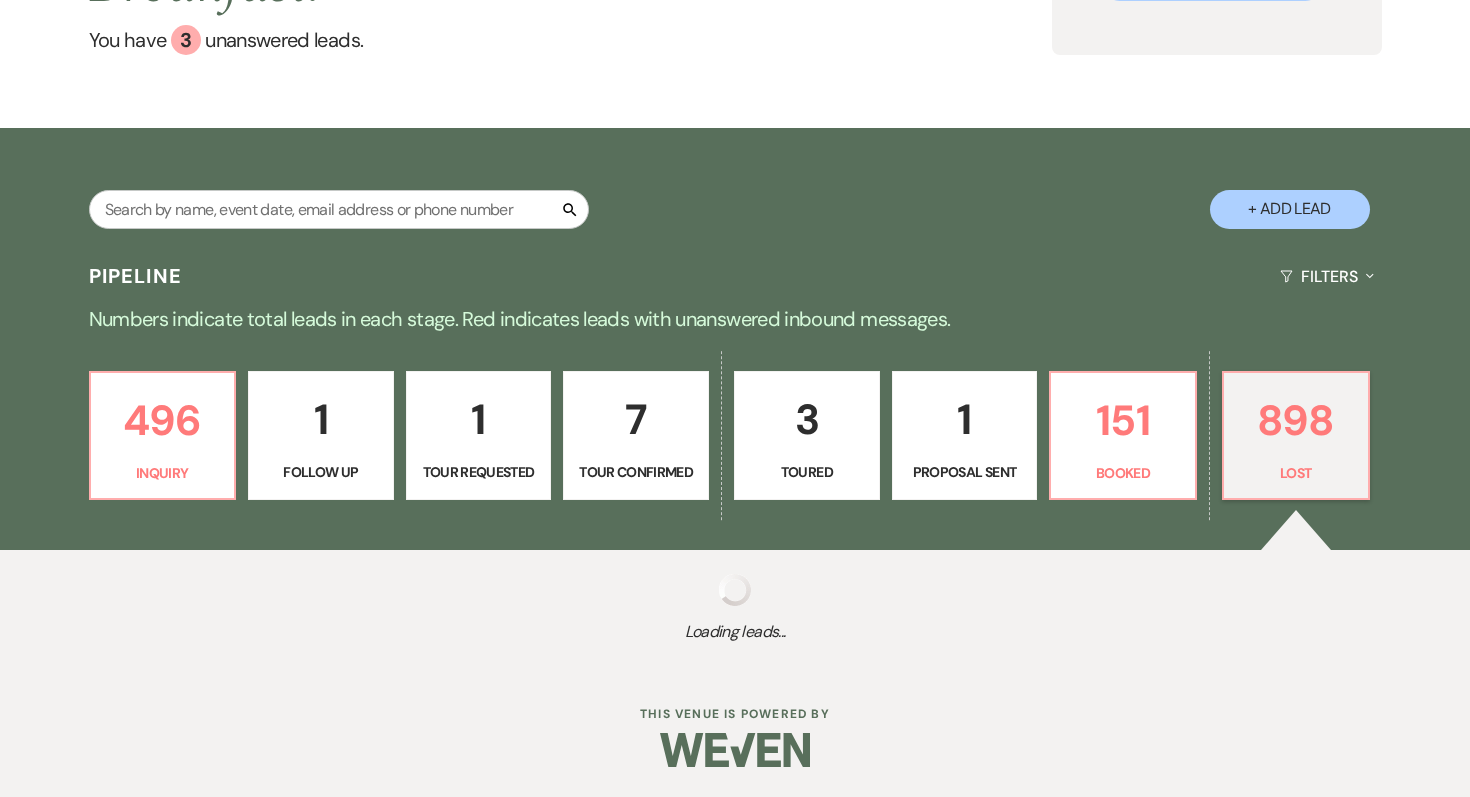 select on "8" 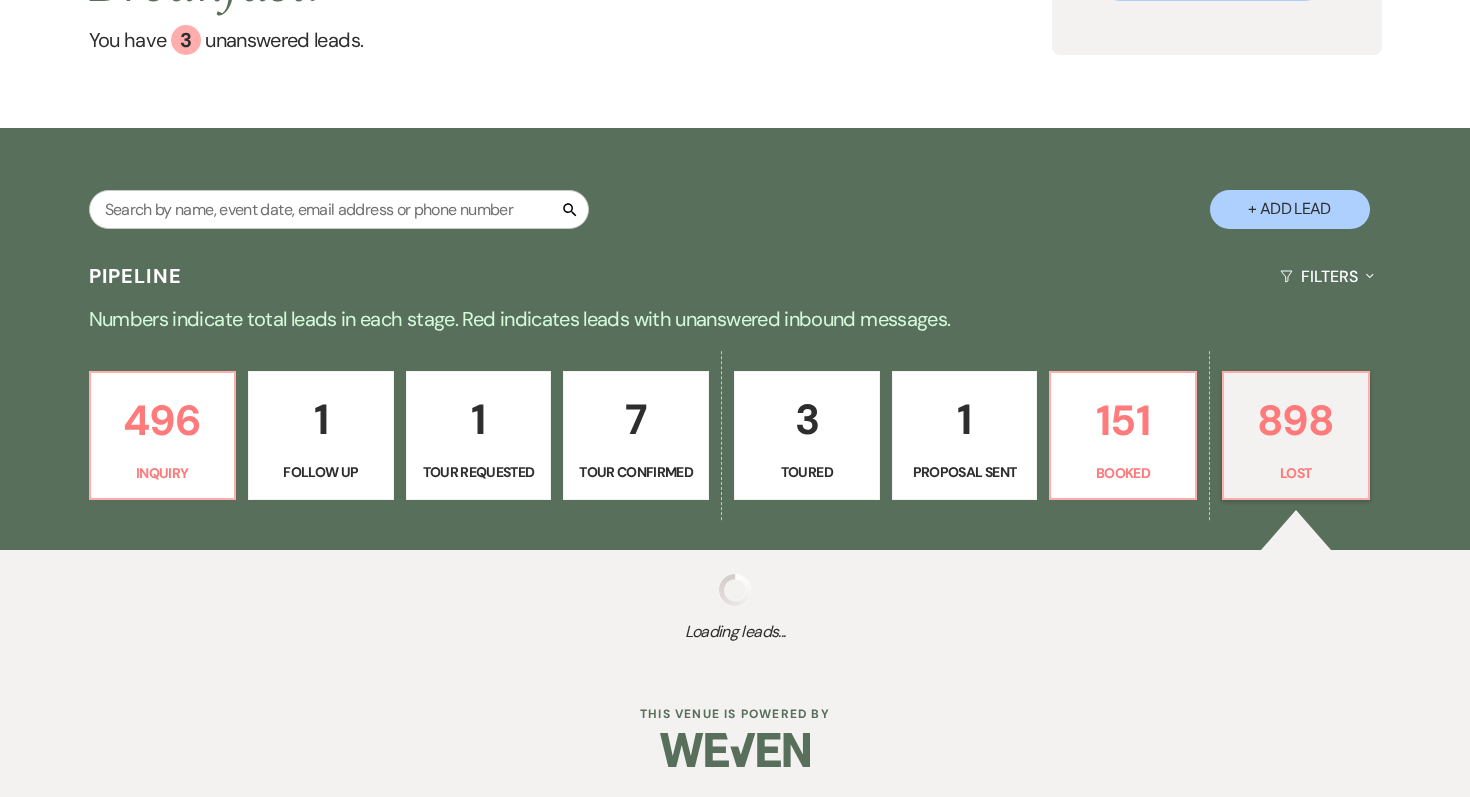 select on "5" 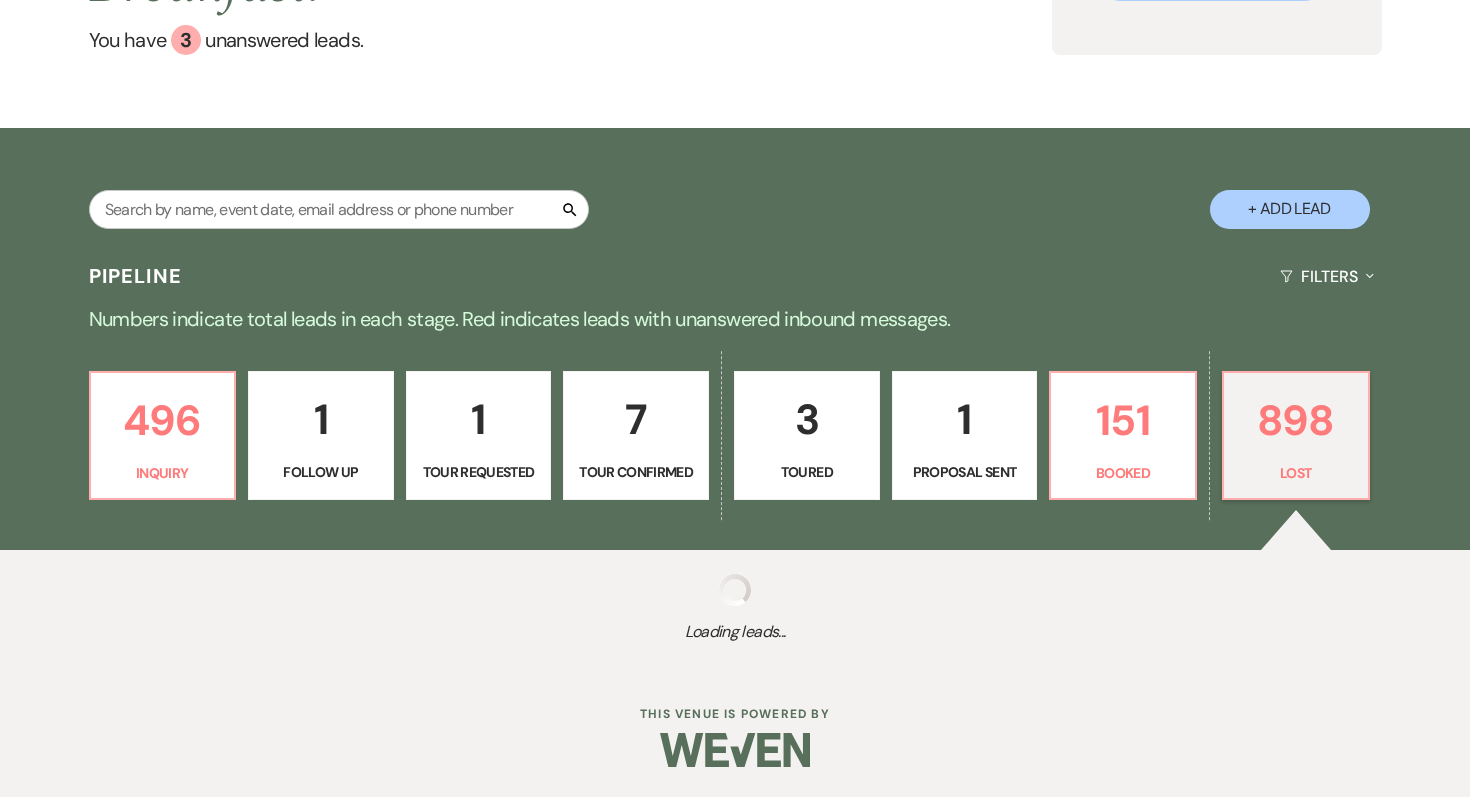 type 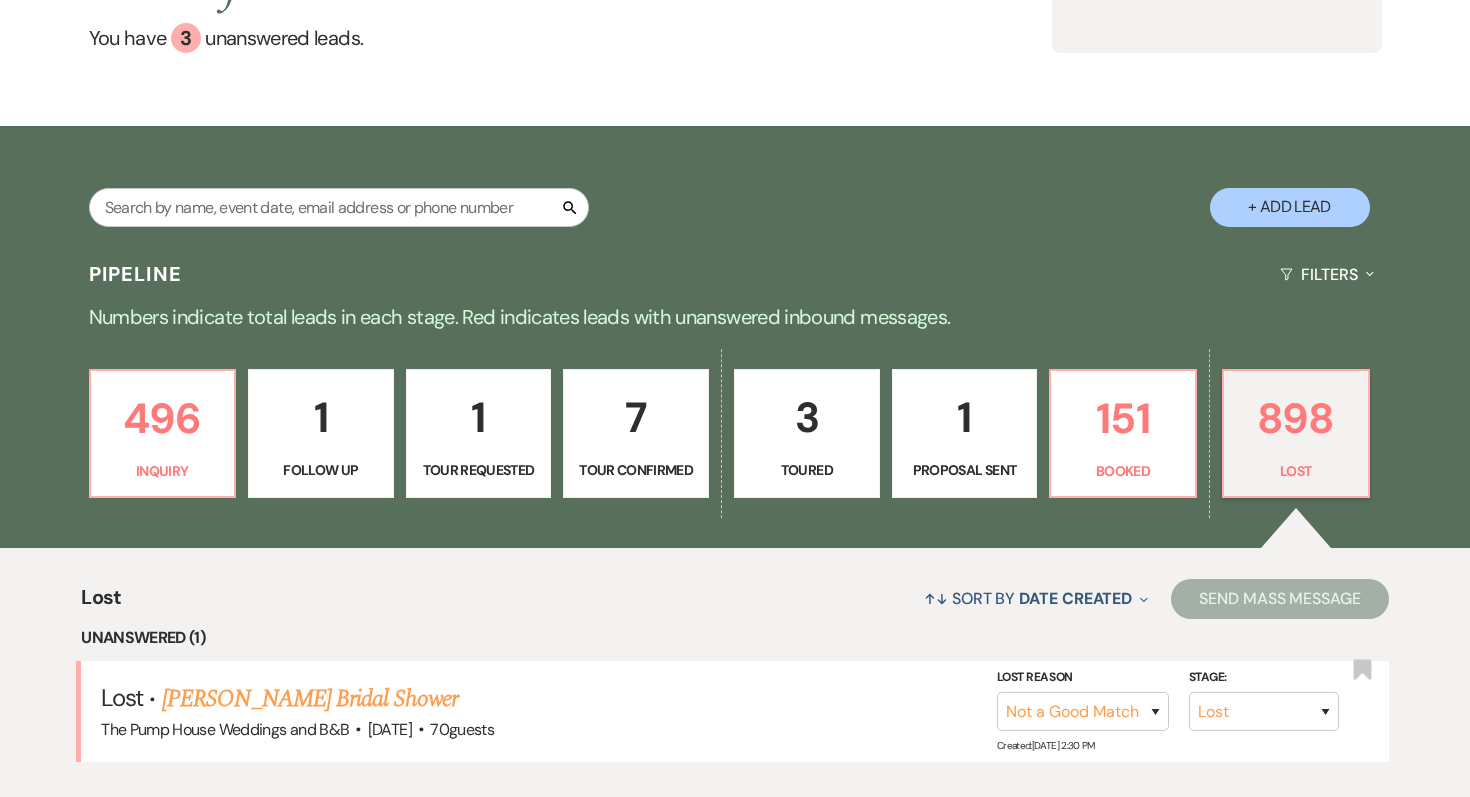 scroll, scrollTop: 635, scrollLeft: 0, axis: vertical 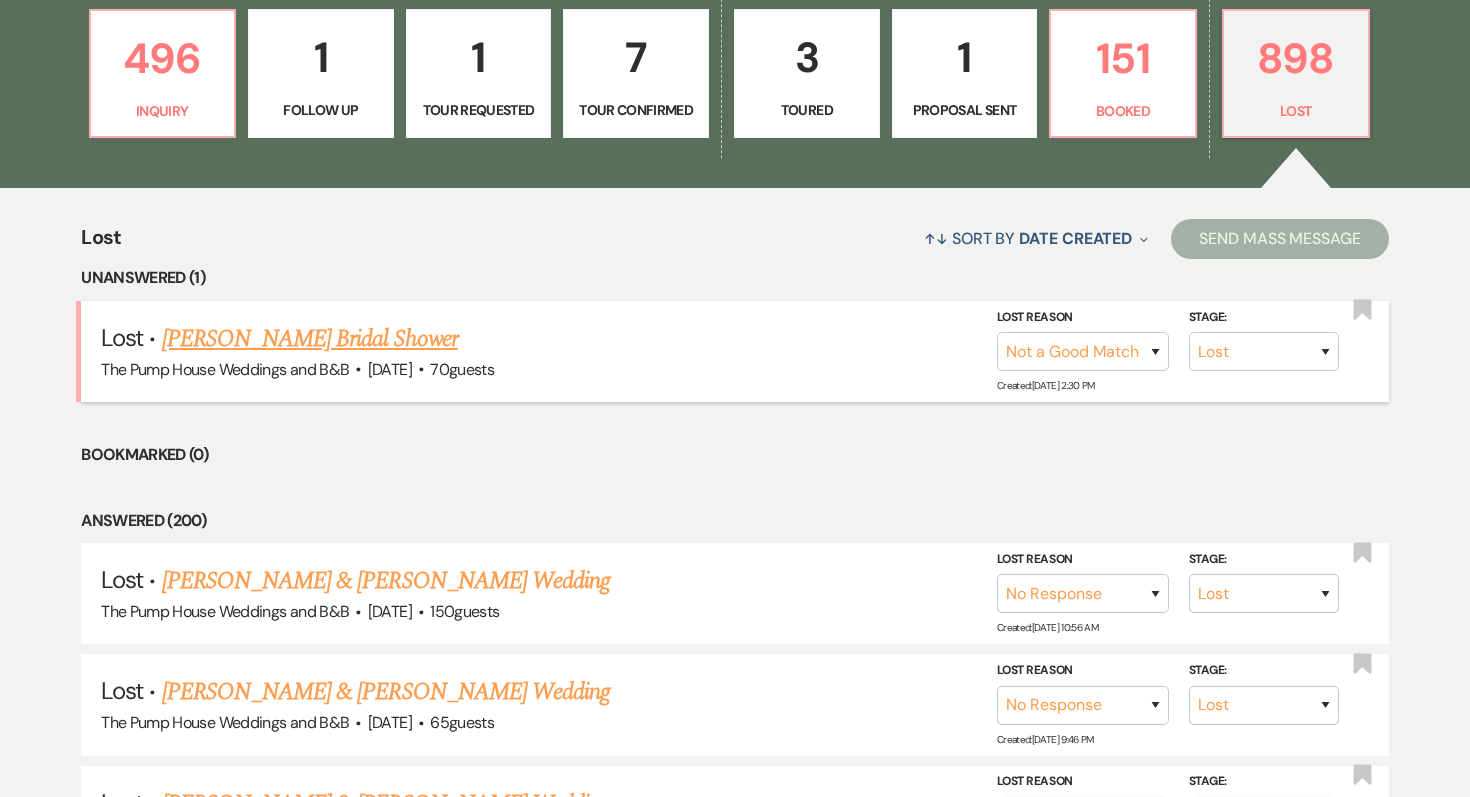 click on "[PERSON_NAME] Bridal Shower" at bounding box center (310, 339) 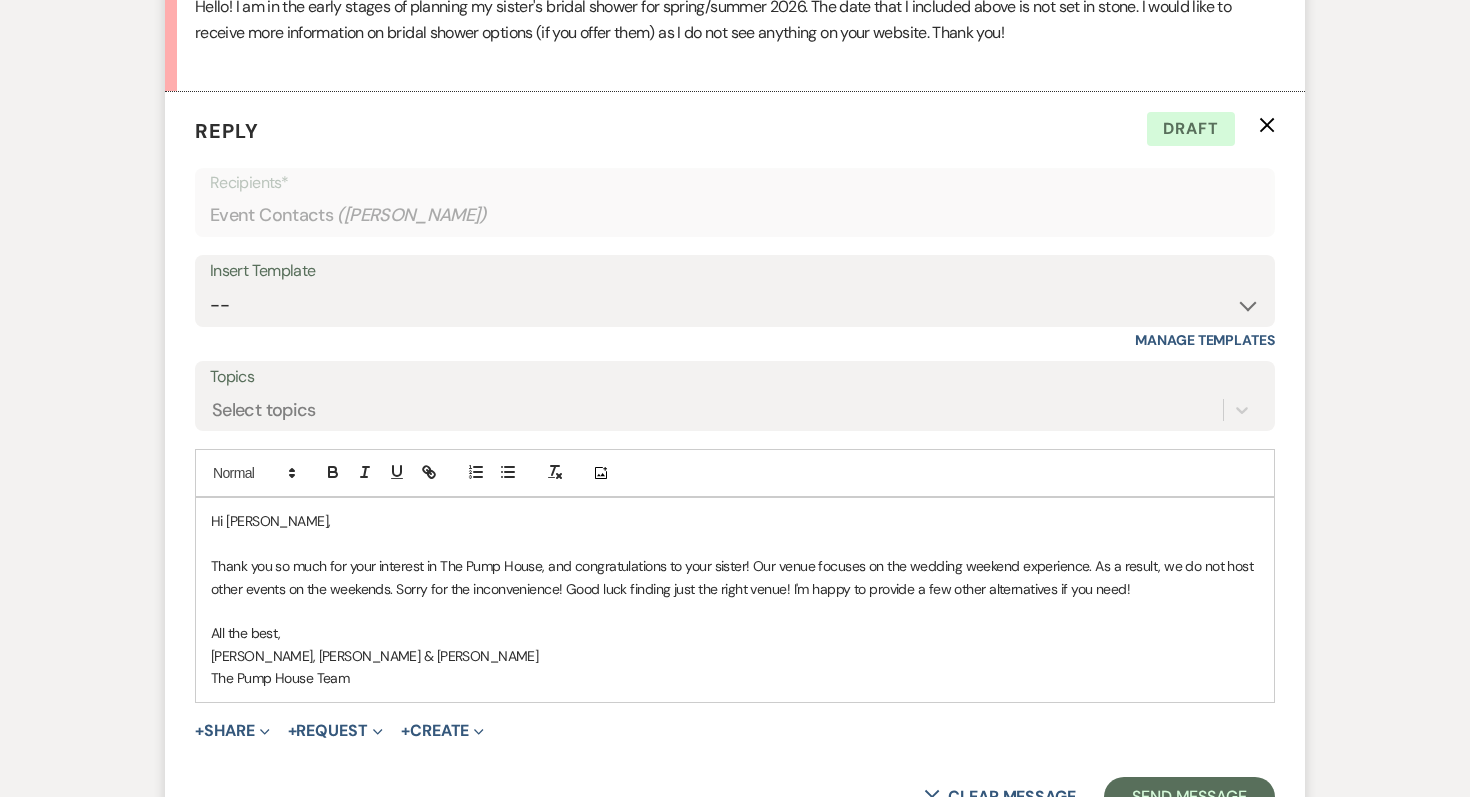 scroll, scrollTop: 1322, scrollLeft: 0, axis: vertical 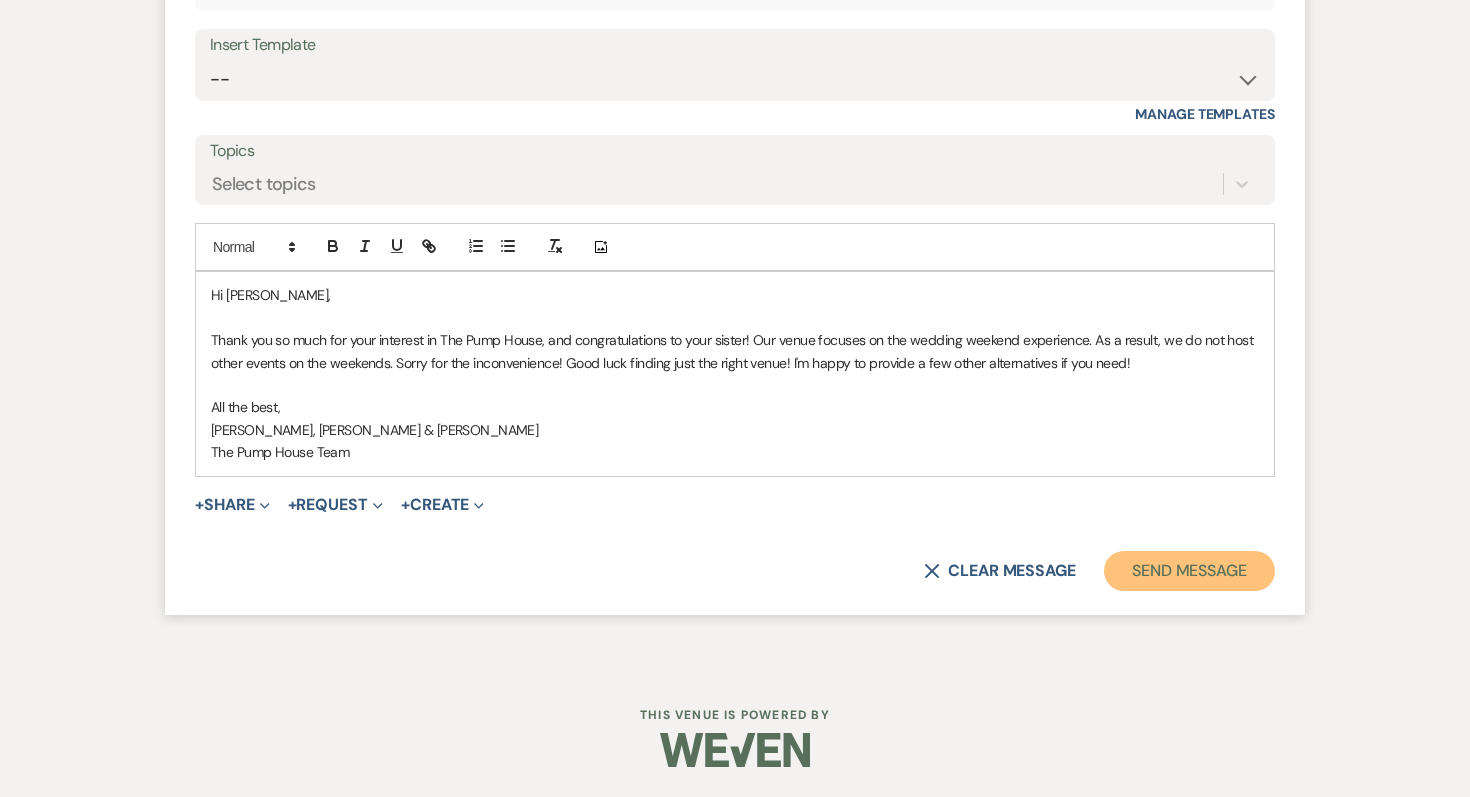 click on "Send Message" at bounding box center [1189, 571] 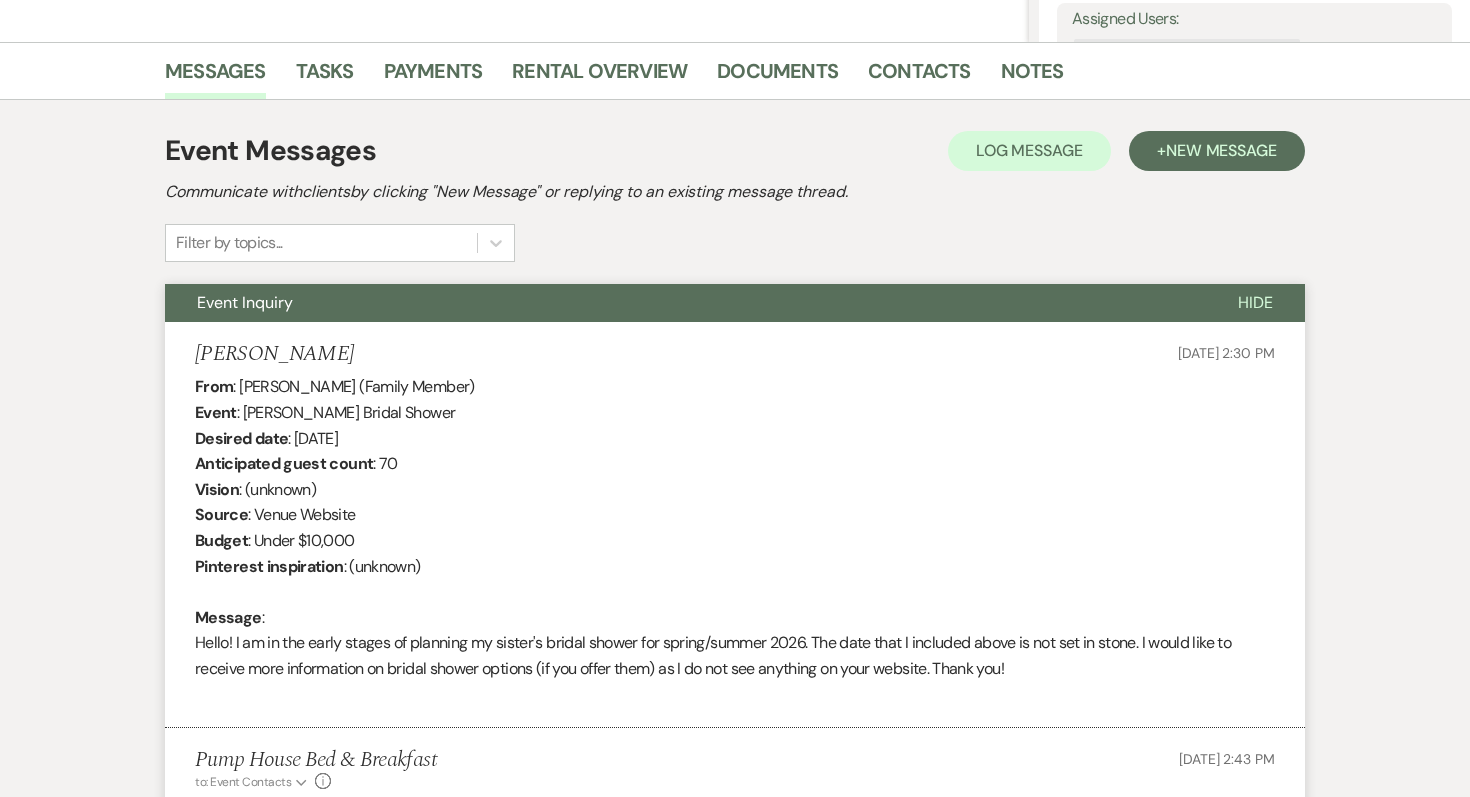 scroll, scrollTop: 0, scrollLeft: 0, axis: both 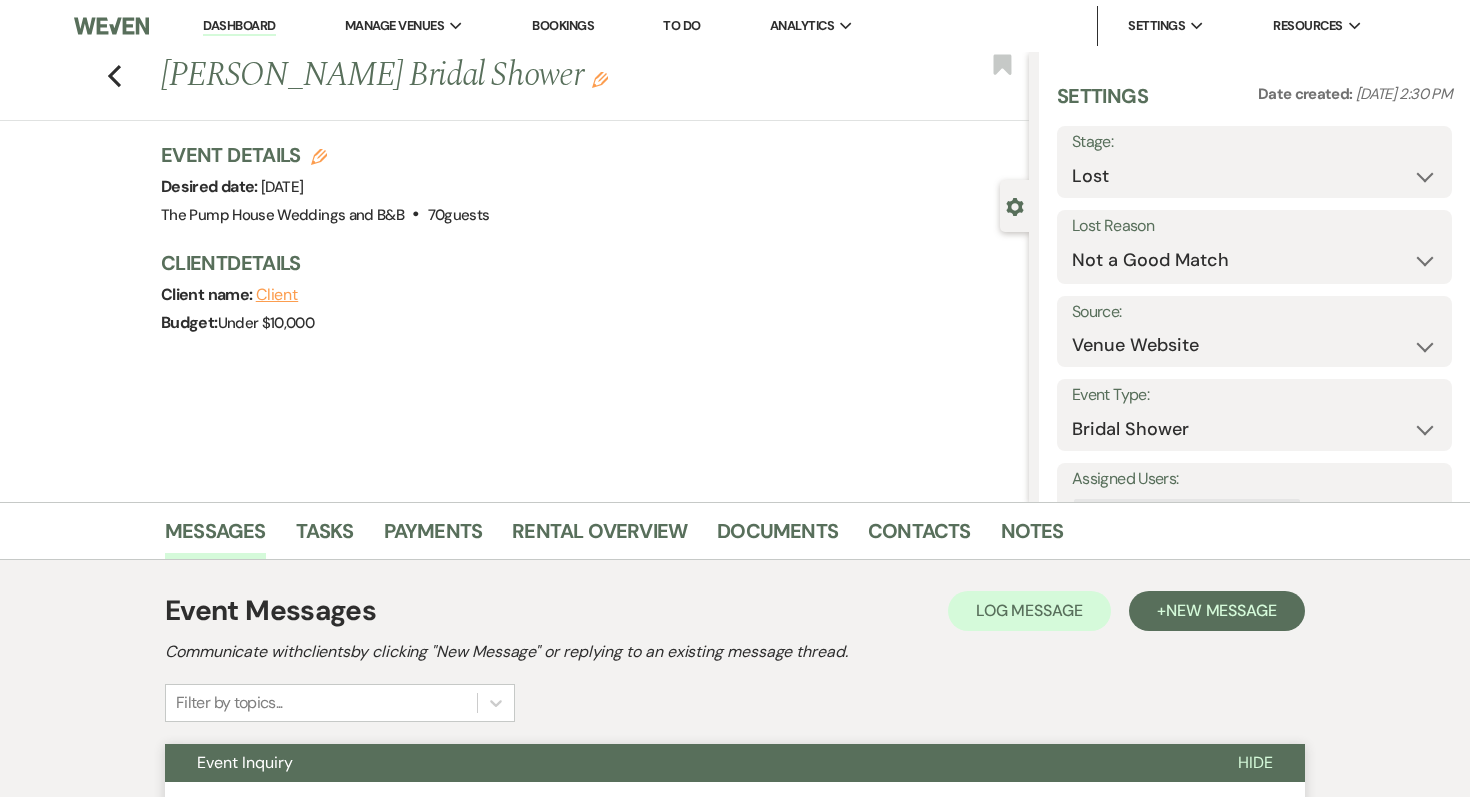 click on "Dashboard" at bounding box center [239, 26] 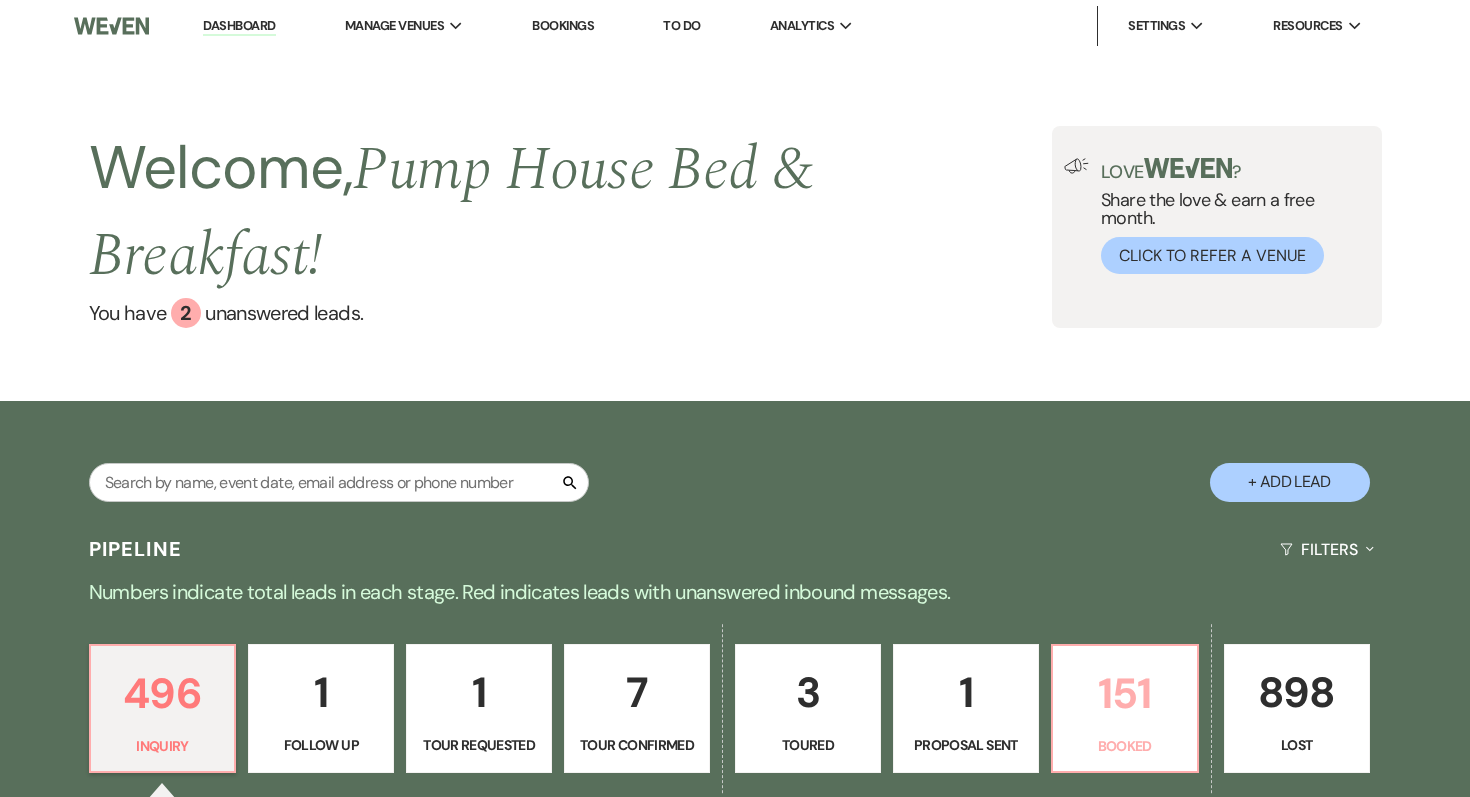 click on "151" at bounding box center [1125, 693] 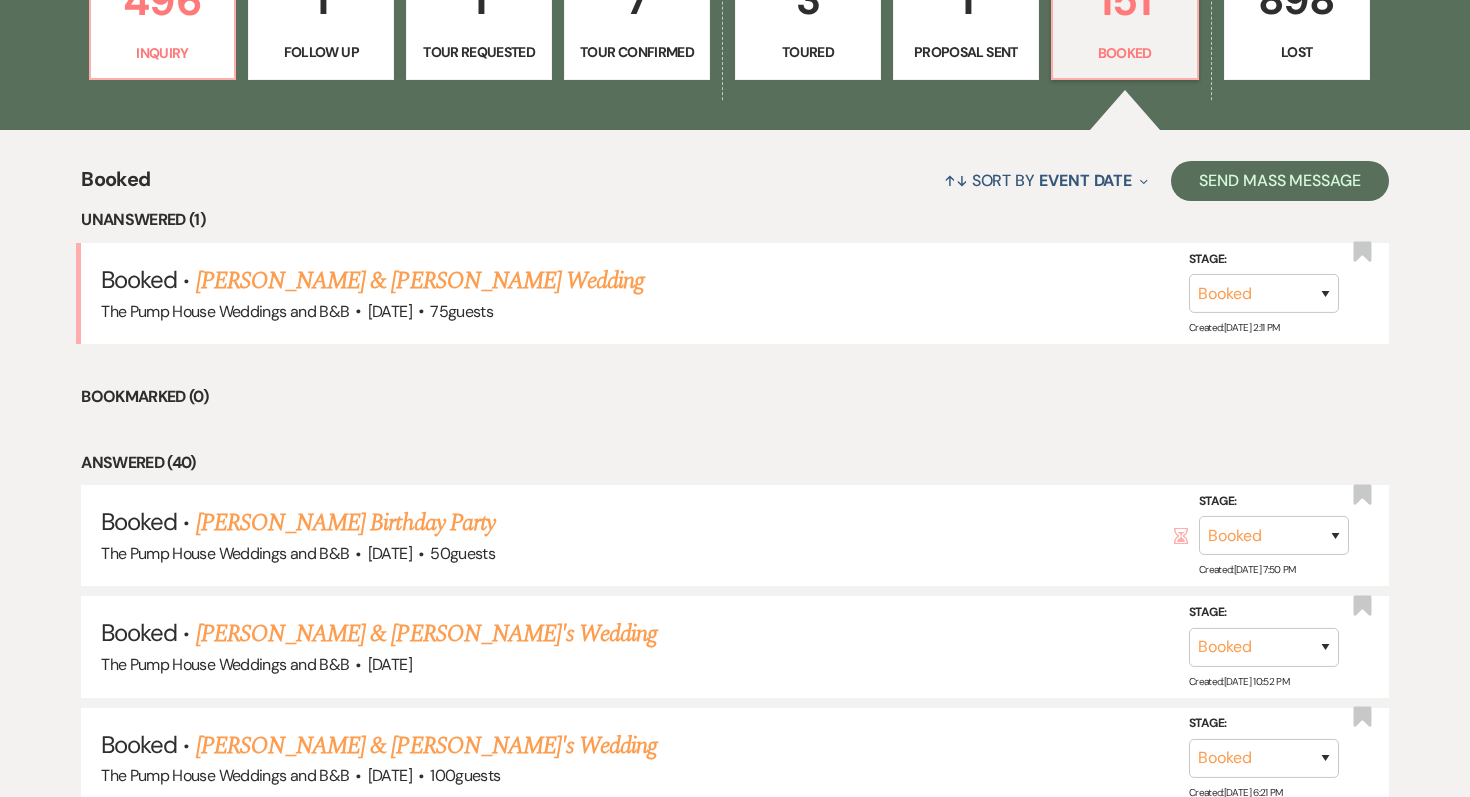 scroll, scrollTop: 0, scrollLeft: 0, axis: both 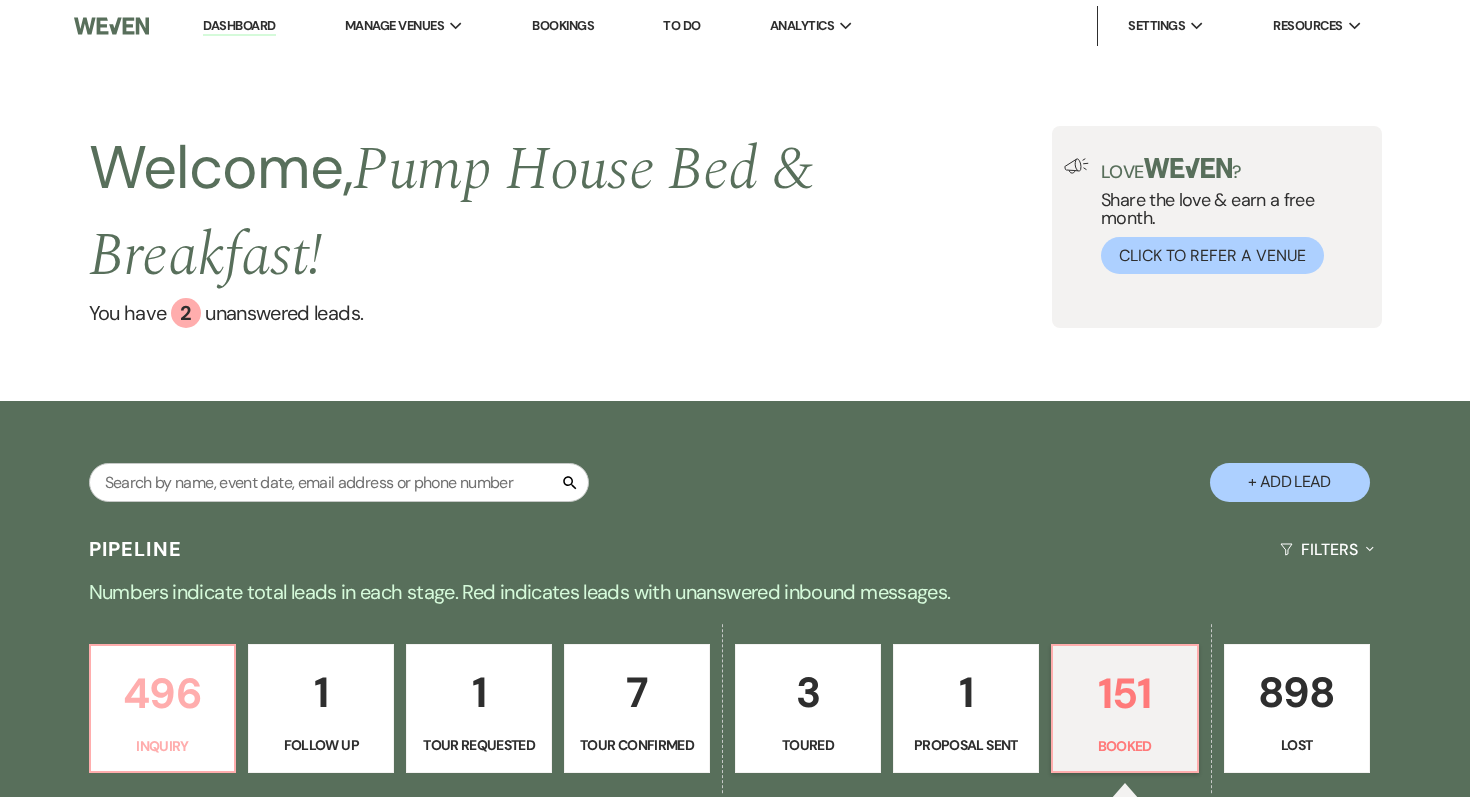 click on "496 Inquiry" at bounding box center [163, 709] 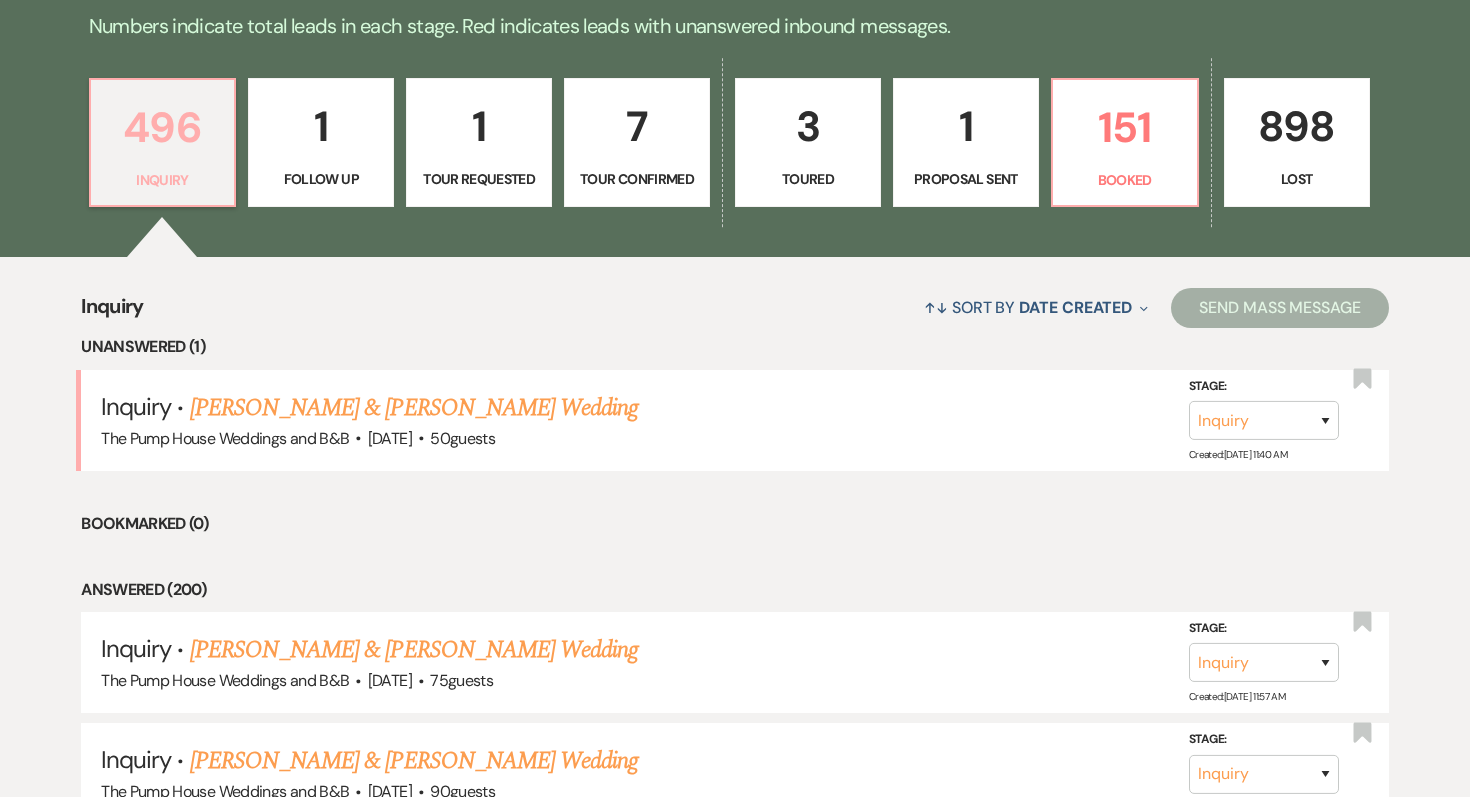 scroll, scrollTop: 570, scrollLeft: 0, axis: vertical 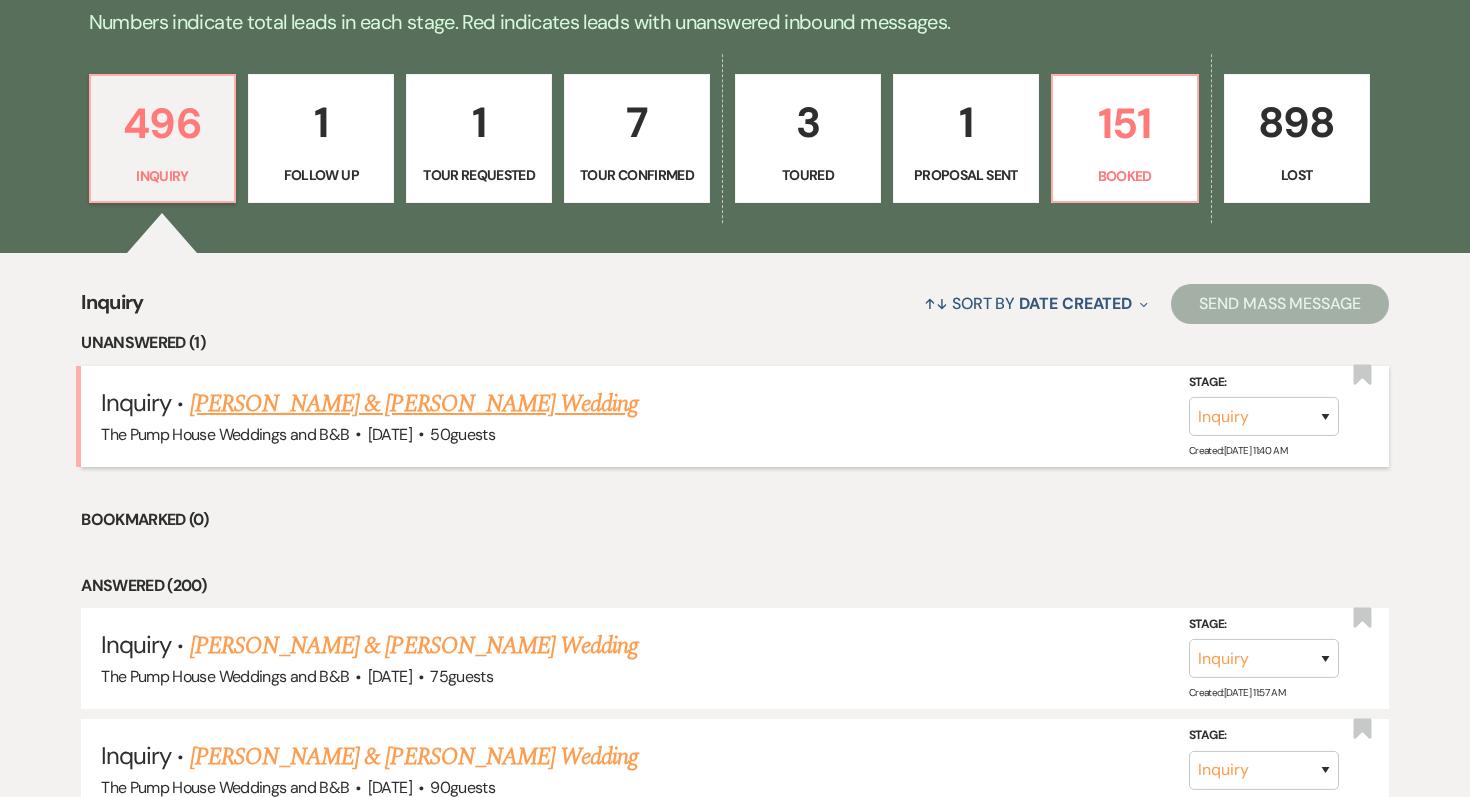click on "[PERSON_NAME] & [PERSON_NAME] Wedding" at bounding box center (414, 404) 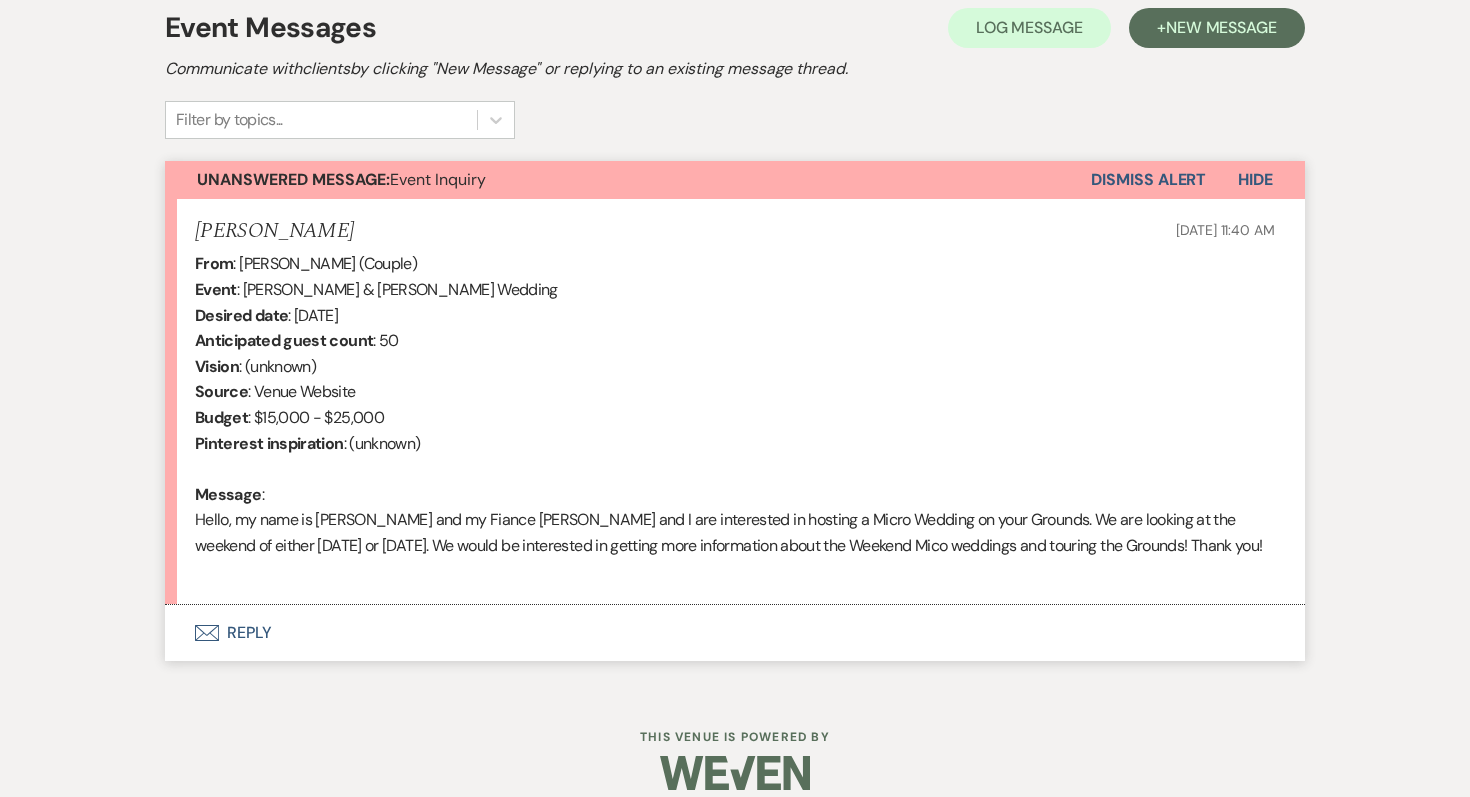scroll, scrollTop: 606, scrollLeft: 0, axis: vertical 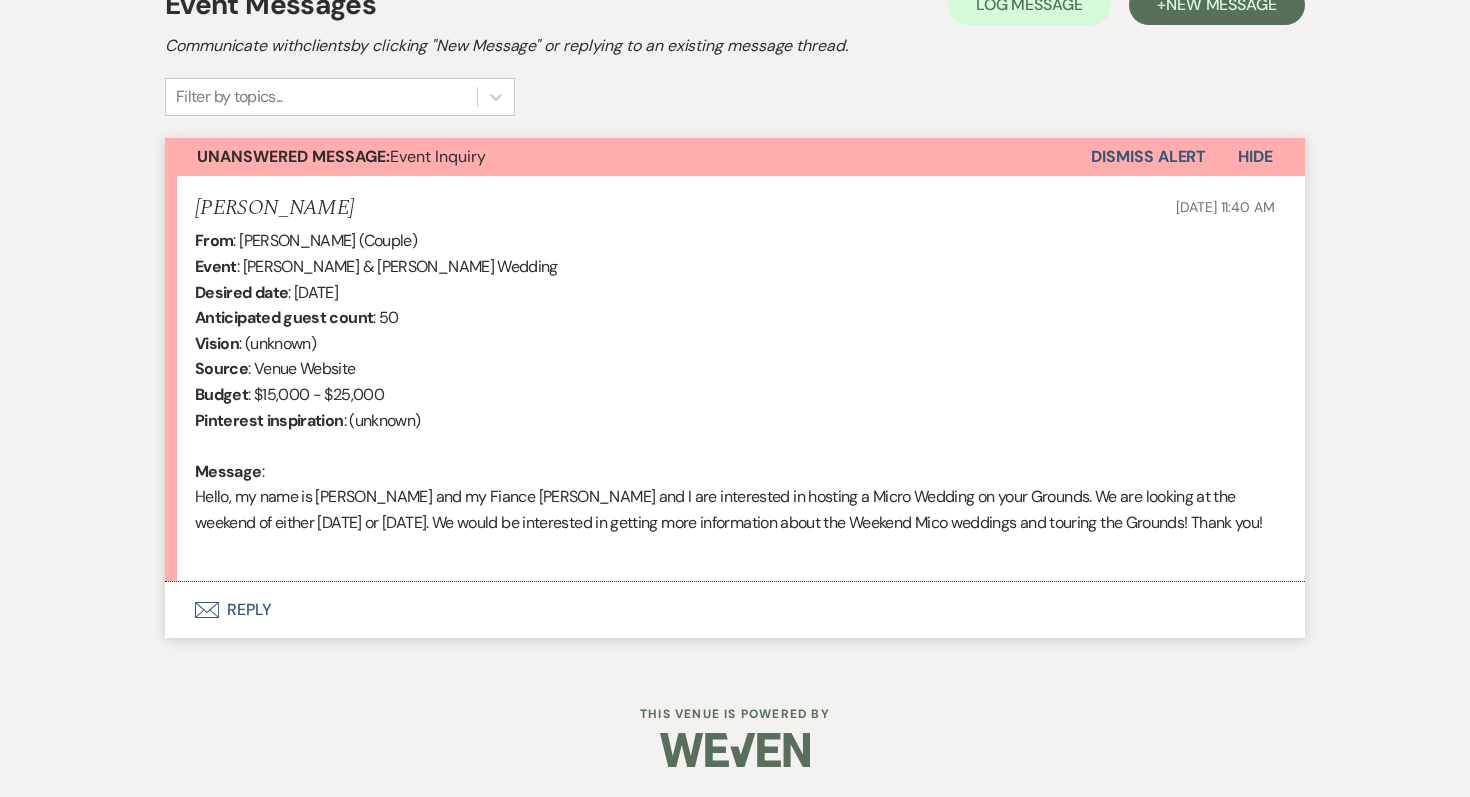 click on "Envelope Reply" at bounding box center [735, 610] 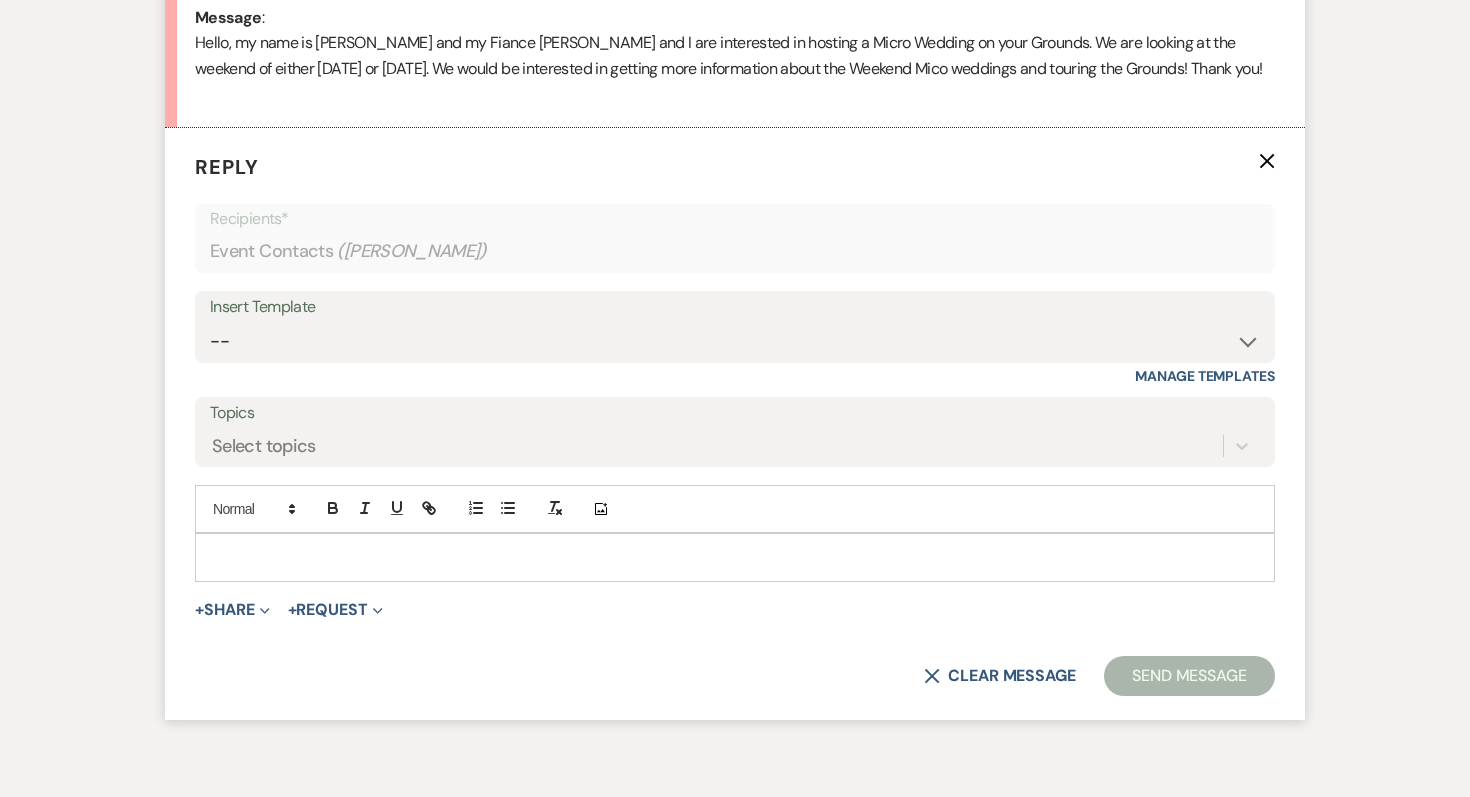 scroll, scrollTop: 1086, scrollLeft: 0, axis: vertical 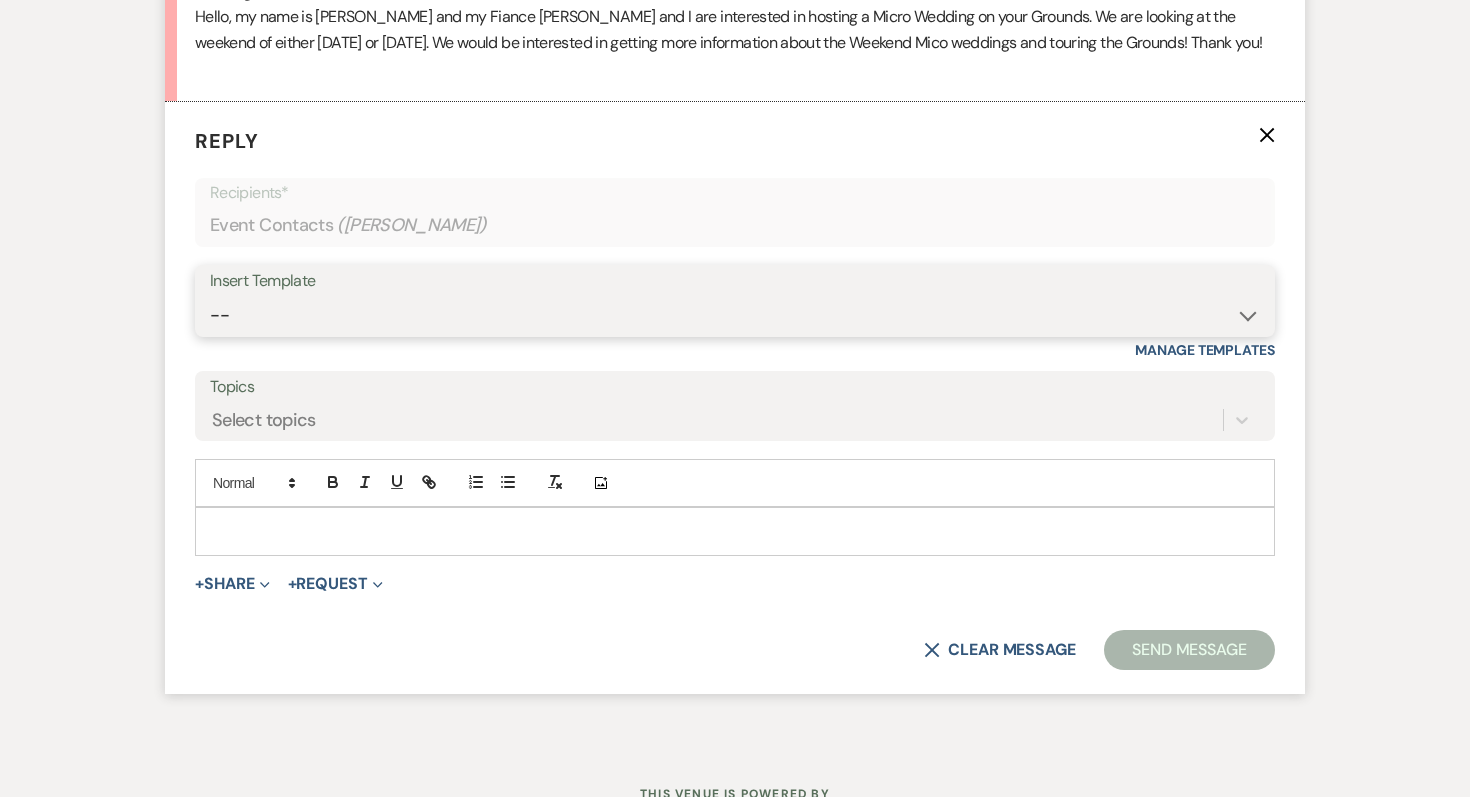 click on "-- Weven Planning Portal Introduction (Booked Events) Initial Inquiry Response Follow Up- Initial  Pump House Weddings Portal Introduction Follow Up Portal Intro Contract (Pre-Booked Leads) Long initial response ai long response New response [DATE] Second Outreach- USE [DATE]-[DATE] Micro Weddings Response- USE [DATE]-[DATE] [PERSON_NAME] & [PERSON_NAME]-July Response Template [PERSON_NAME]'s May-July Response Template Elopement Response- USE [DATE]-[DATE] Wedding Questionairre Follow-up, positive tour Full Wedding with Micro Wedding PS Tour Book Confirmation Proposal Template" at bounding box center (735, 315) 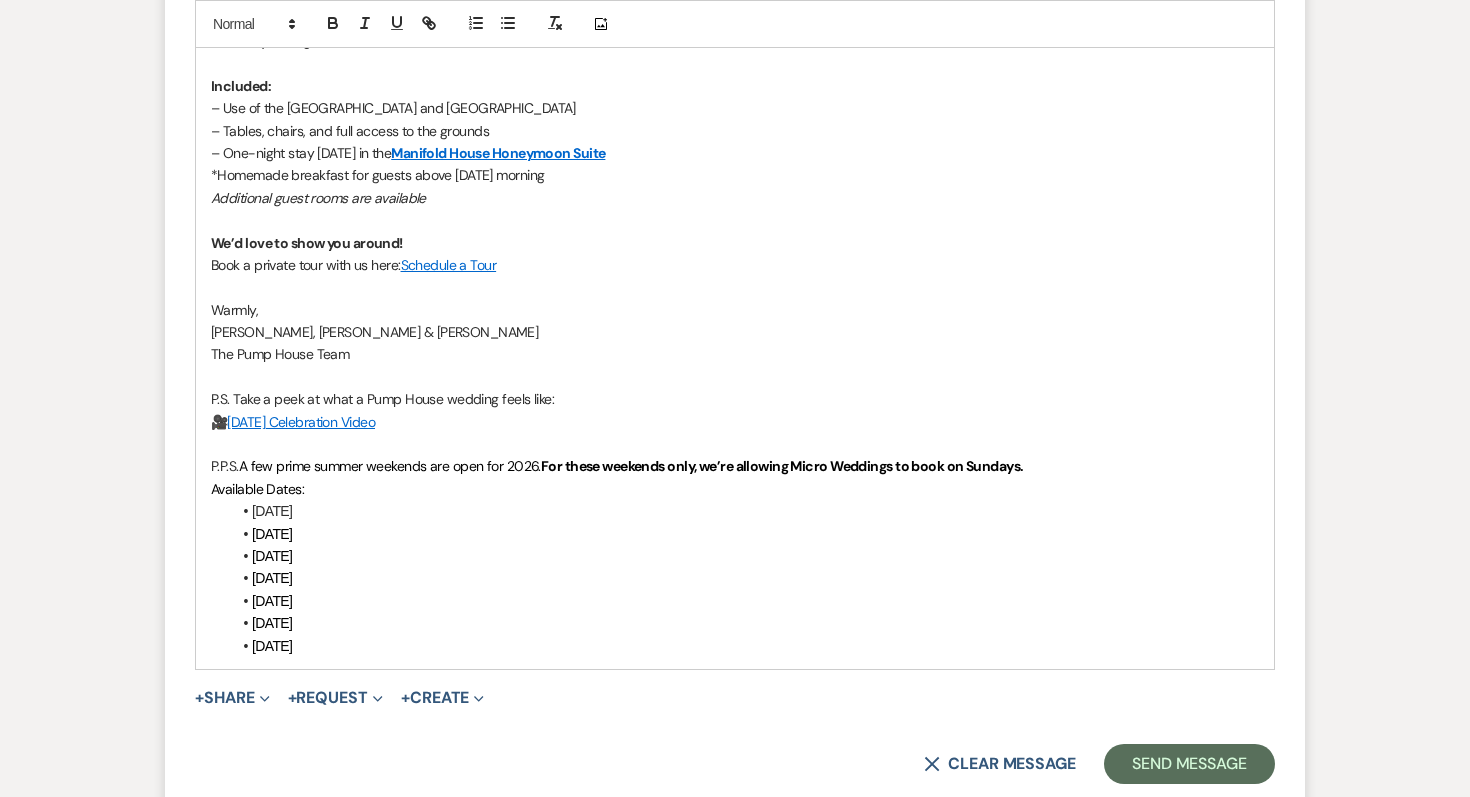 scroll, scrollTop: 1785, scrollLeft: 0, axis: vertical 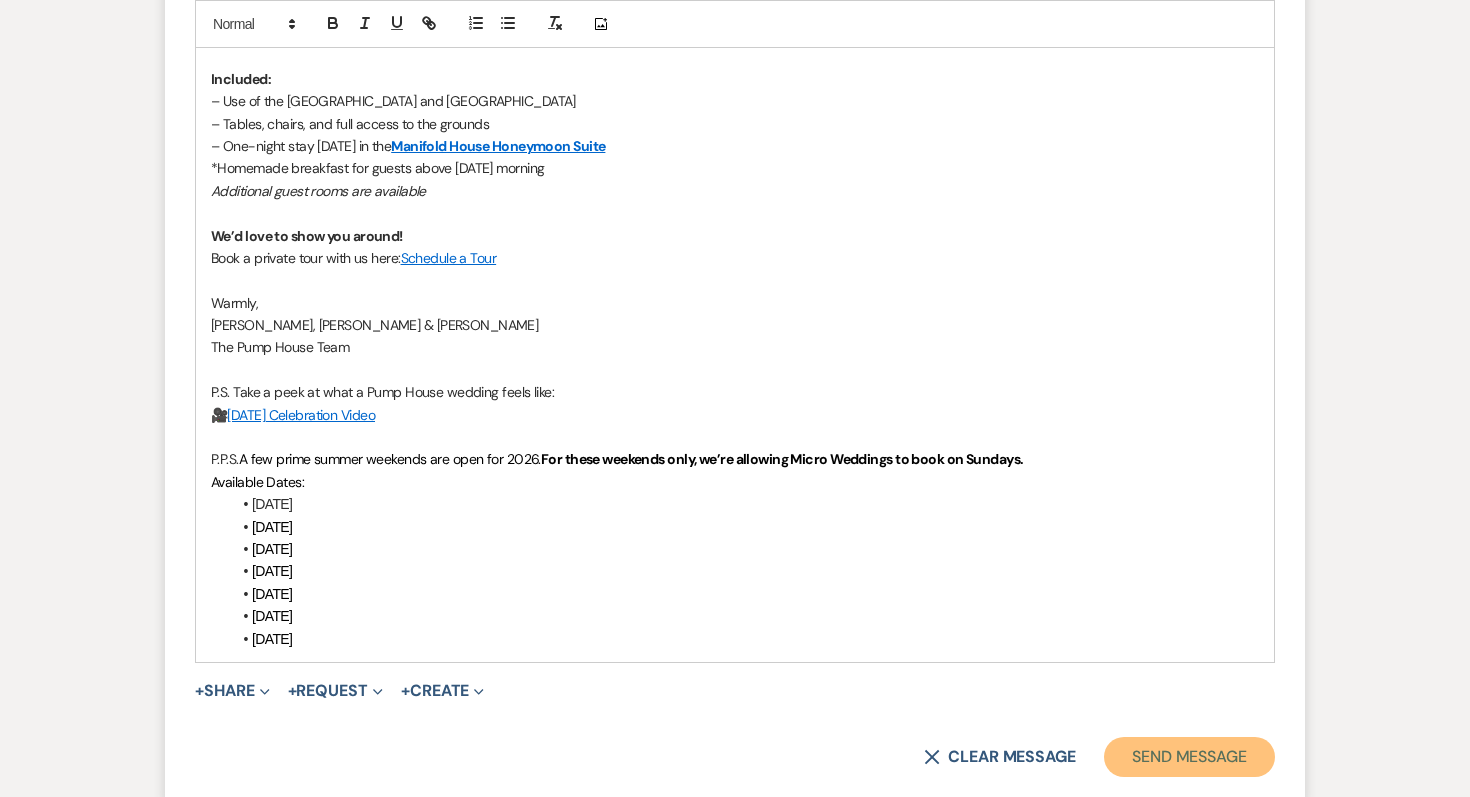 click on "Send Message" at bounding box center [1189, 757] 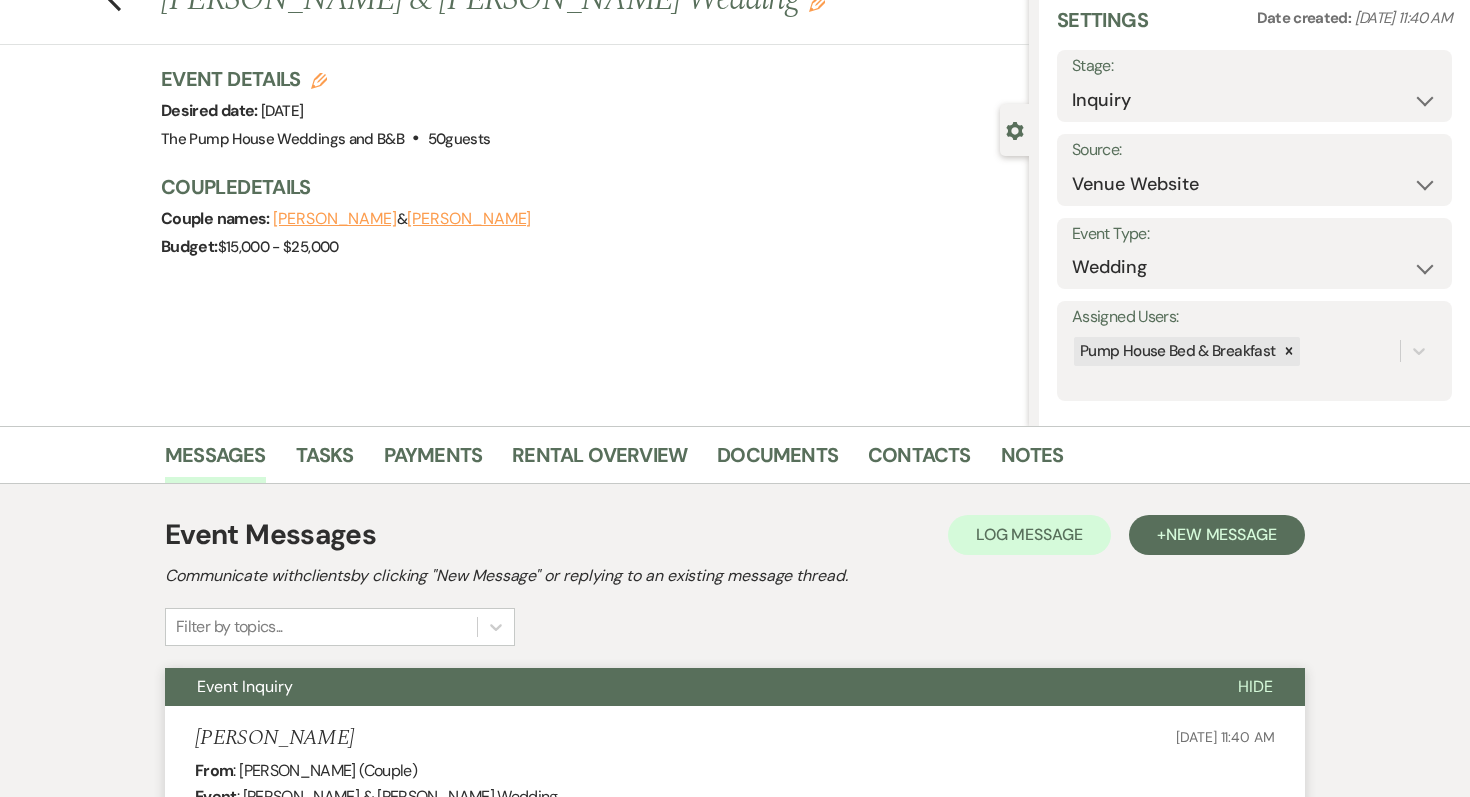 scroll, scrollTop: 0, scrollLeft: 0, axis: both 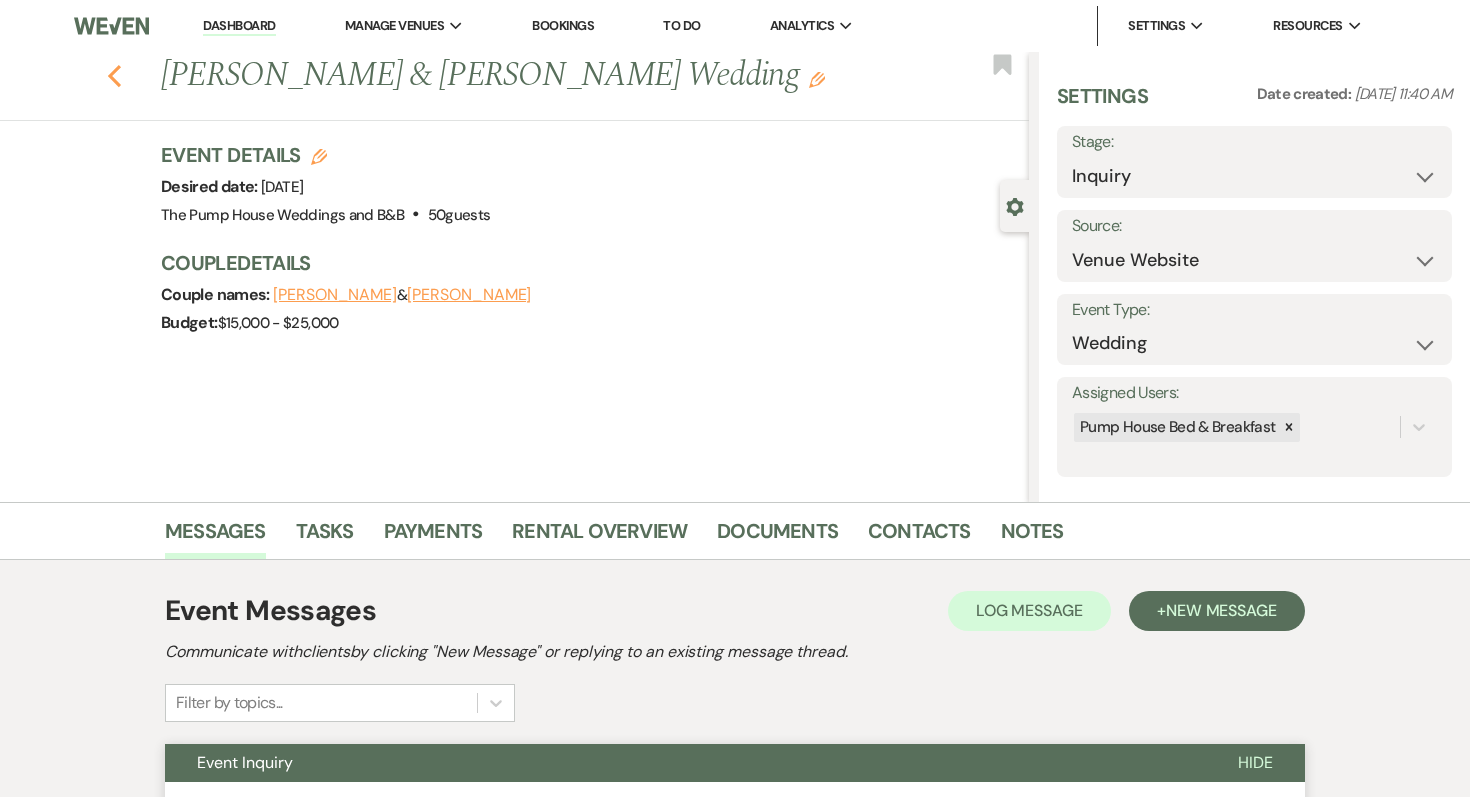 click on "Previous" 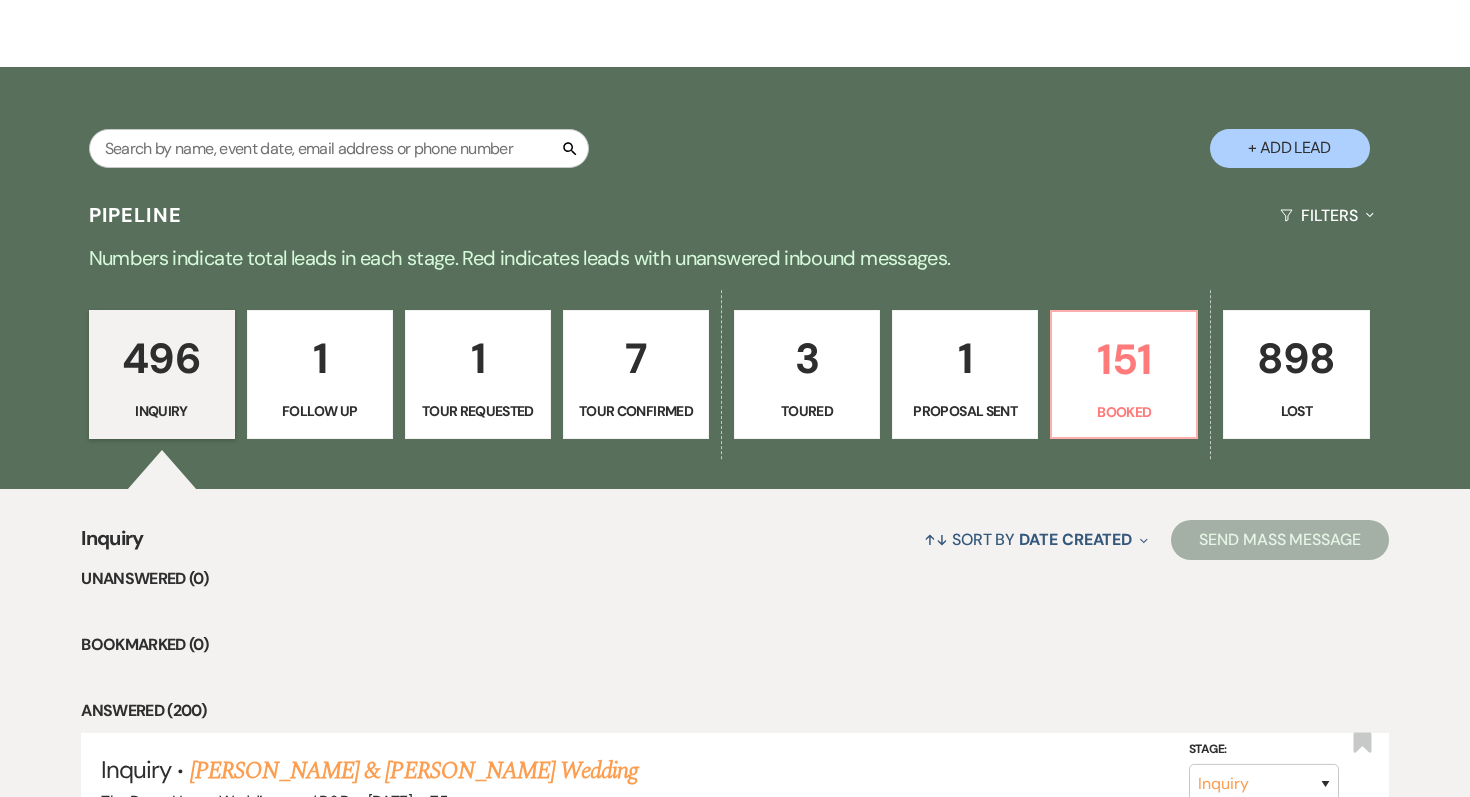 scroll, scrollTop: 335, scrollLeft: 0, axis: vertical 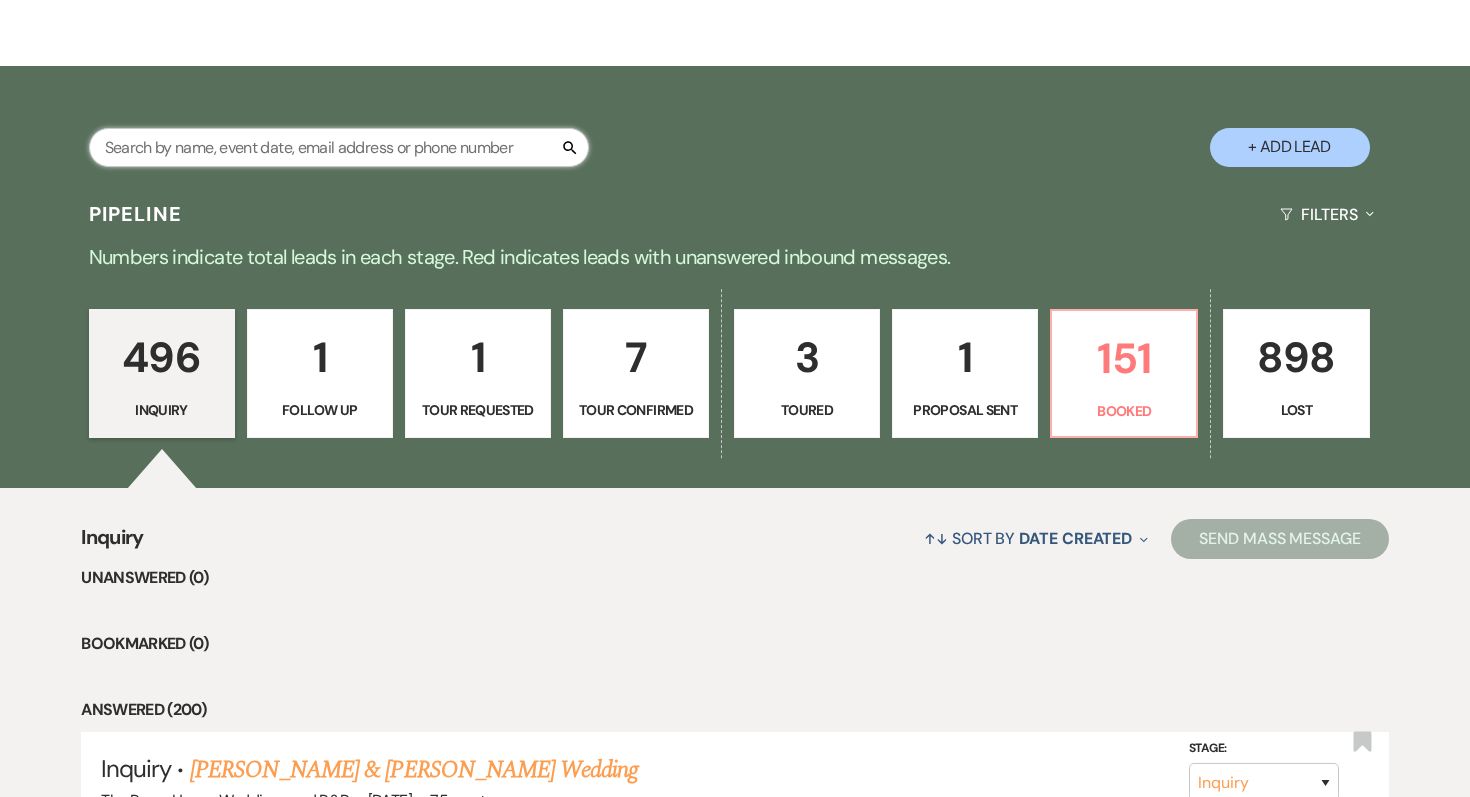 click at bounding box center [339, 147] 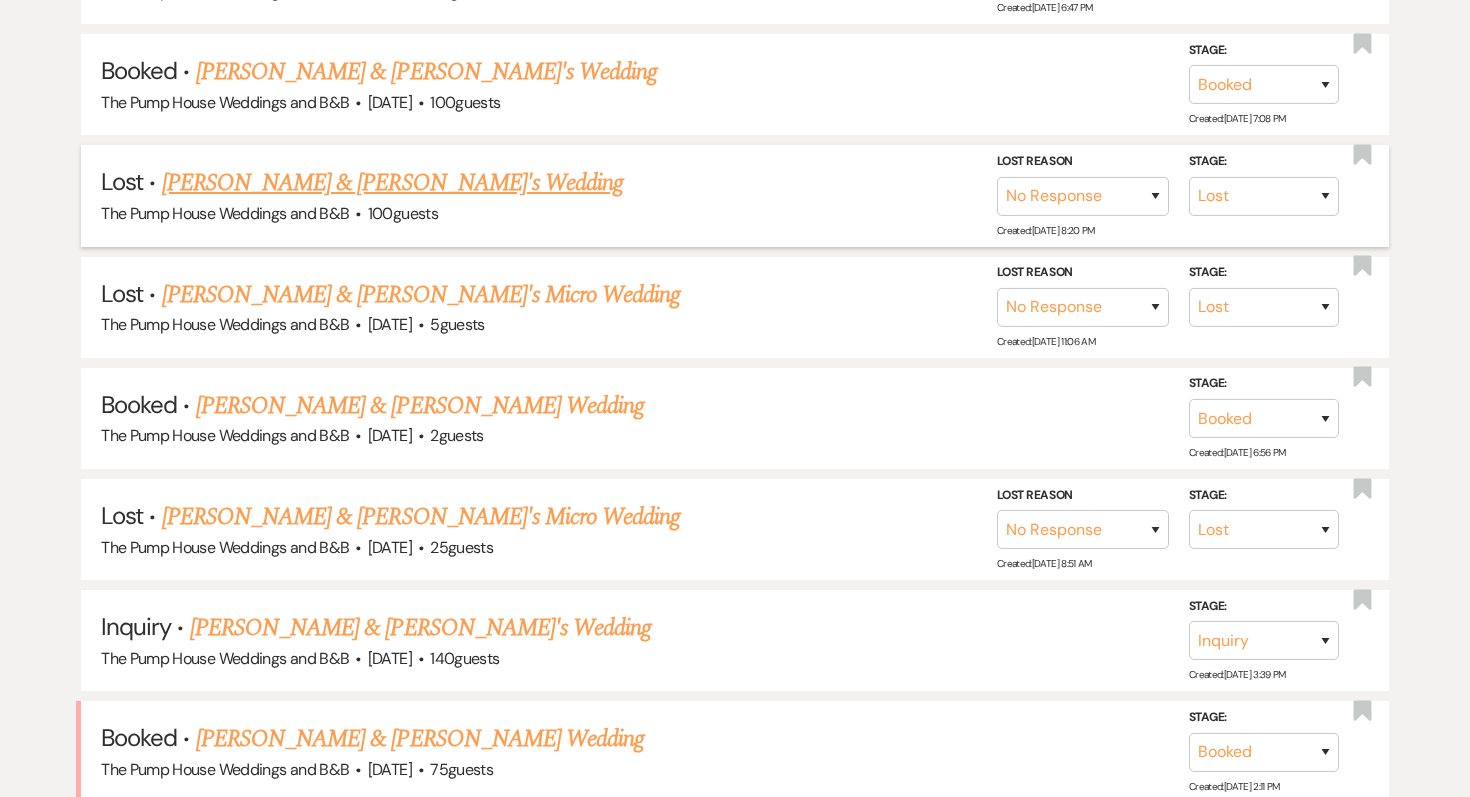scroll, scrollTop: 0, scrollLeft: 0, axis: both 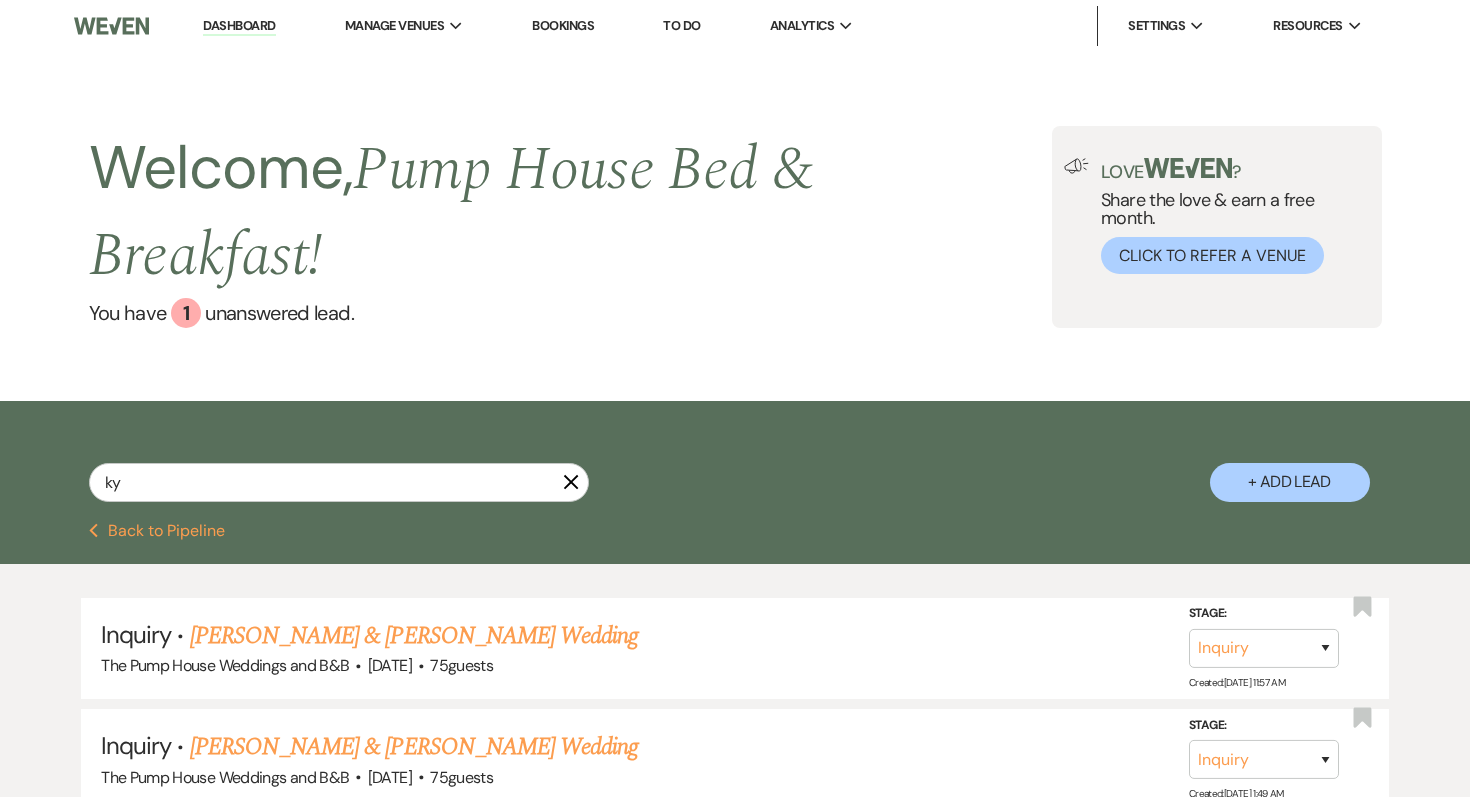click on "X" 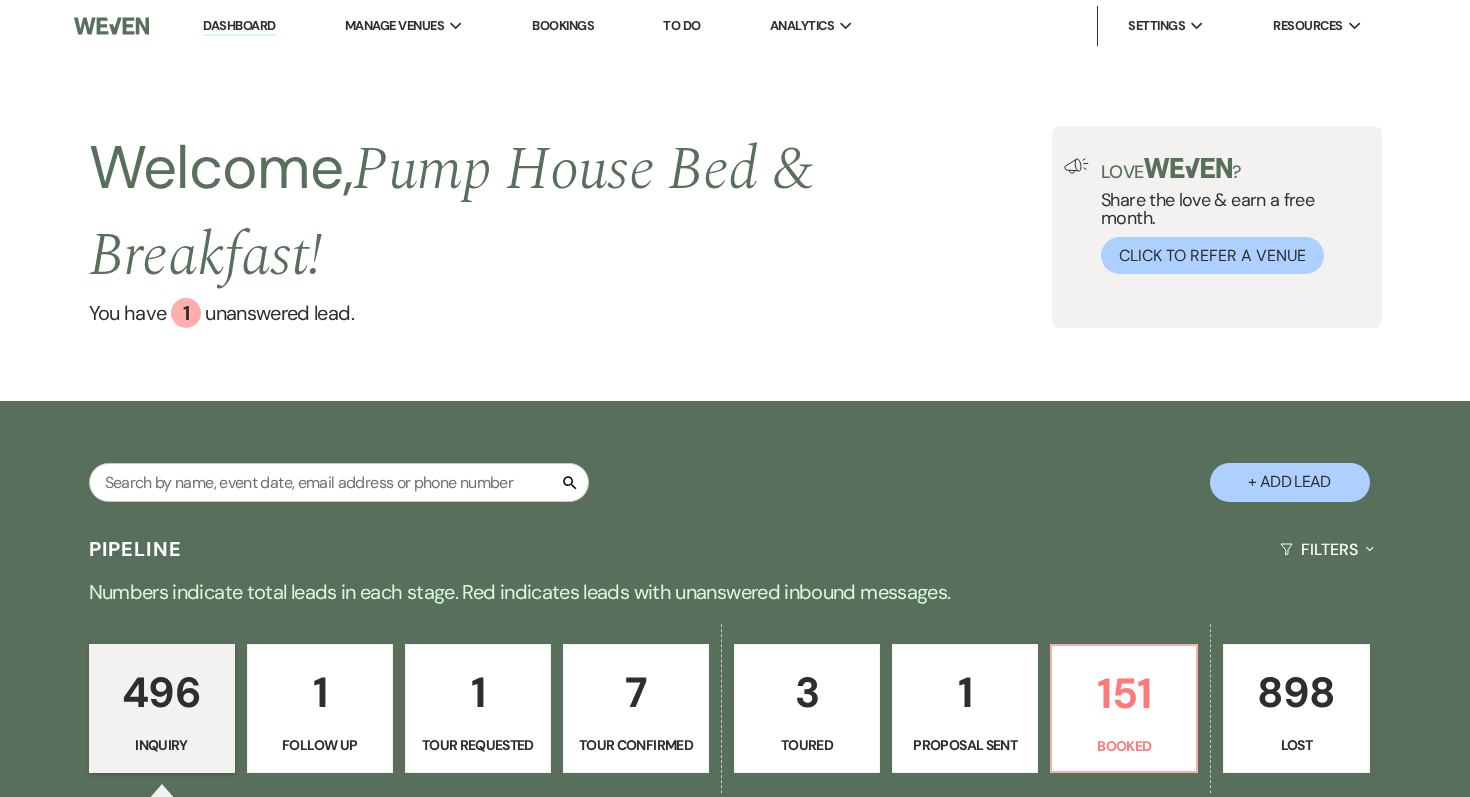 scroll, scrollTop: 335, scrollLeft: 0, axis: vertical 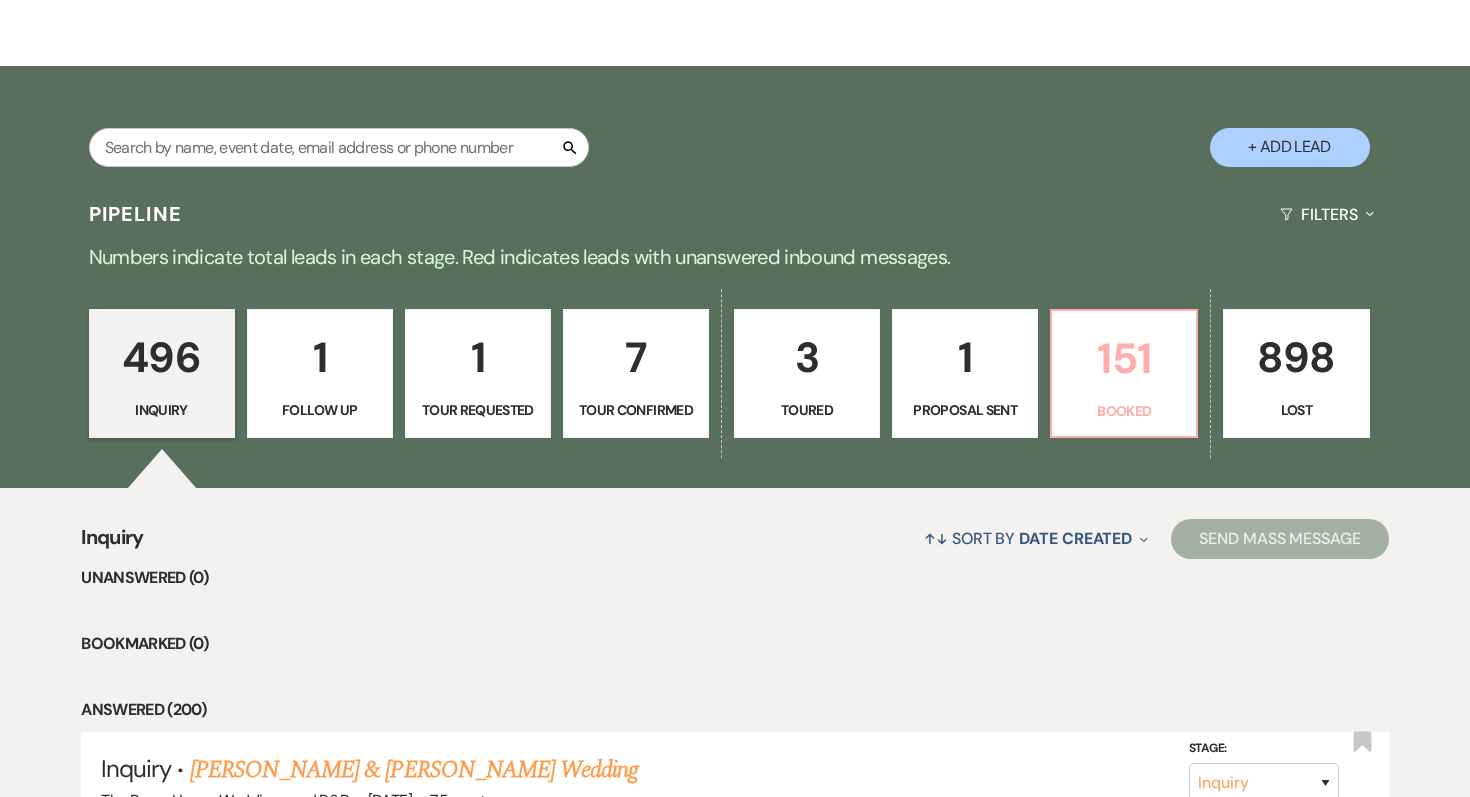 click on "151" at bounding box center (1124, 358) 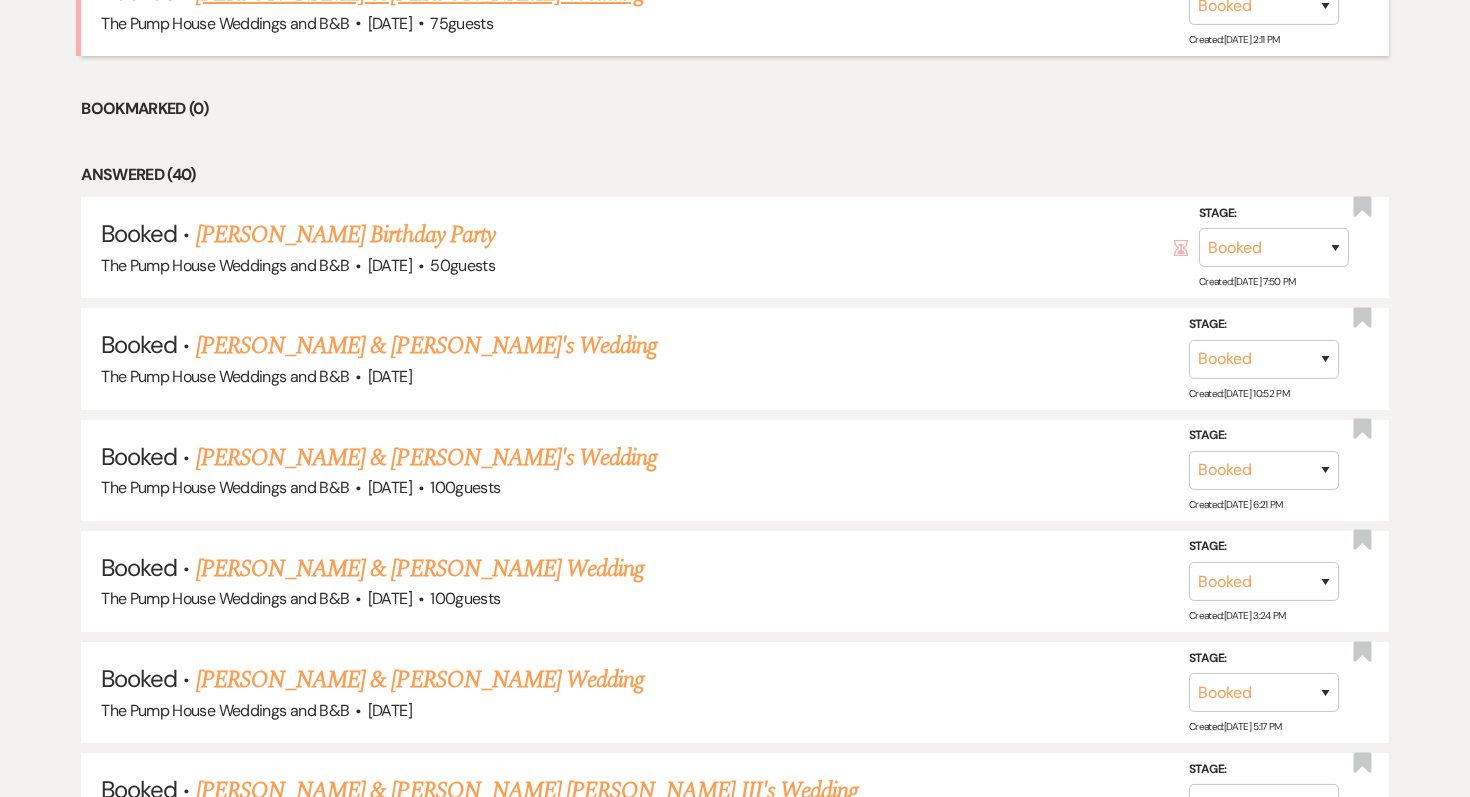 scroll, scrollTop: 989, scrollLeft: 0, axis: vertical 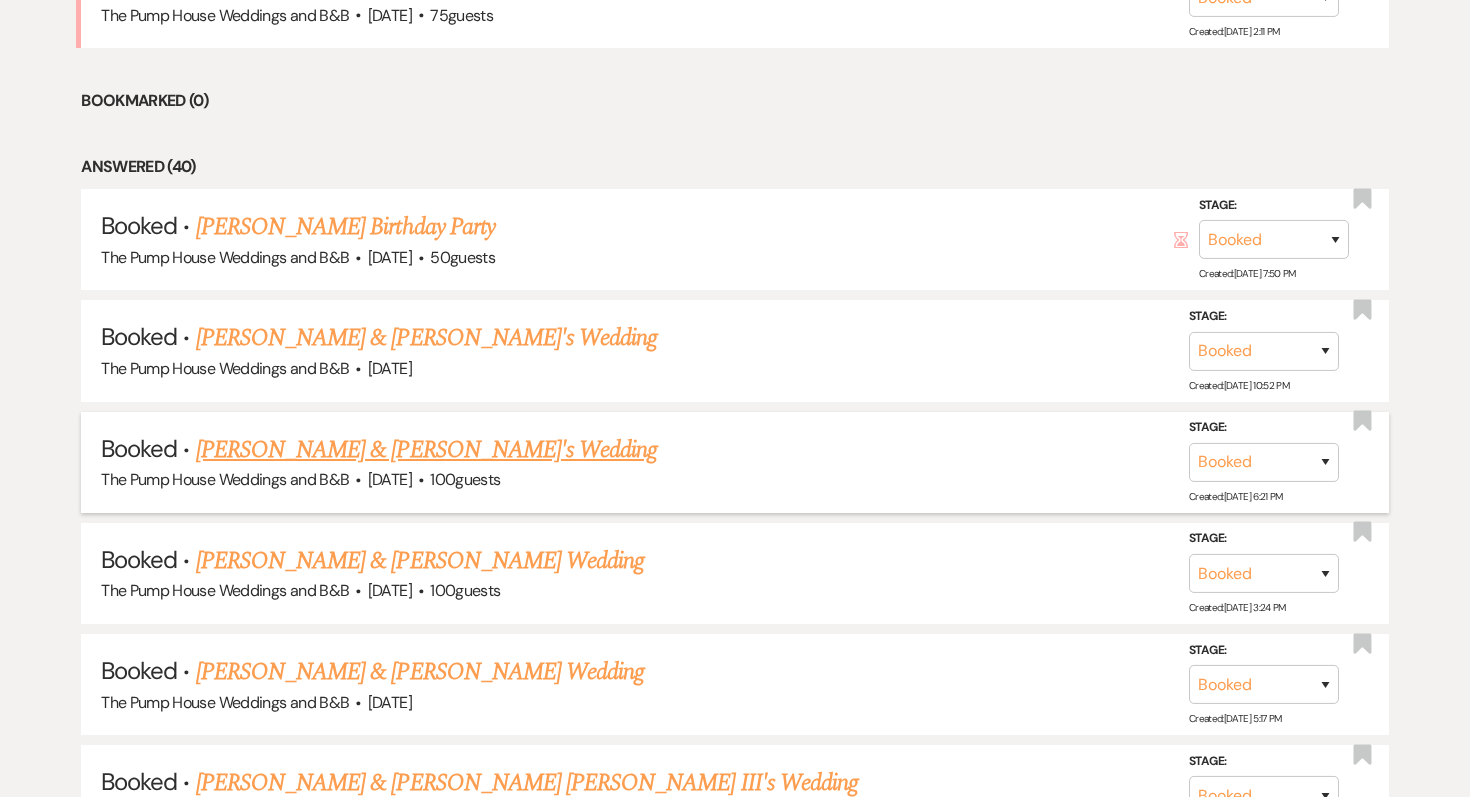 click on "[PERSON_NAME] & [PERSON_NAME]'s Wedding" at bounding box center [427, 450] 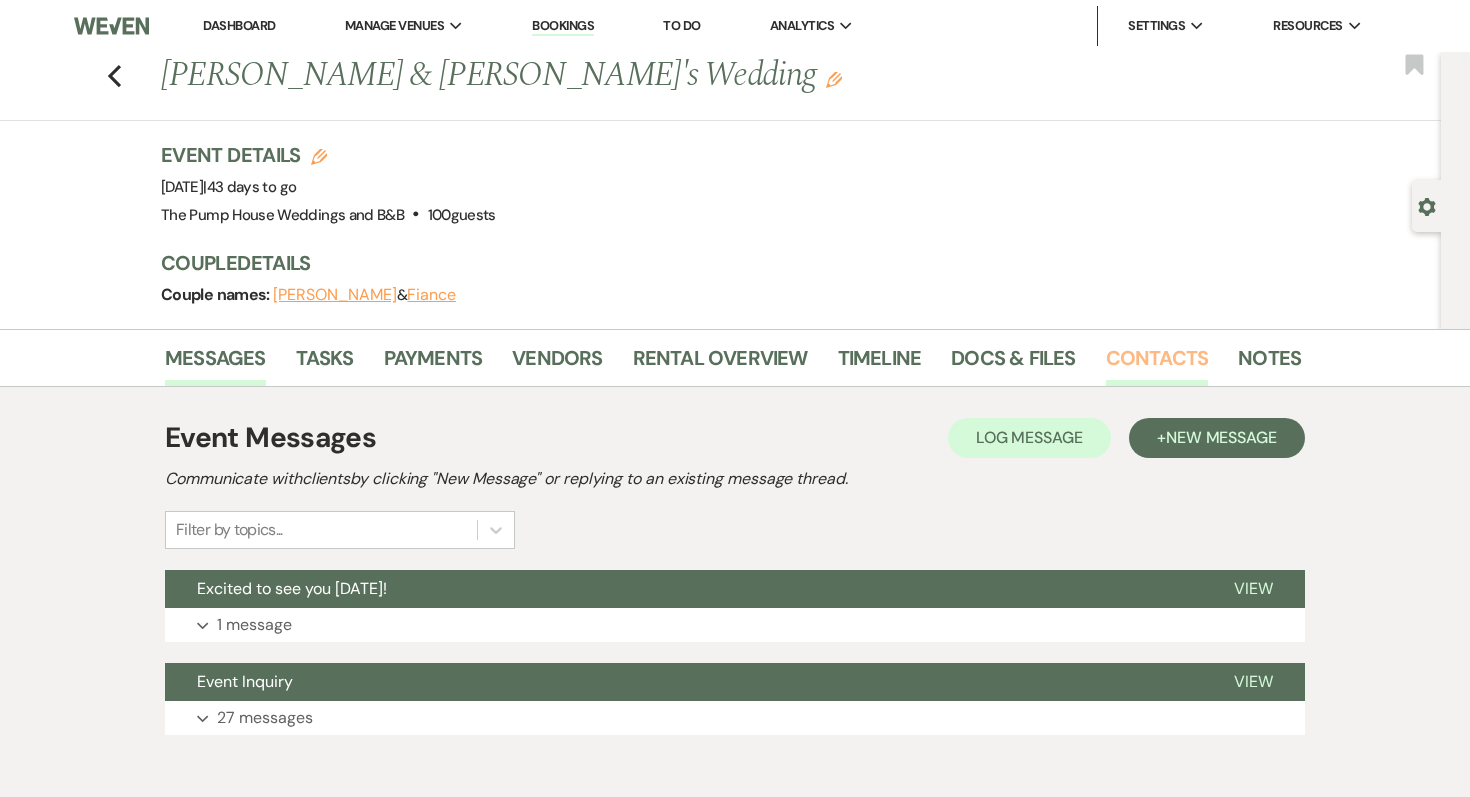 click on "Contacts" at bounding box center (1157, 364) 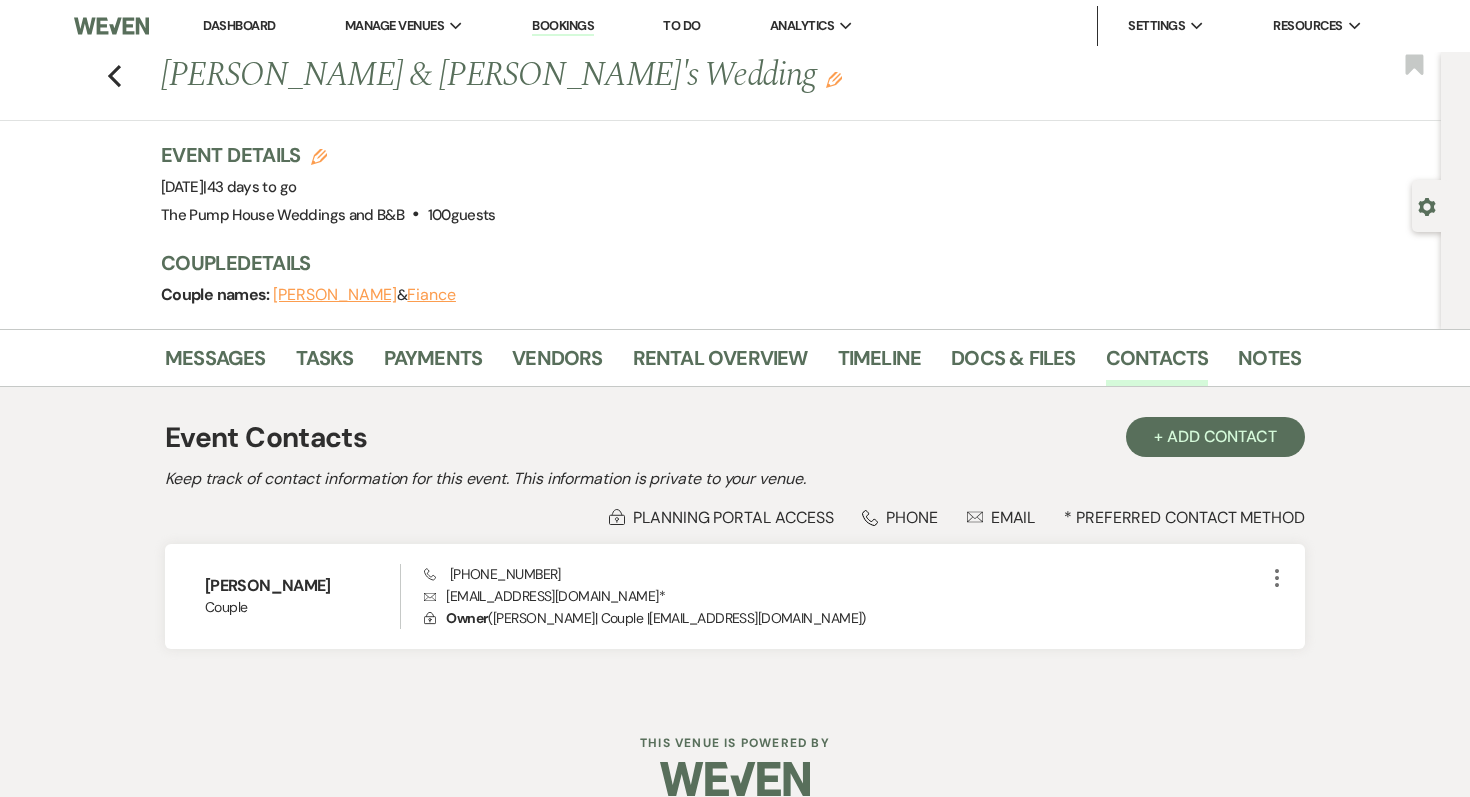 click on "Previous [PERSON_NAME] & [PERSON_NAME]'s Wedding Edit Bookmark" at bounding box center (715, 86) 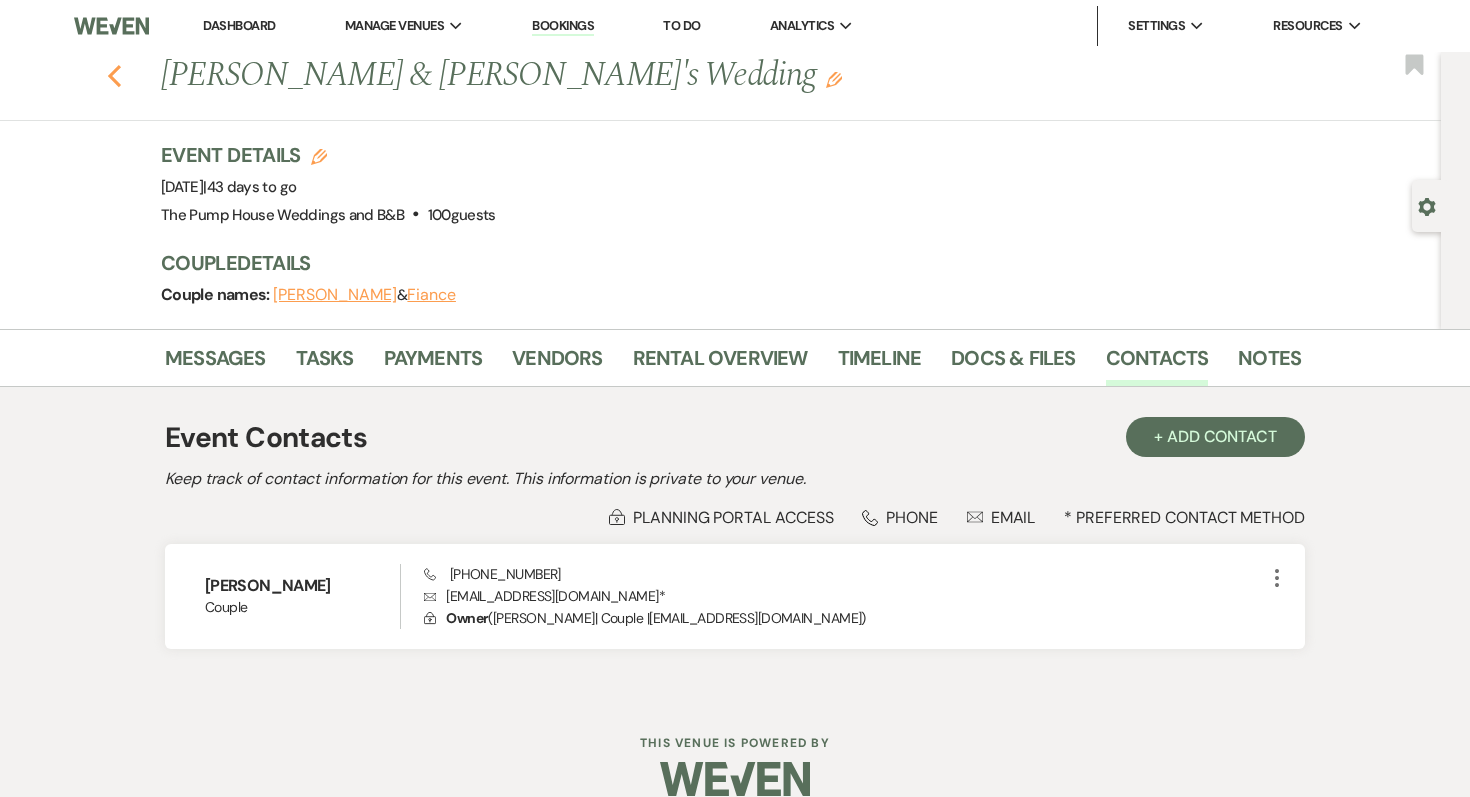 click on "Previous" 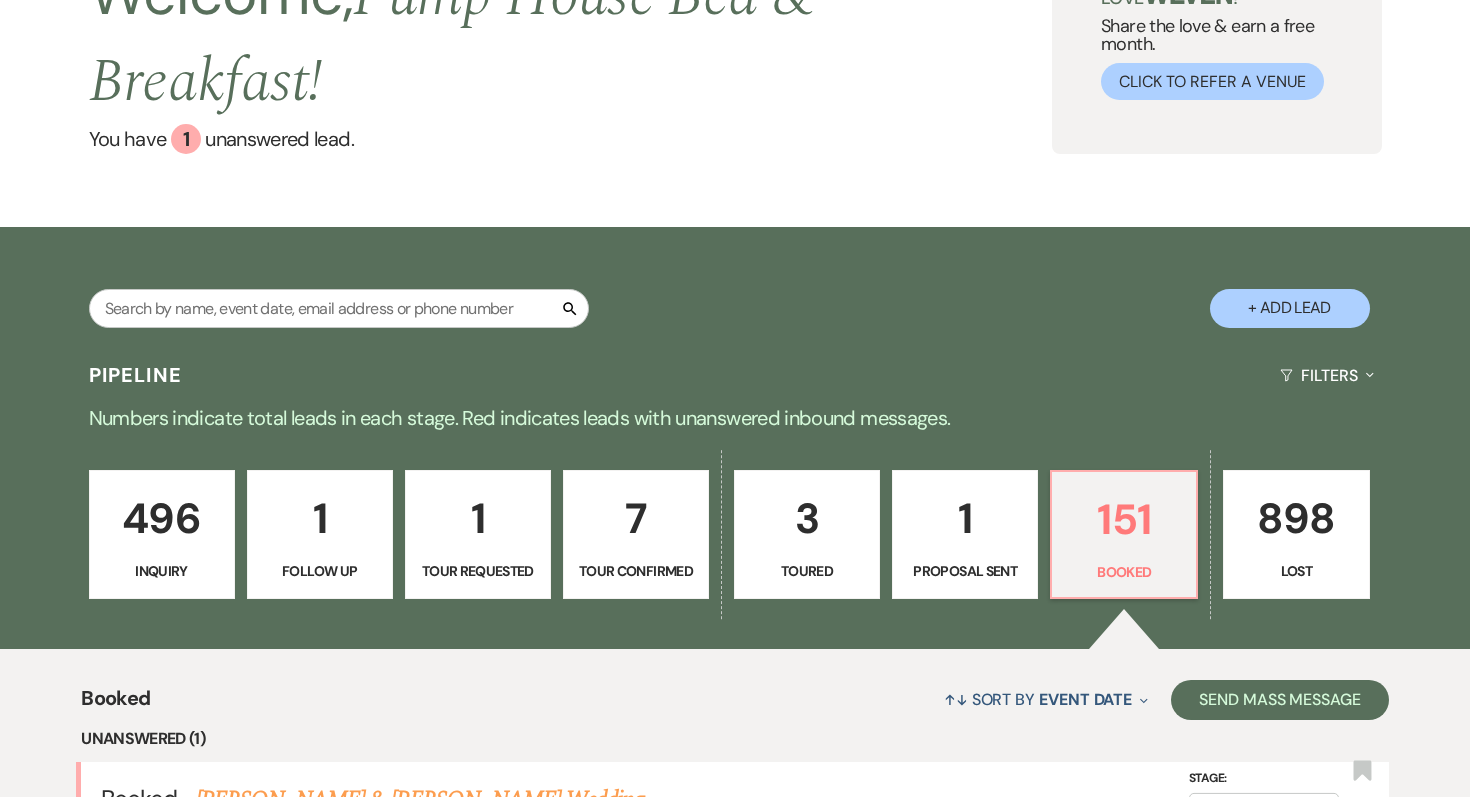scroll, scrollTop: 331, scrollLeft: 0, axis: vertical 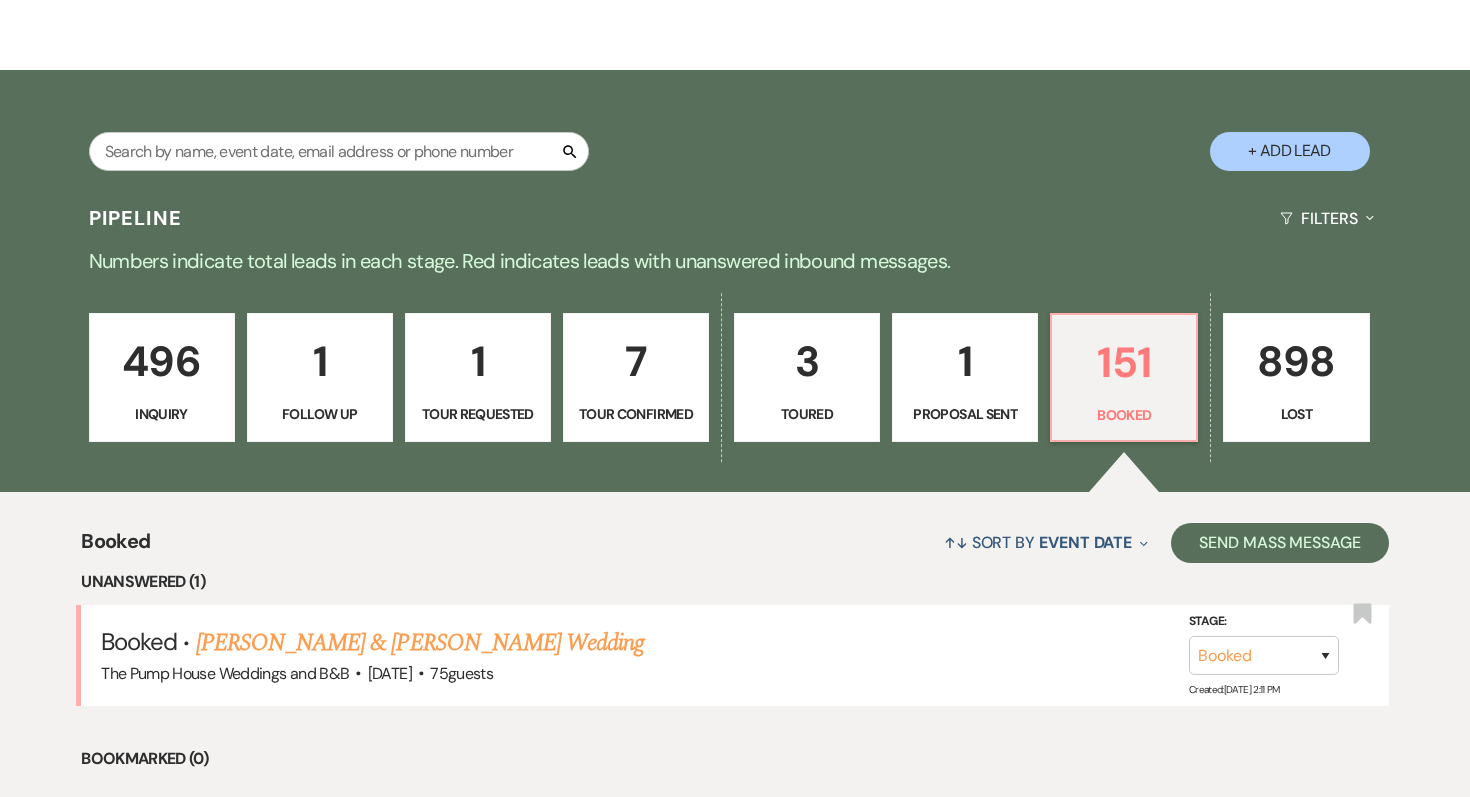 click on "496" at bounding box center [162, 361] 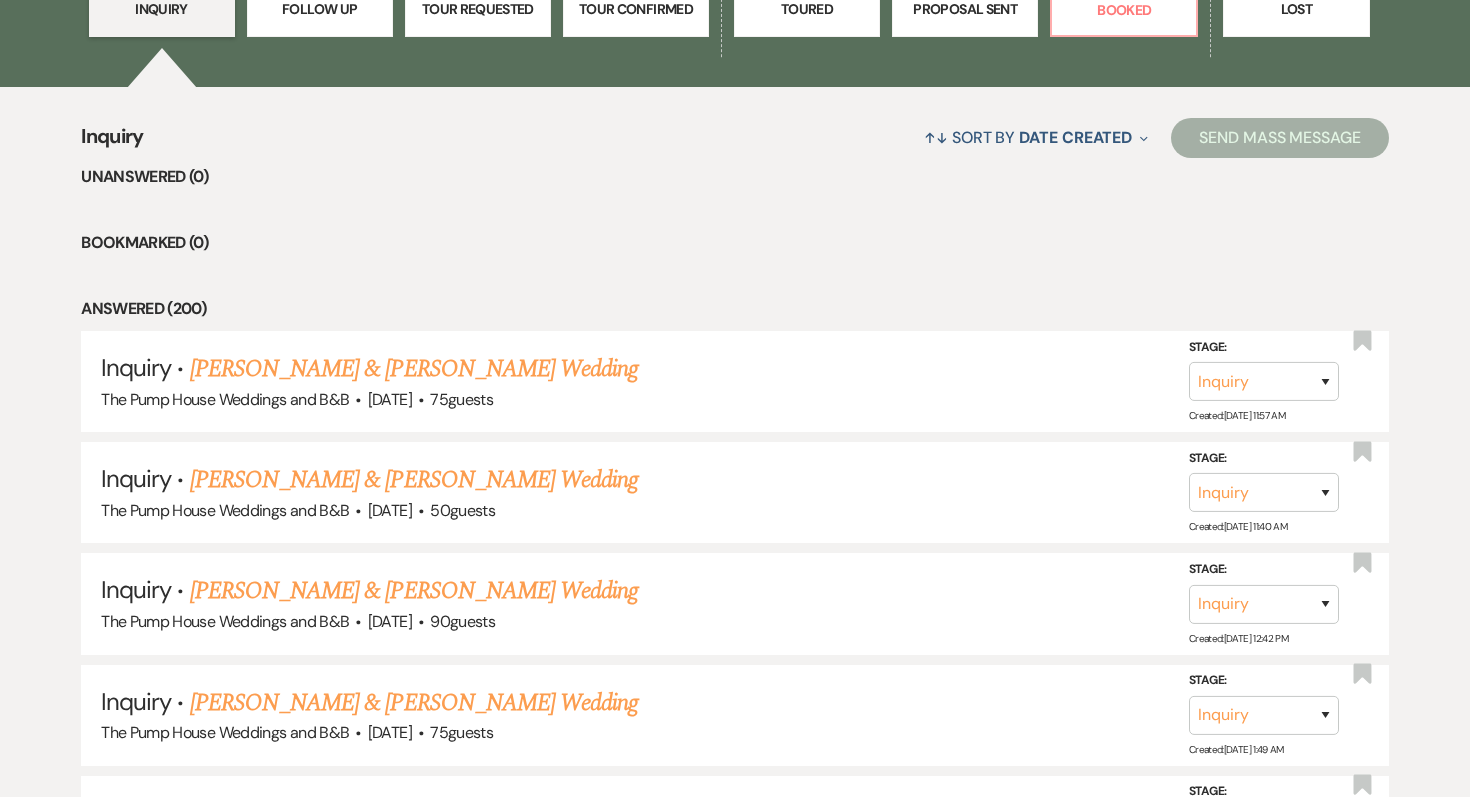 scroll, scrollTop: 737, scrollLeft: 0, axis: vertical 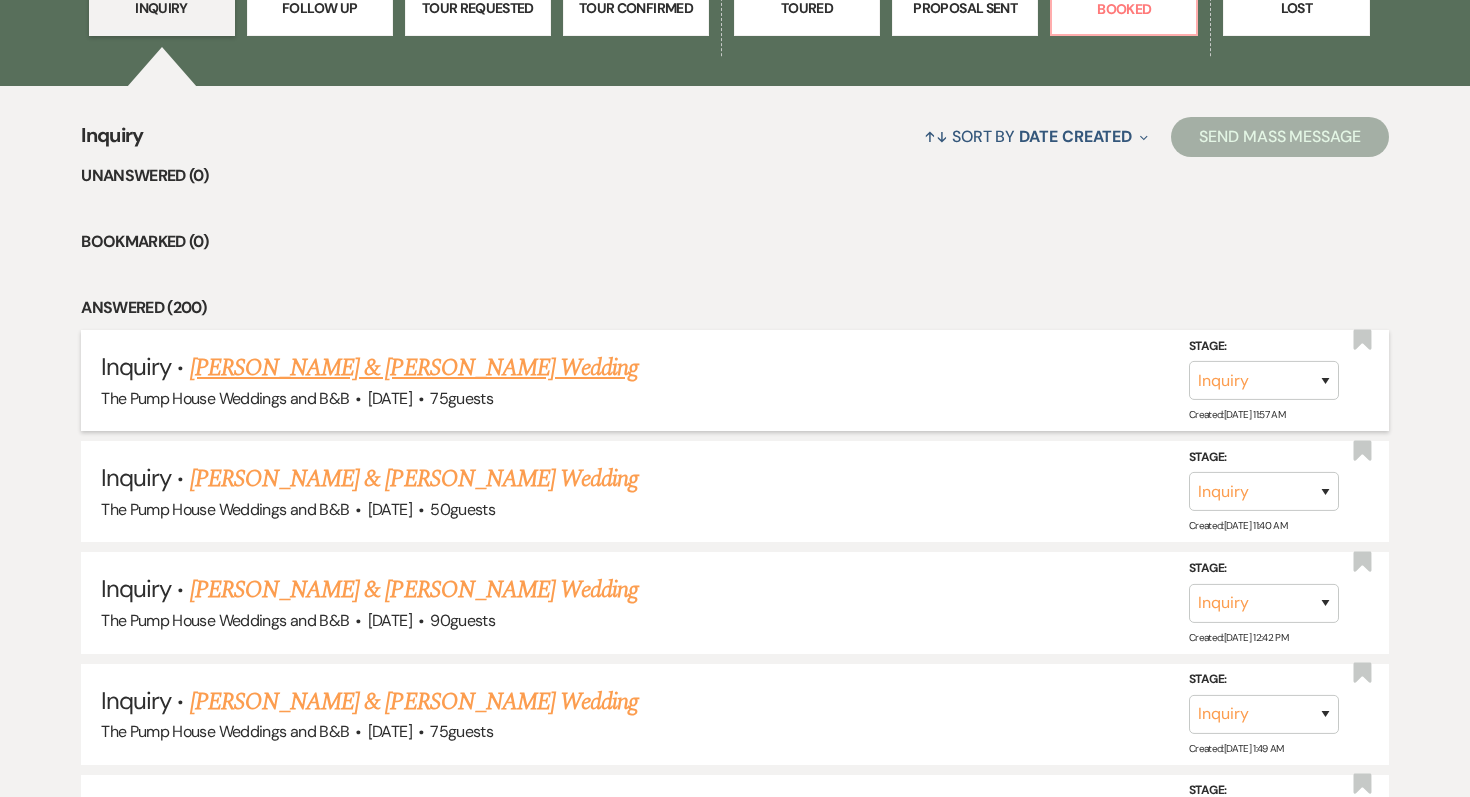 click on "[PERSON_NAME] & [PERSON_NAME] Wedding" at bounding box center (414, 368) 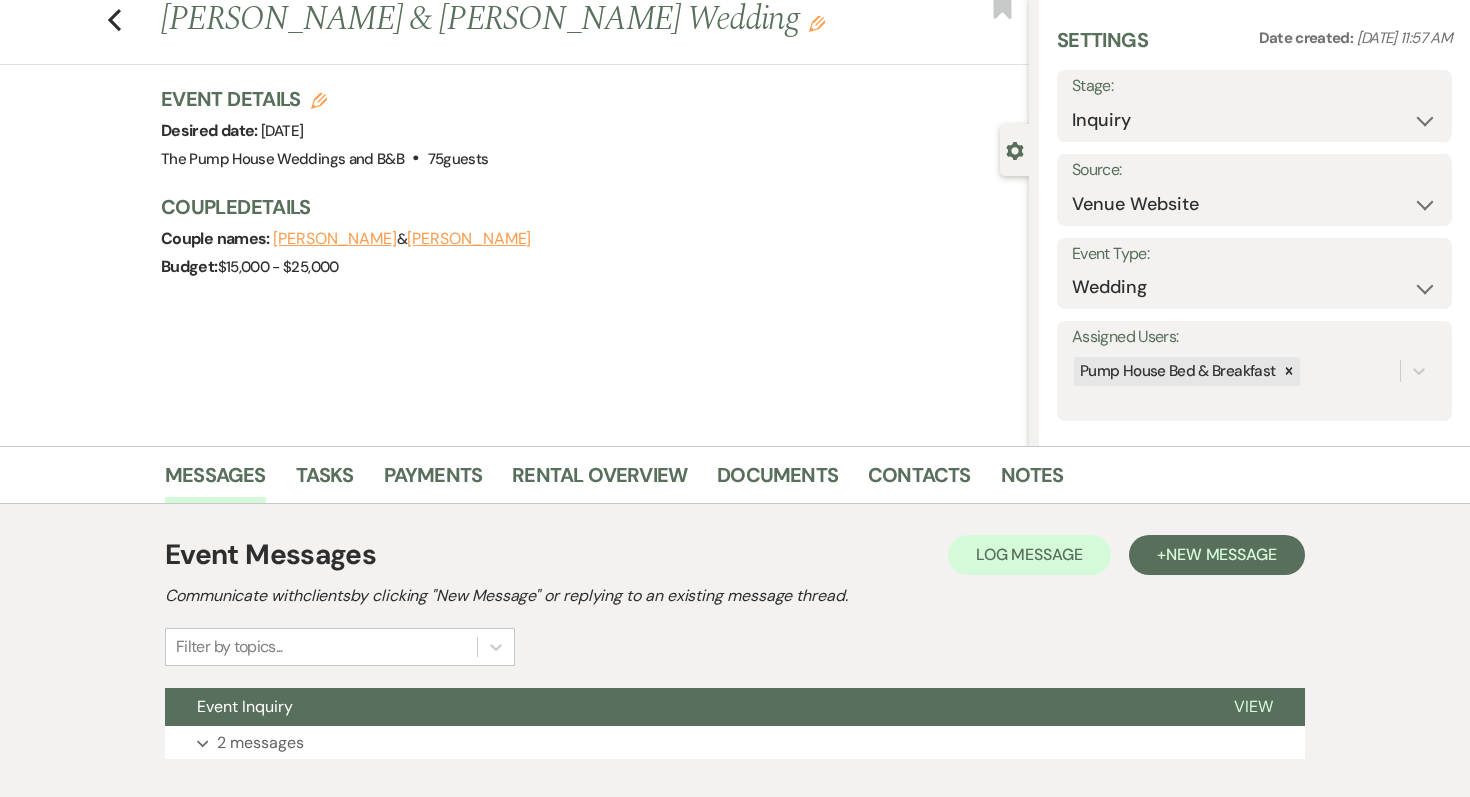 scroll, scrollTop: 177, scrollLeft: 0, axis: vertical 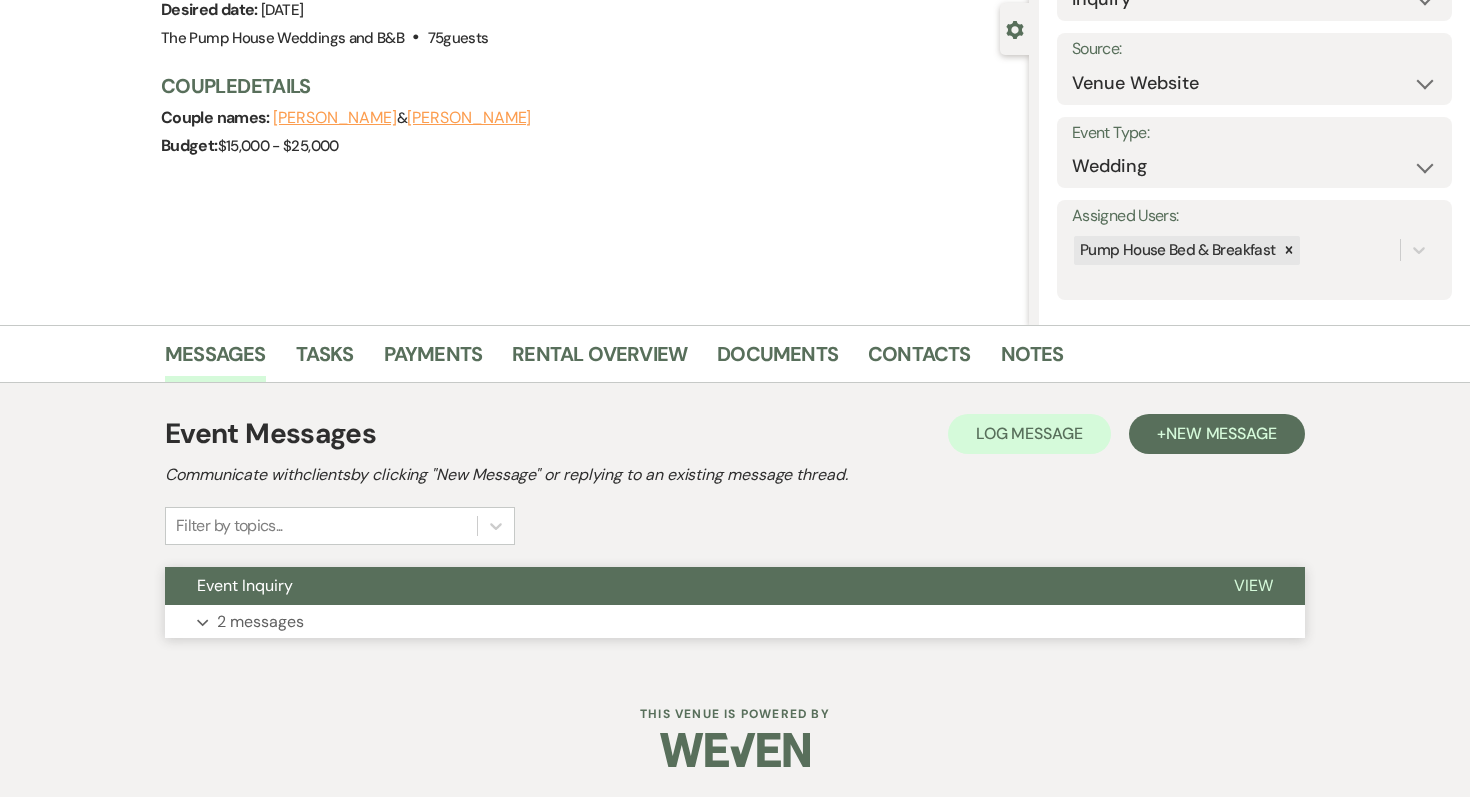 click on "2 messages" at bounding box center (260, 622) 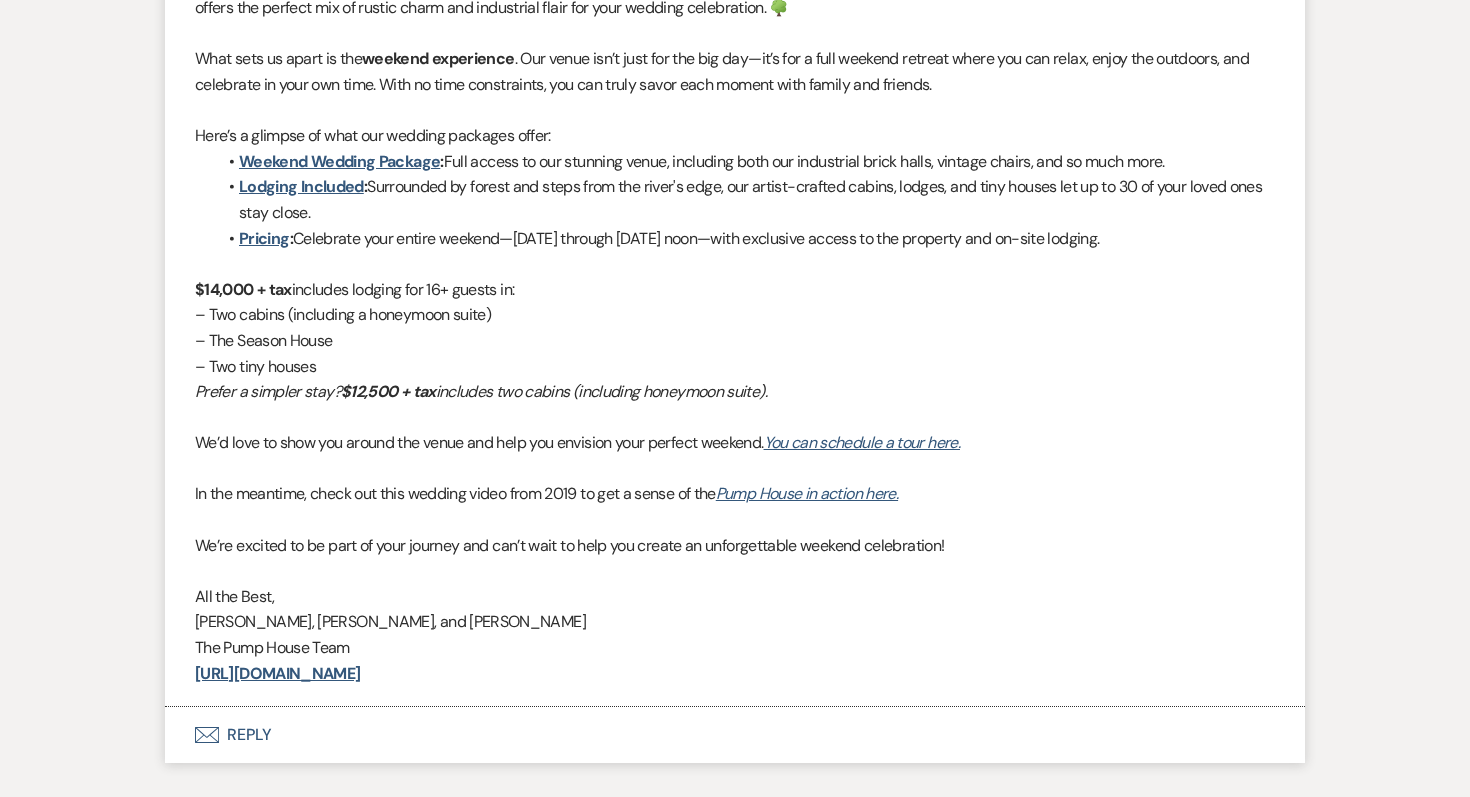 scroll, scrollTop: 1366, scrollLeft: 0, axis: vertical 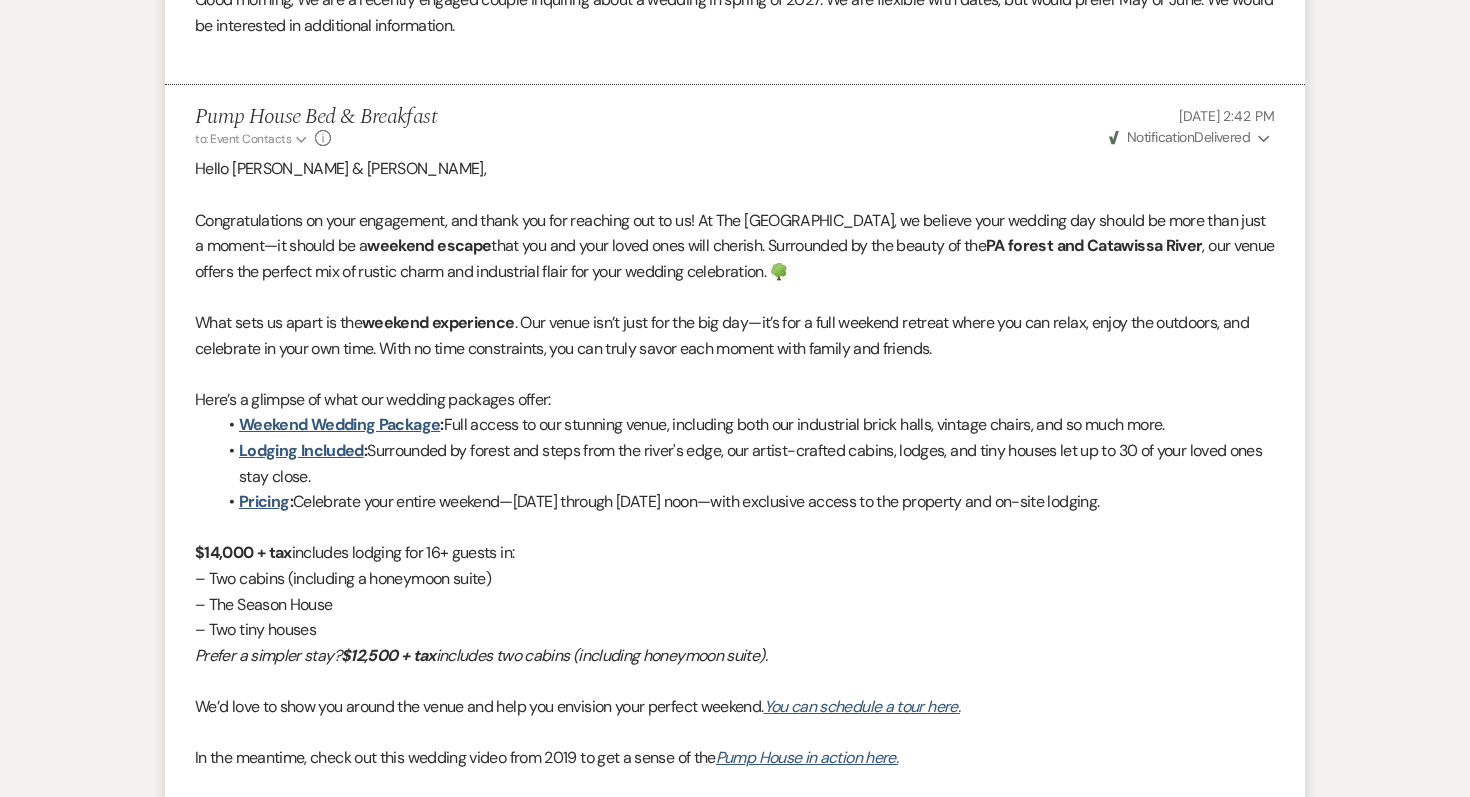 drag, startPoint x: 492, startPoint y: 677, endPoint x: 187, endPoint y: 209, distance: 558.61346 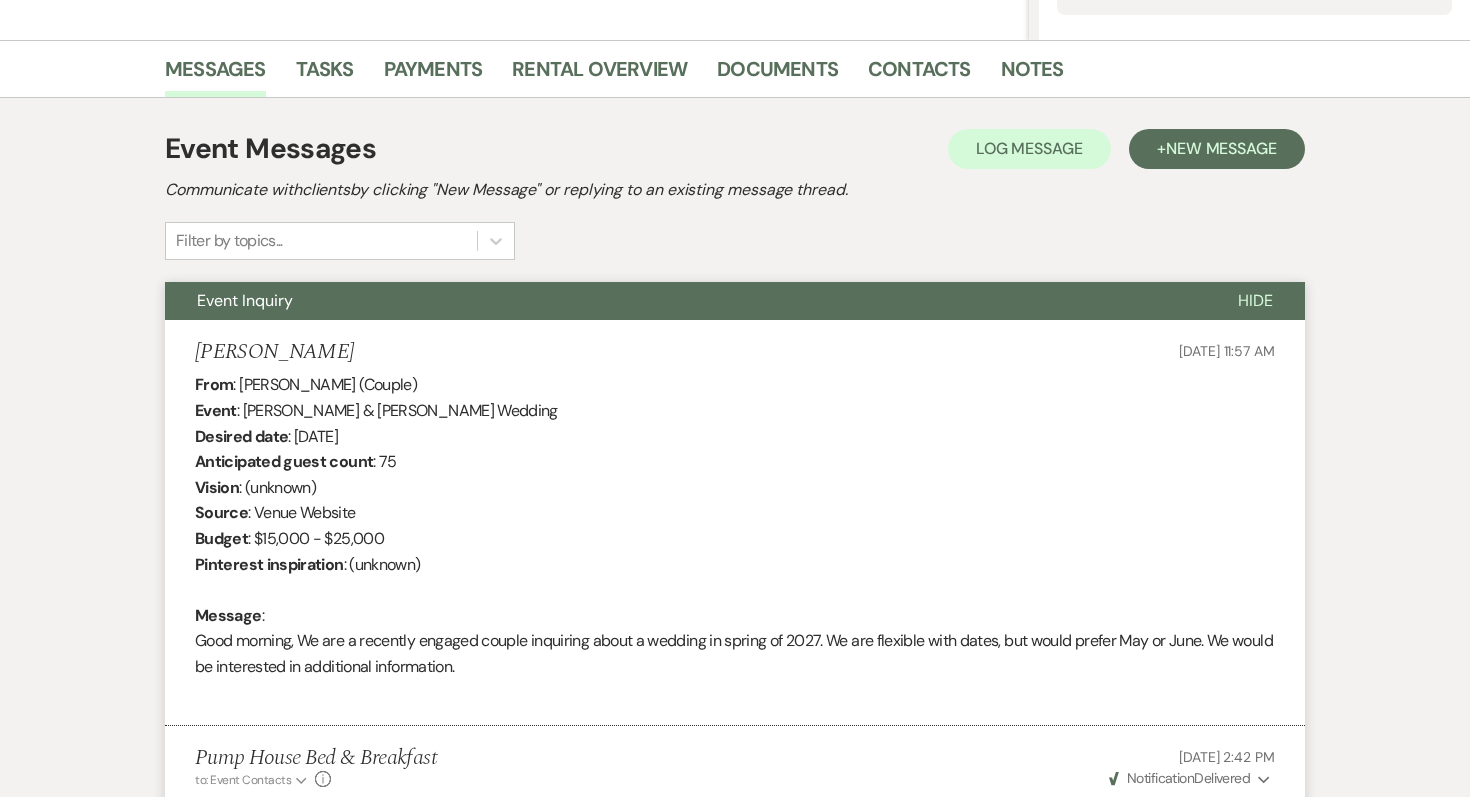 scroll, scrollTop: 0, scrollLeft: 0, axis: both 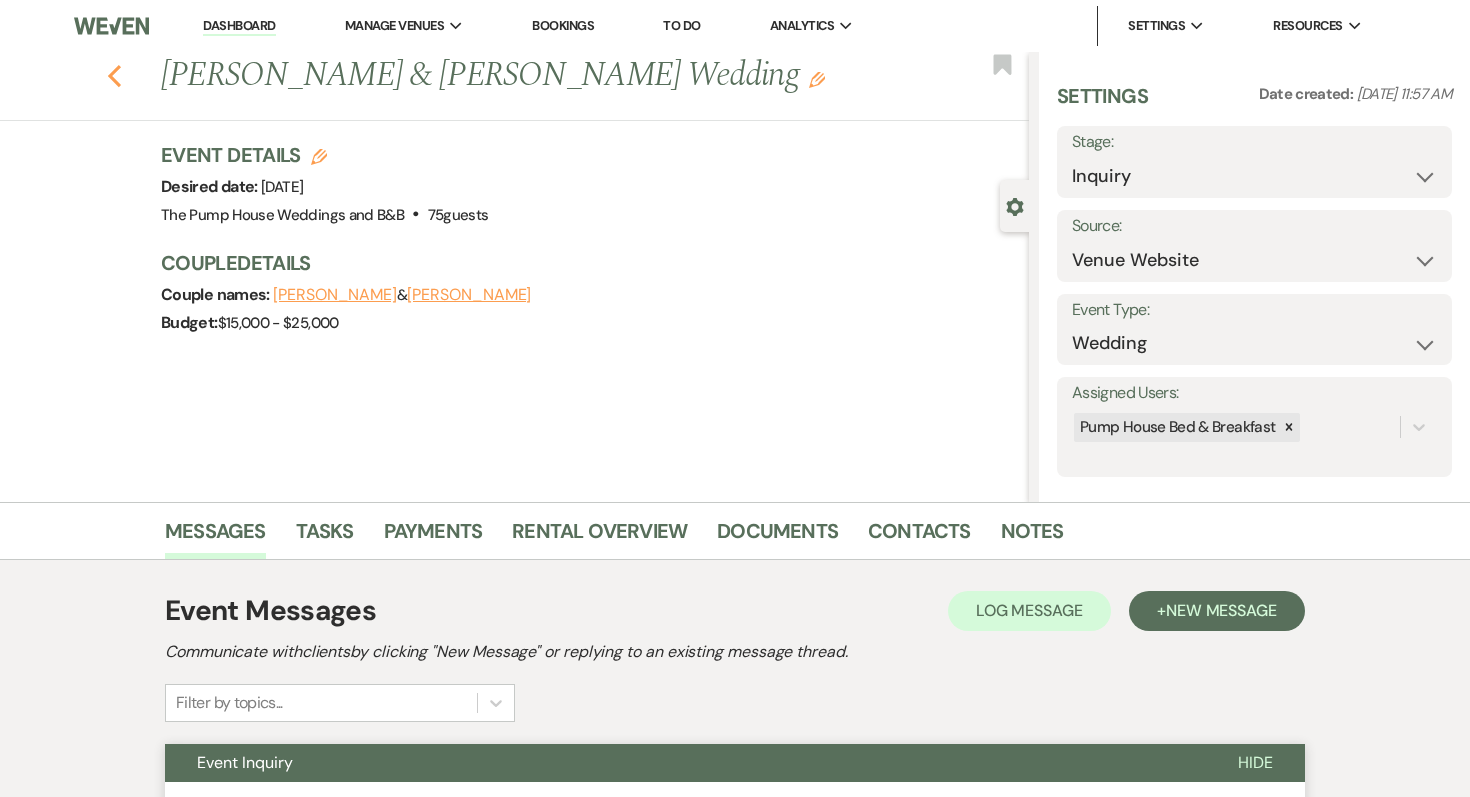 click on "Previous" 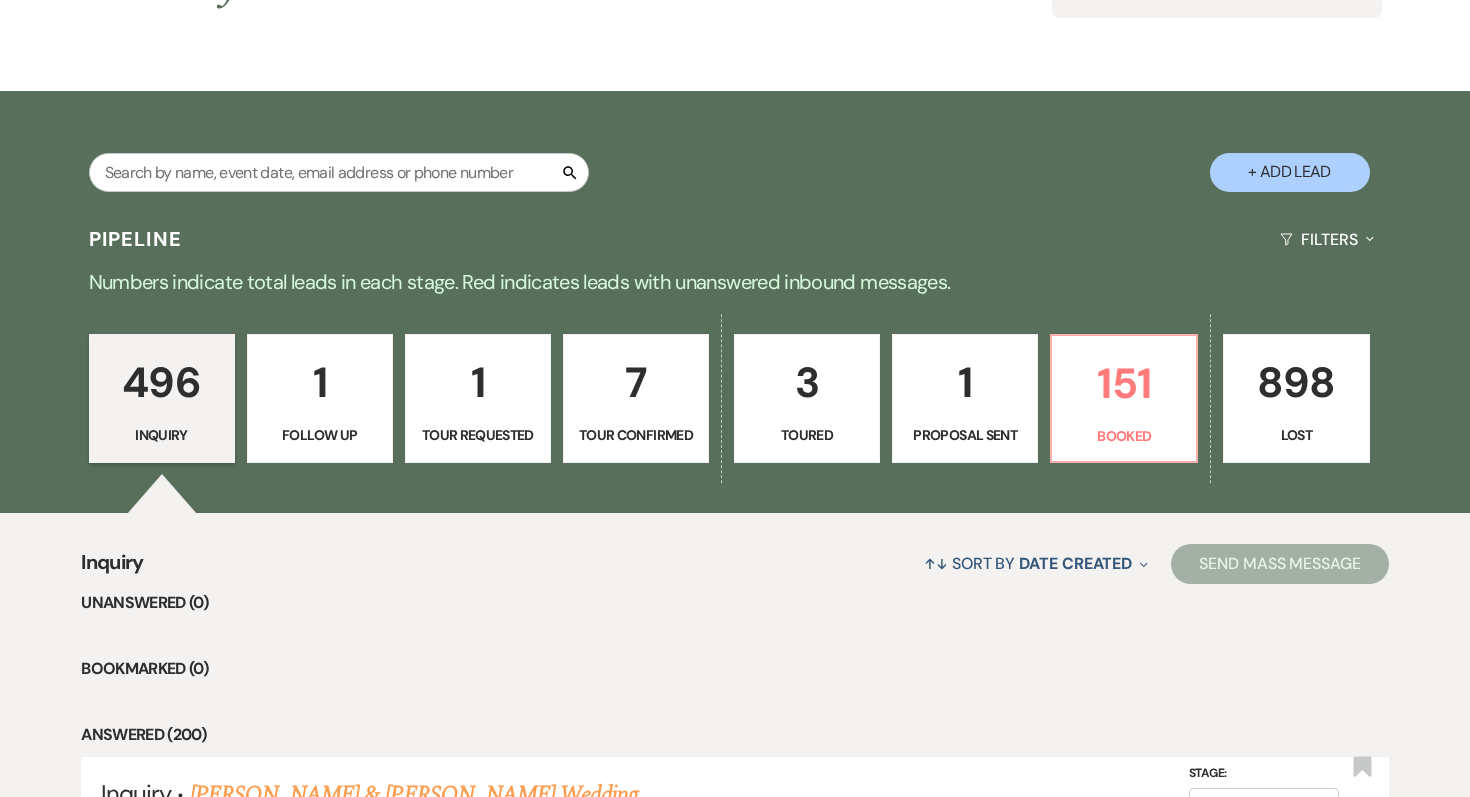 scroll, scrollTop: 0, scrollLeft: 0, axis: both 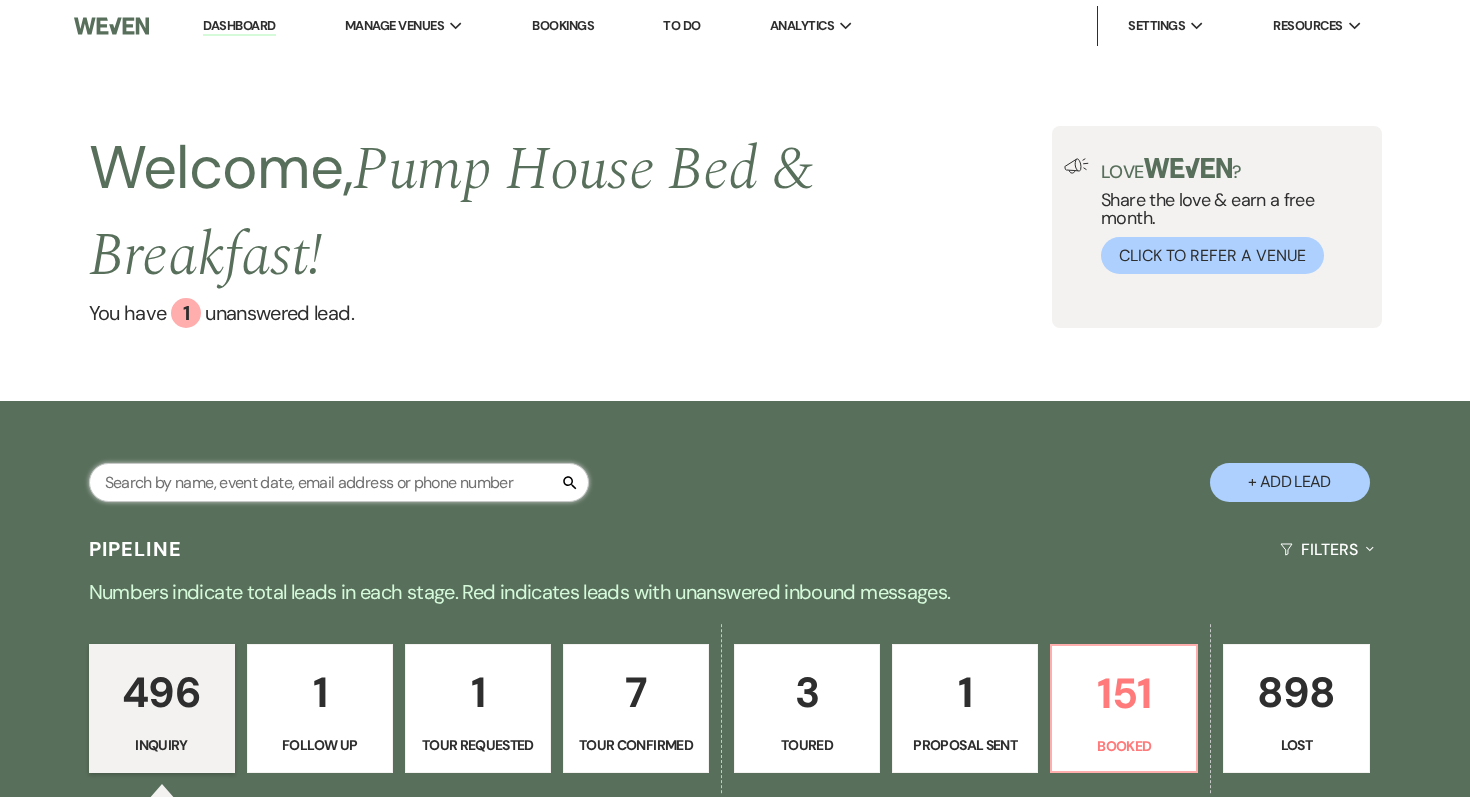 click at bounding box center (339, 482) 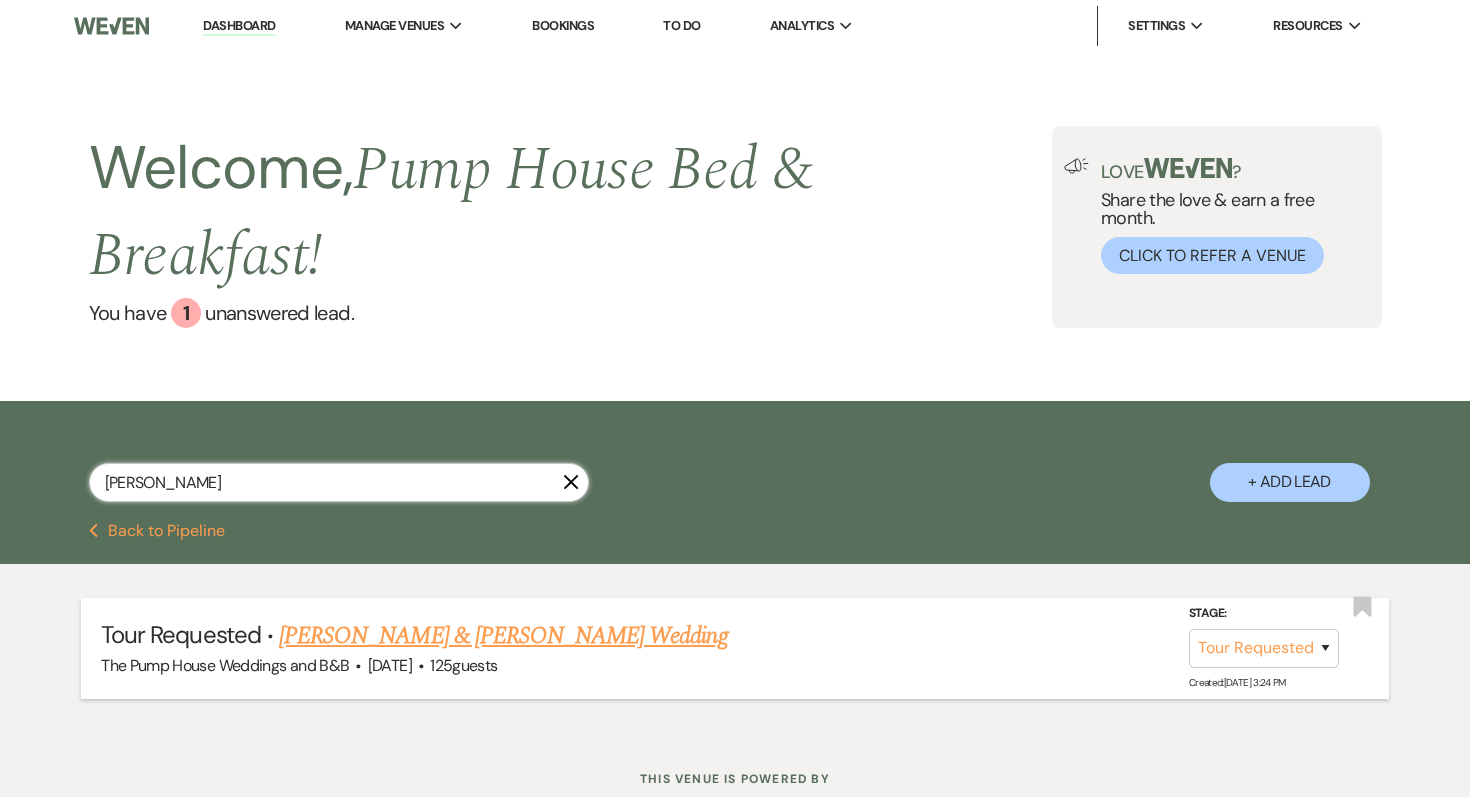 scroll, scrollTop: 65, scrollLeft: 0, axis: vertical 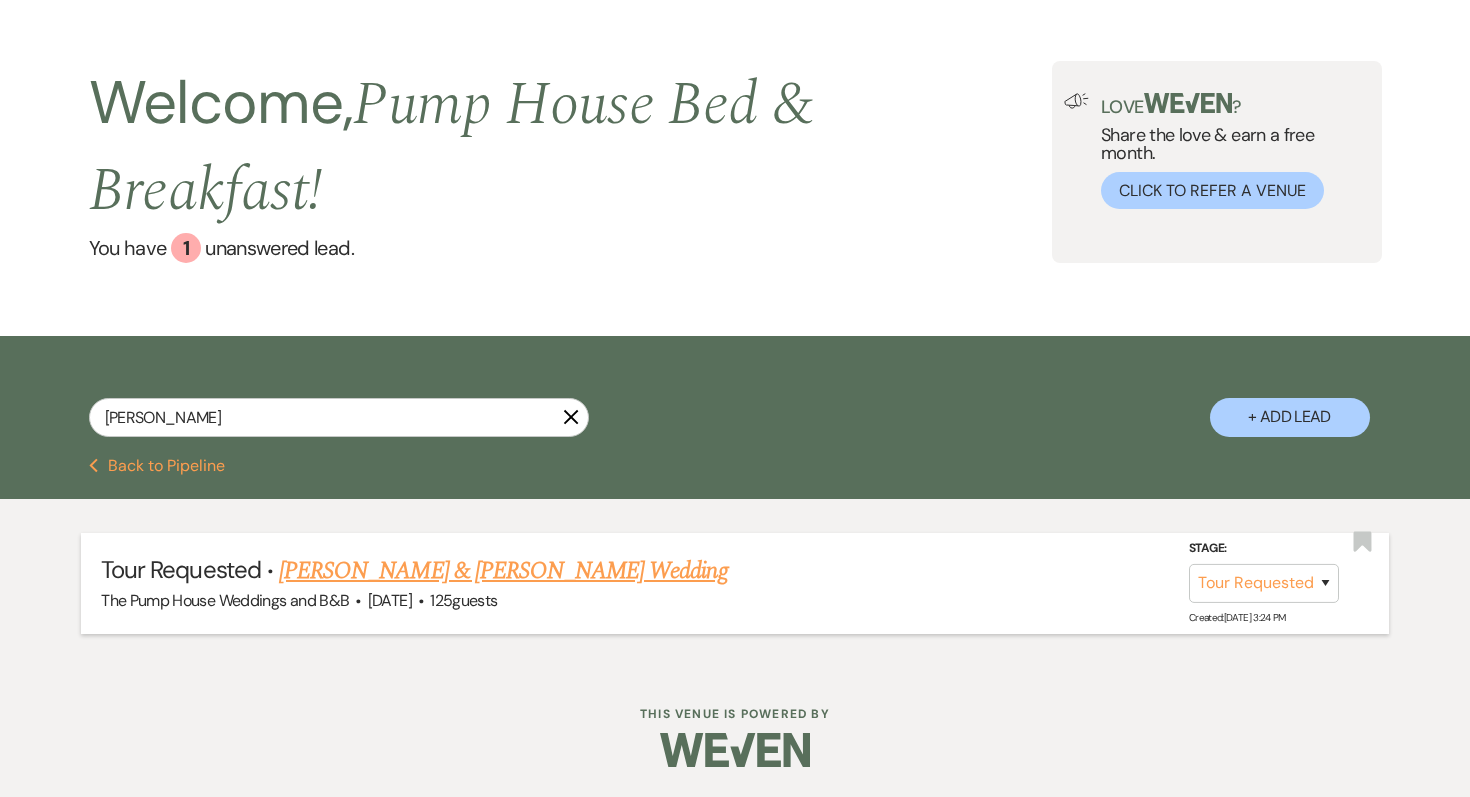 click on "[PERSON_NAME] & [PERSON_NAME] Wedding" at bounding box center (503, 571) 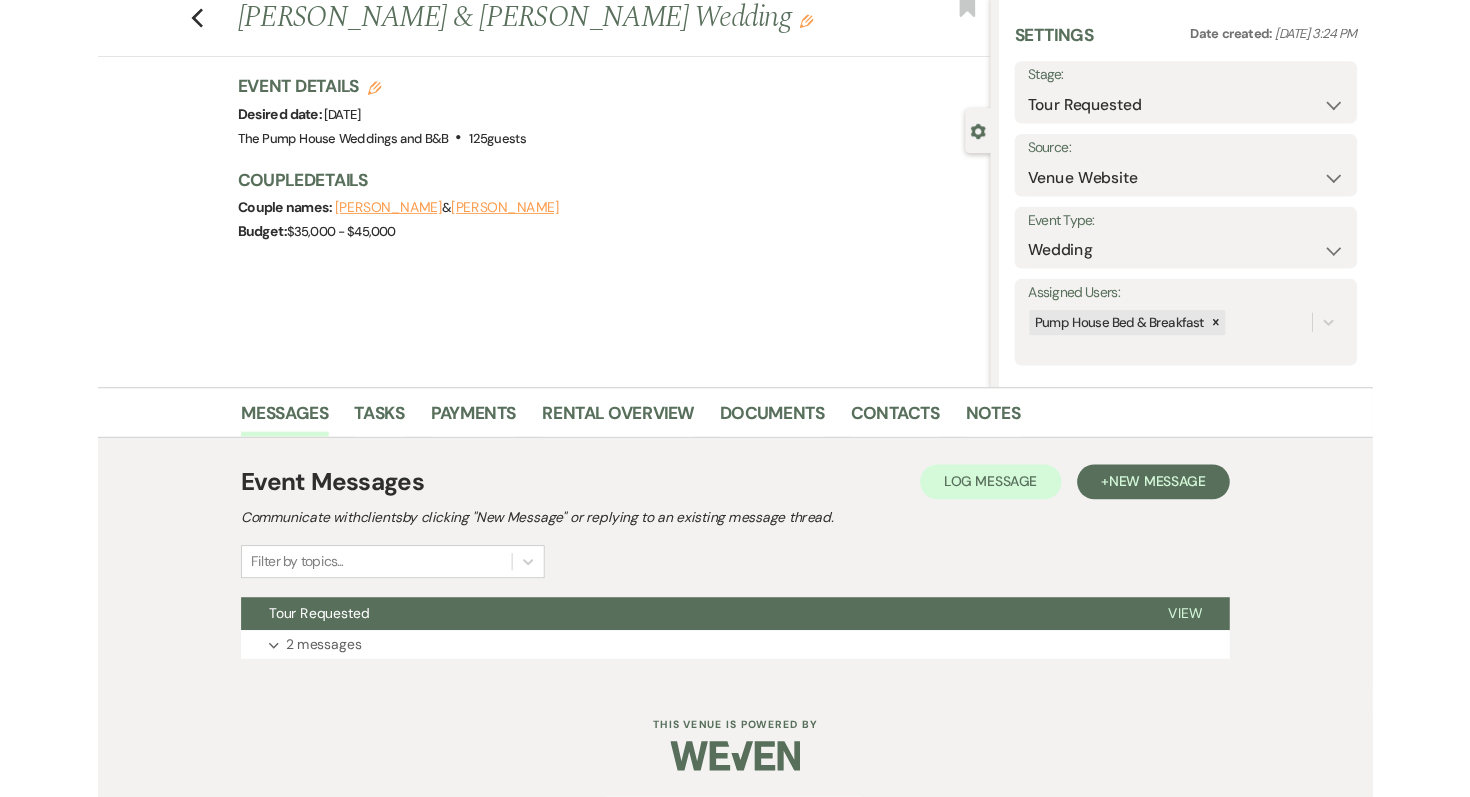 scroll, scrollTop: 55, scrollLeft: 0, axis: vertical 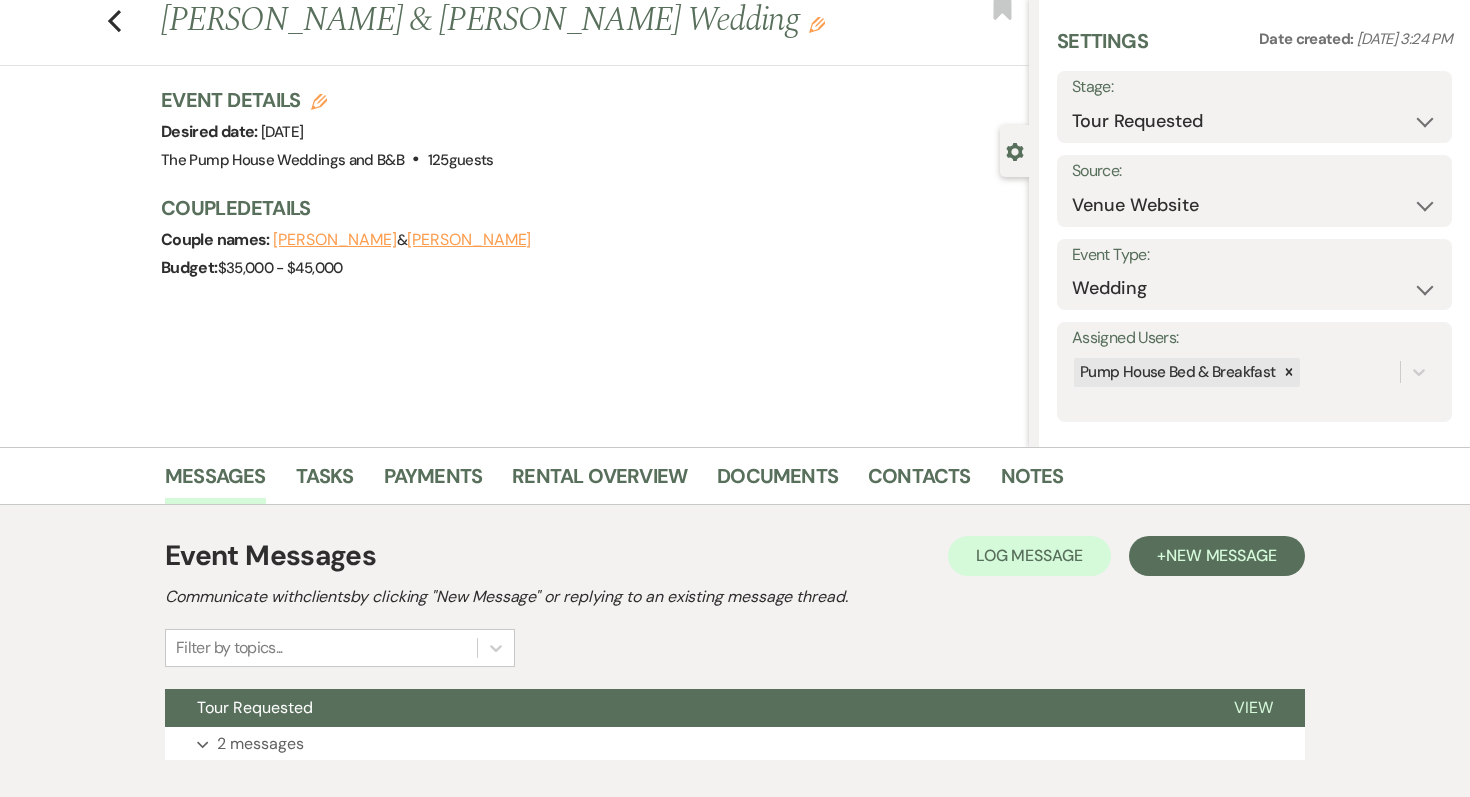 click on "Stage:" at bounding box center [1254, 87] 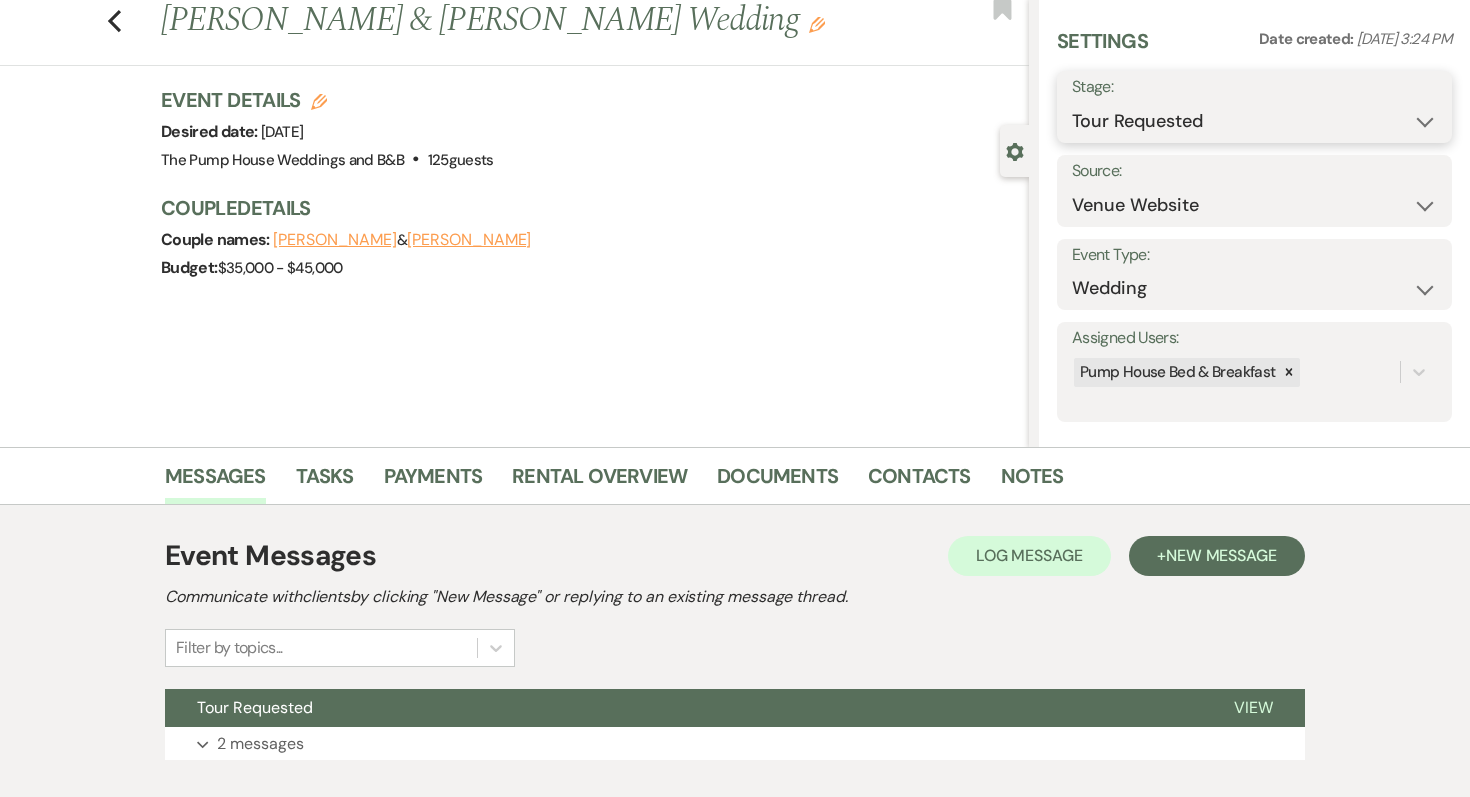 click on "Inquiry Follow Up Tour Requested Tour Confirmed Toured Proposal Sent Booked Lost" at bounding box center [1254, 121] 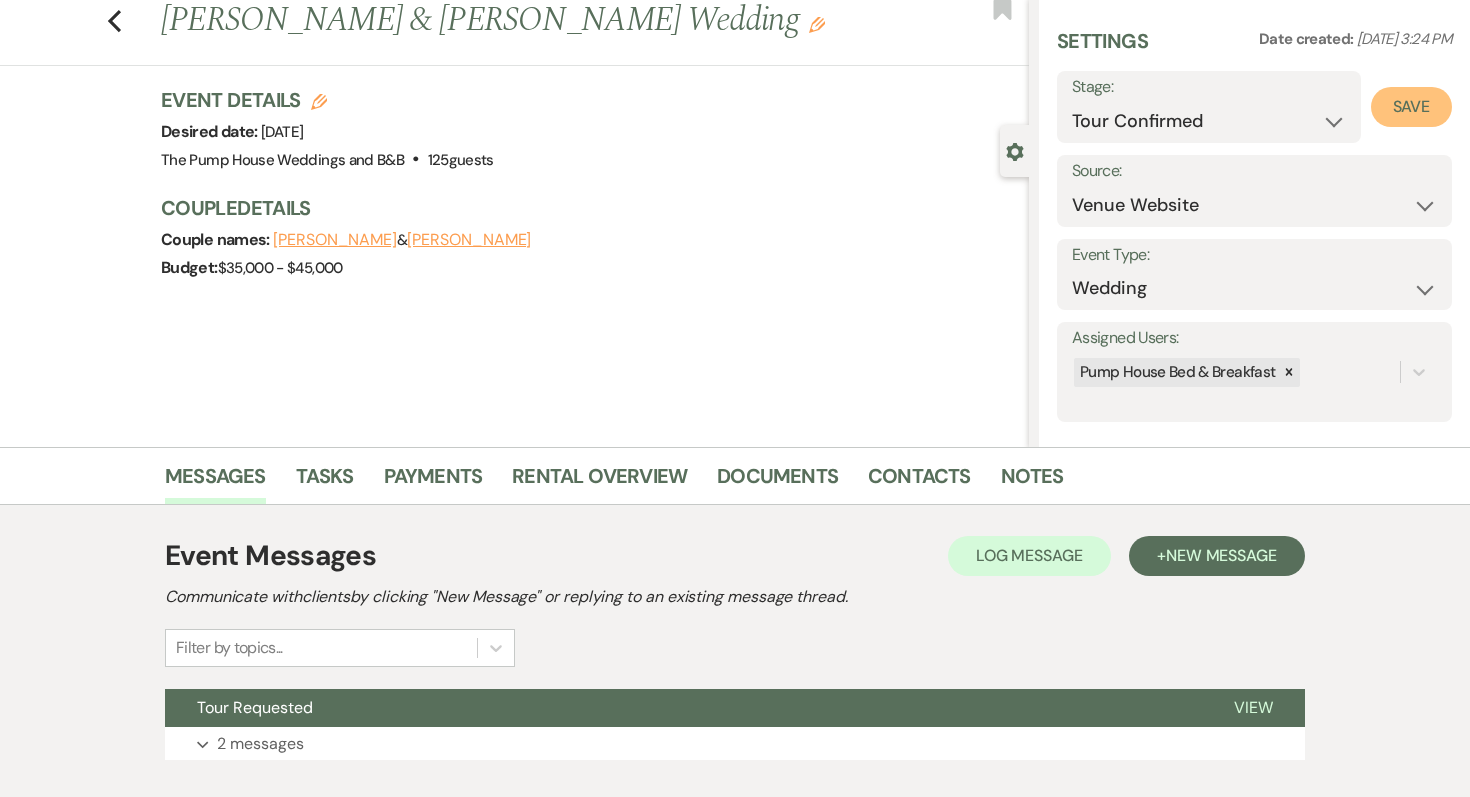 click on "Save" at bounding box center [1411, 107] 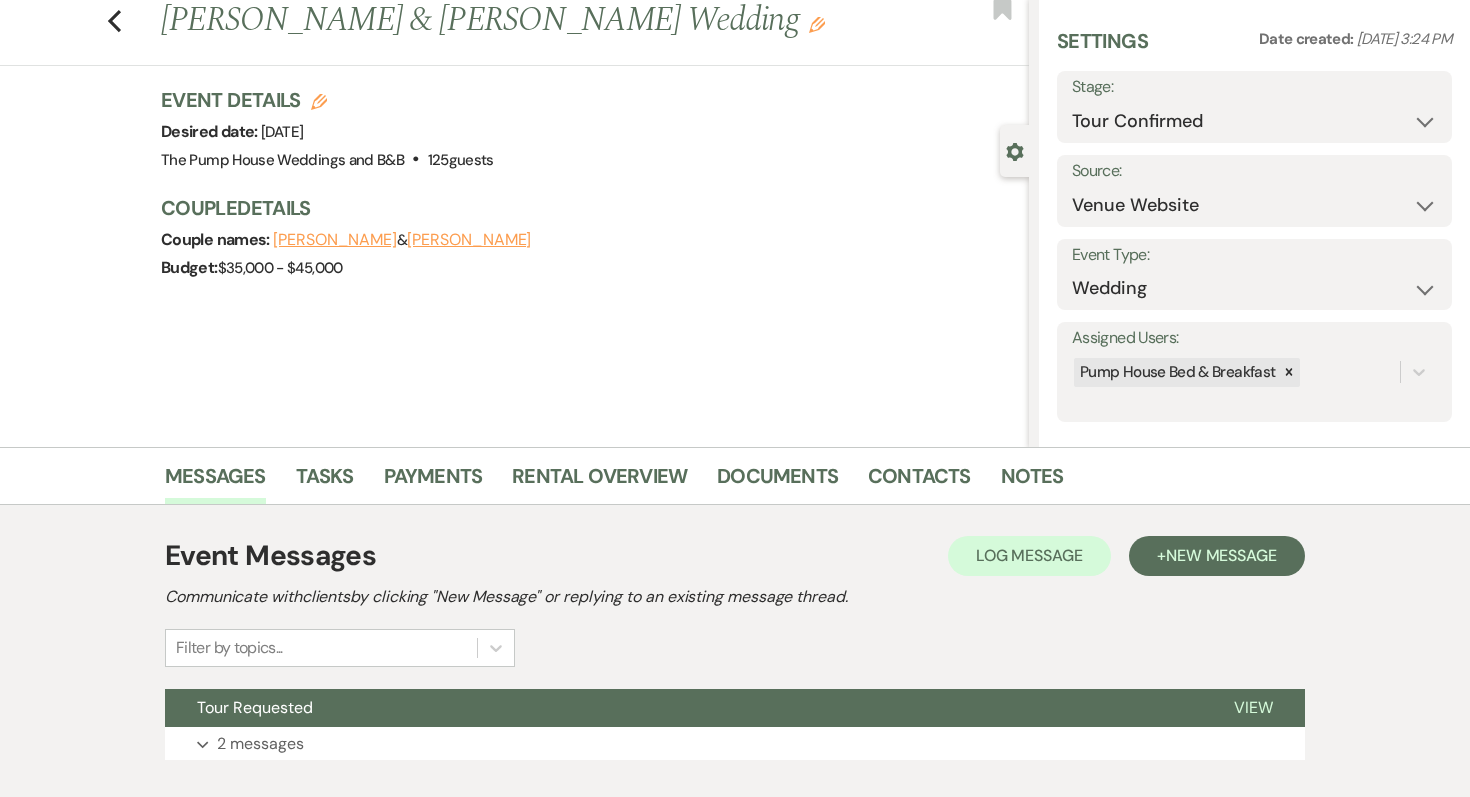 scroll, scrollTop: 177, scrollLeft: 0, axis: vertical 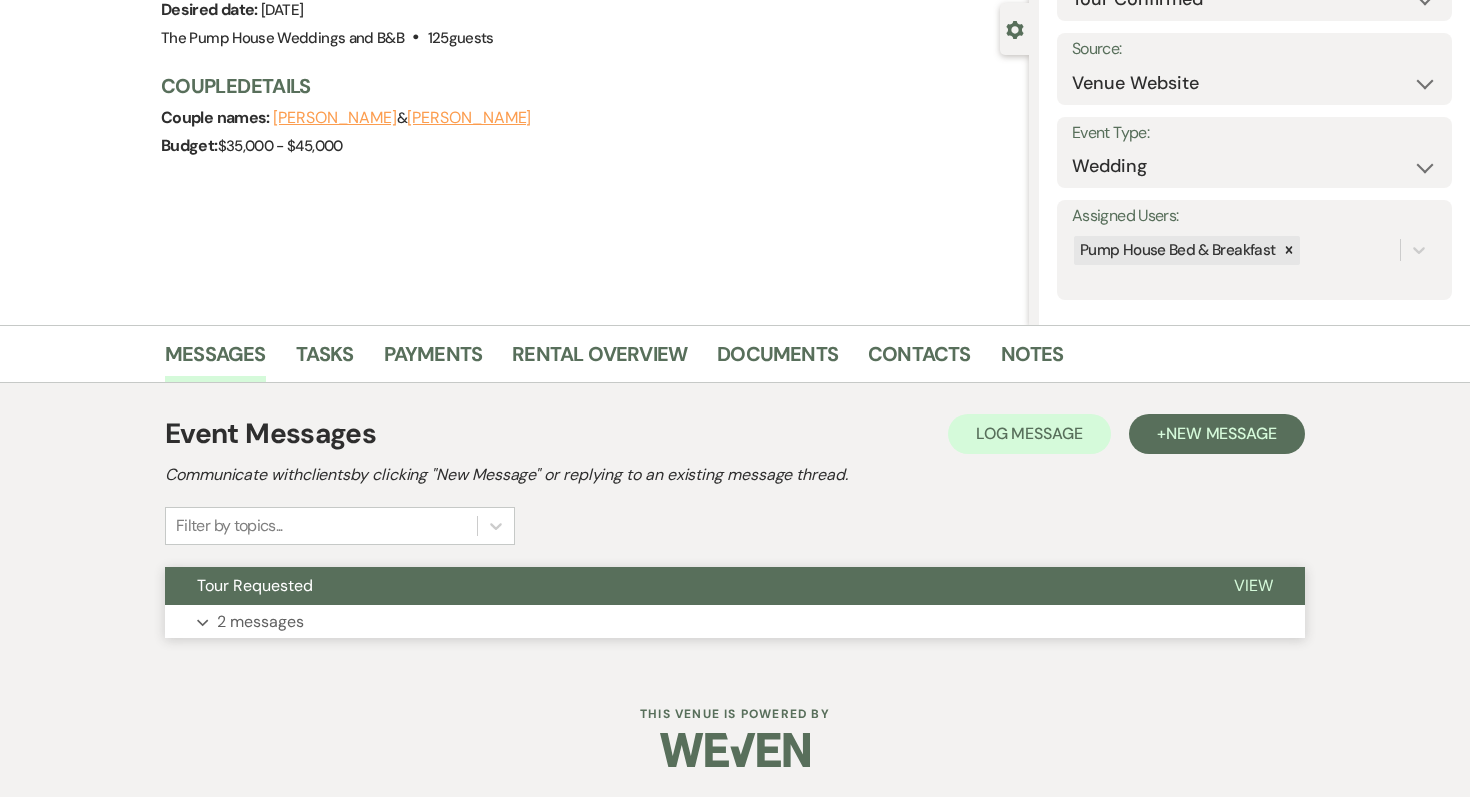 click on "2 messages" at bounding box center [260, 622] 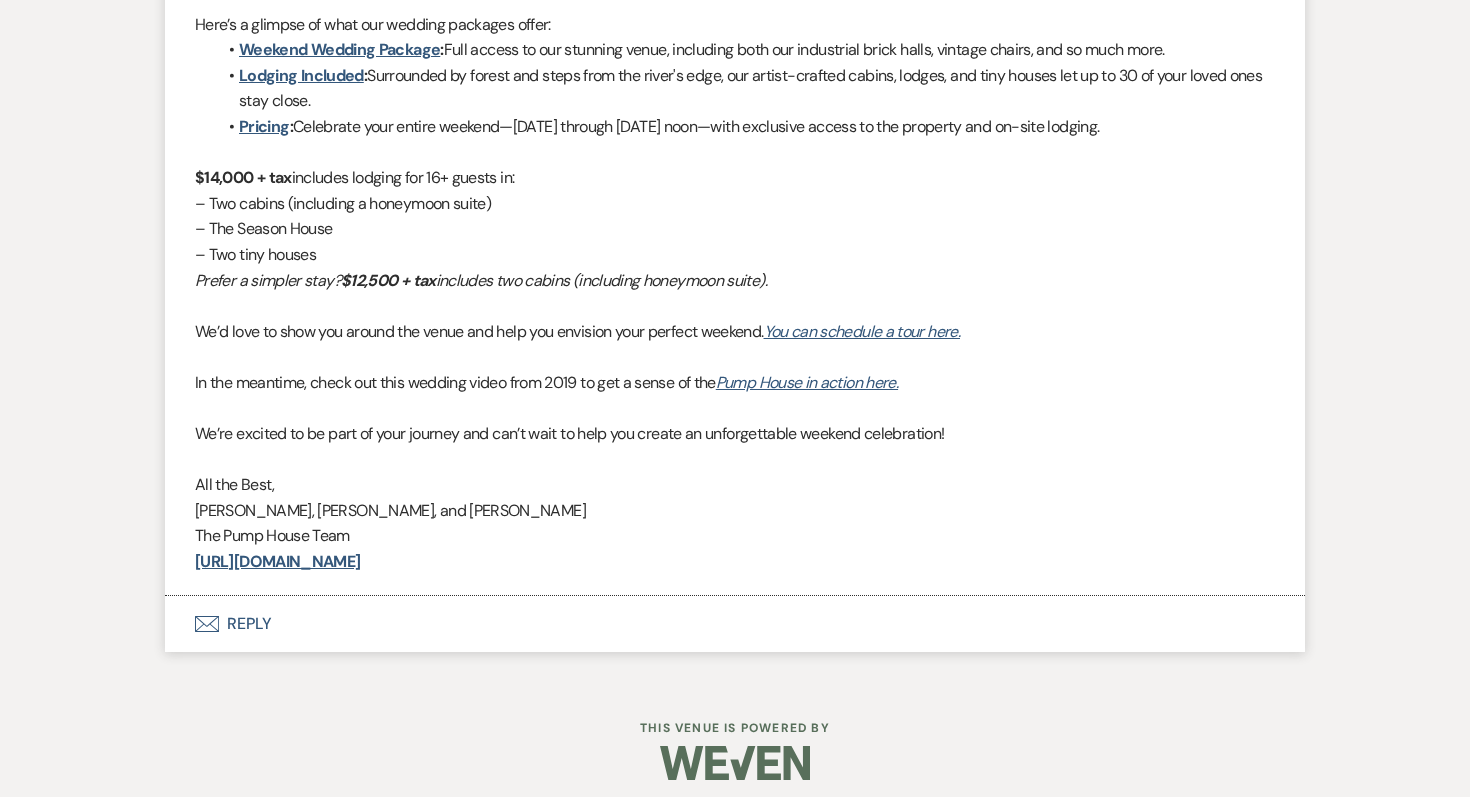scroll, scrollTop: 1568, scrollLeft: 0, axis: vertical 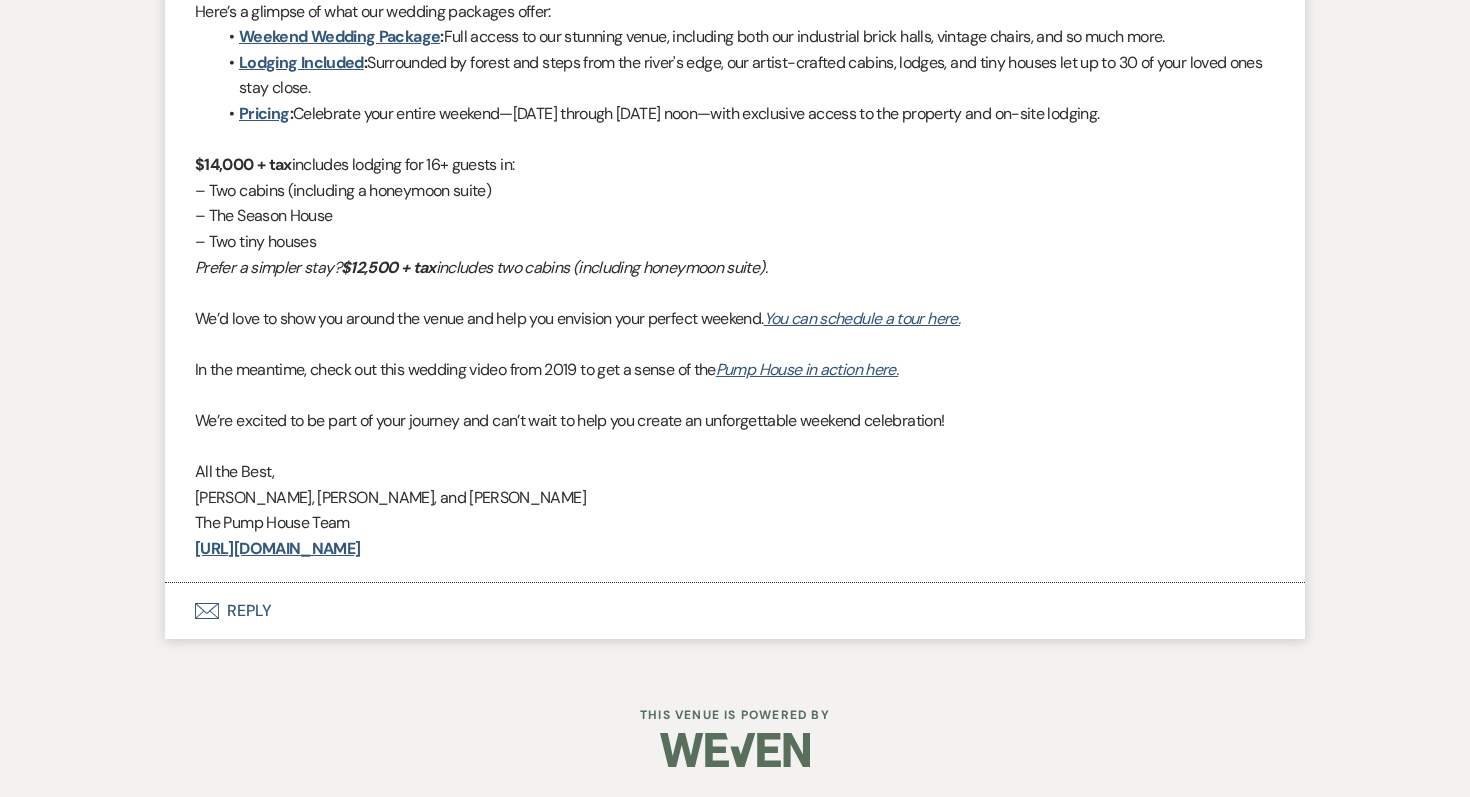 click on "Envelope Reply" at bounding box center (735, 611) 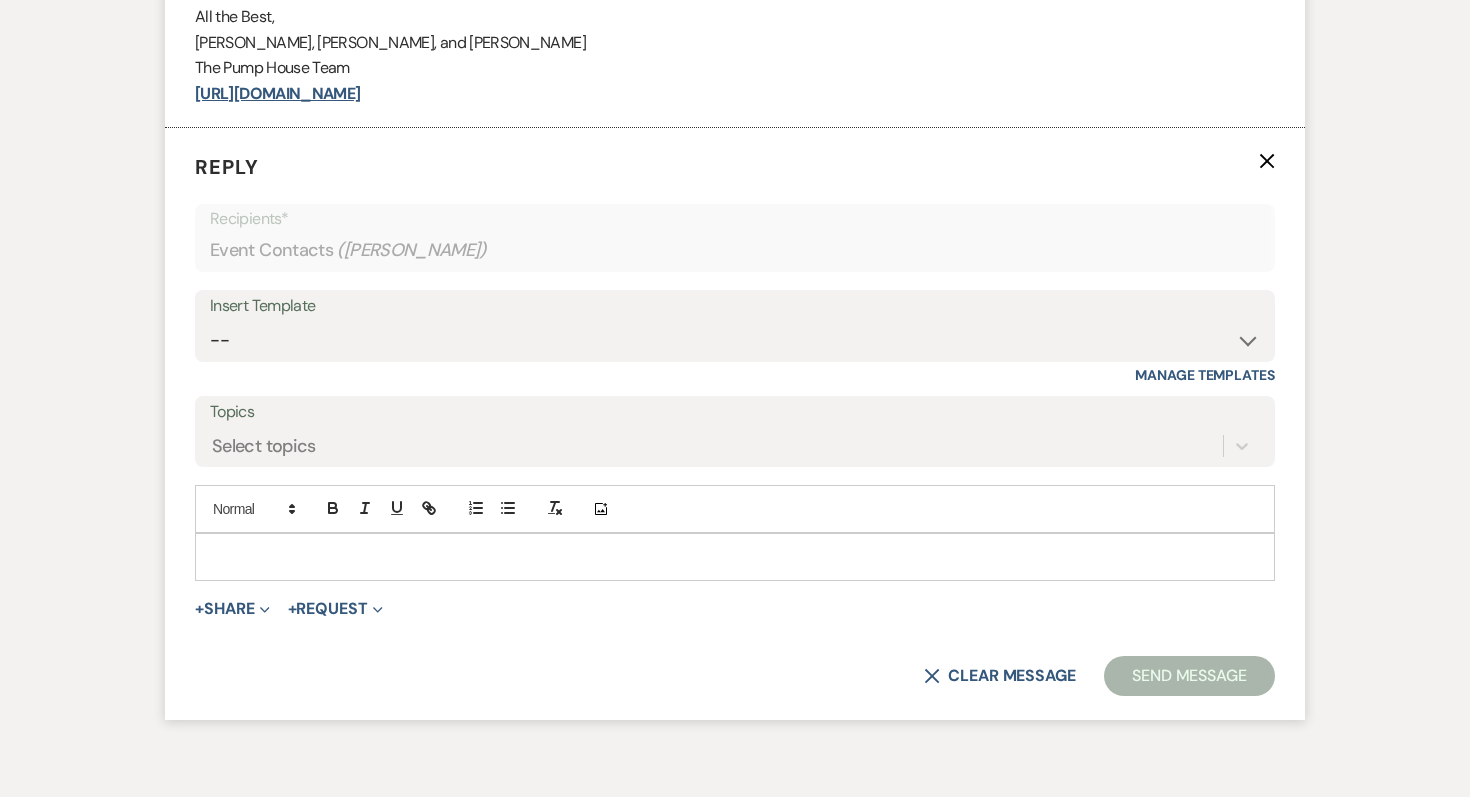 scroll, scrollTop: 2048, scrollLeft: 0, axis: vertical 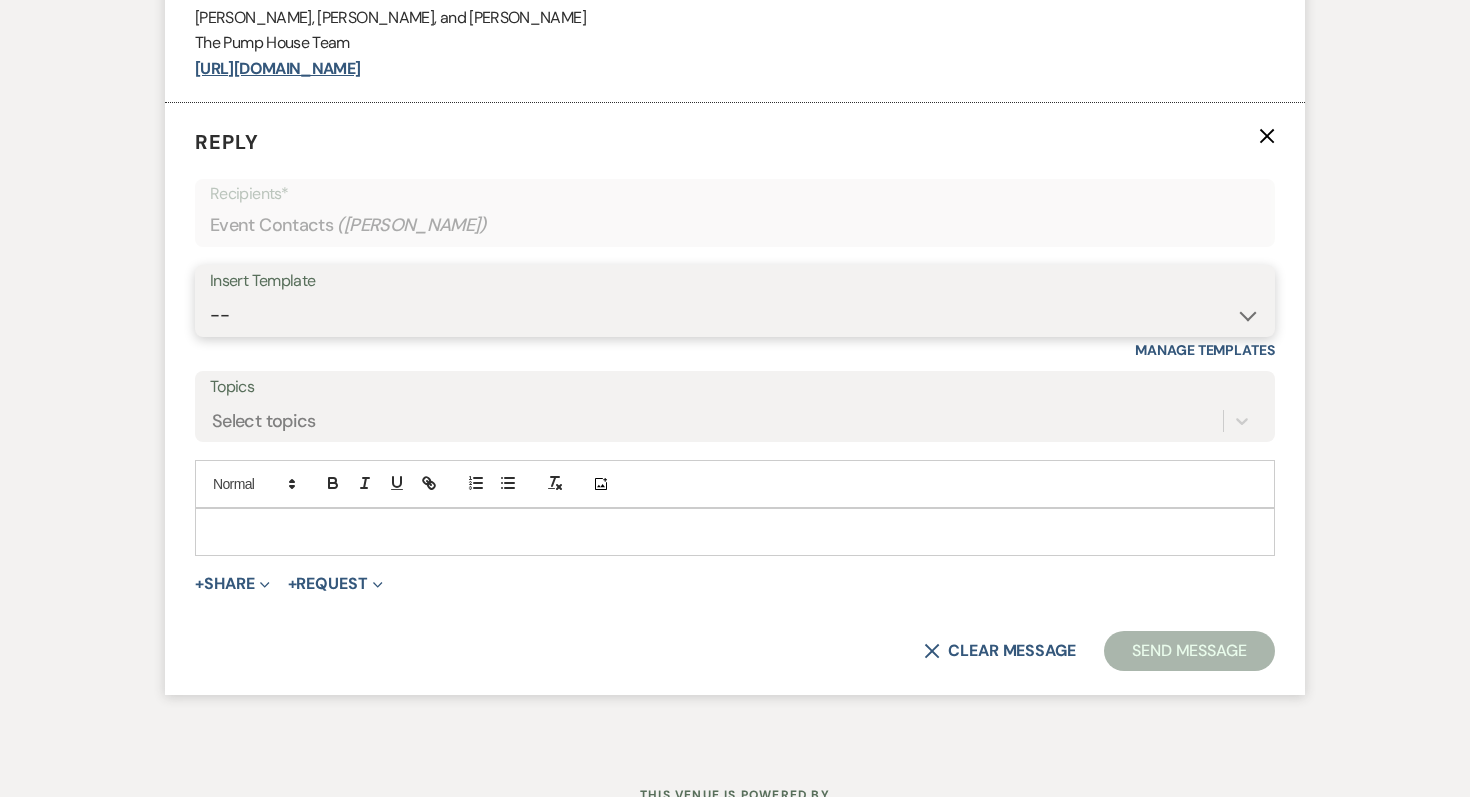 click on "-- Weven Planning Portal Introduction (Booked Events) Initial Inquiry Response Follow Up- Initial  Pump House Weddings Portal Introduction Follow Up Portal Intro Contract (Pre-Booked Leads) Long initial response ai long response New response [DATE] Second Outreach- USE [DATE]-[DATE] Micro Weddings Response- USE [DATE]-[DATE] [PERSON_NAME] & [PERSON_NAME]-July Response Template [PERSON_NAME]'s May-July Response Template Elopement Response- USE [DATE]-[DATE] Wedding Questionairre Follow-up, positive tour Full Wedding with Micro Wedding PS Tour Book Confirmation Proposal Template" at bounding box center [735, 315] 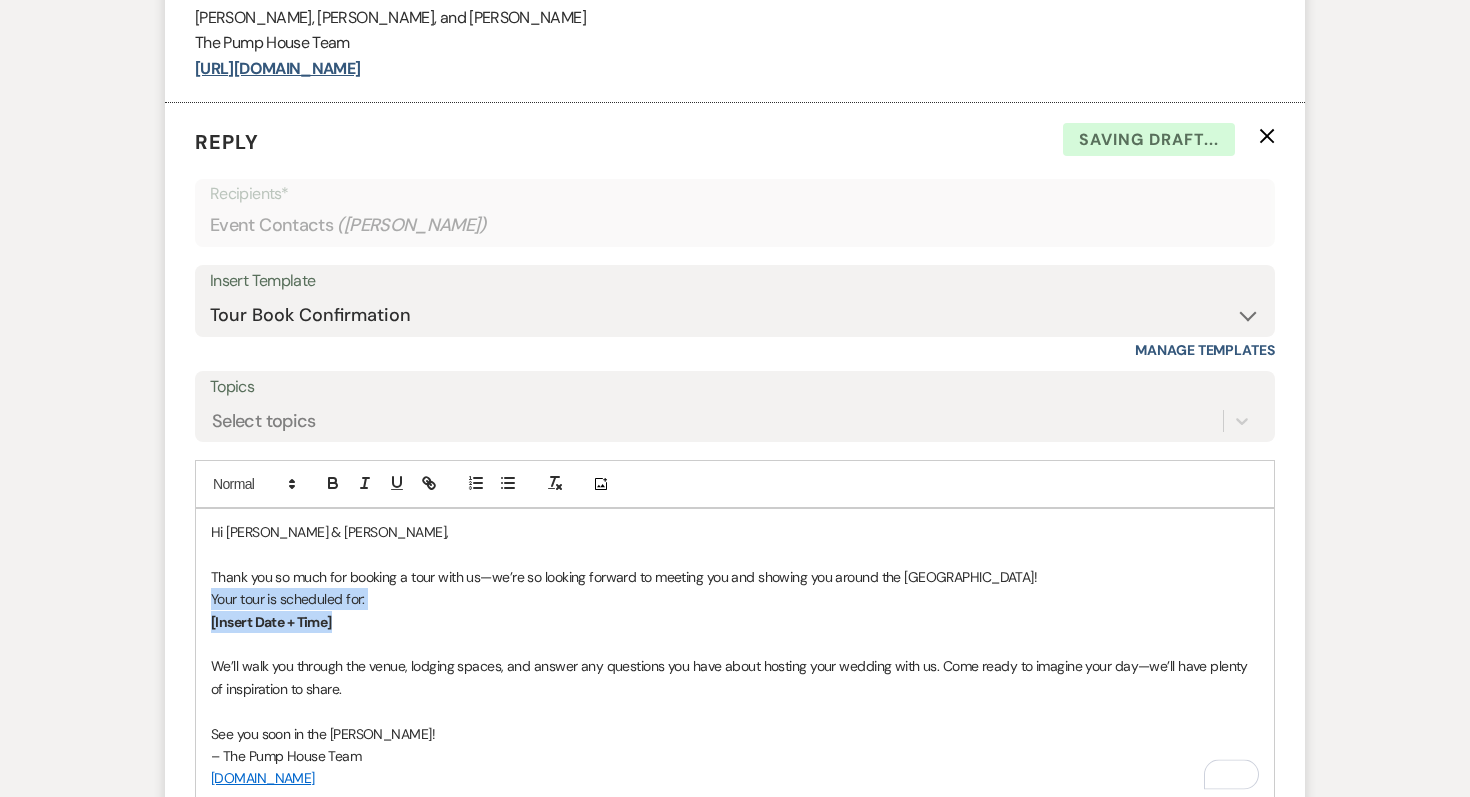 drag, startPoint x: 372, startPoint y: 625, endPoint x: 195, endPoint y: 607, distance: 177.9129 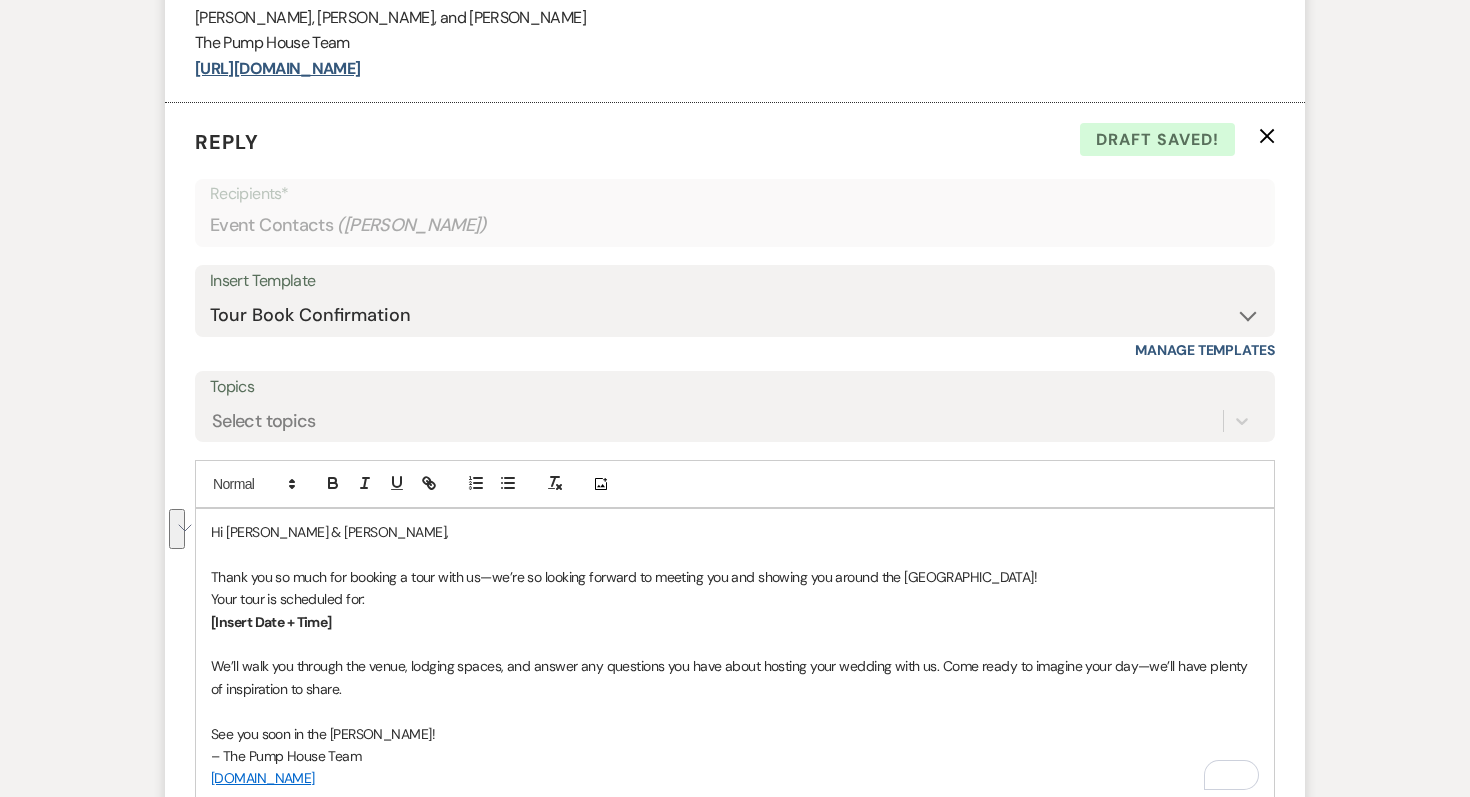 click at bounding box center (735, 644) 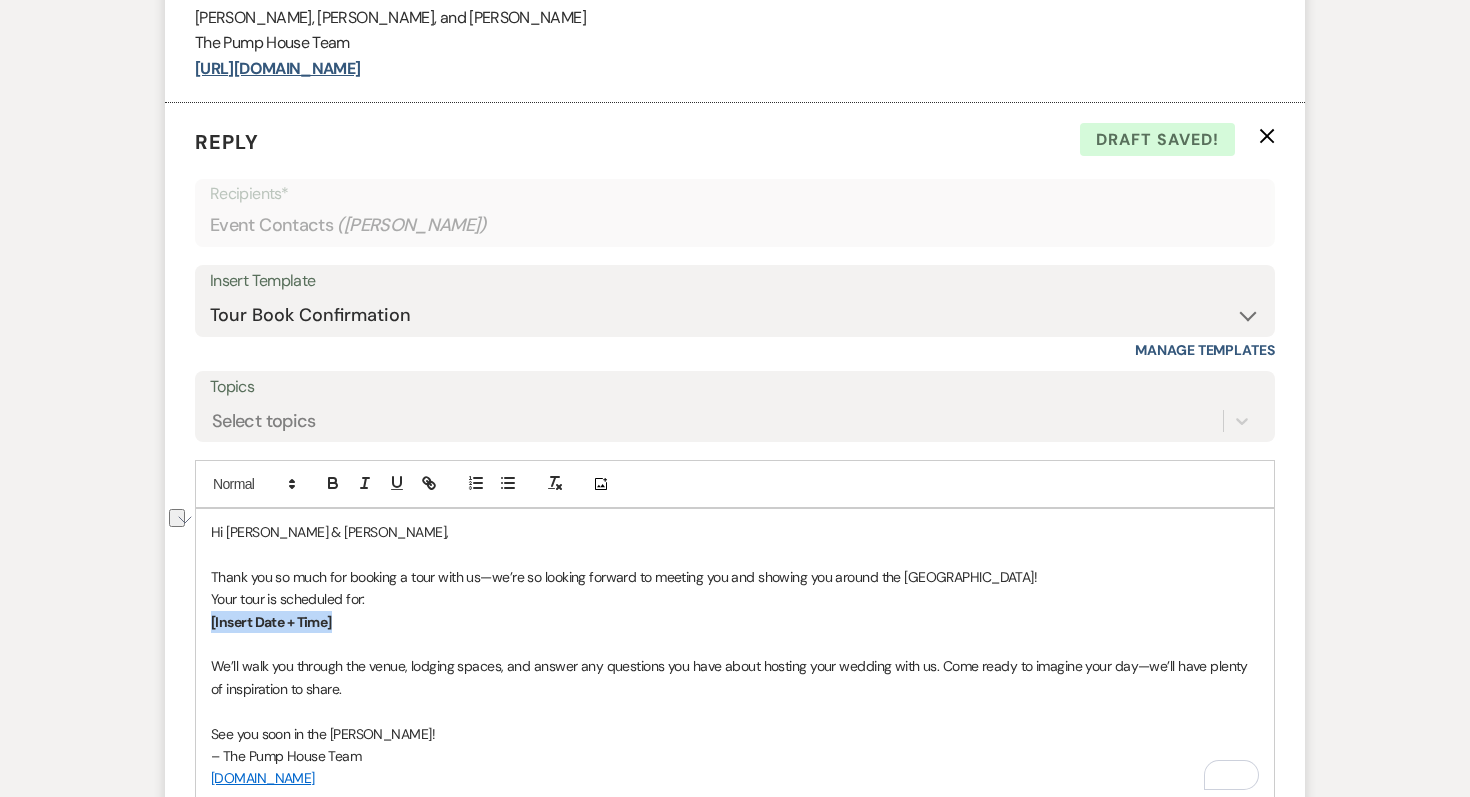 drag, startPoint x: 362, startPoint y: 623, endPoint x: 205, endPoint y: 625, distance: 157.01274 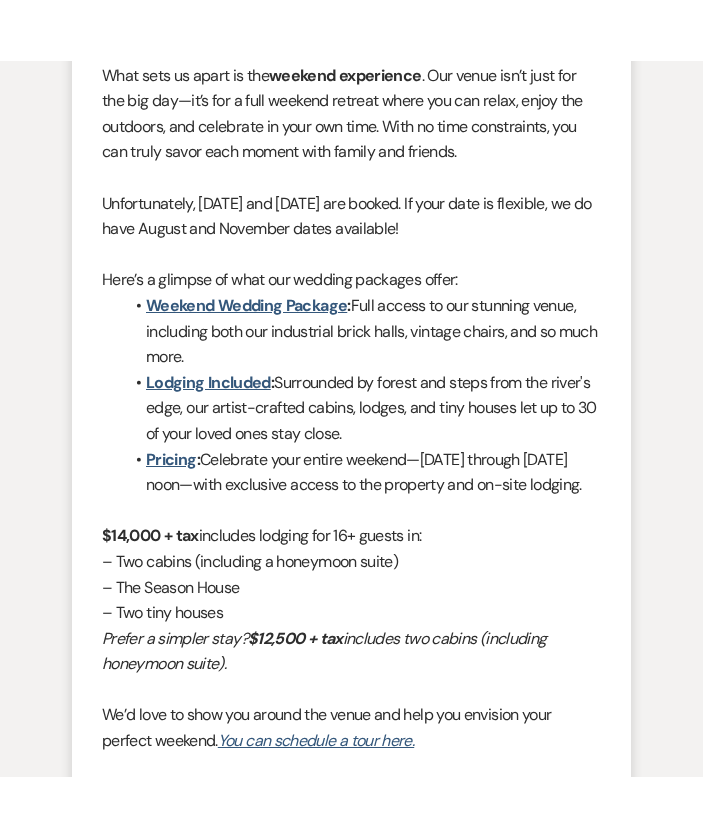 scroll, scrollTop: 2098, scrollLeft: 0, axis: vertical 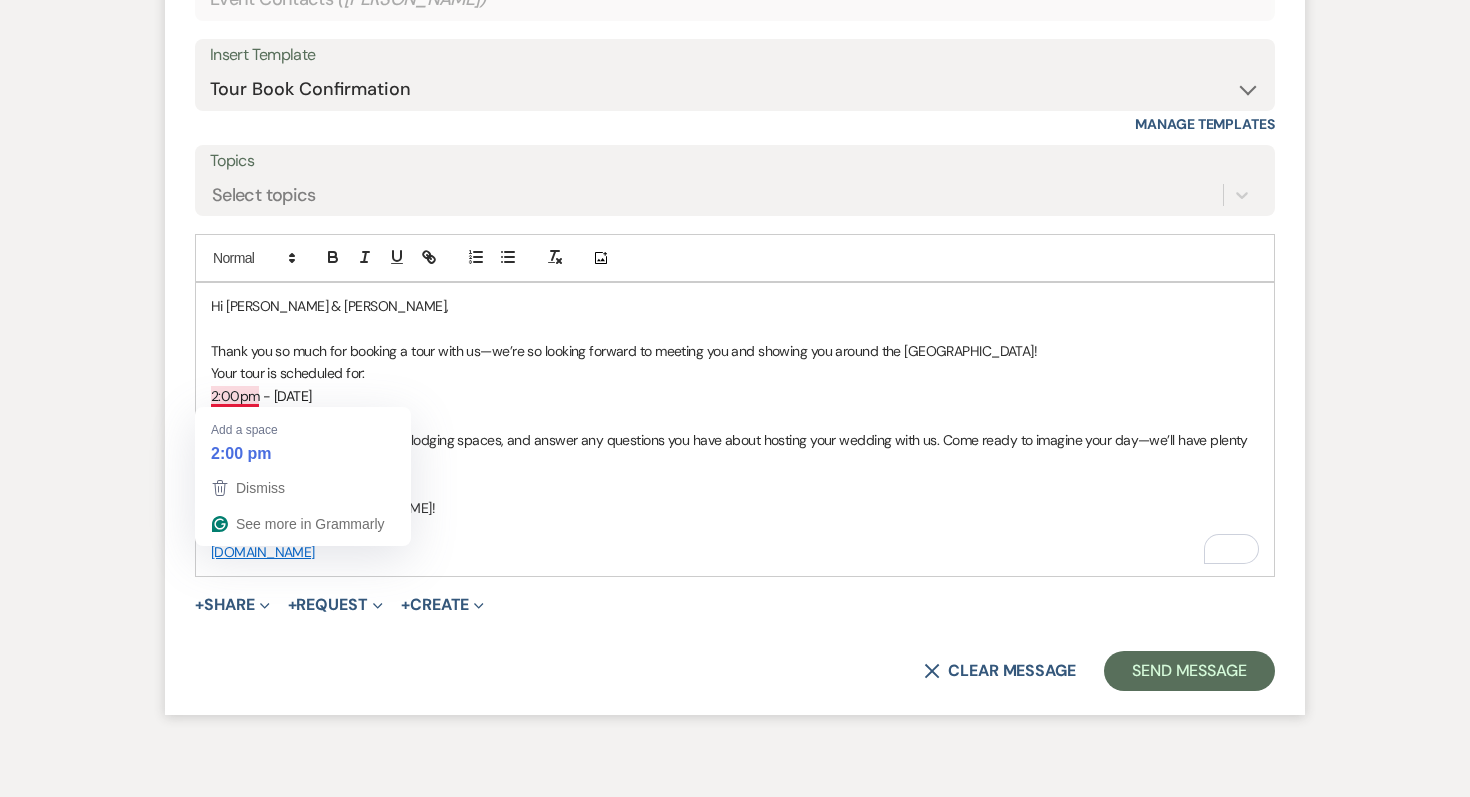 click on "2:00pm - [DATE]" at bounding box center [261, 396] 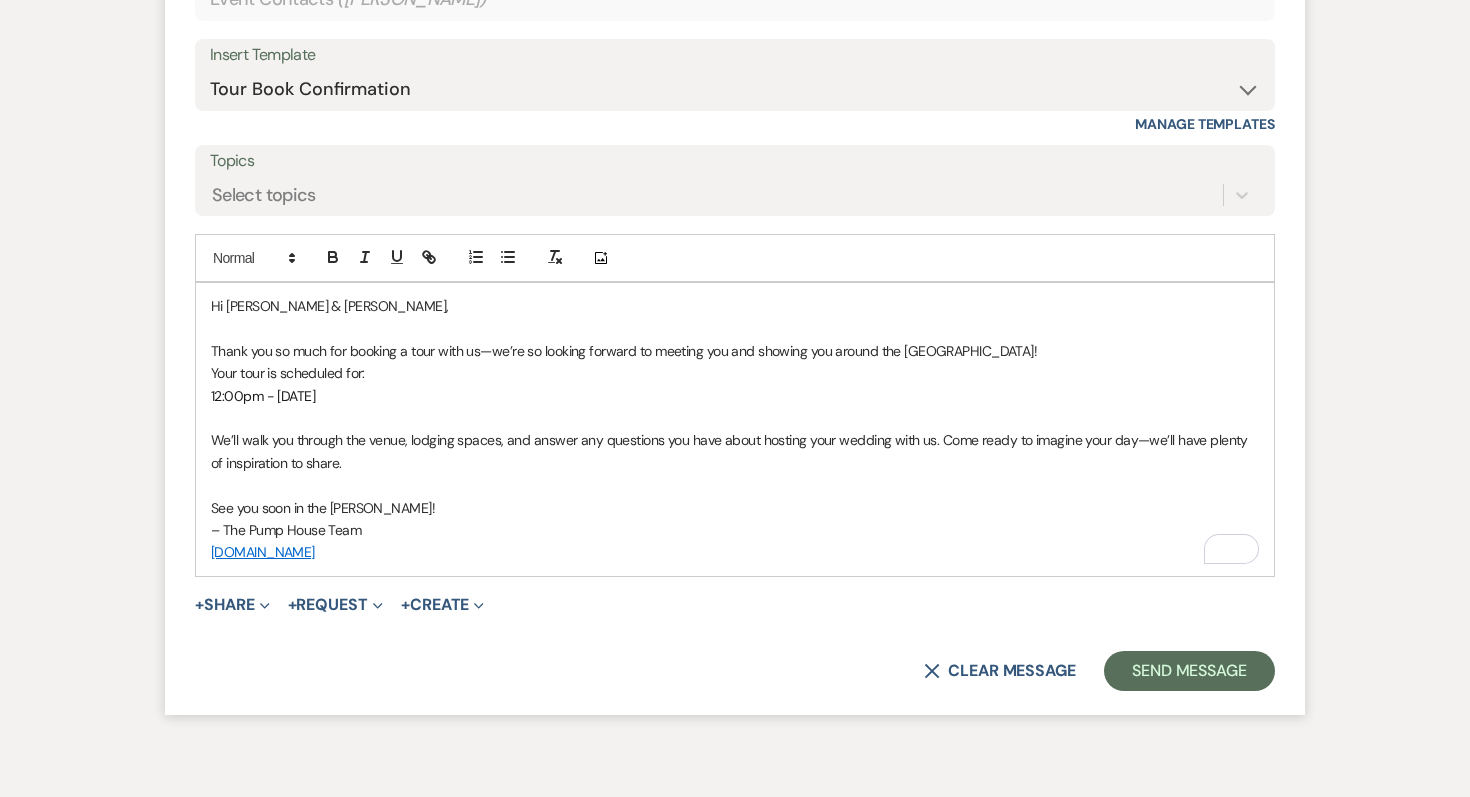 click on "– The Pump House Team" at bounding box center [735, 530] 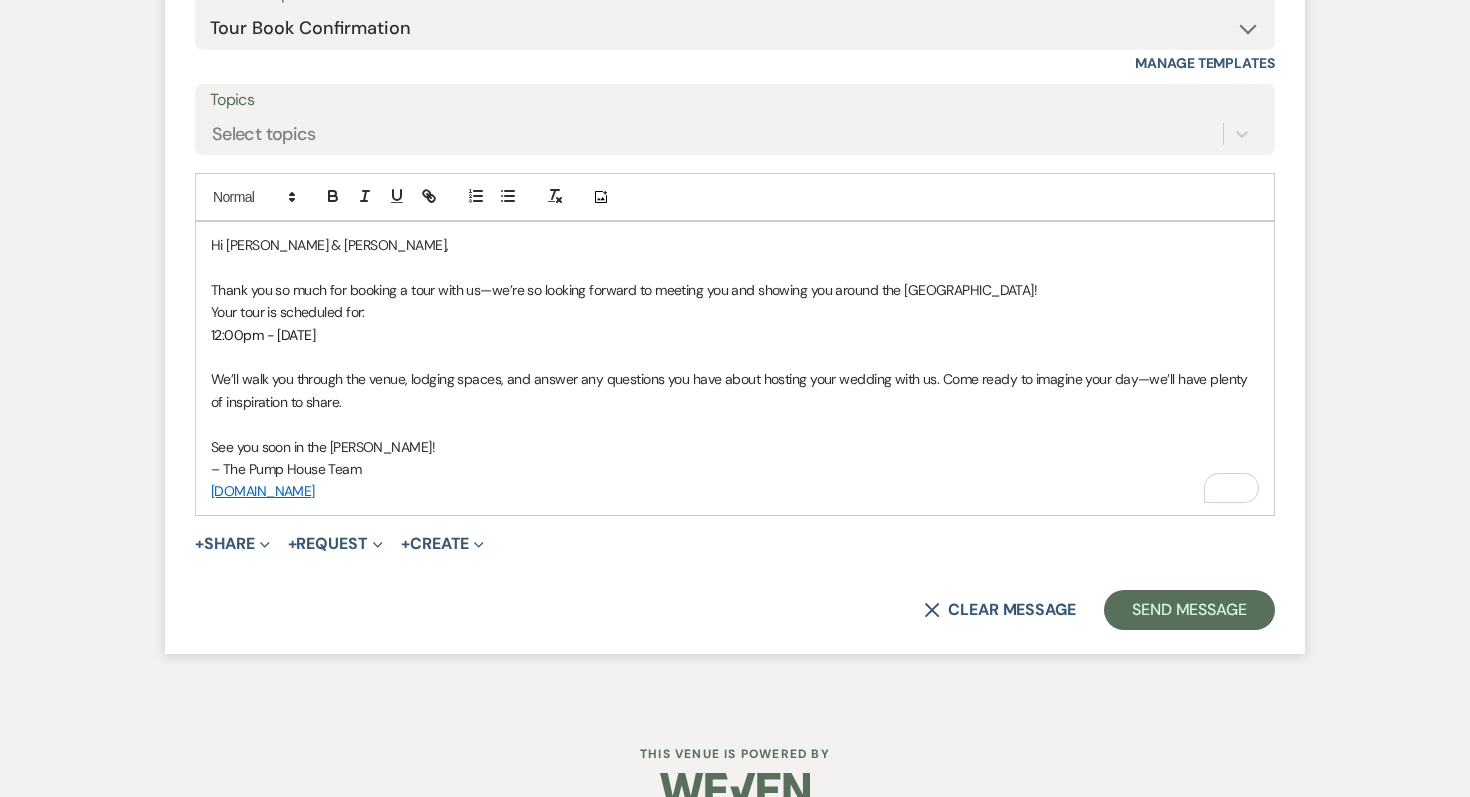 scroll, scrollTop: 2321, scrollLeft: 0, axis: vertical 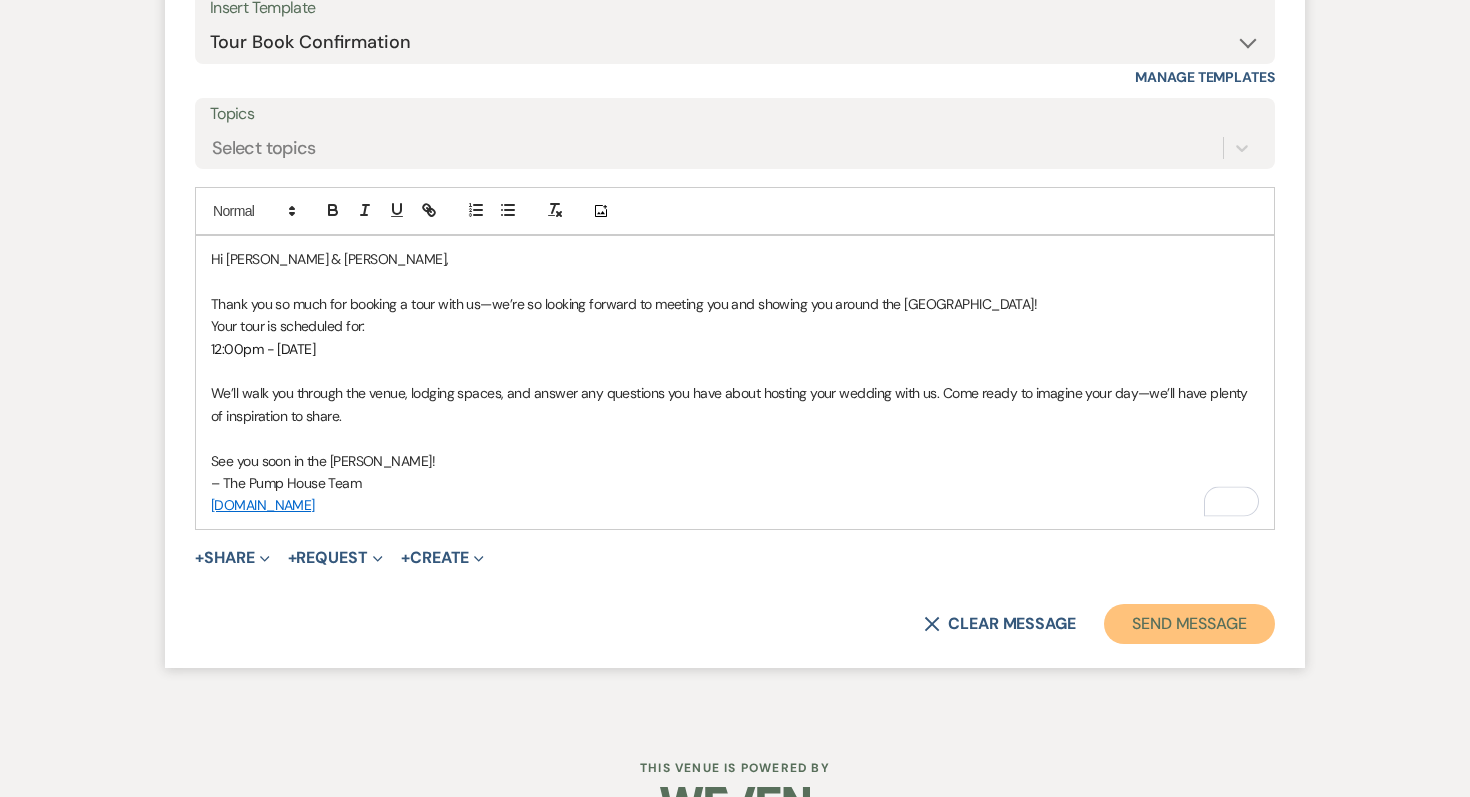click on "Send Message" at bounding box center [1189, 624] 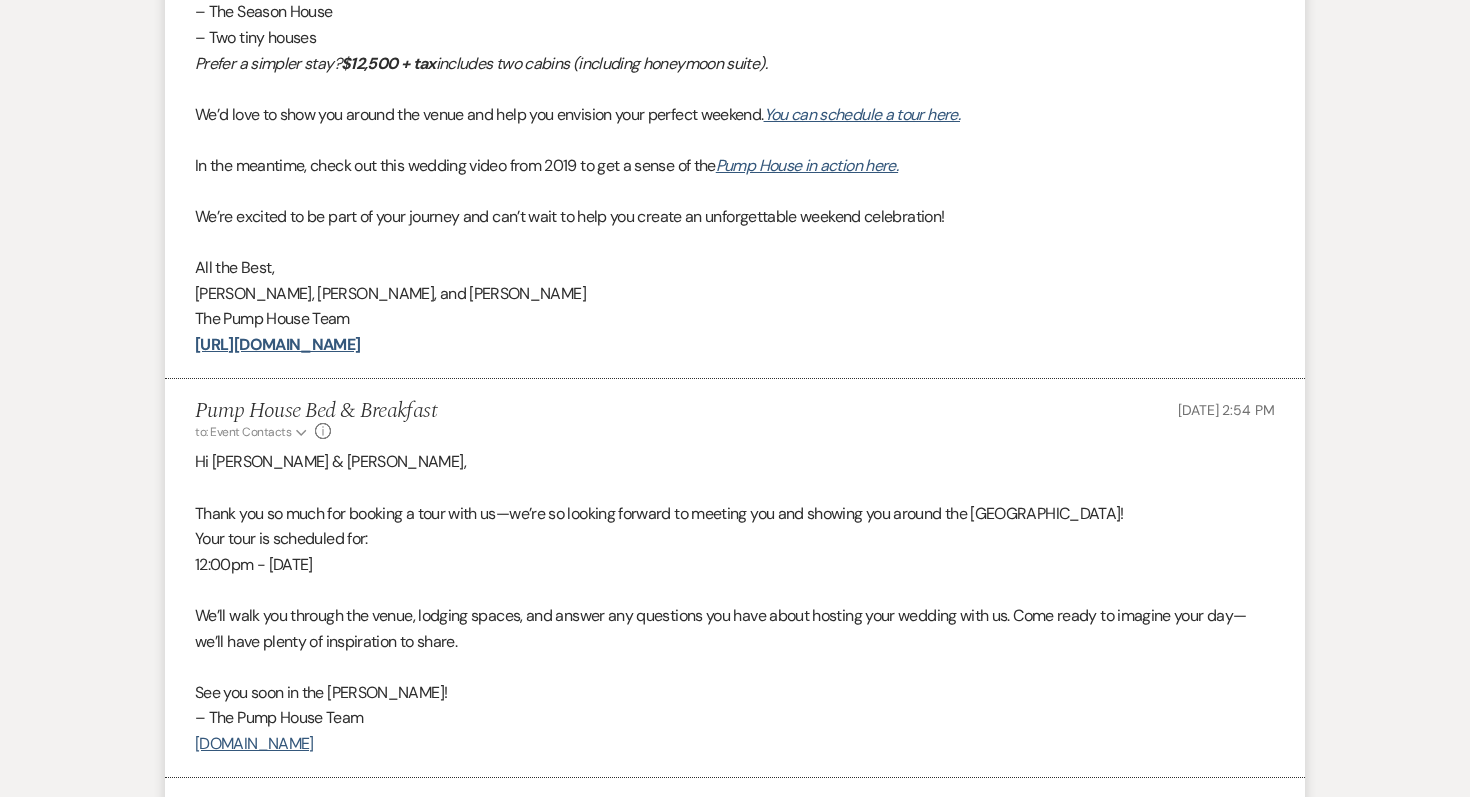 scroll, scrollTop: 1967, scrollLeft: 0, axis: vertical 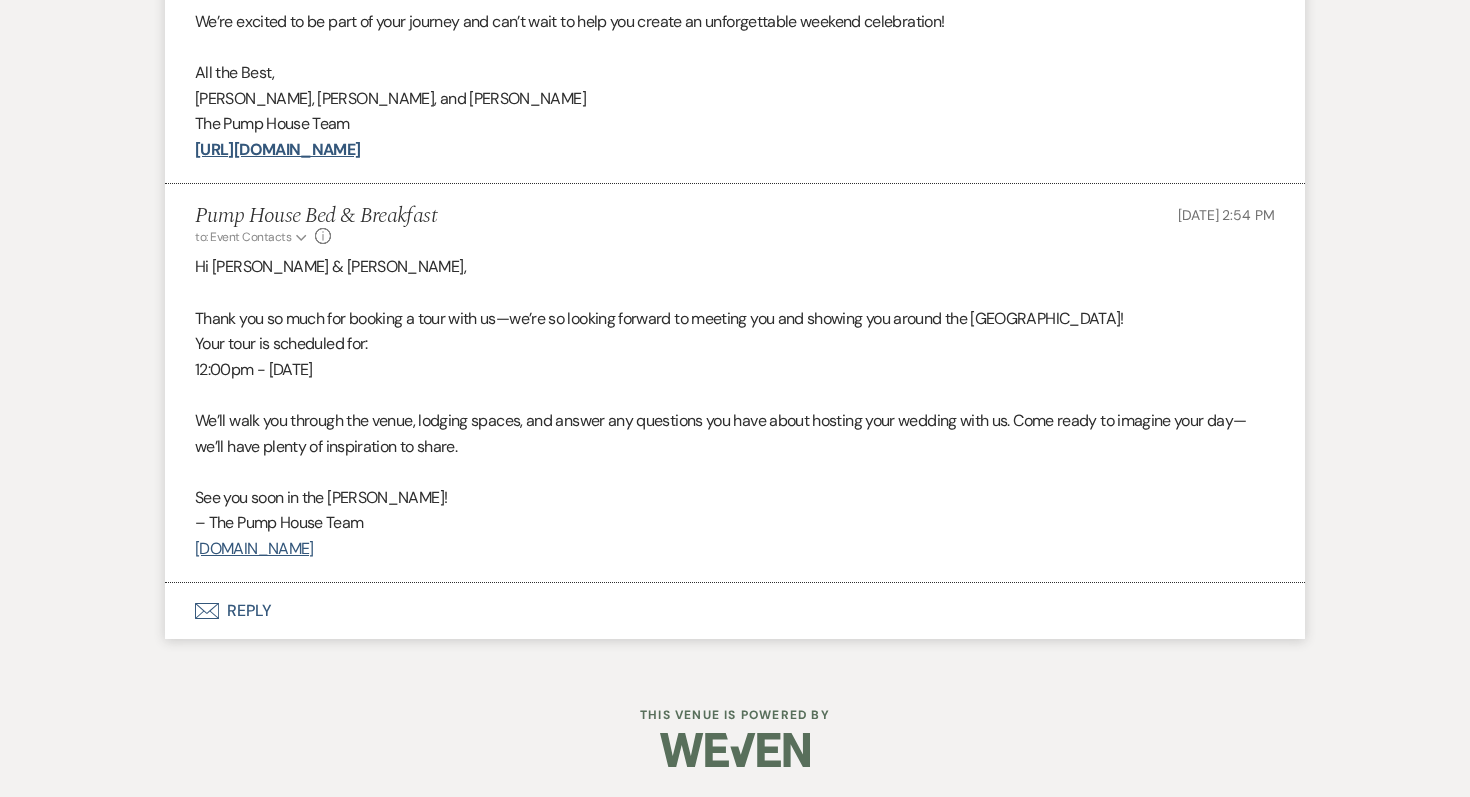 click on "Envelope Reply" at bounding box center (735, 611) 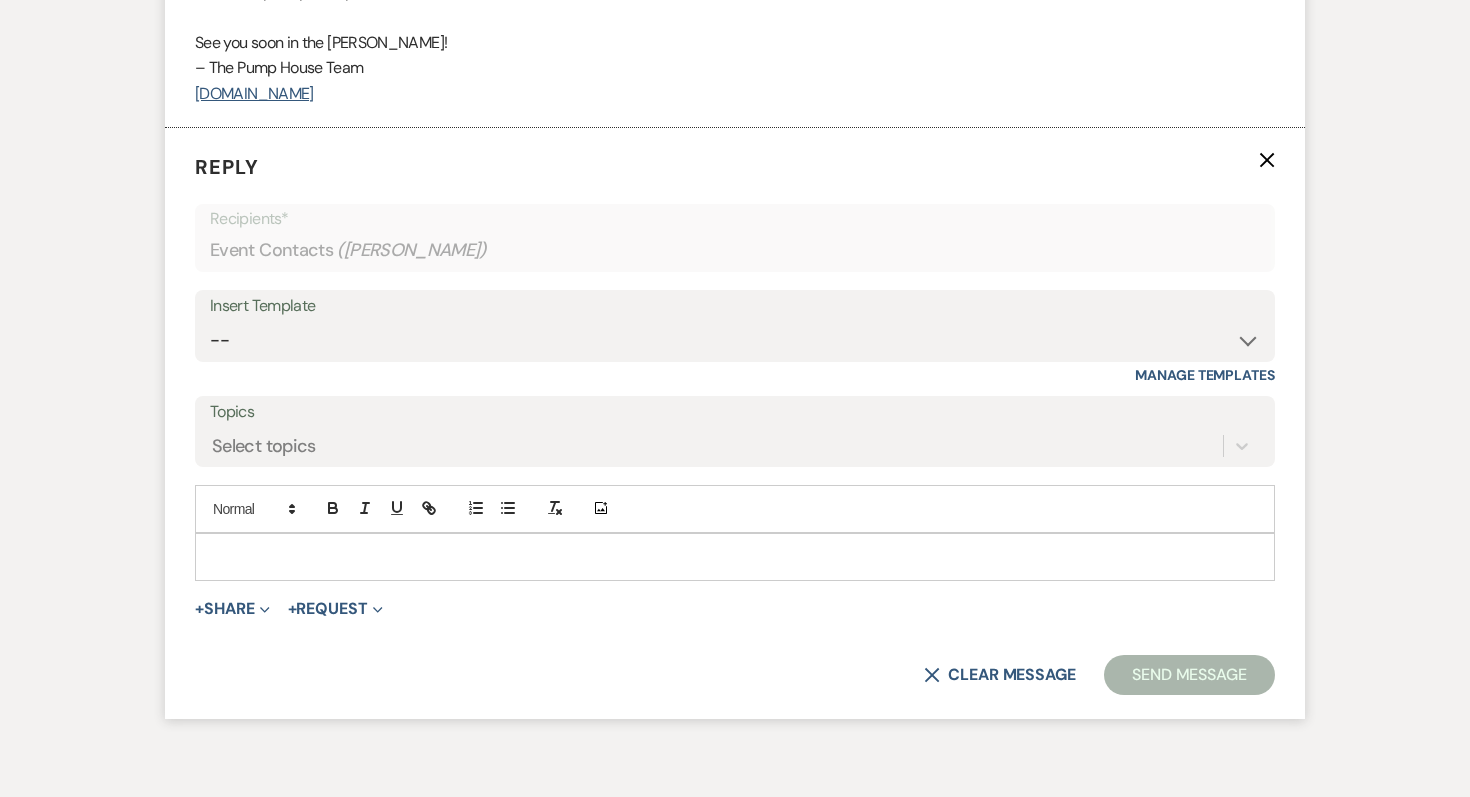 scroll, scrollTop: 2447, scrollLeft: 0, axis: vertical 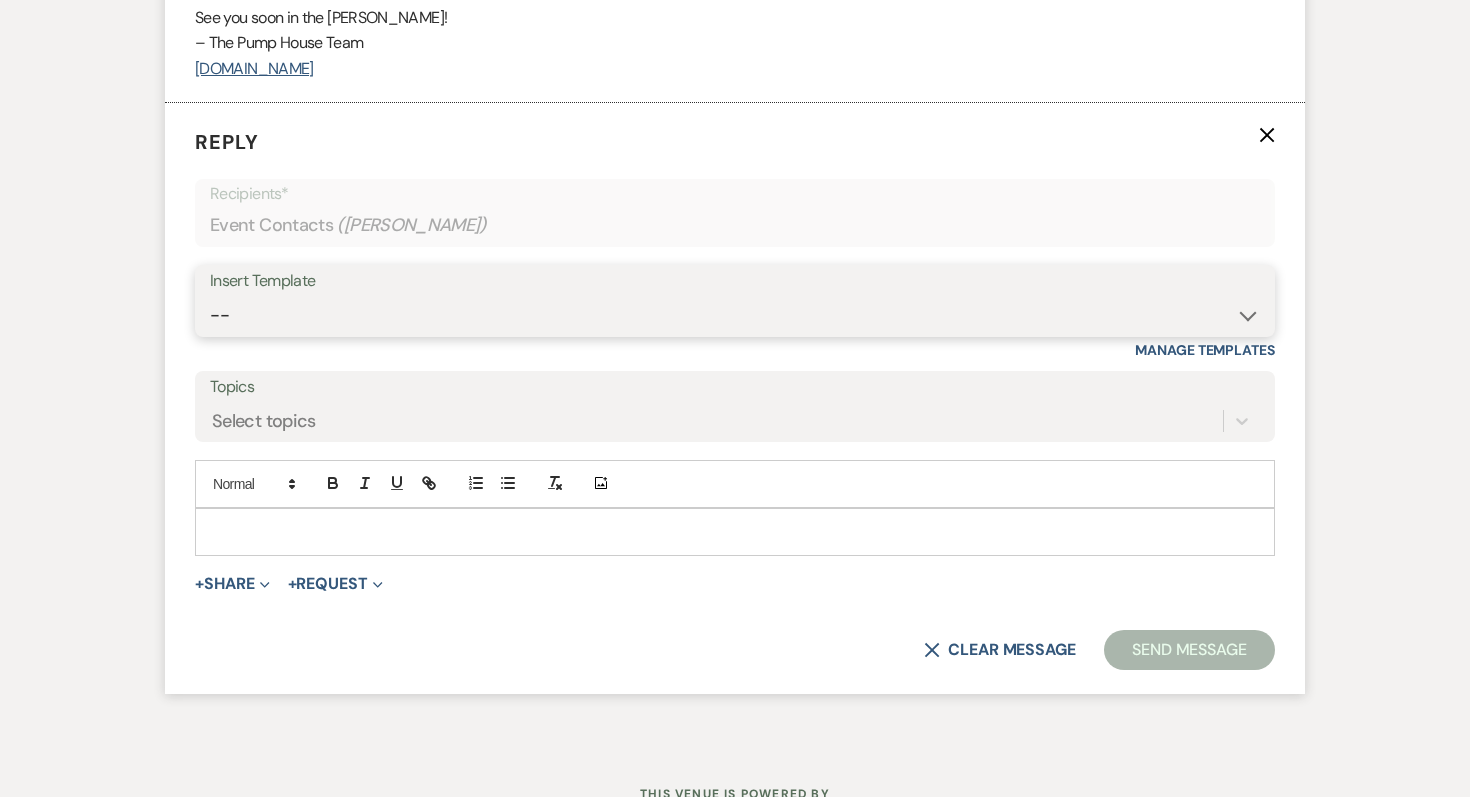 click on "-- Weven Planning Portal Introduction (Booked Events) Initial Inquiry Response Follow Up- Initial  Pump House Weddings Portal Introduction Follow Up Portal Intro Contract (Pre-Booked Leads) Long initial response ai long response New response [DATE] Second Outreach- USE [DATE]-[DATE] Micro Weddings Response- USE [DATE]-[DATE] [PERSON_NAME] & [PERSON_NAME]-July Response Template [PERSON_NAME]'s May-July Response Template Elopement Response- USE [DATE]-[DATE] Wedding Questionairre Follow-up, positive tour Full Wedding with Micro Wedding PS Tour Book Confirmation Proposal Template" at bounding box center (735, 315) 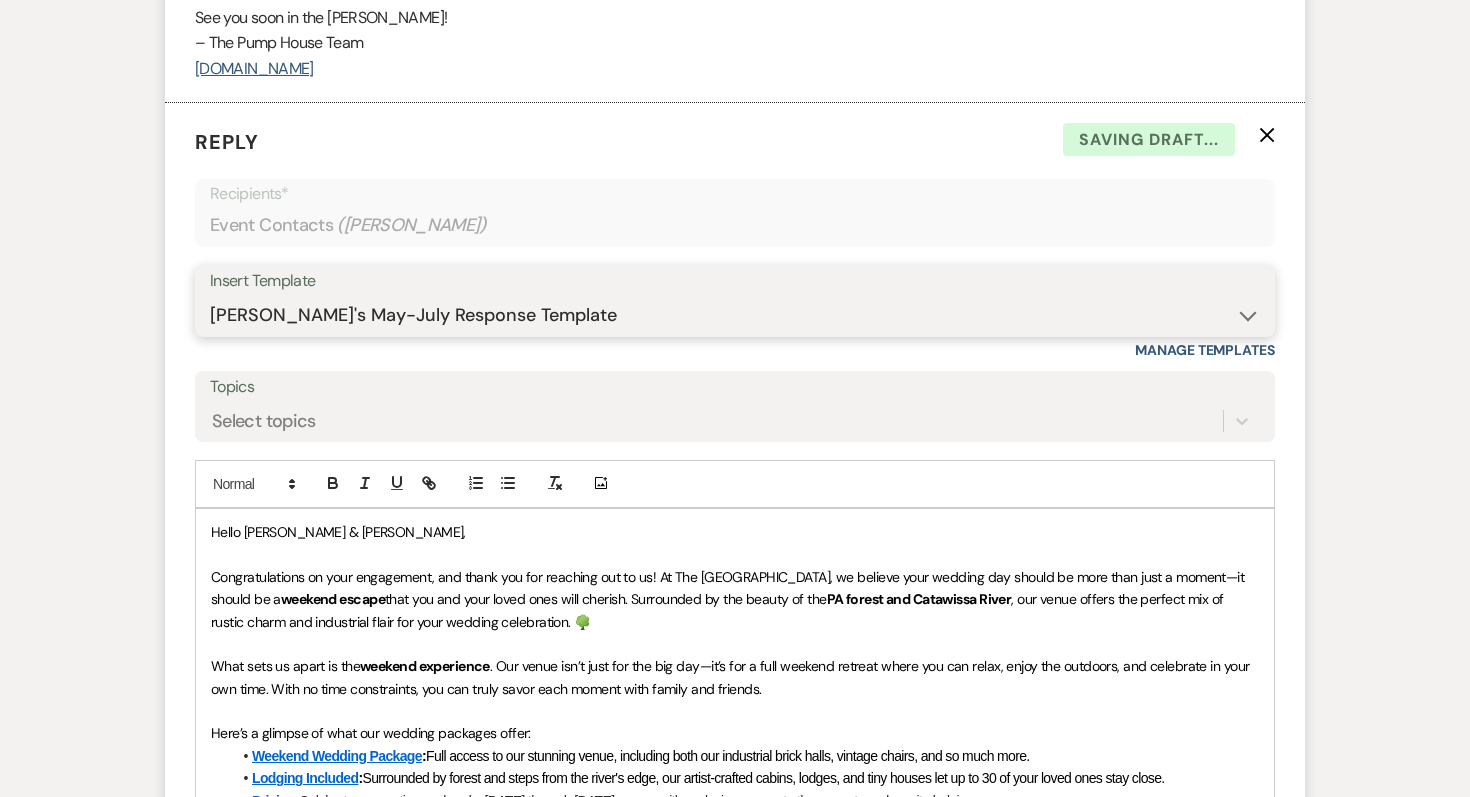 click on "-- Weven Planning Portal Introduction (Booked Events) Initial Inquiry Response Follow Up- Initial  Pump House Weddings Portal Introduction Follow Up Portal Intro Contract (Pre-Booked Leads) Long initial response ai long response New response [DATE] Second Outreach- USE [DATE]-[DATE] Micro Weddings Response- USE [DATE]-[DATE] [PERSON_NAME] & [PERSON_NAME]-July Response Template [PERSON_NAME]'s May-July Response Template Elopement Response- USE [DATE]-[DATE] Wedding Questionairre Follow-up, positive tour Full Wedding with Micro Wedding PS Tour Book Confirmation Proposal Template" at bounding box center (735, 315) 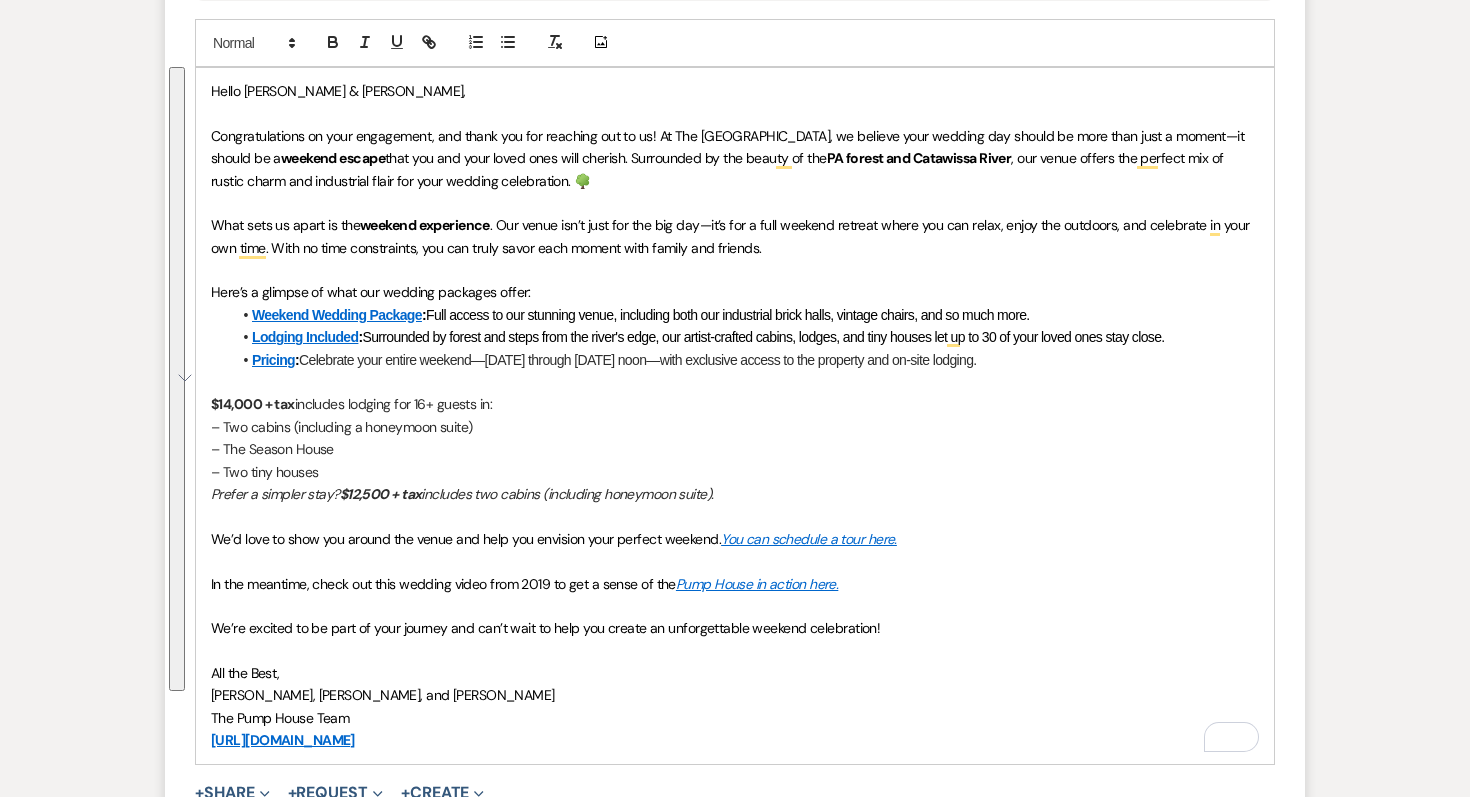 scroll, scrollTop: 2896, scrollLeft: 0, axis: vertical 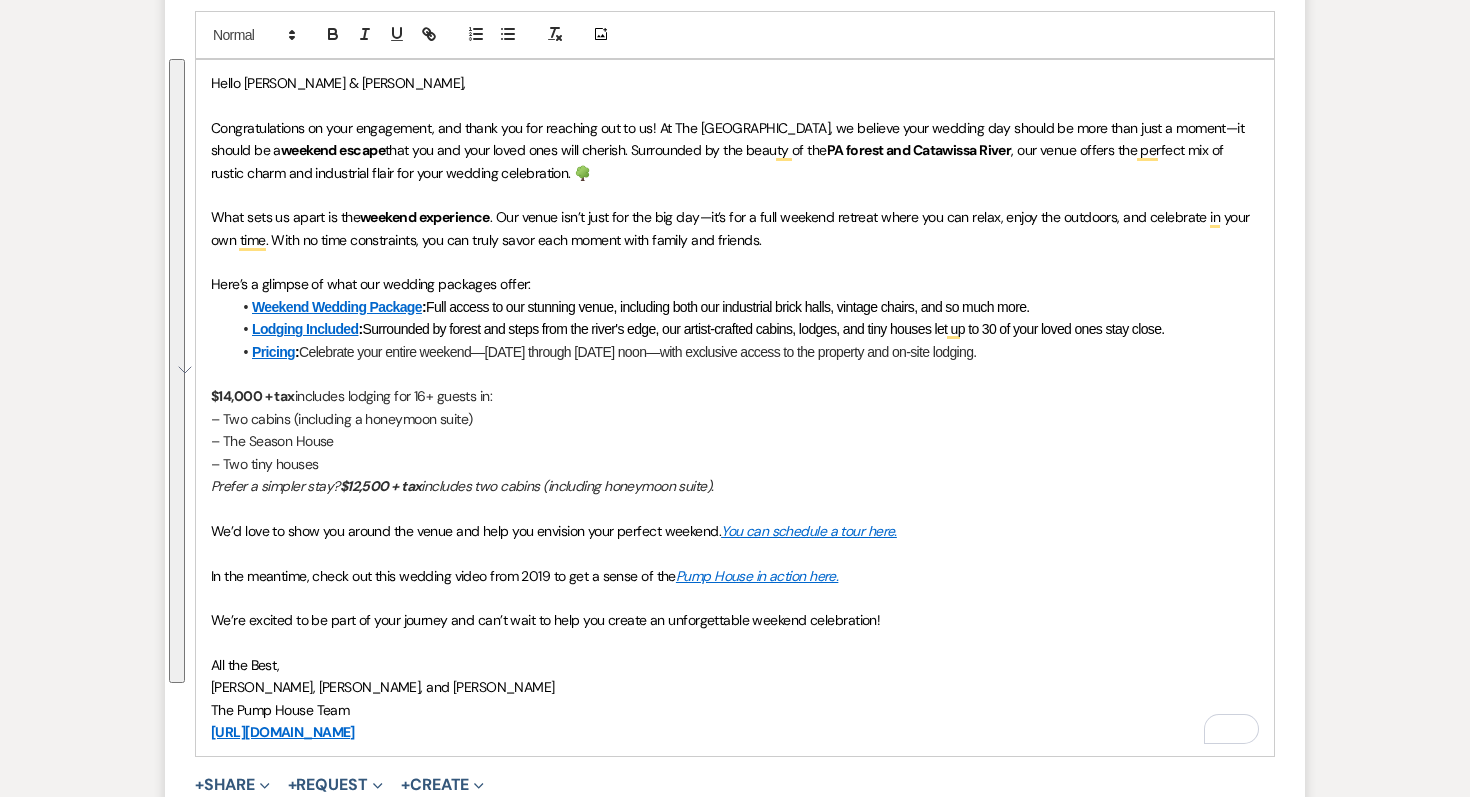 drag, startPoint x: 212, startPoint y: 574, endPoint x: 565, endPoint y: 746, distance: 392.67416 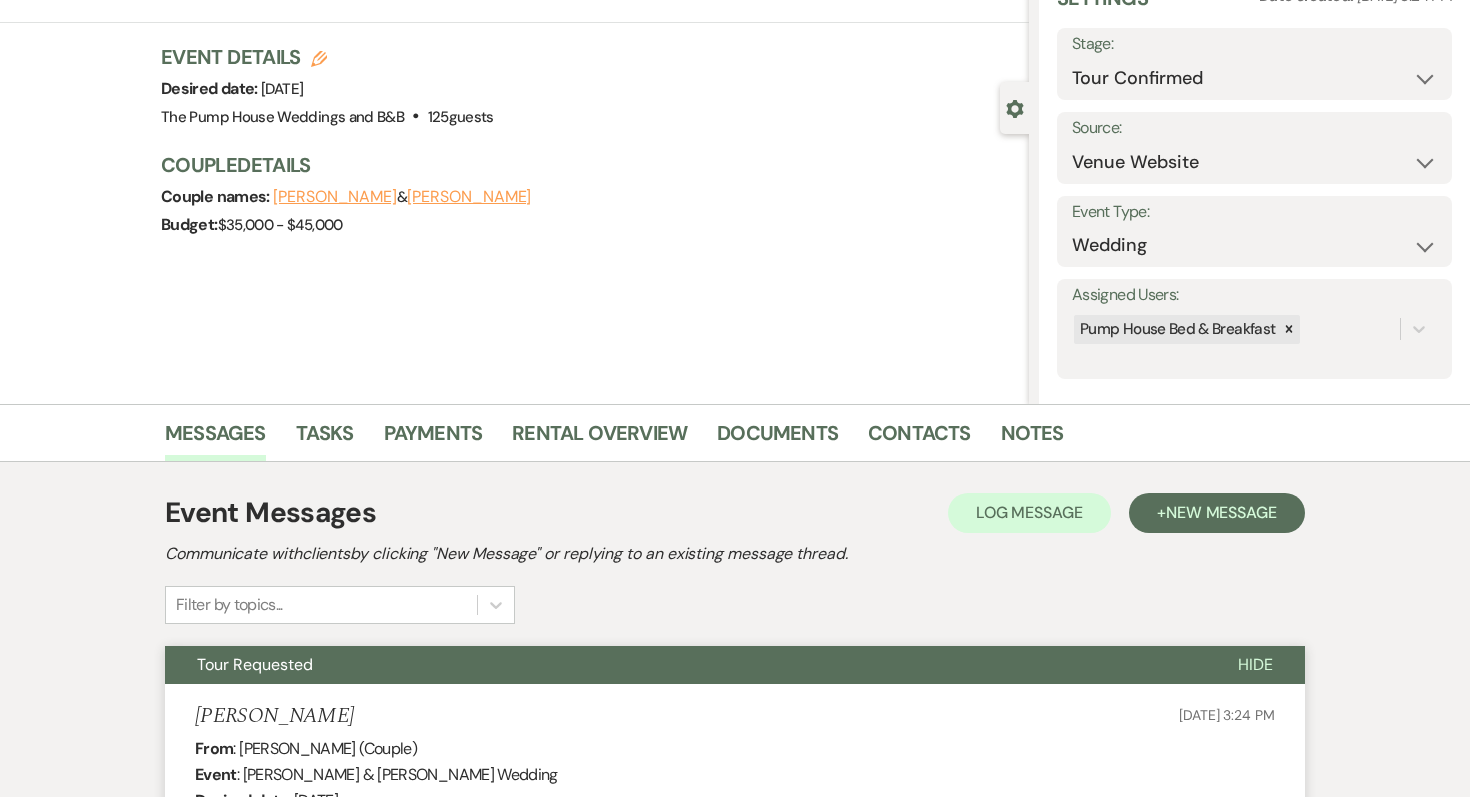 scroll, scrollTop: 0, scrollLeft: 0, axis: both 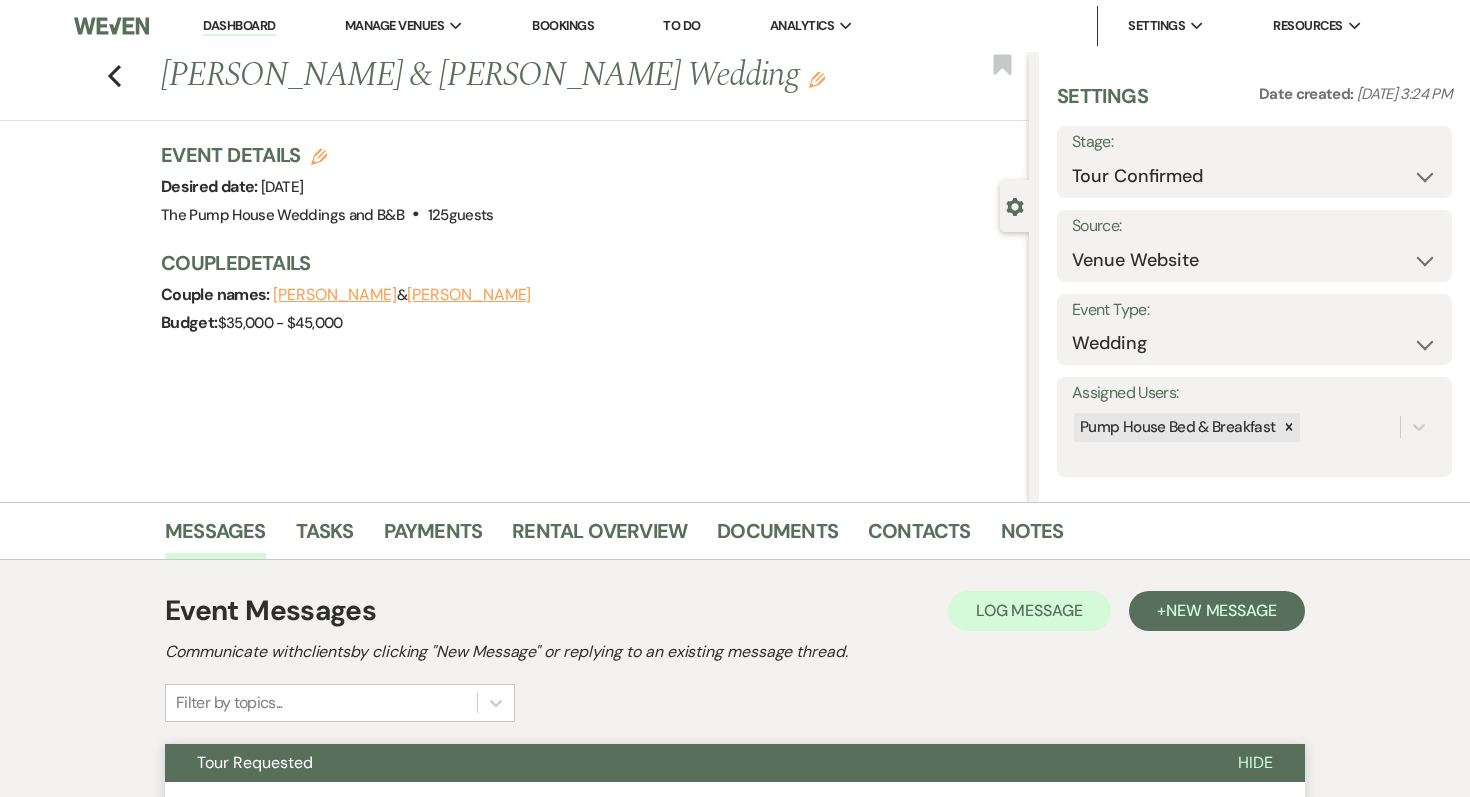 click on "Dashboard" at bounding box center [239, 26] 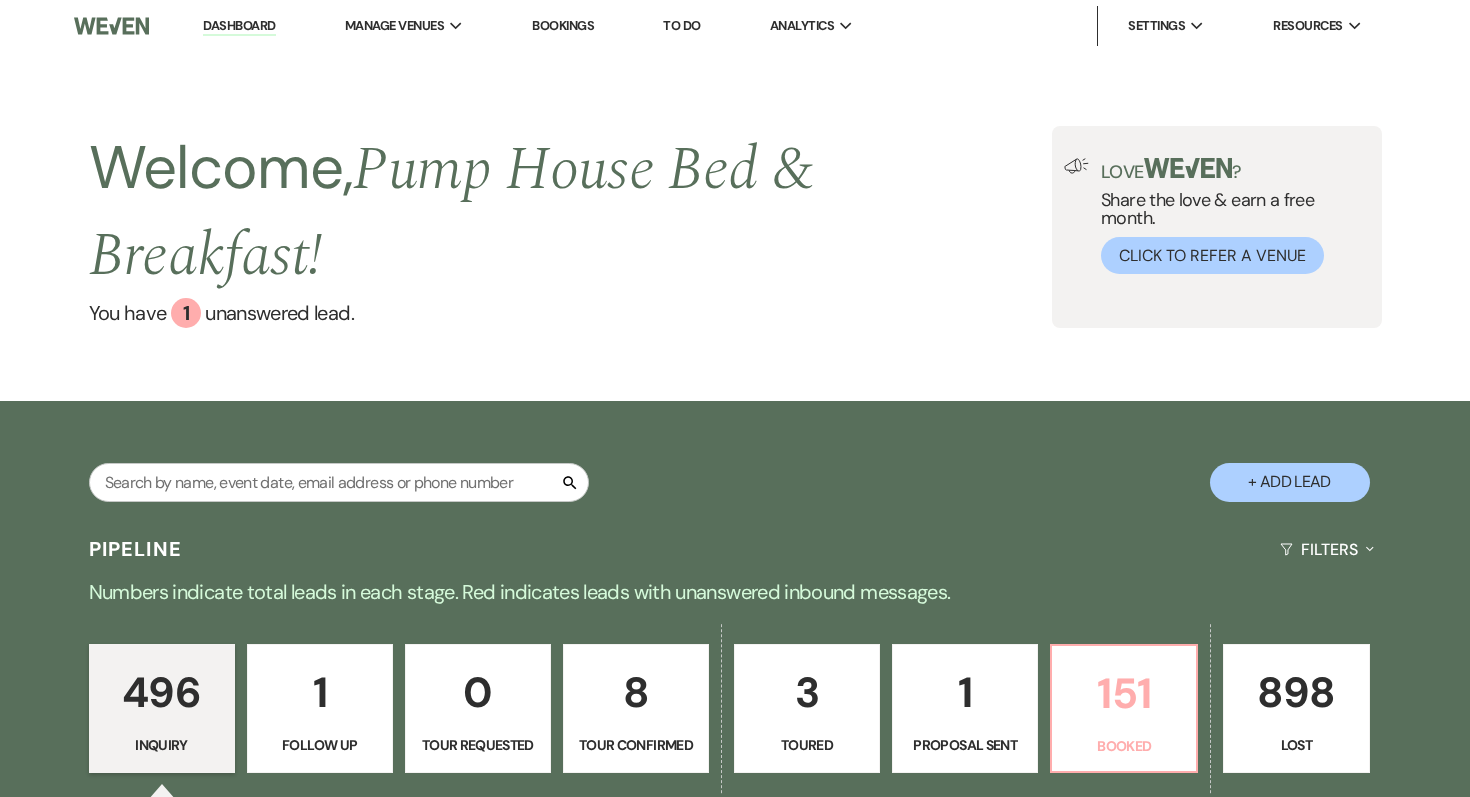 click on "151" at bounding box center (1124, 693) 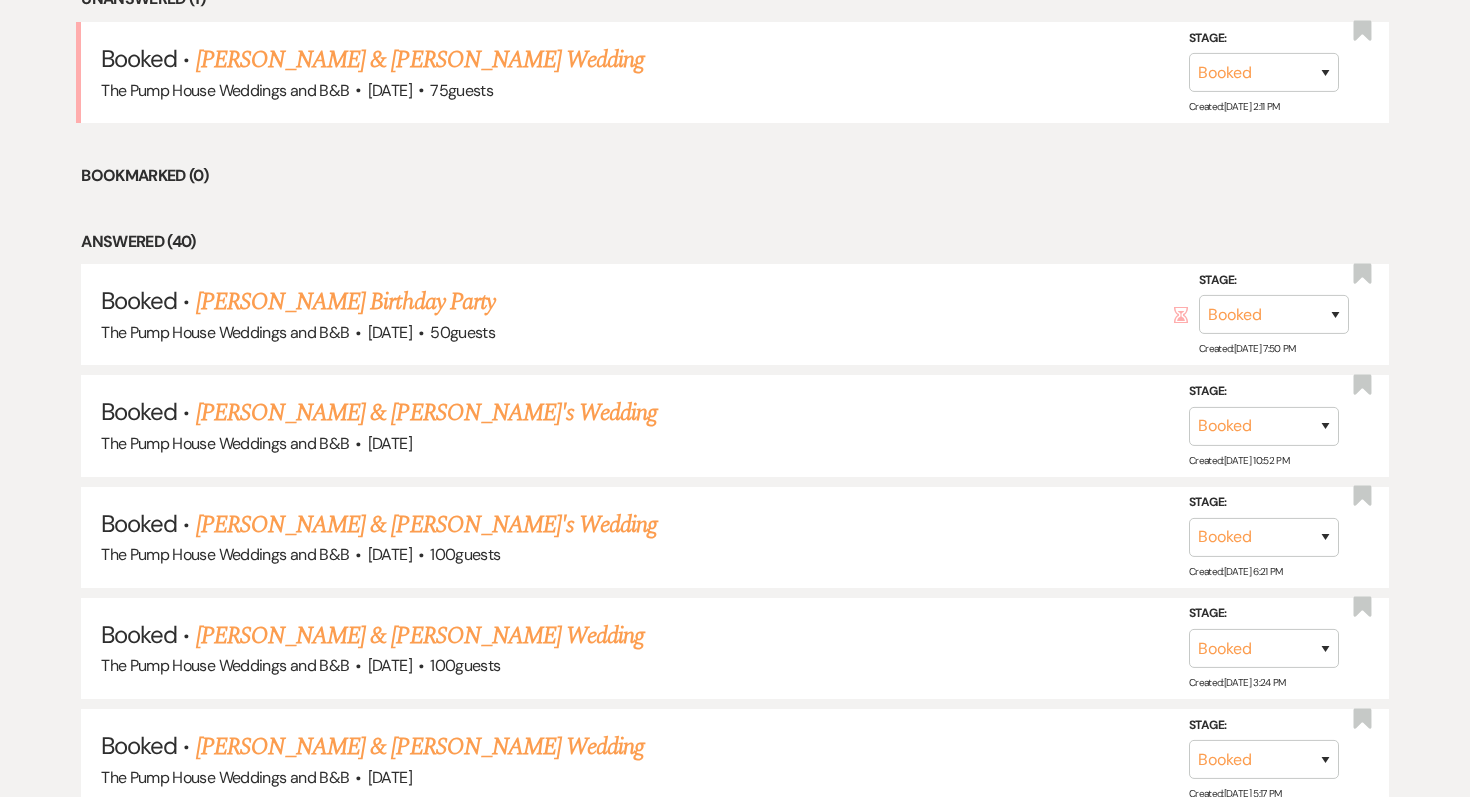 scroll, scrollTop: 984, scrollLeft: 0, axis: vertical 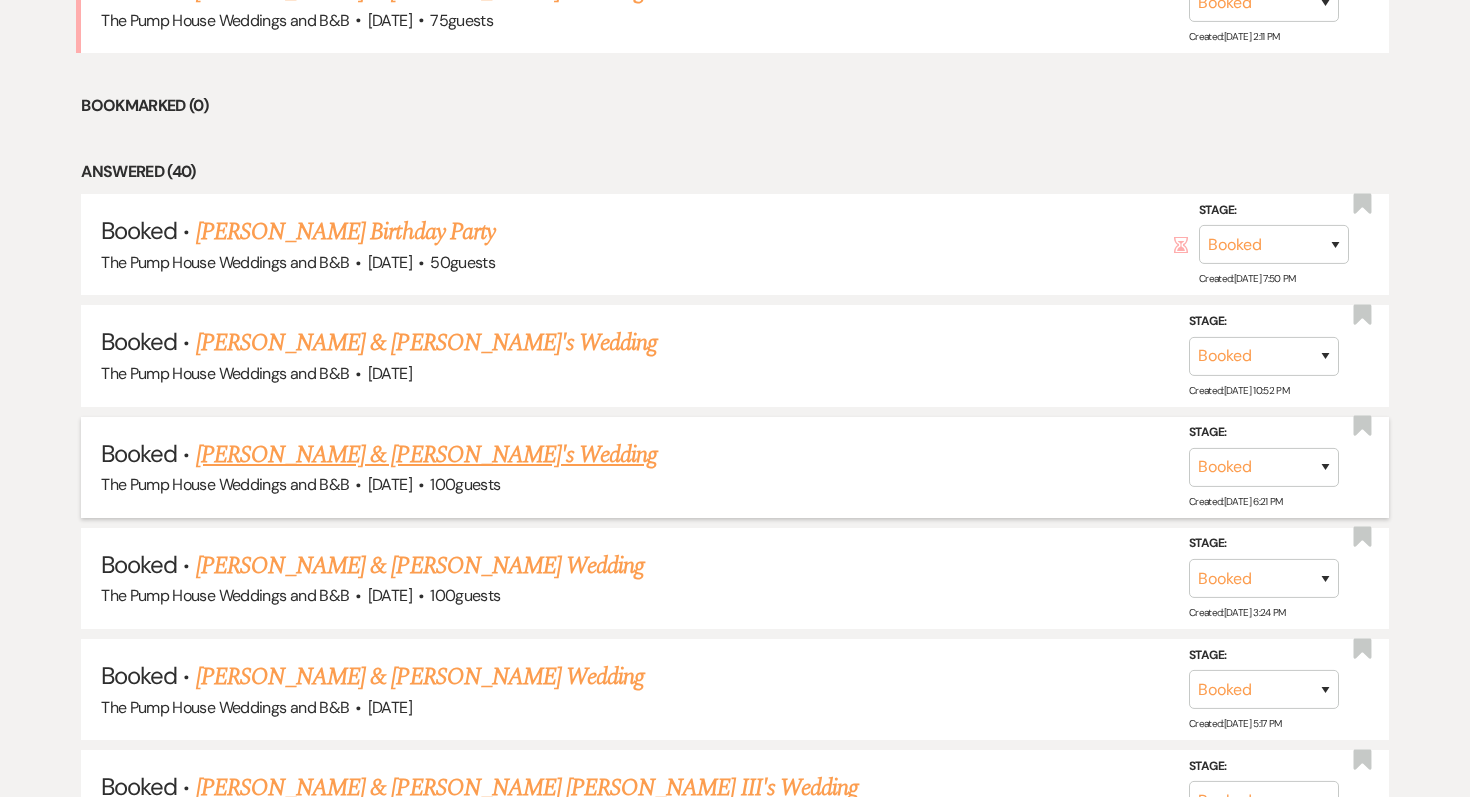 click on "[PERSON_NAME] & [PERSON_NAME]'s Wedding" at bounding box center [427, 455] 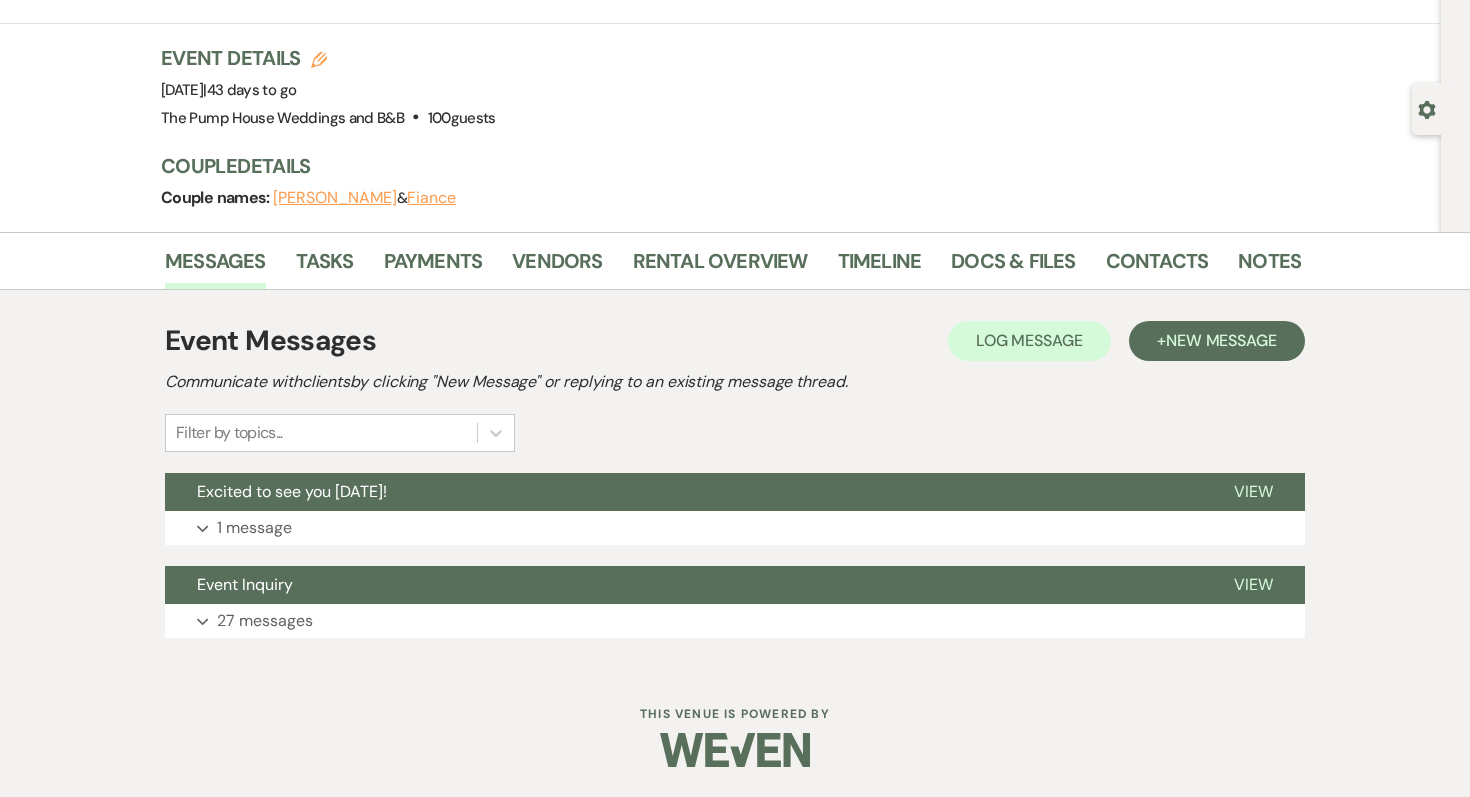 scroll, scrollTop: 97, scrollLeft: 0, axis: vertical 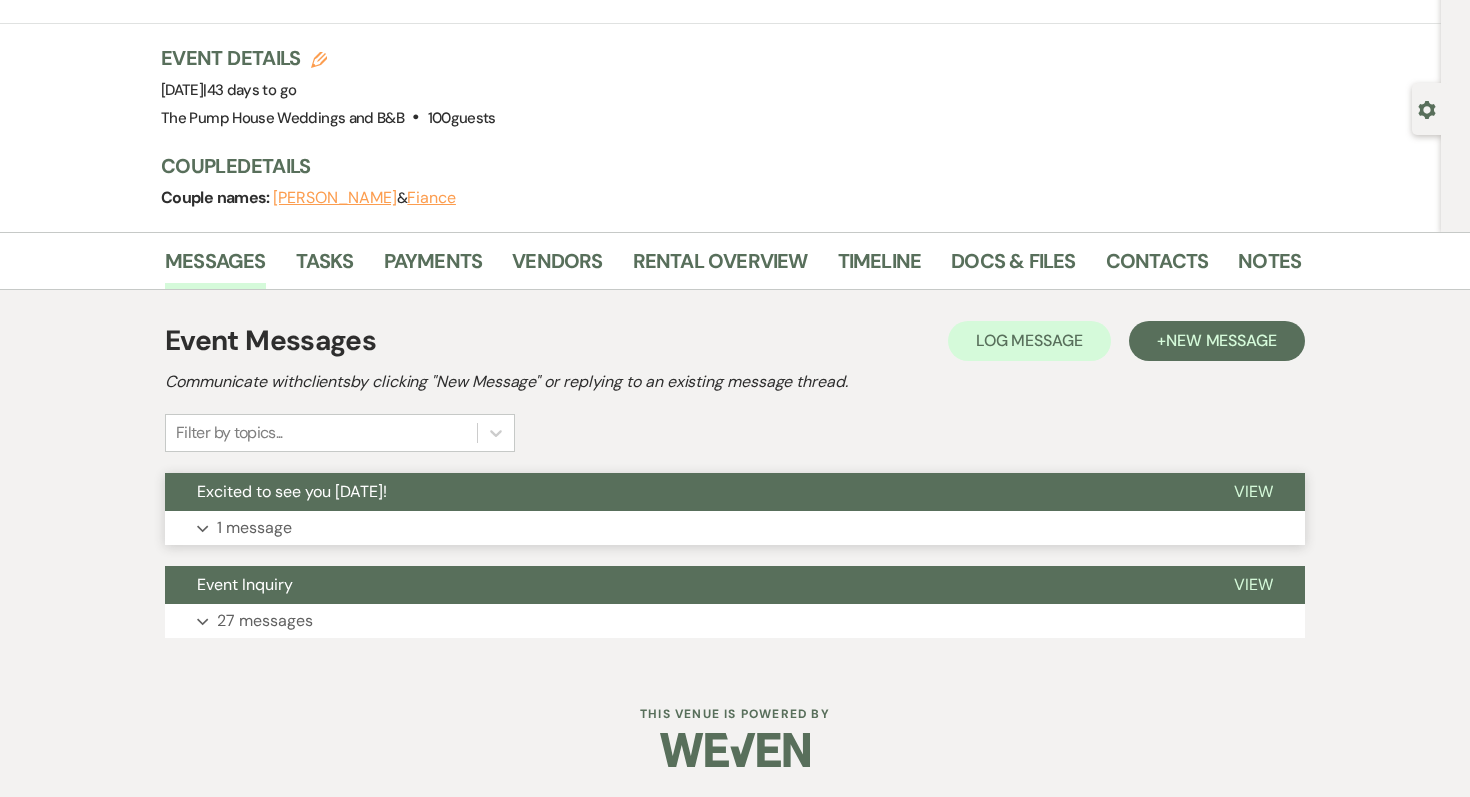 click on "1 message" at bounding box center [254, 528] 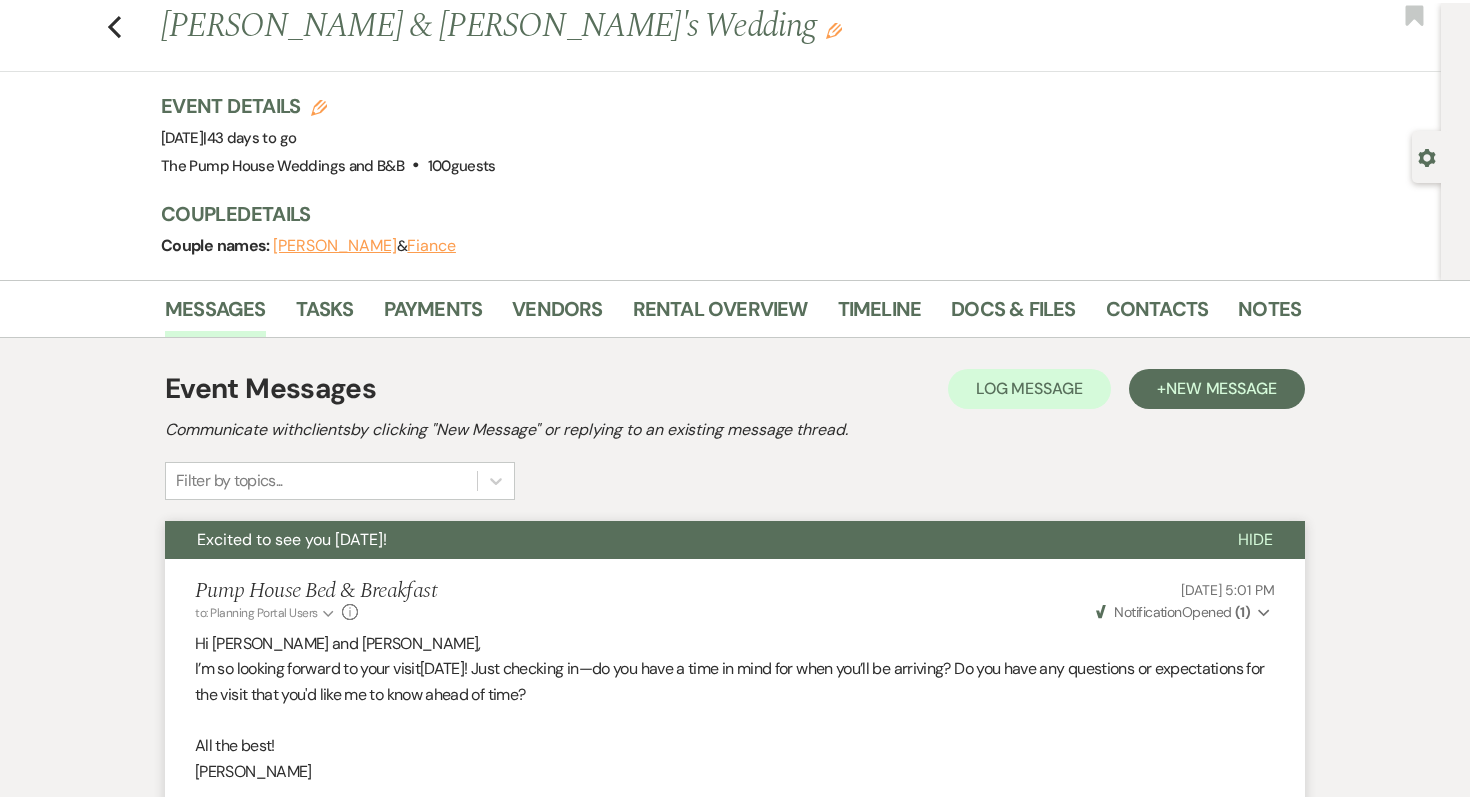 scroll, scrollTop: 0, scrollLeft: 0, axis: both 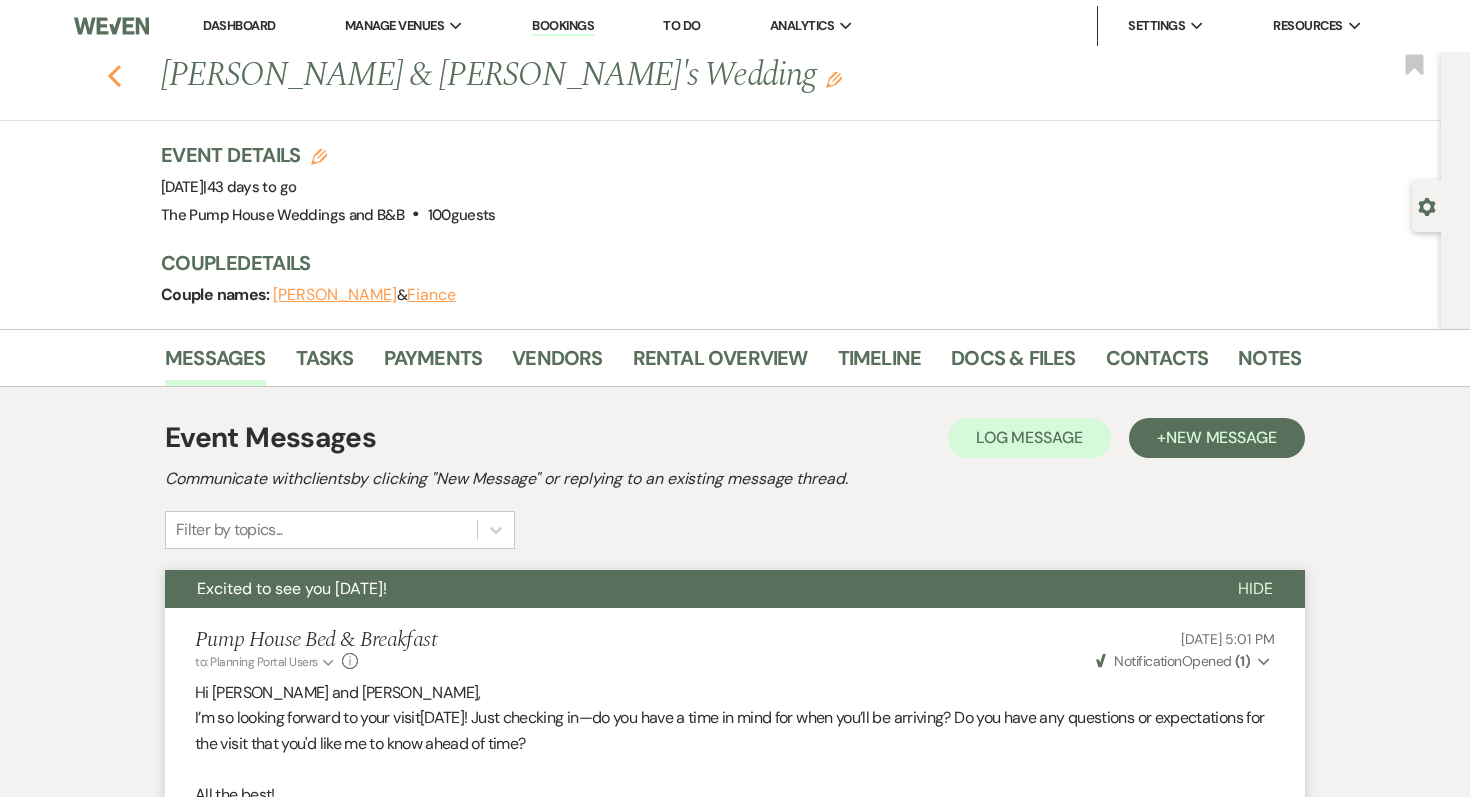 click on "Previous" 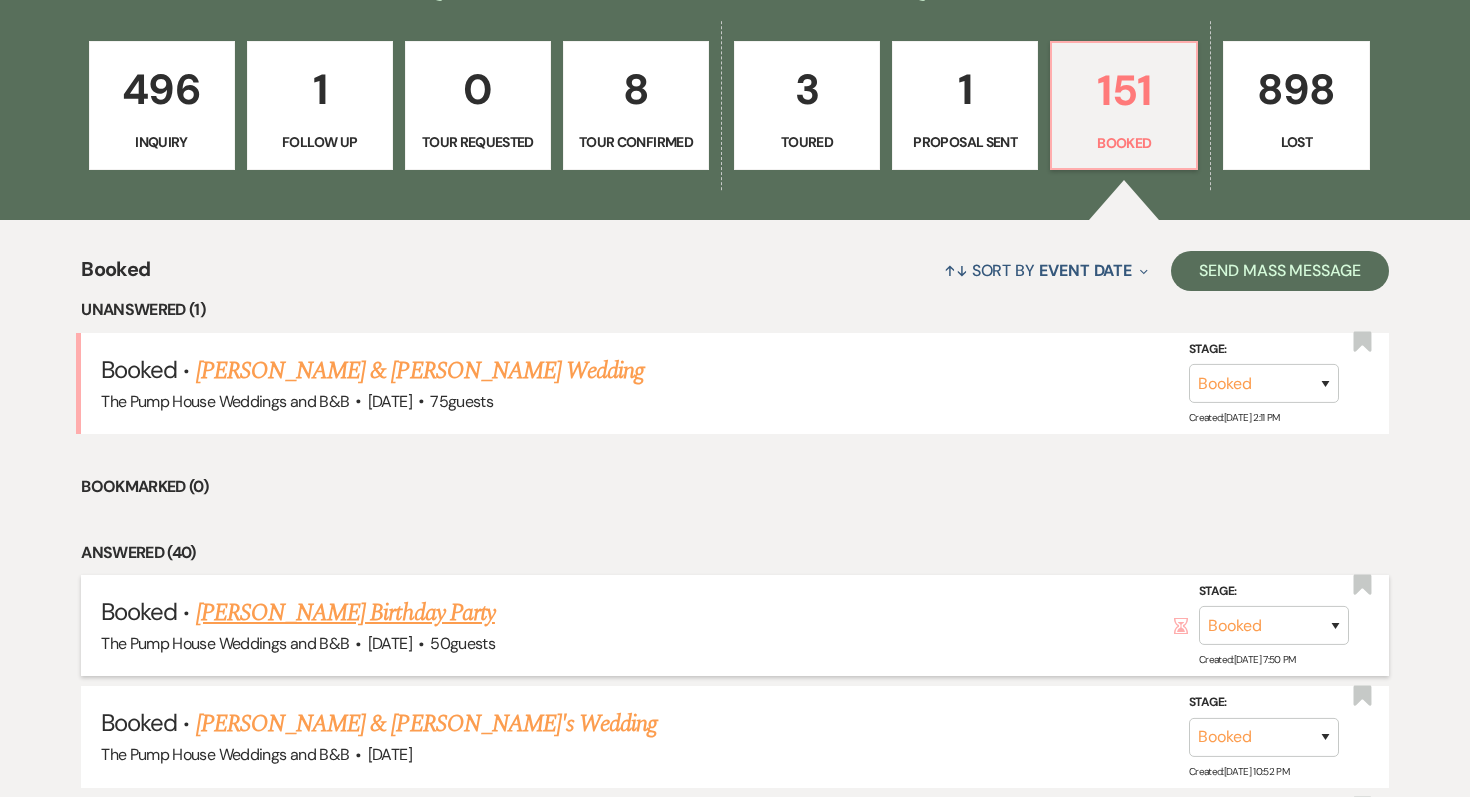 scroll, scrollTop: 599, scrollLeft: 0, axis: vertical 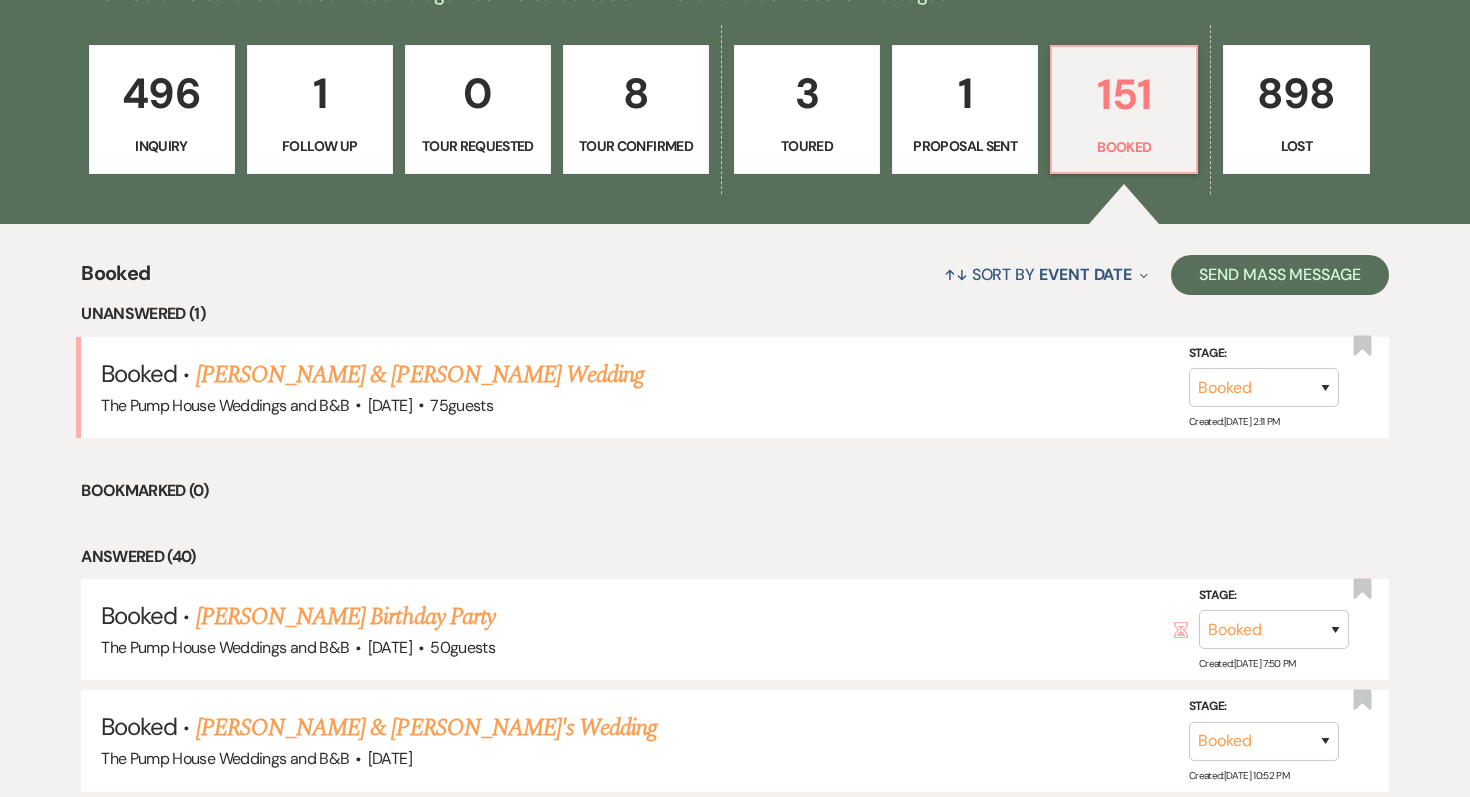 click on "496" at bounding box center (162, 93) 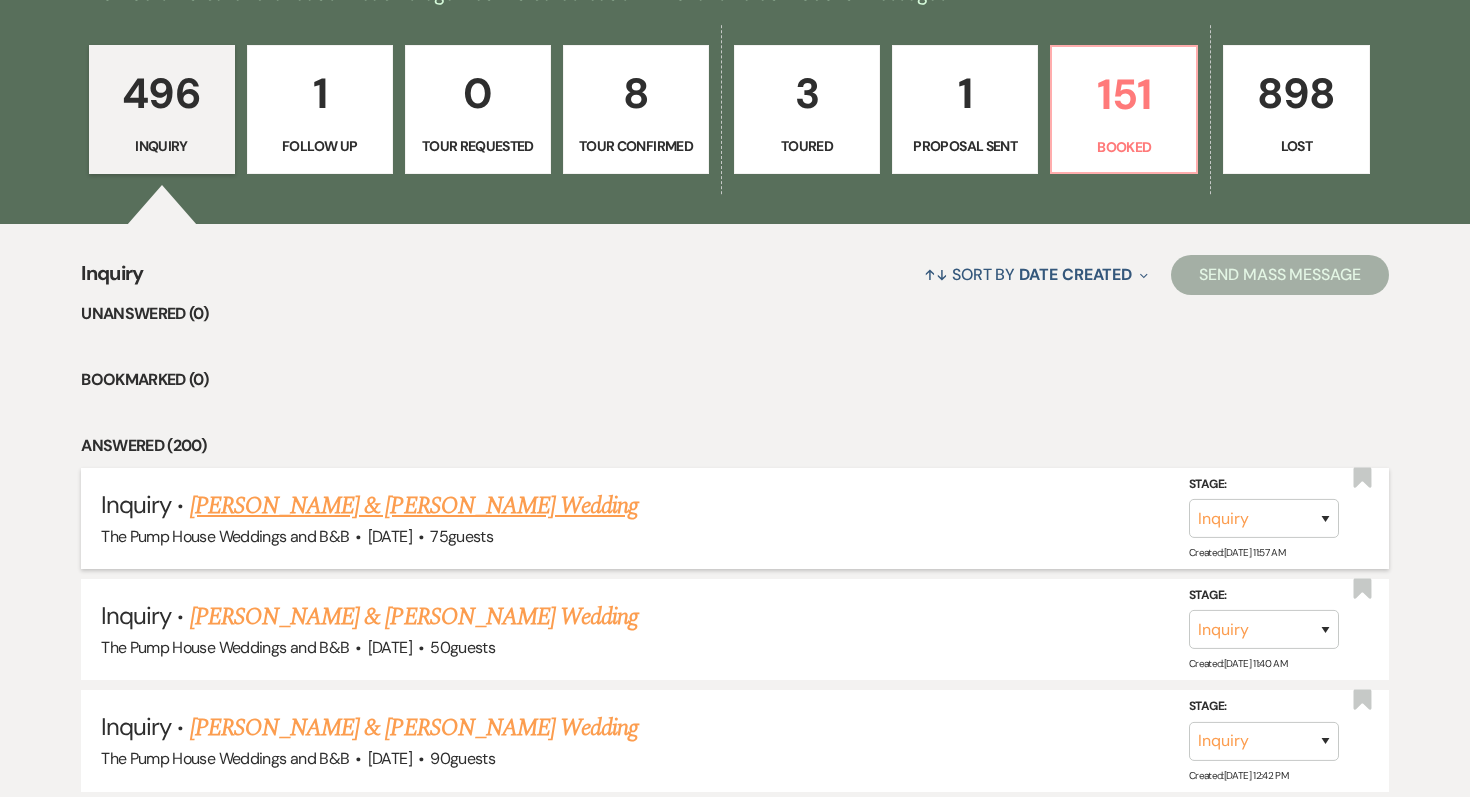 click on "[PERSON_NAME] & [PERSON_NAME] Wedding" at bounding box center [414, 506] 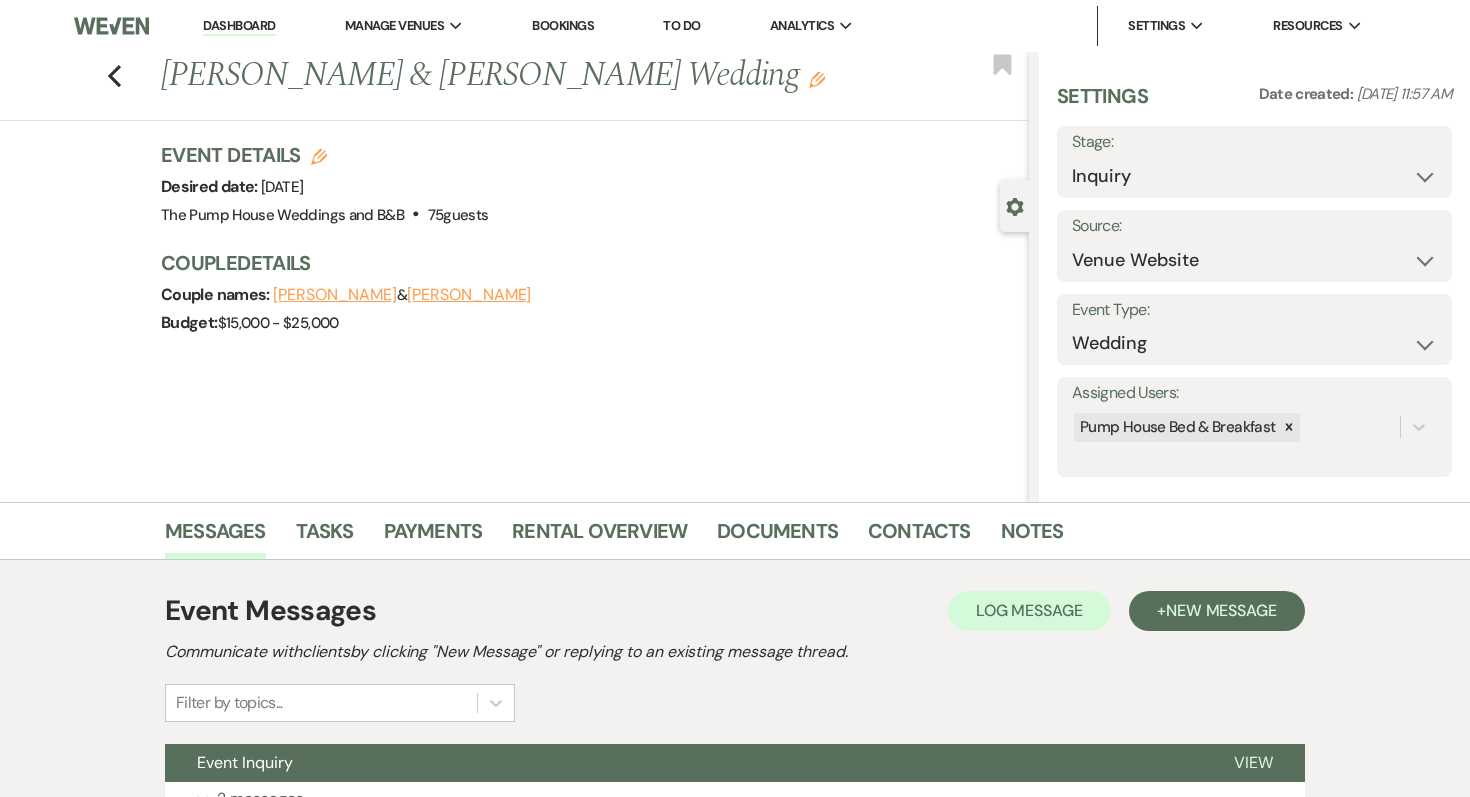 scroll, scrollTop: 177, scrollLeft: 0, axis: vertical 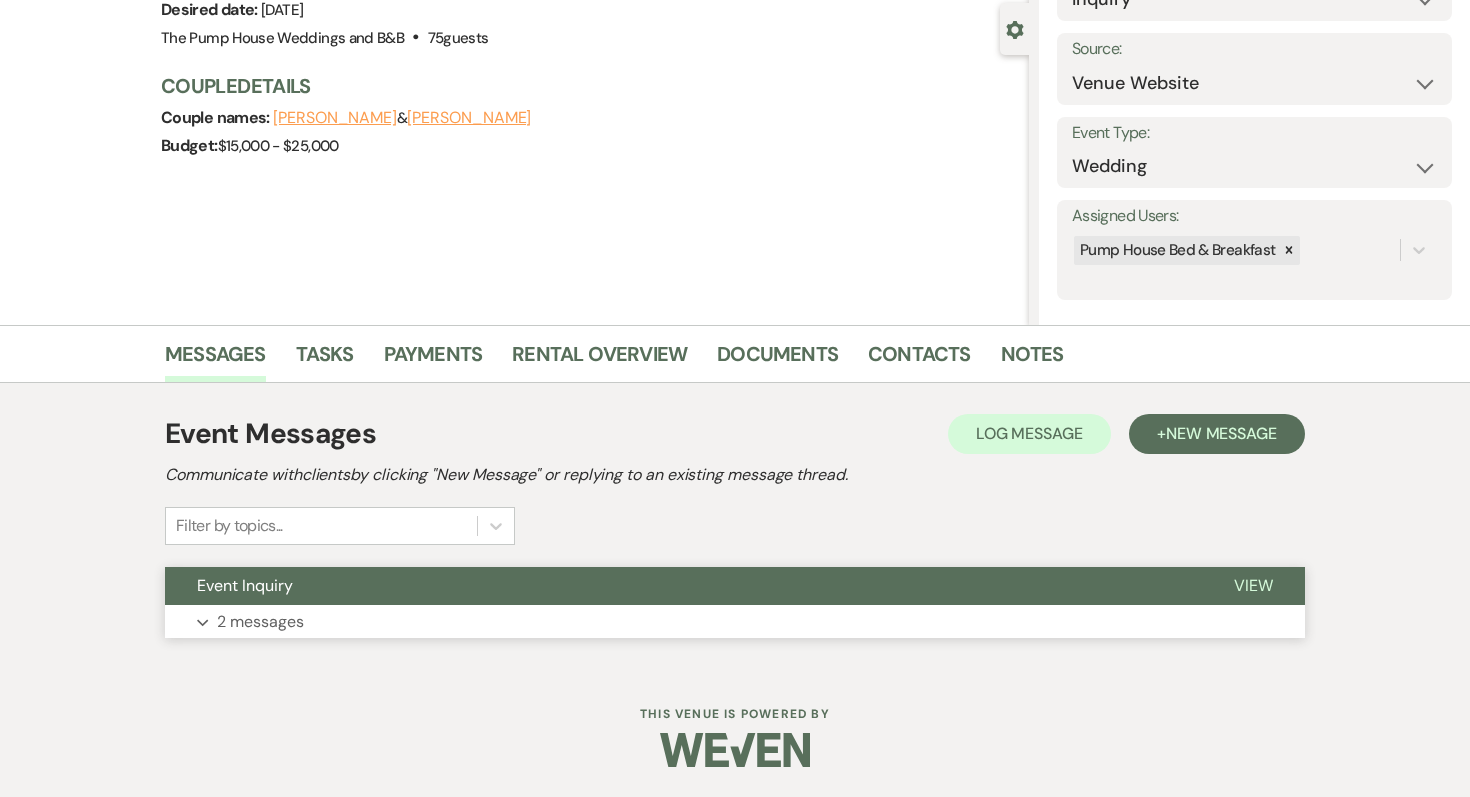 click on "2 messages" at bounding box center [260, 622] 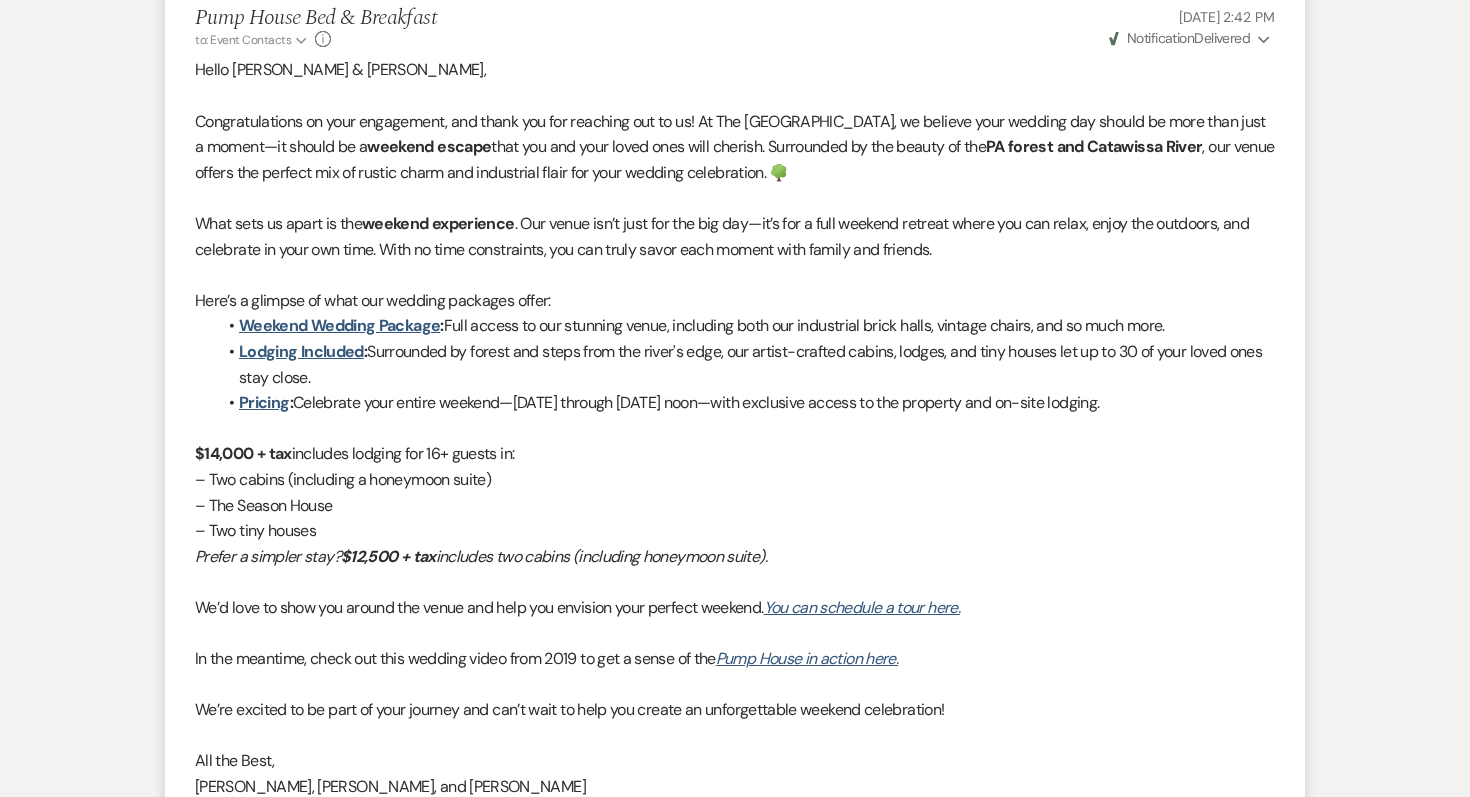 scroll, scrollTop: 1235, scrollLeft: 0, axis: vertical 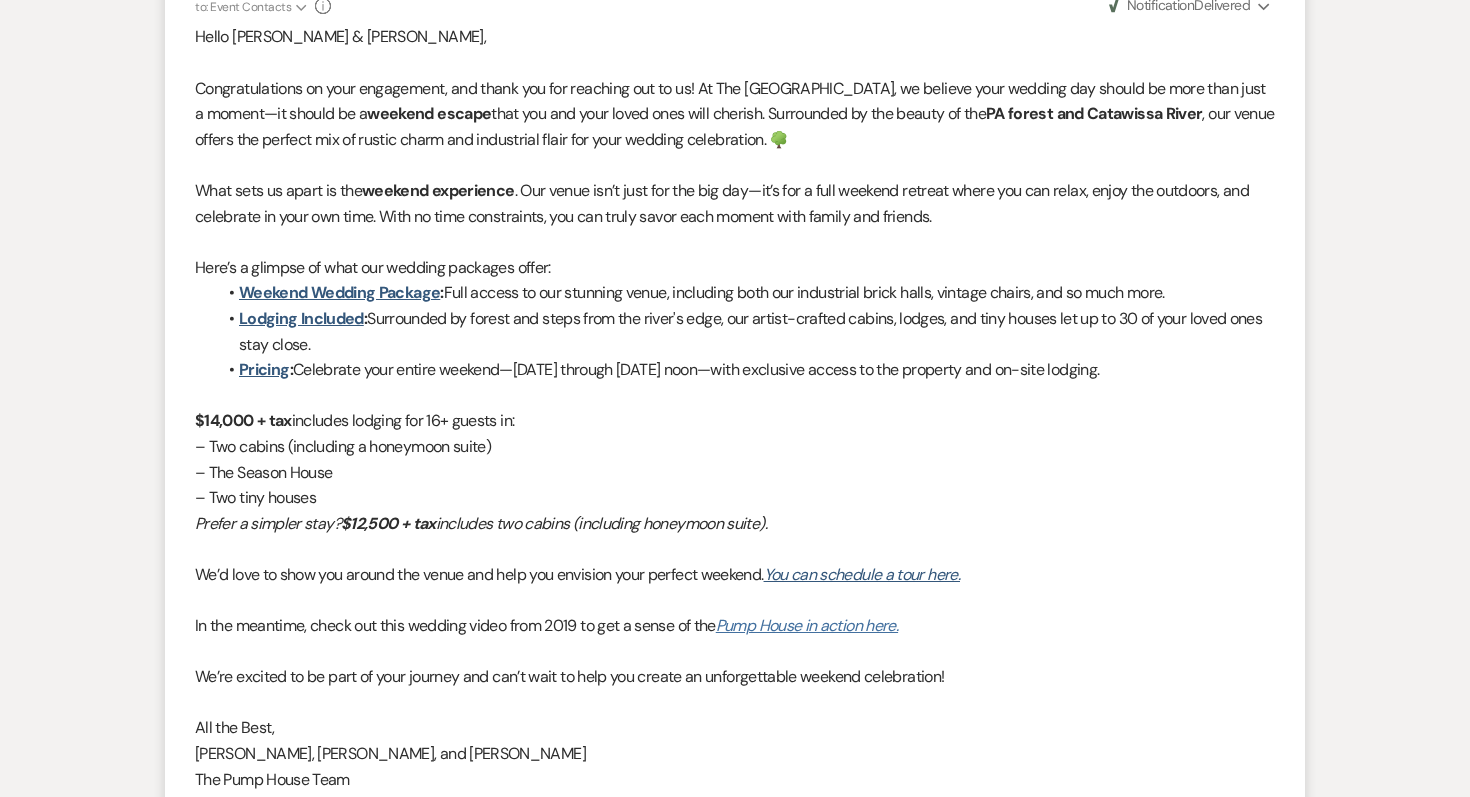 click on "Pump House in action here." at bounding box center (807, 625) 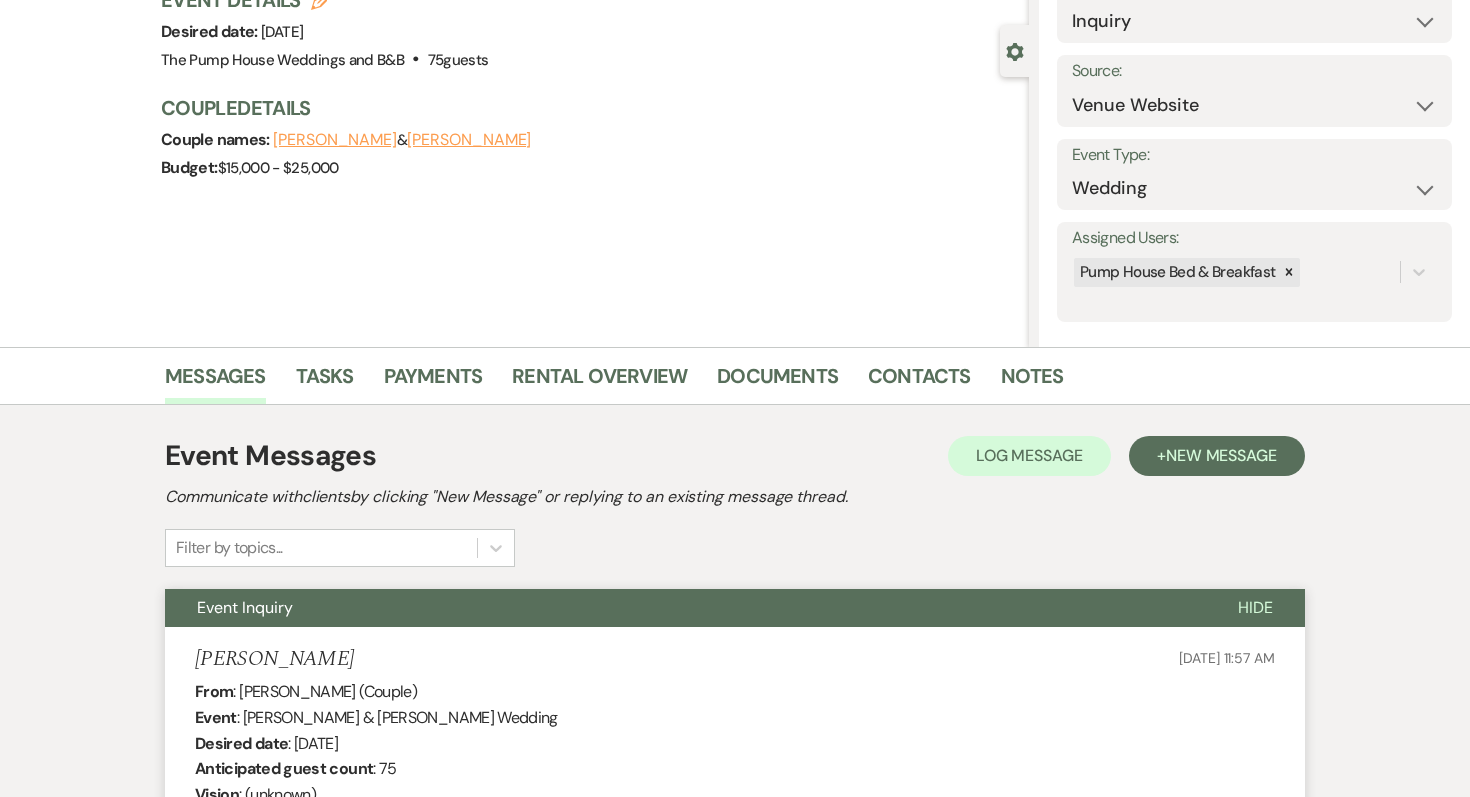 scroll, scrollTop: 0, scrollLeft: 0, axis: both 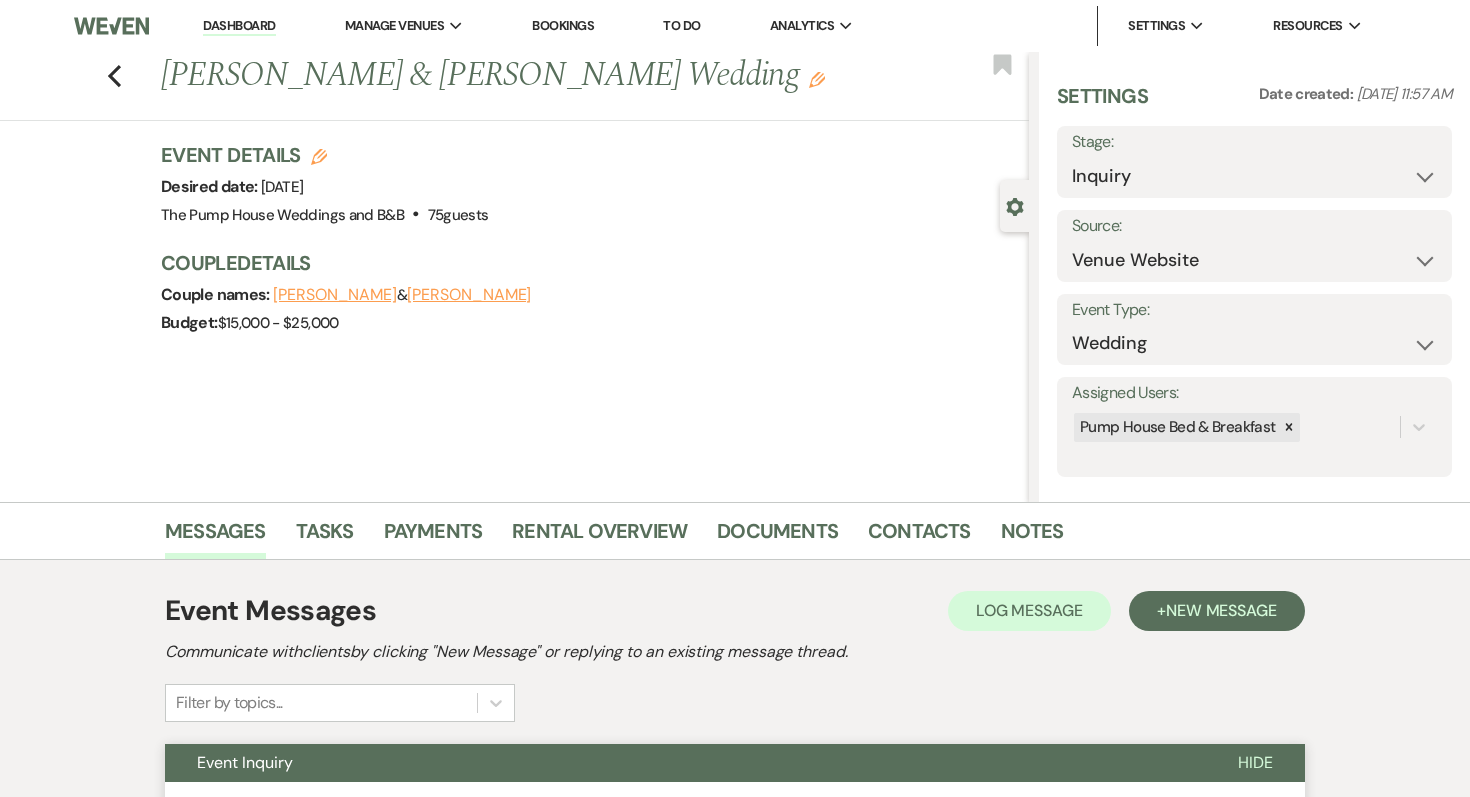 click on "Bookings" at bounding box center (563, 25) 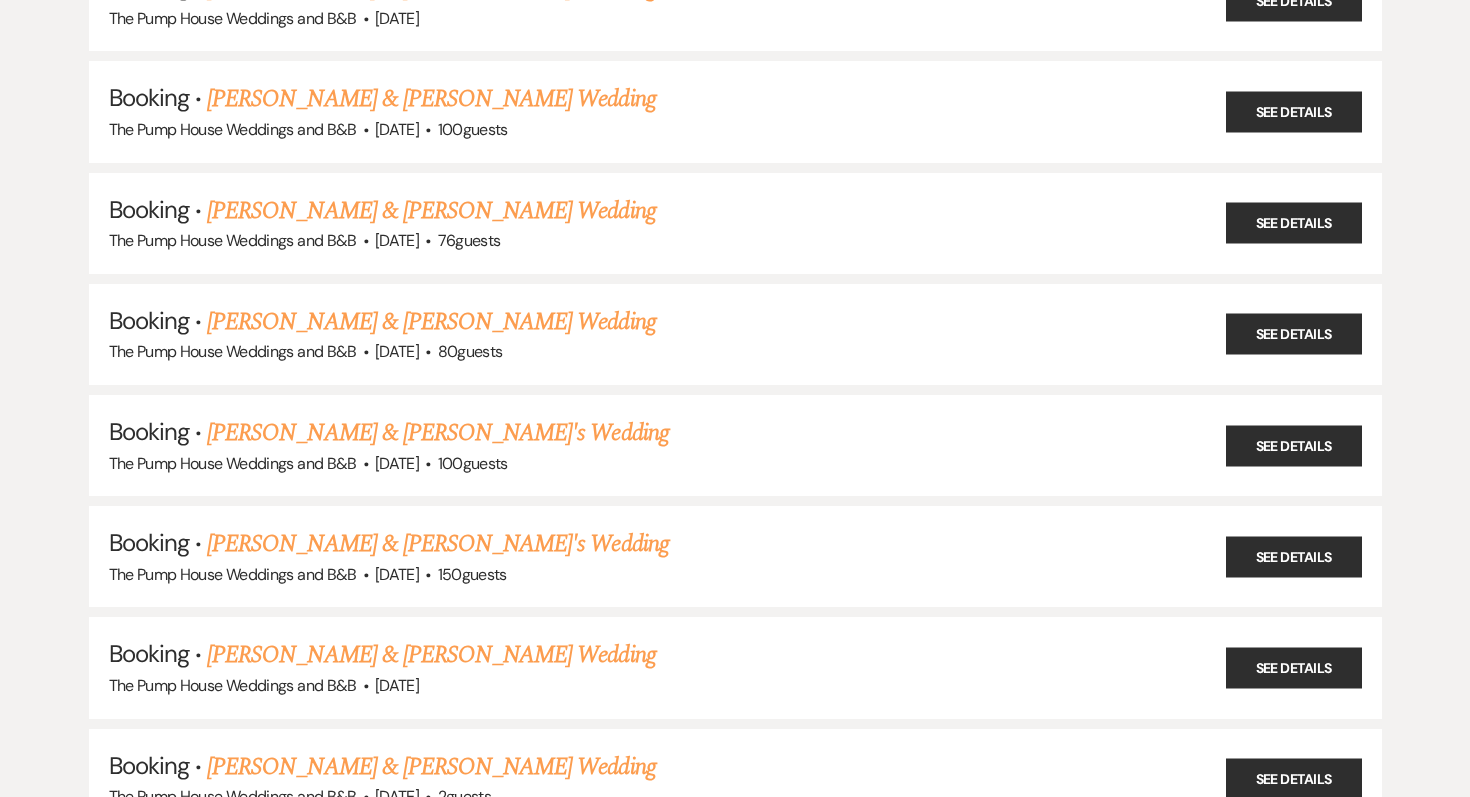 scroll, scrollTop: 3088, scrollLeft: 0, axis: vertical 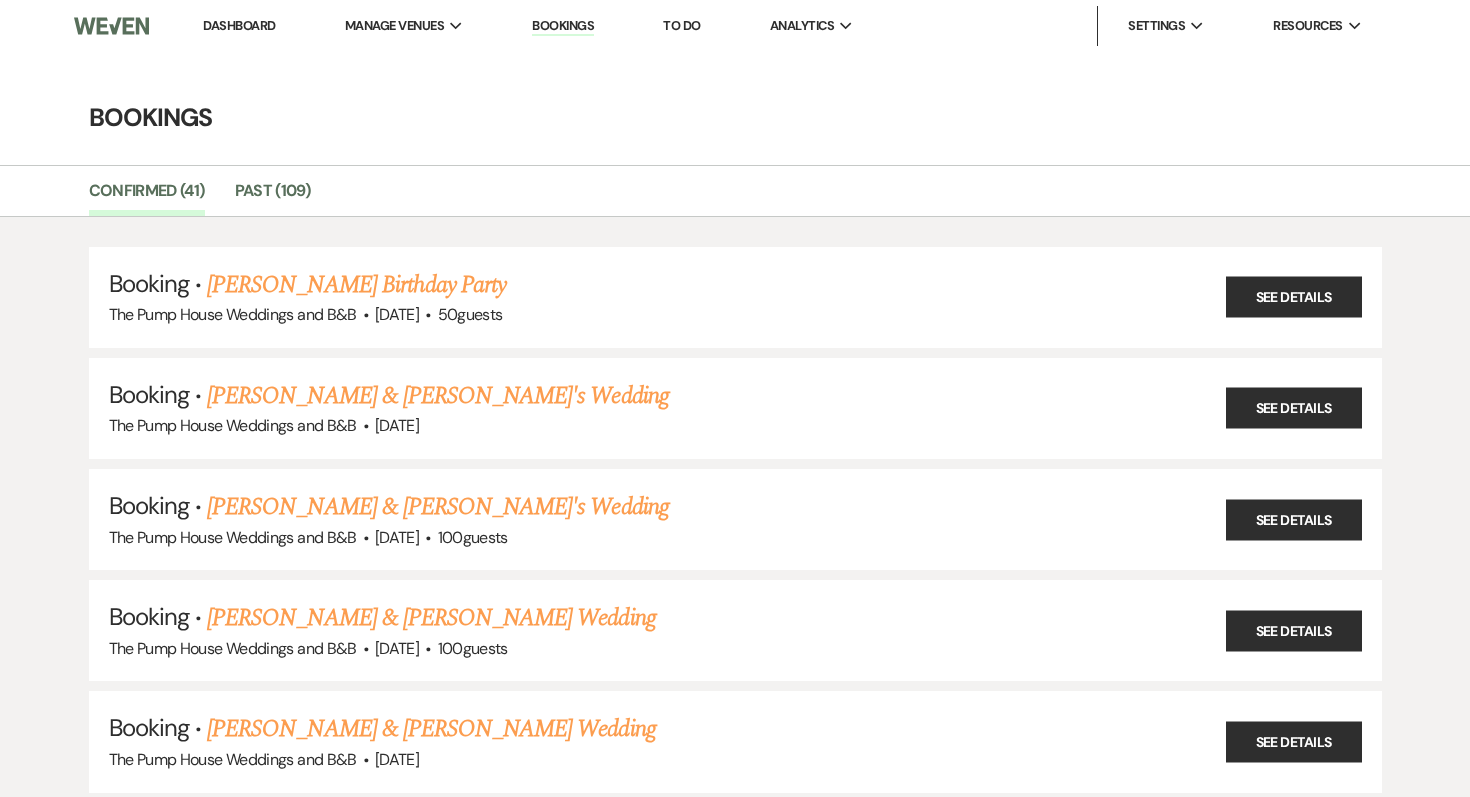 click on "Dashboard" at bounding box center (239, 25) 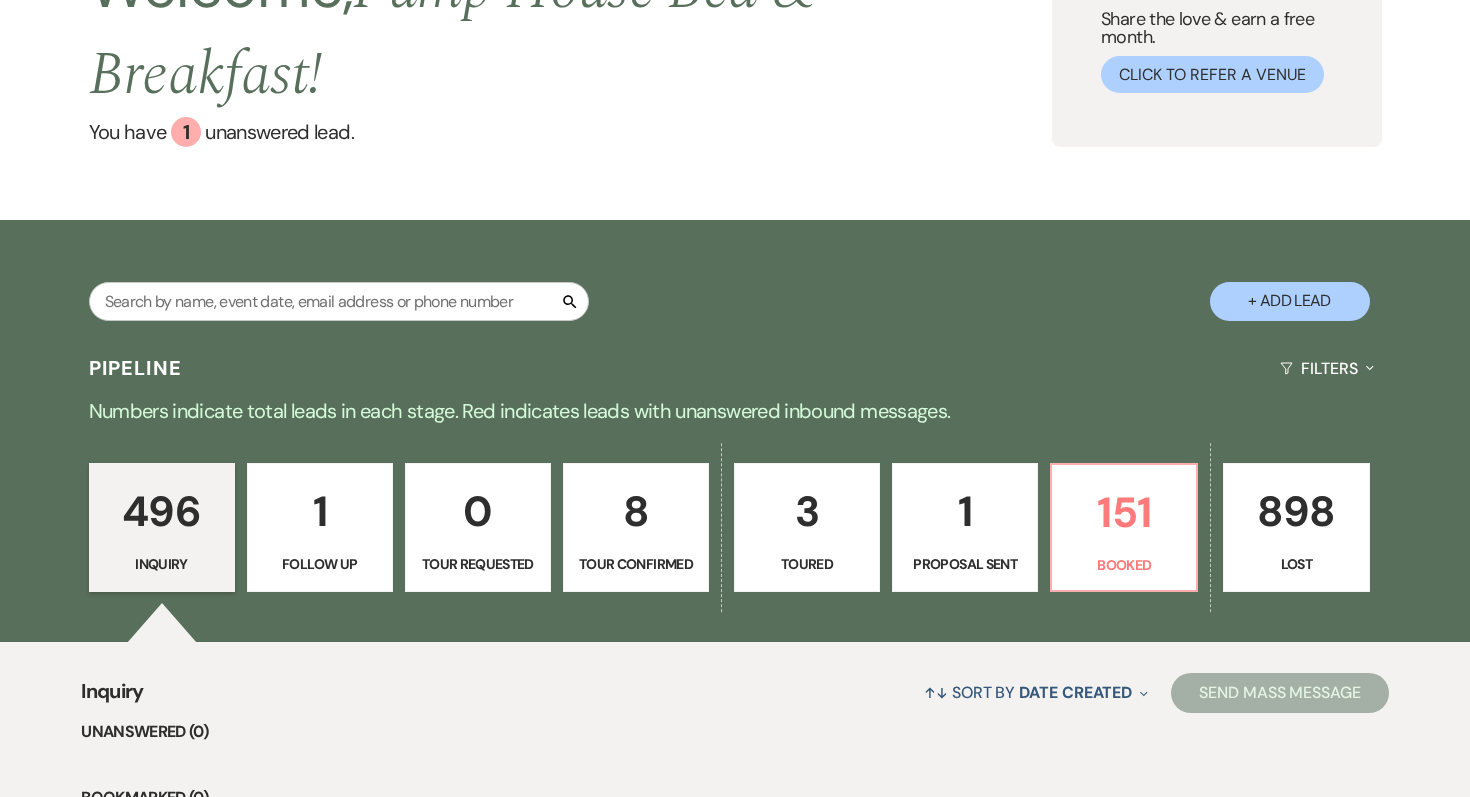 scroll, scrollTop: 200, scrollLeft: 0, axis: vertical 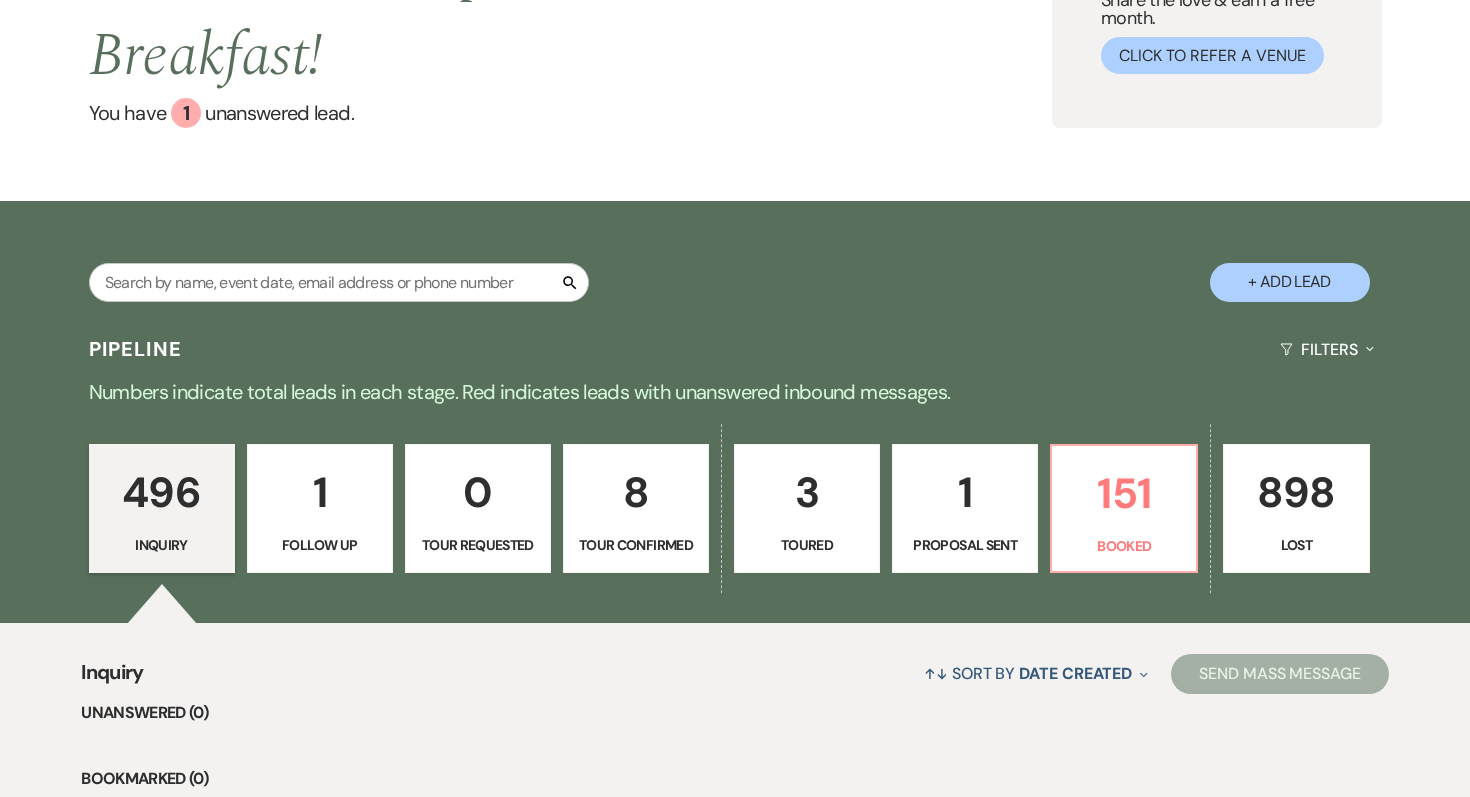 click on "3" at bounding box center (807, 492) 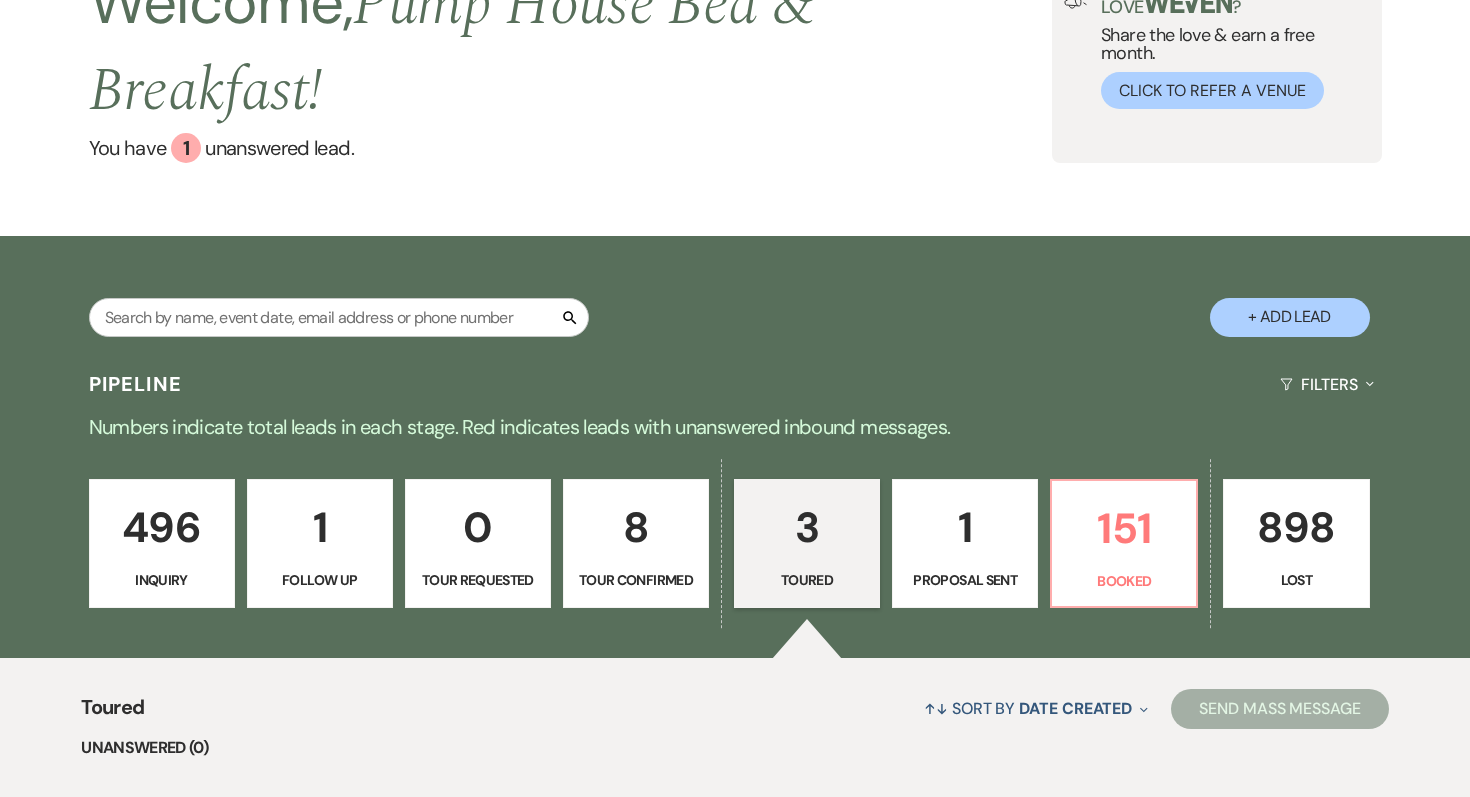 scroll, scrollTop: 0, scrollLeft: 0, axis: both 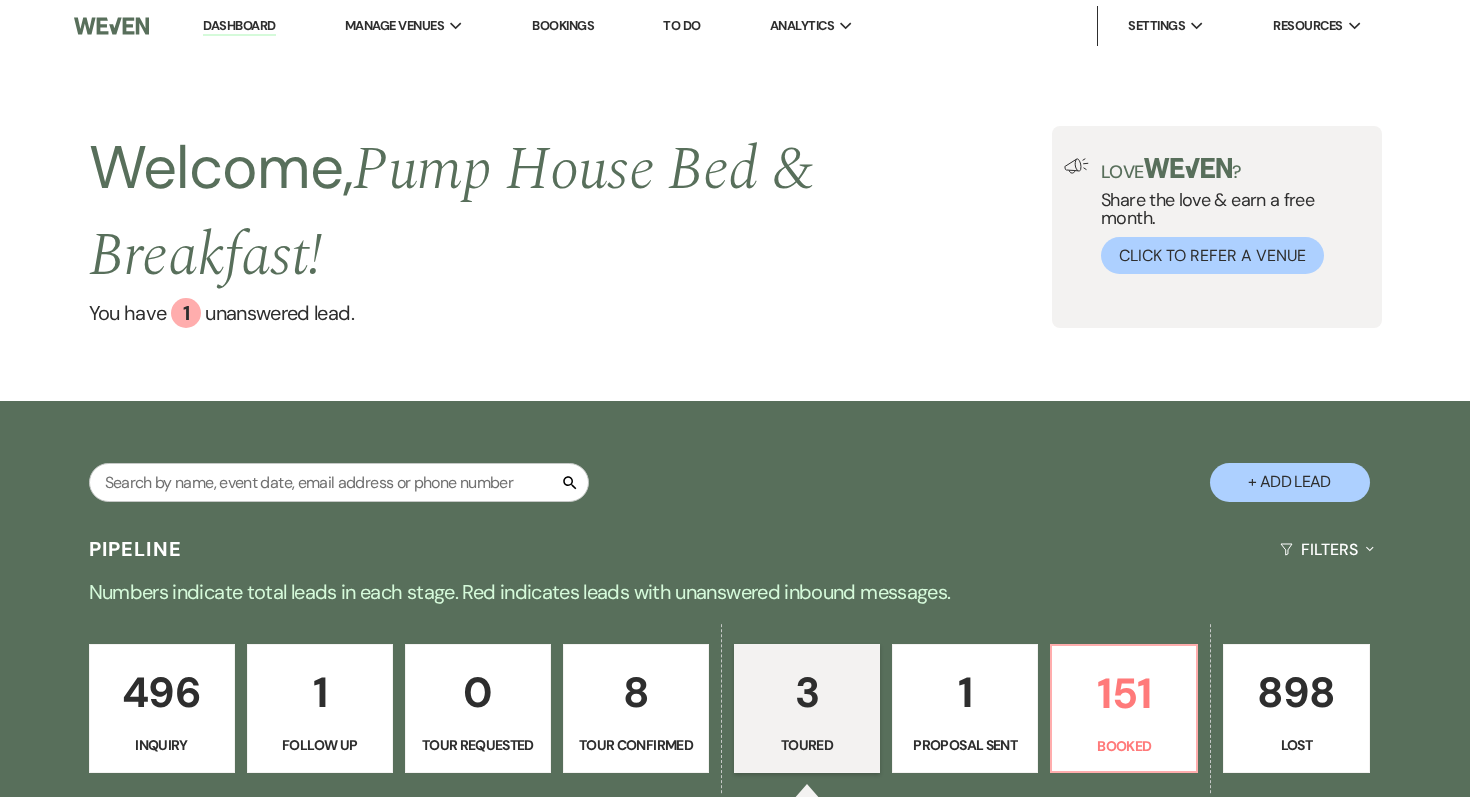 click on "Dashboard" at bounding box center [239, 26] 